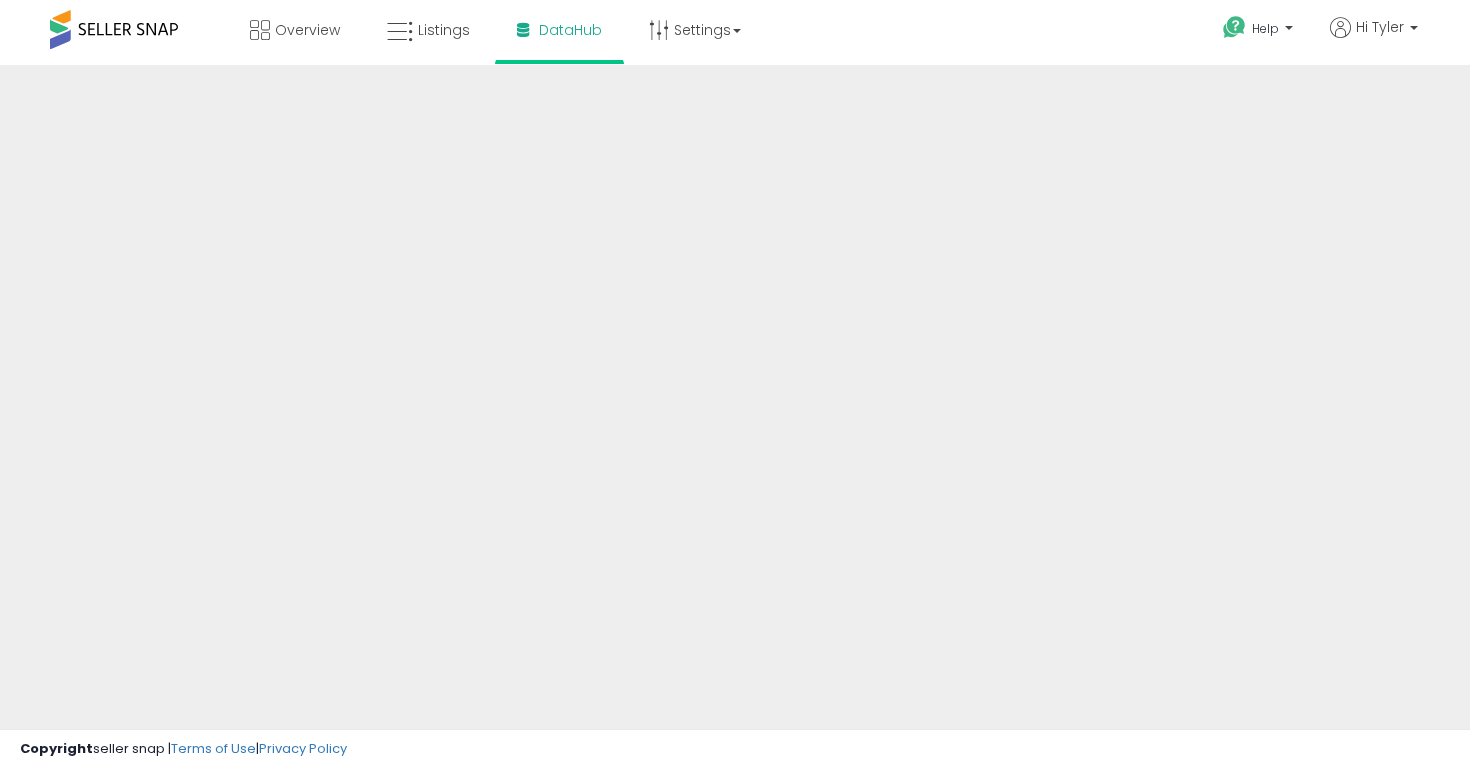 scroll, scrollTop: 0, scrollLeft: 0, axis: both 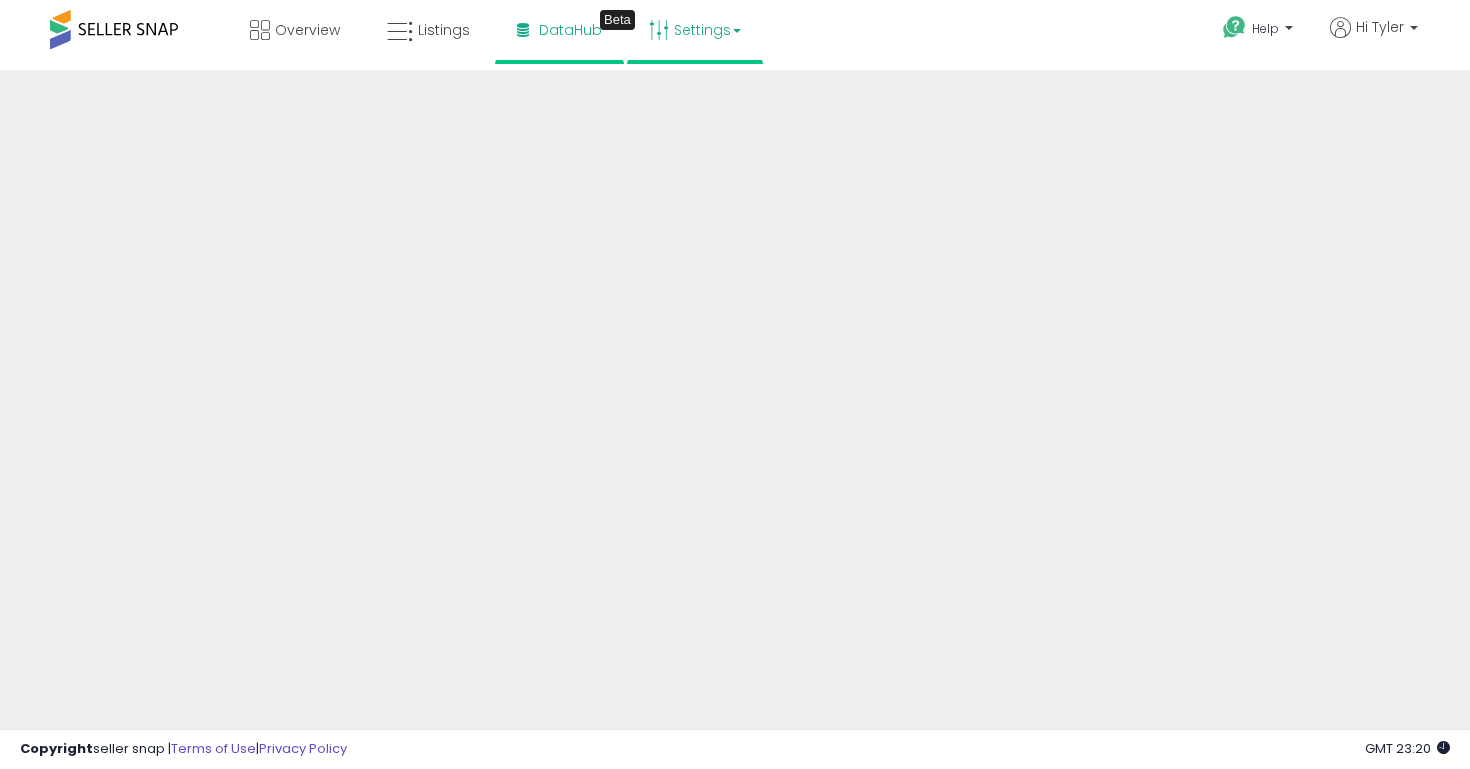 click on "Settings" at bounding box center [695, 30] 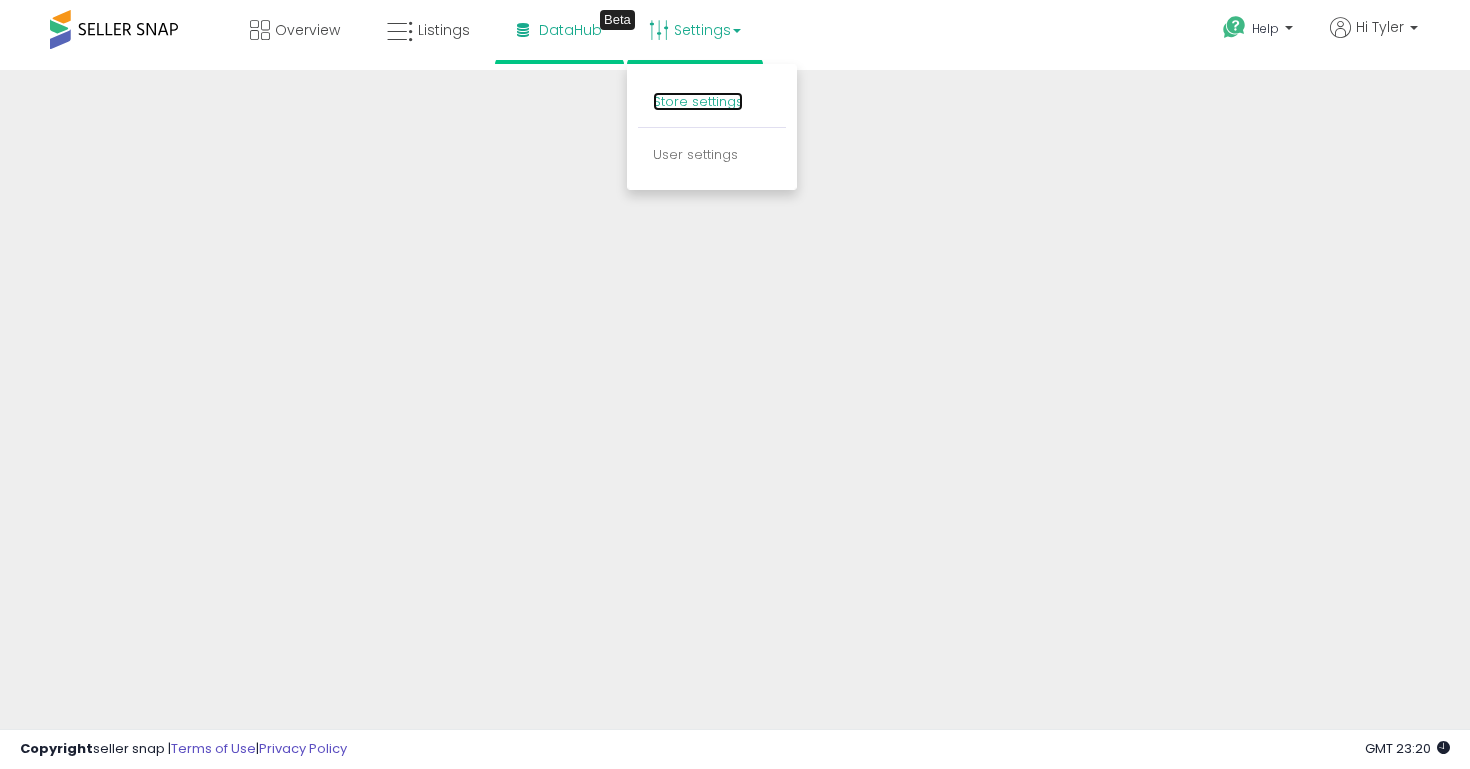 click on "Store
settings" at bounding box center [698, 101] 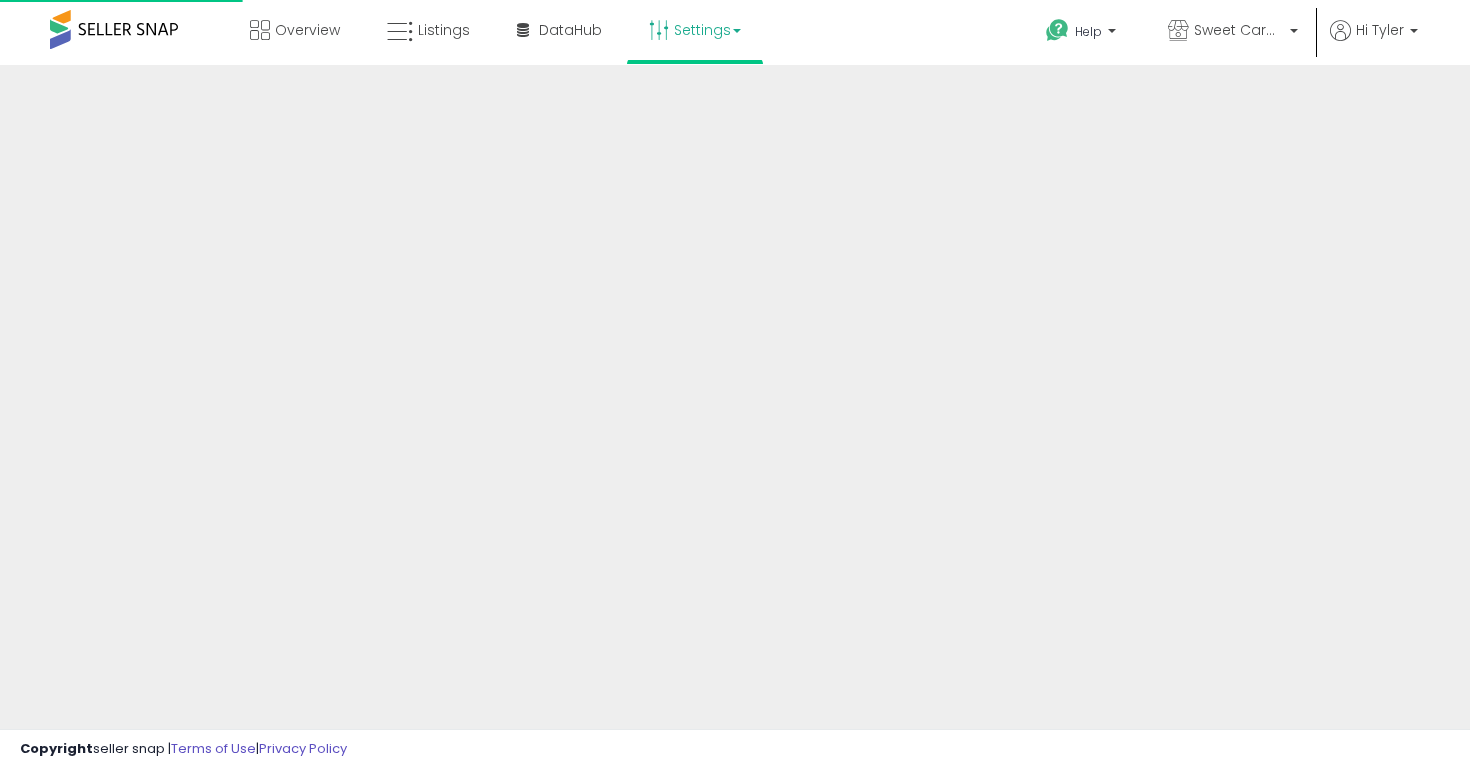 scroll, scrollTop: 0, scrollLeft: 0, axis: both 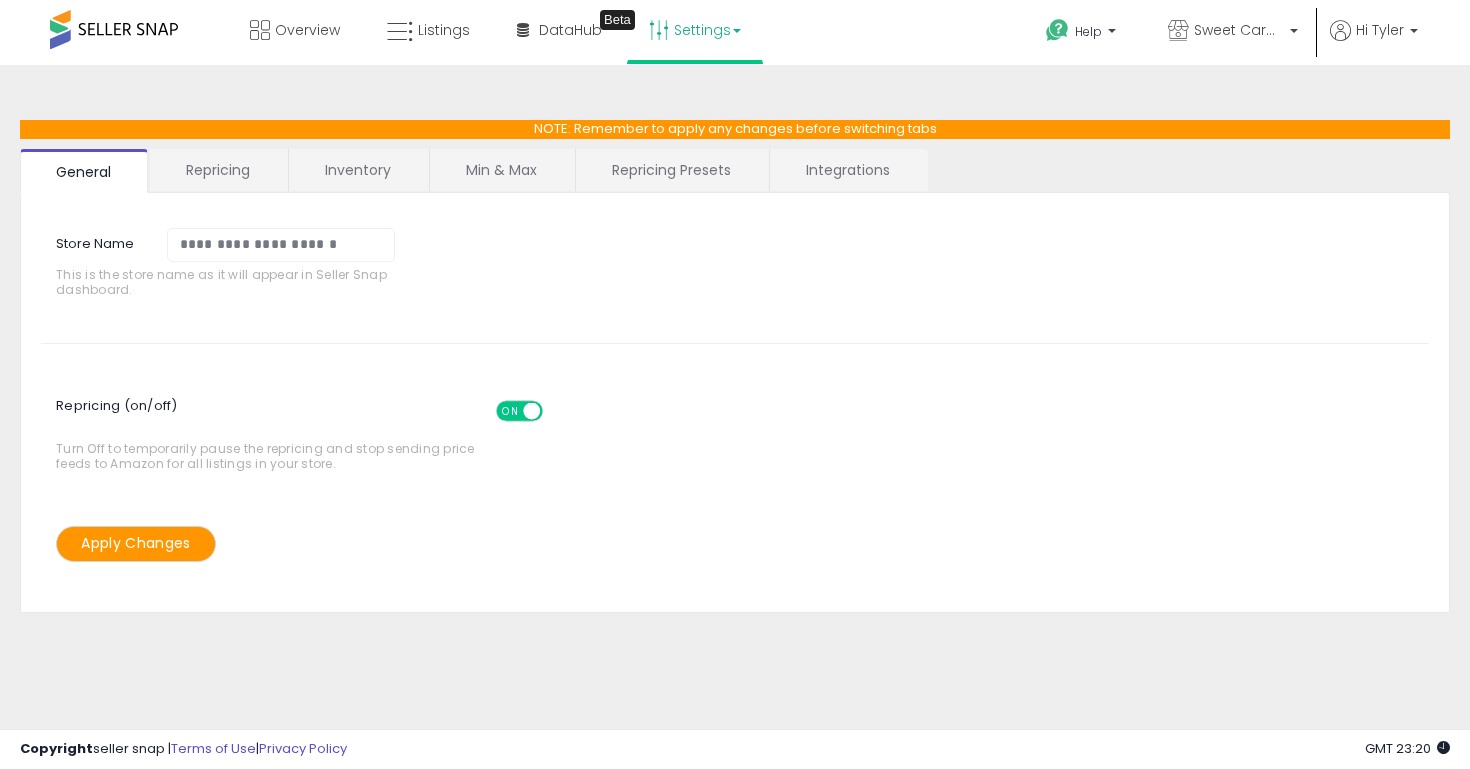 click on "Repricing Presets" at bounding box center [671, 170] 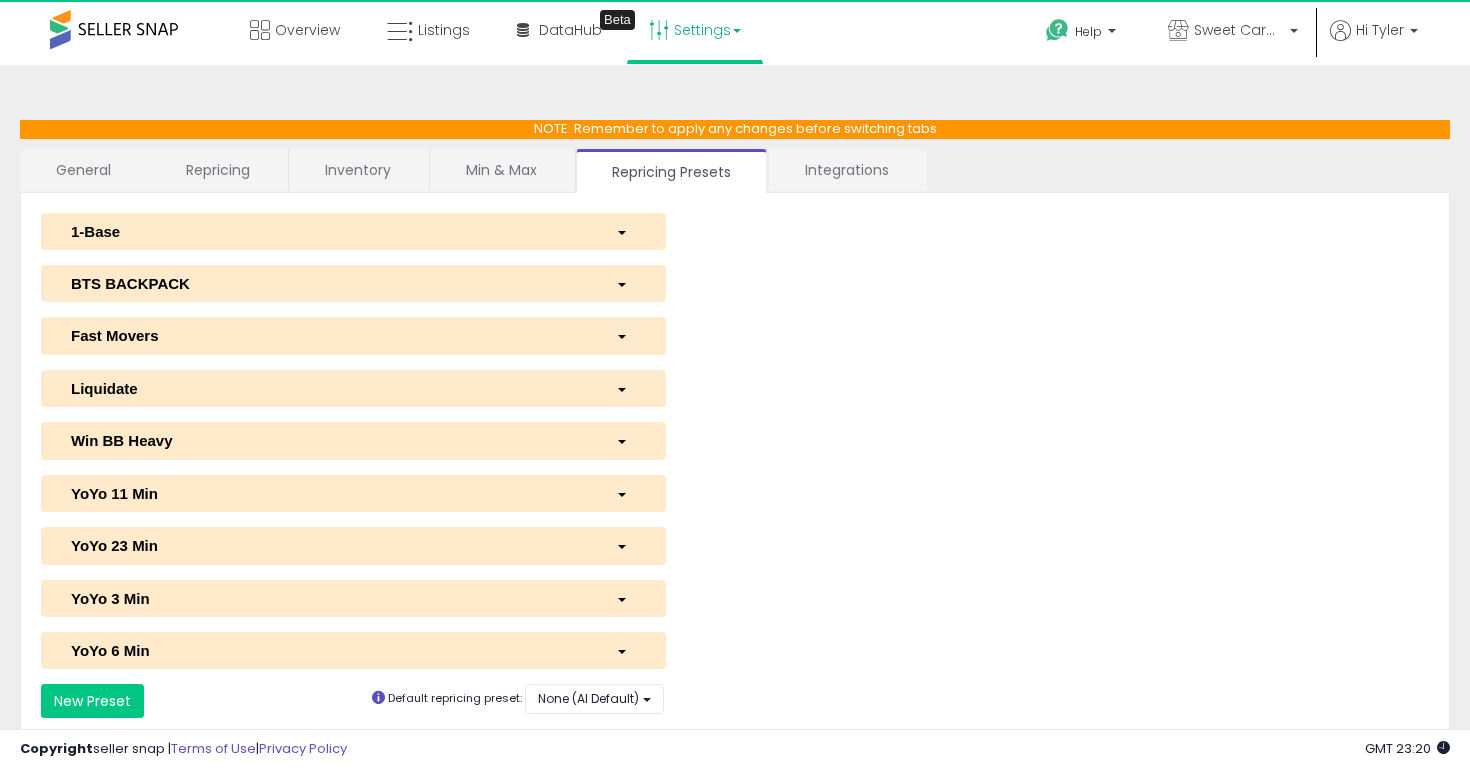 select on "******" 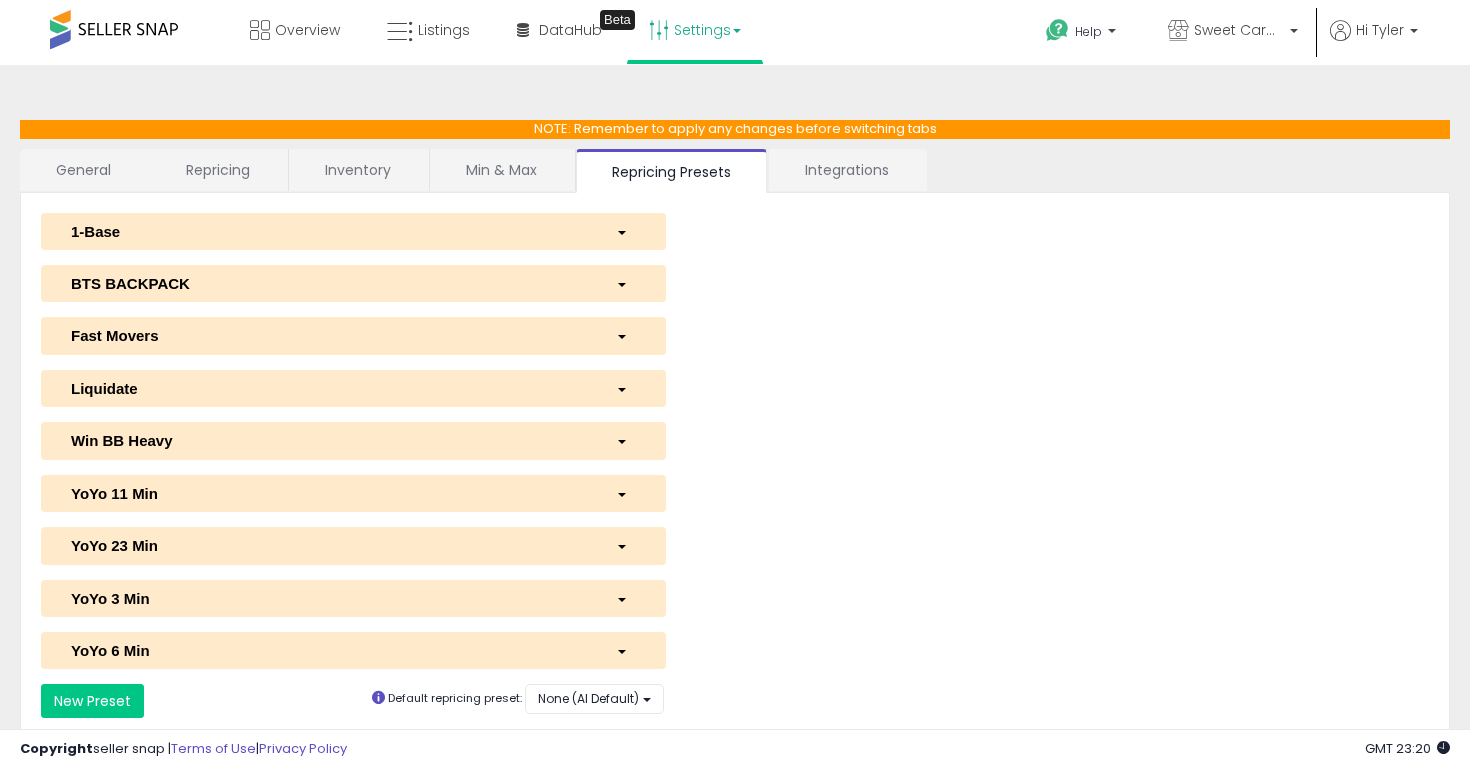 select on "**********" 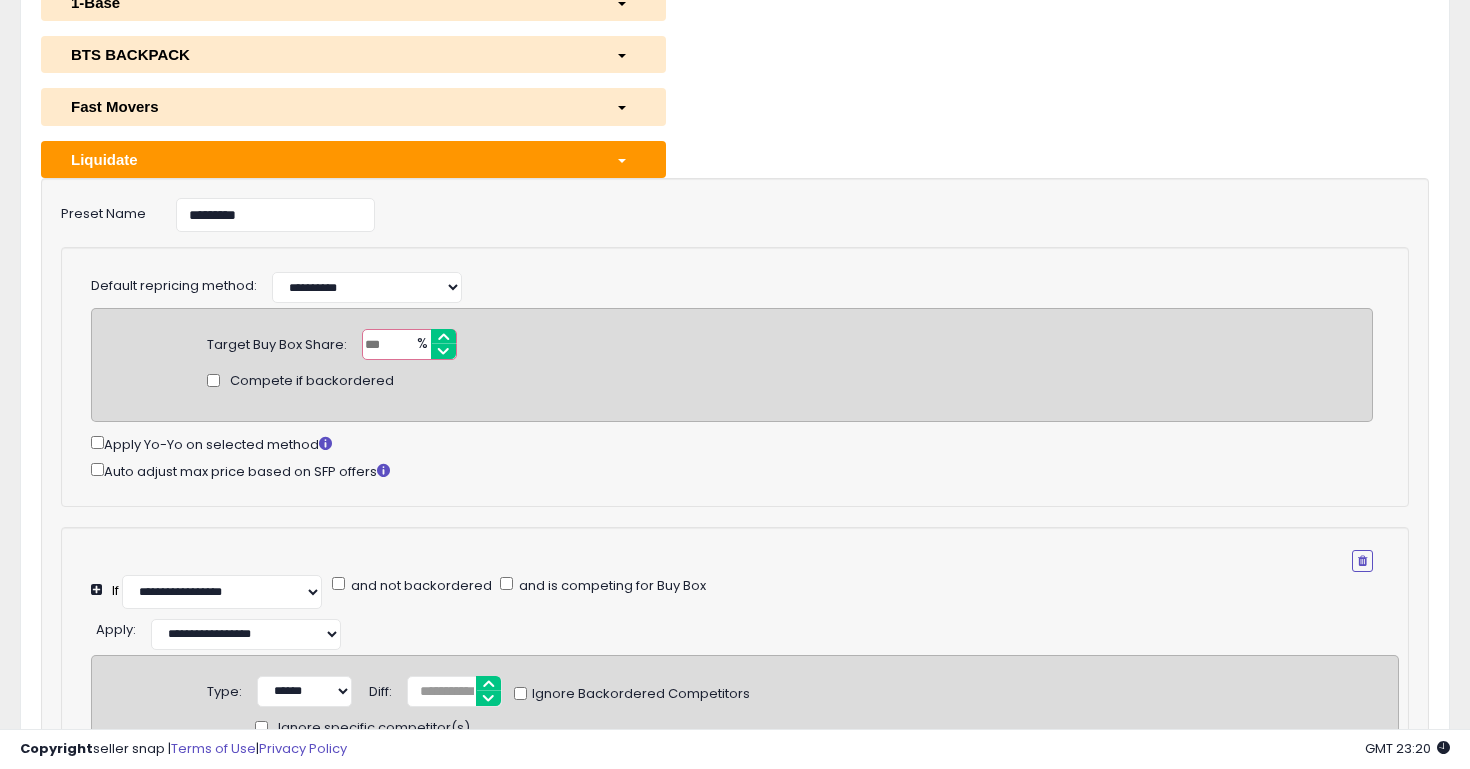 scroll, scrollTop: 233, scrollLeft: 0, axis: vertical 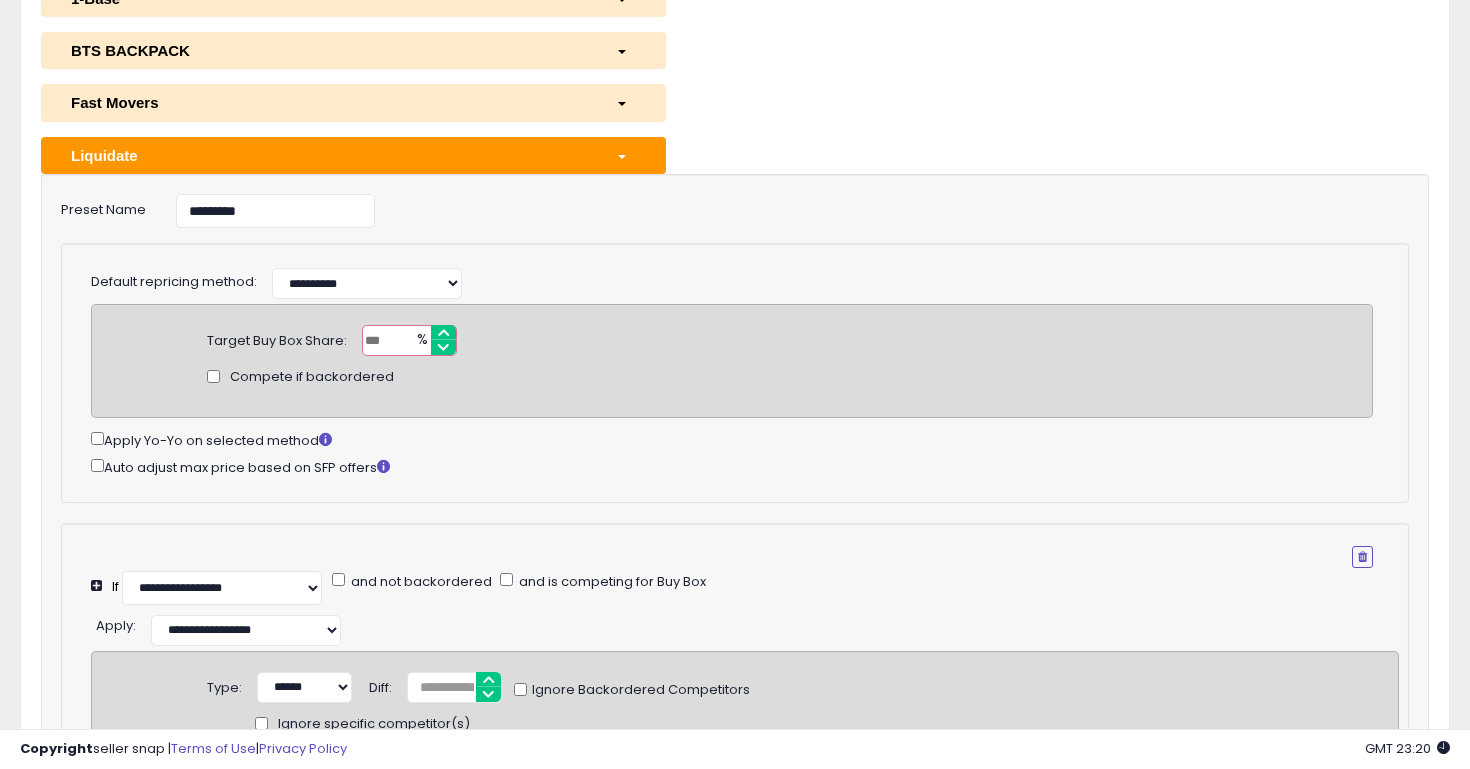 click at bounding box center (626, 155) 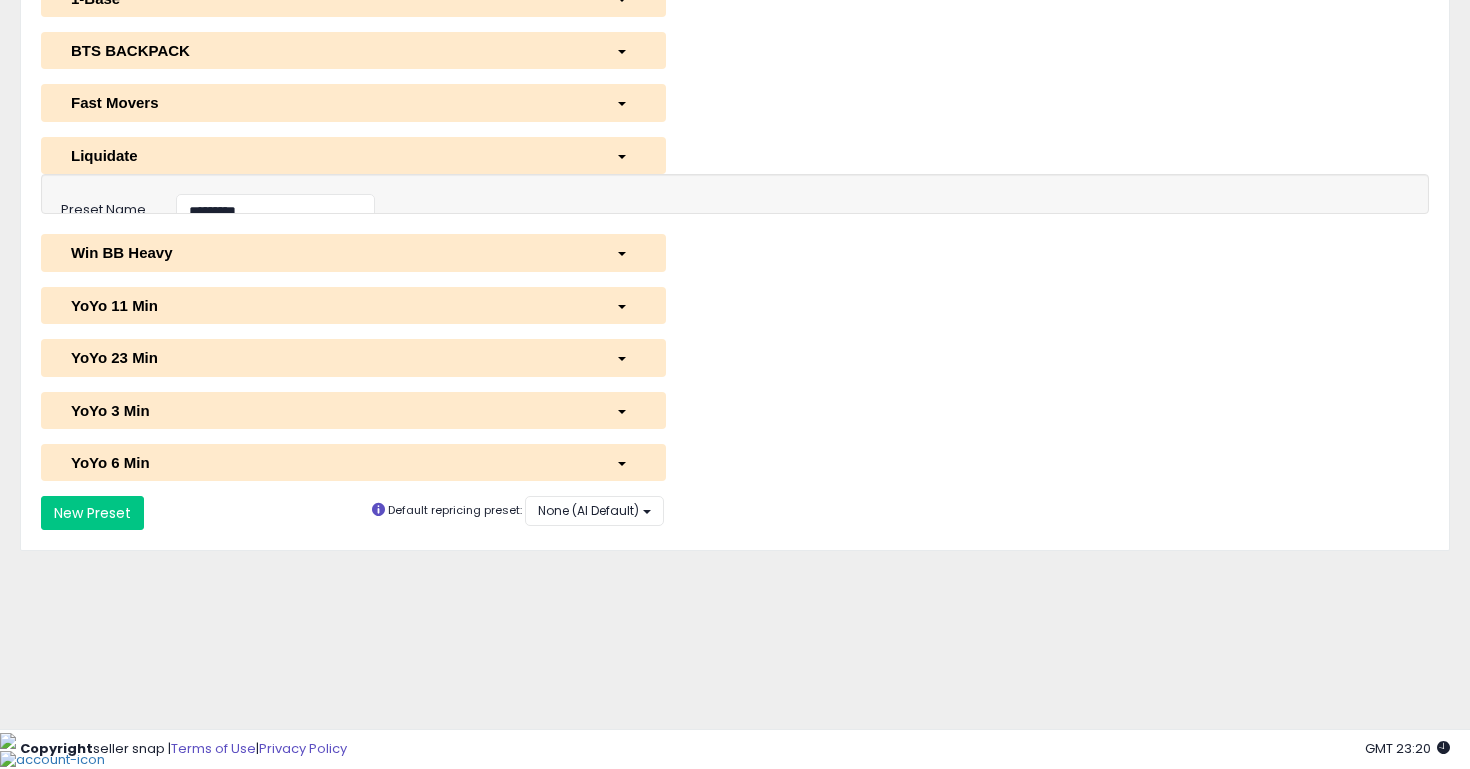 scroll, scrollTop: 196, scrollLeft: 0, axis: vertical 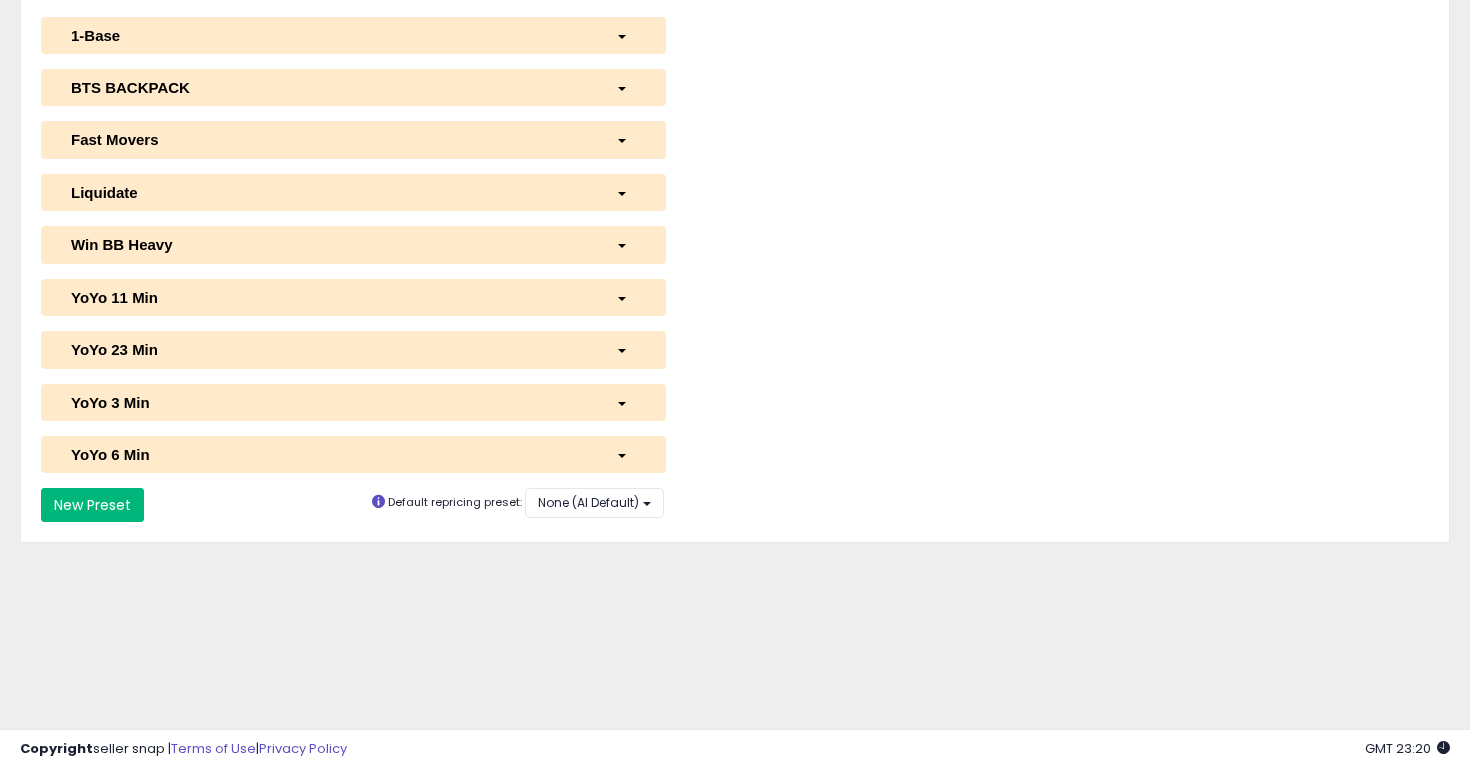 click on "New Preset" at bounding box center [92, 505] 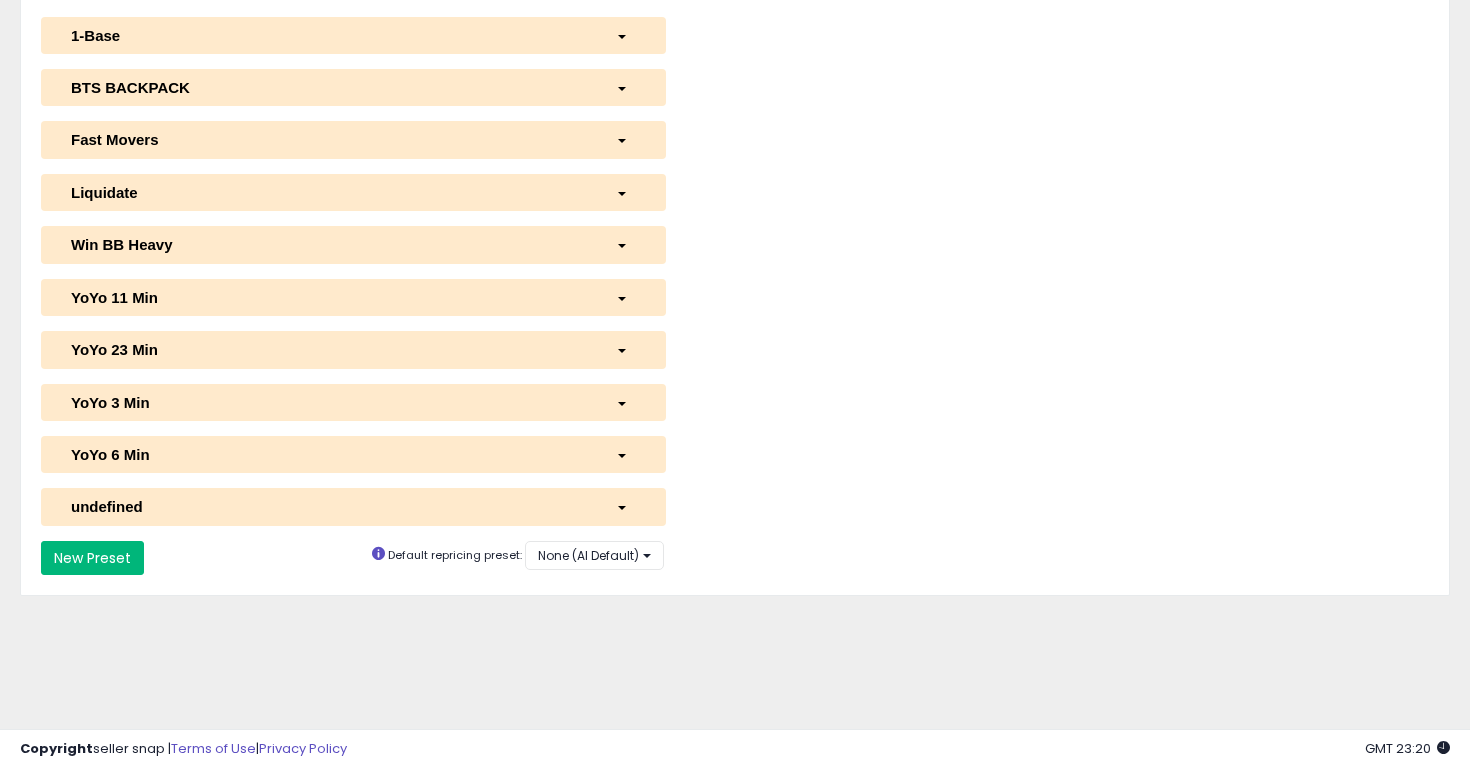 select on "*********" 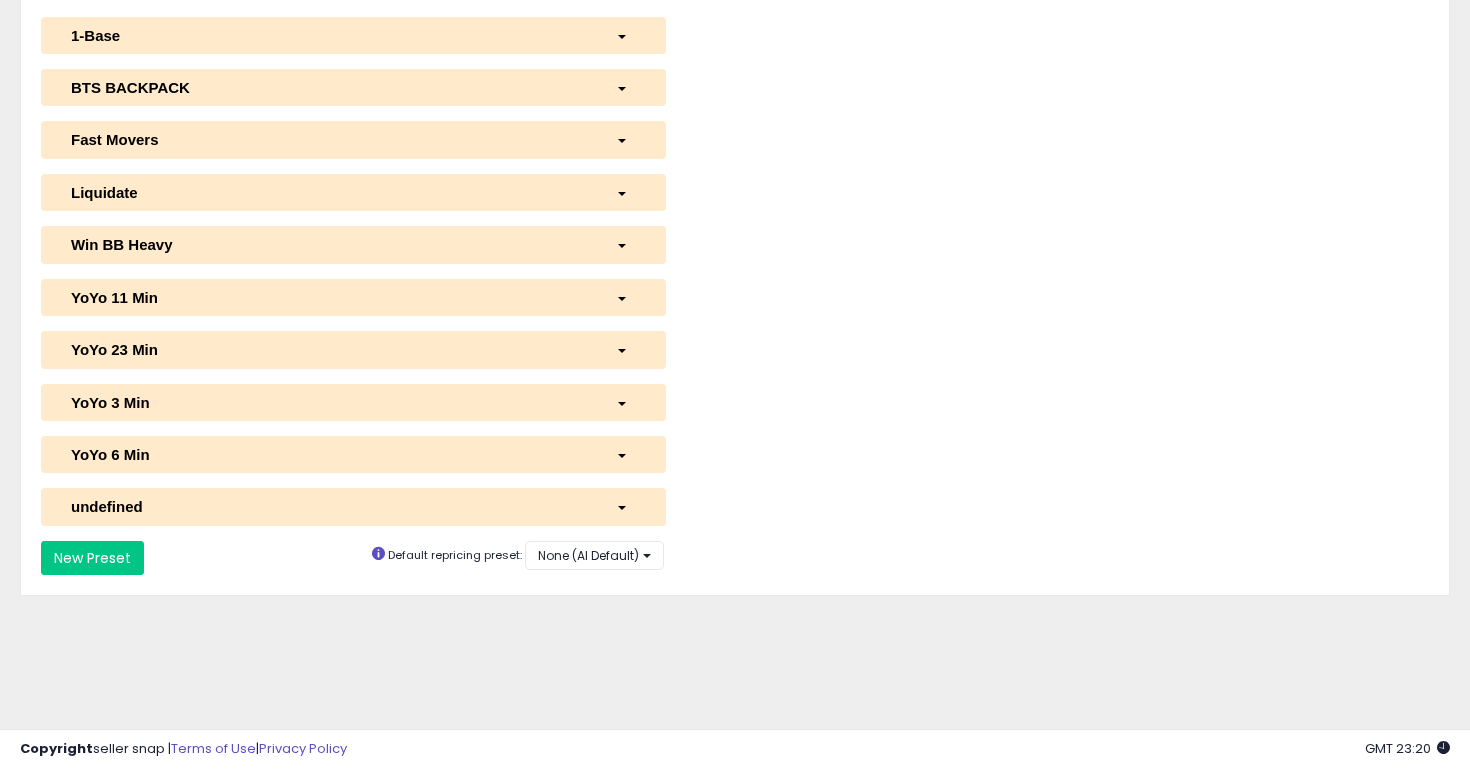 click on "undefined" at bounding box center [328, 506] 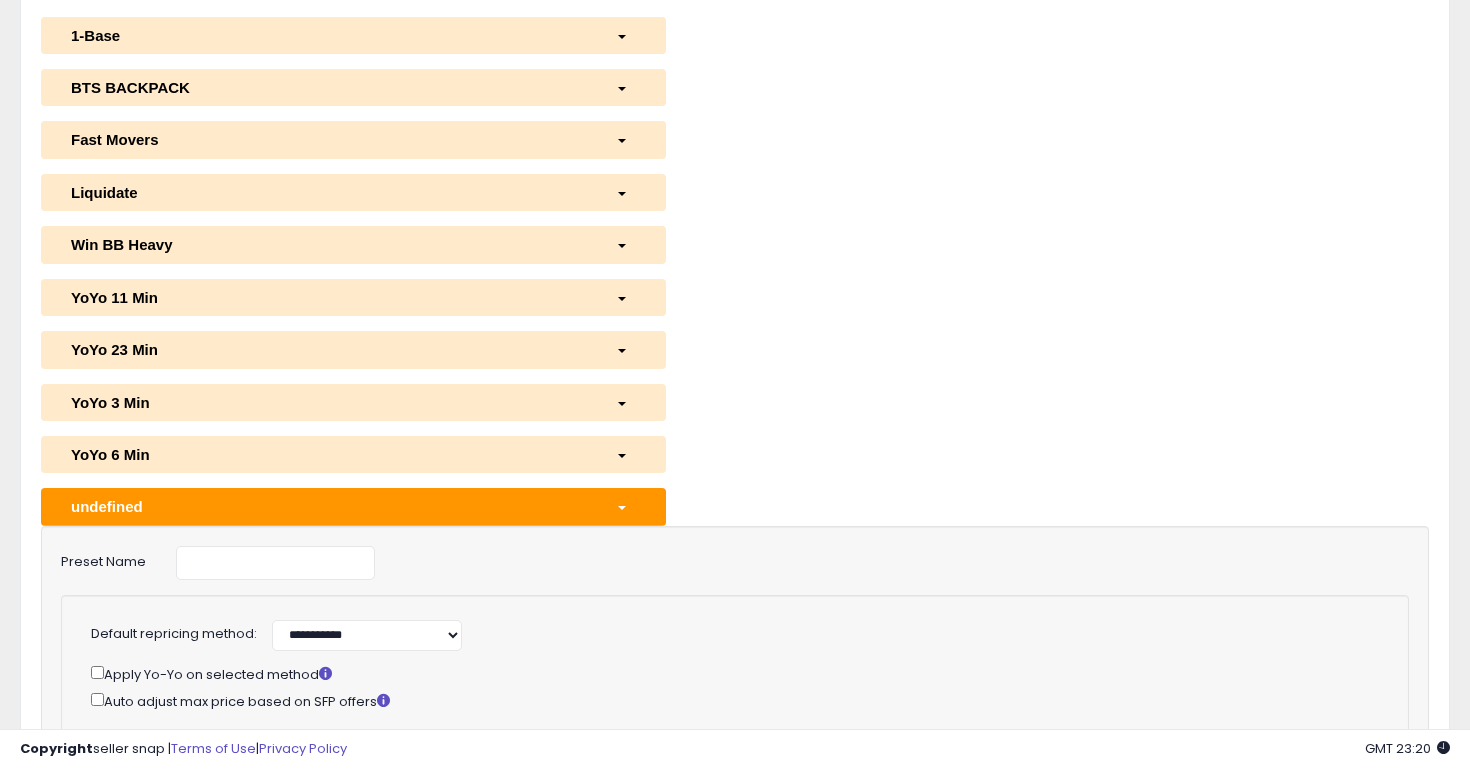 click on "**********" at bounding box center (735, 691) 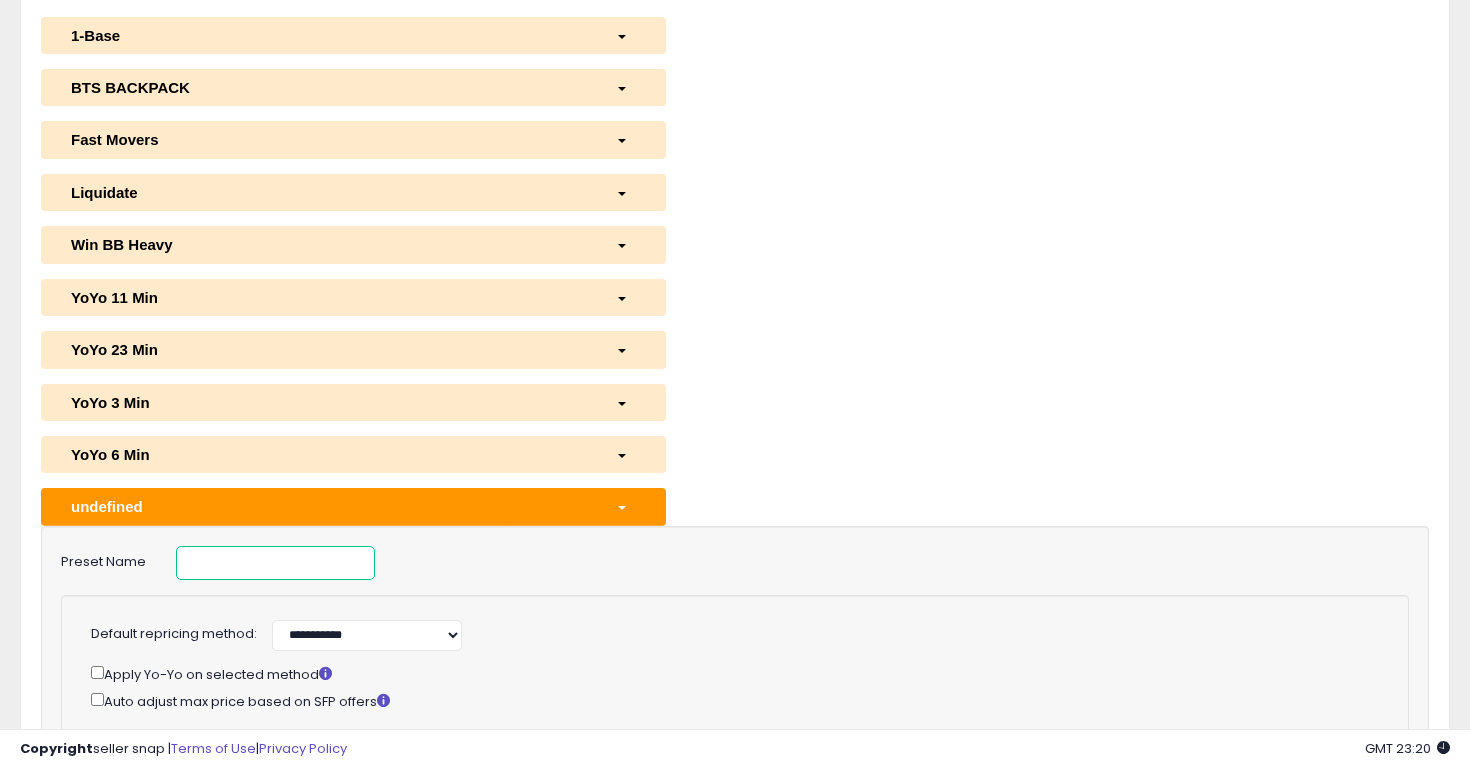 click at bounding box center (276, 563) 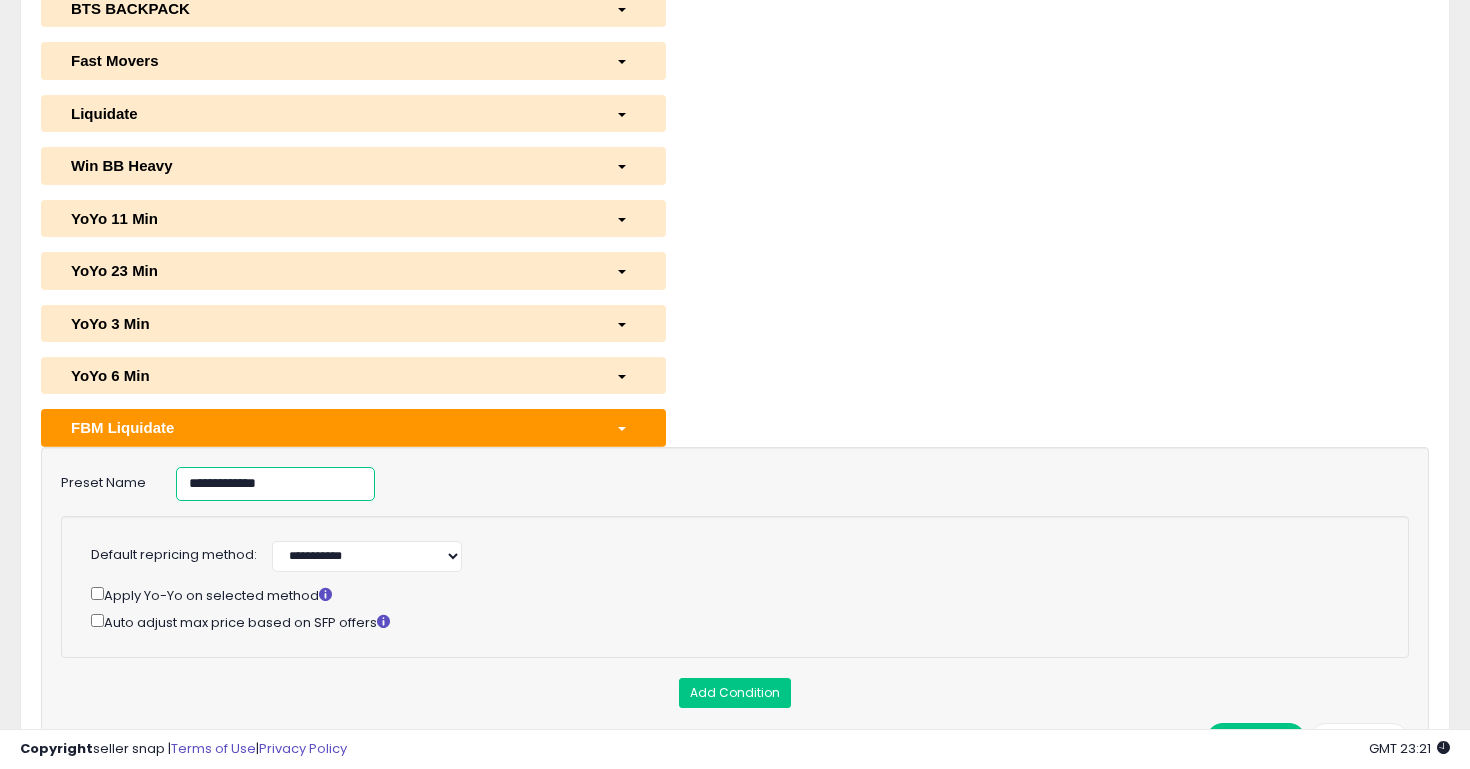 scroll, scrollTop: 376, scrollLeft: 0, axis: vertical 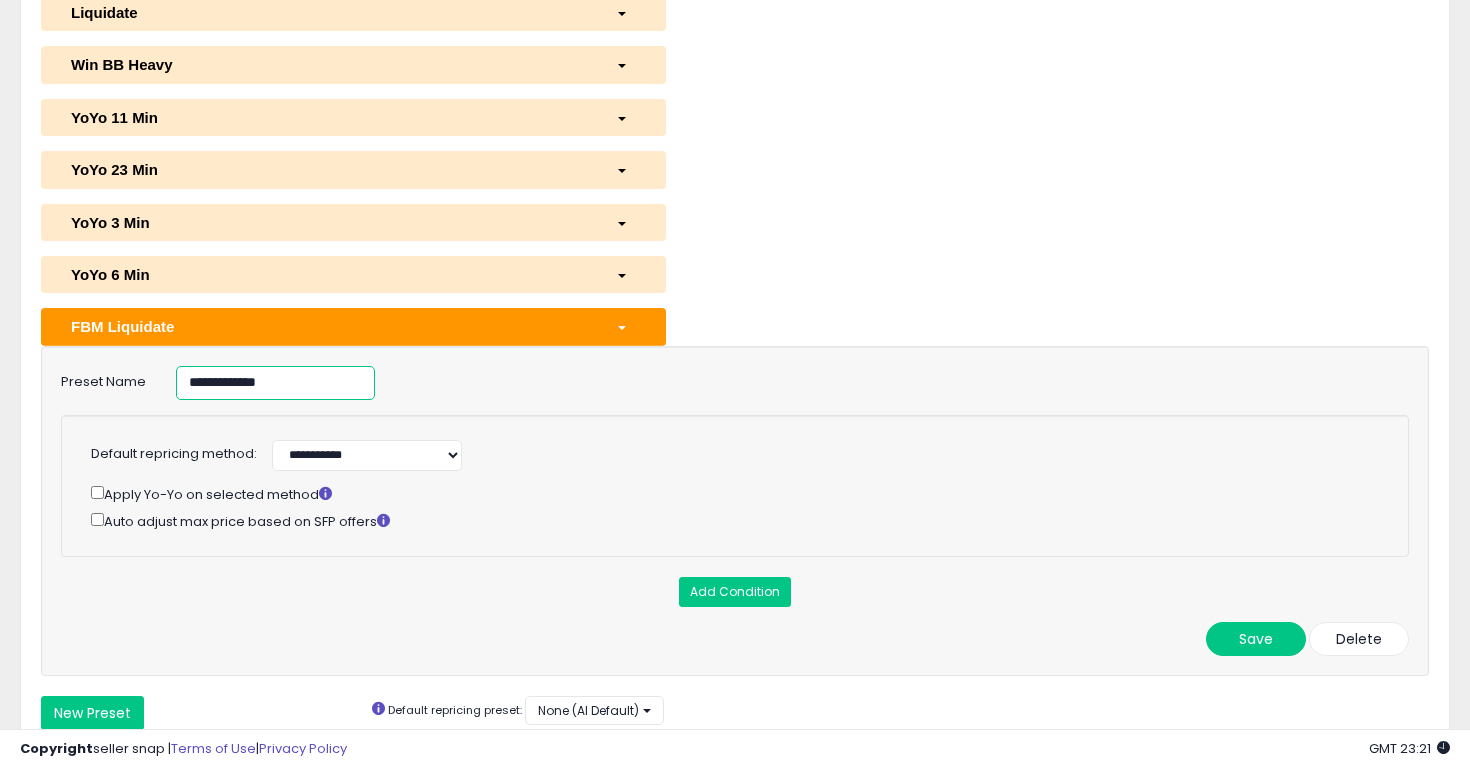 type on "**********" 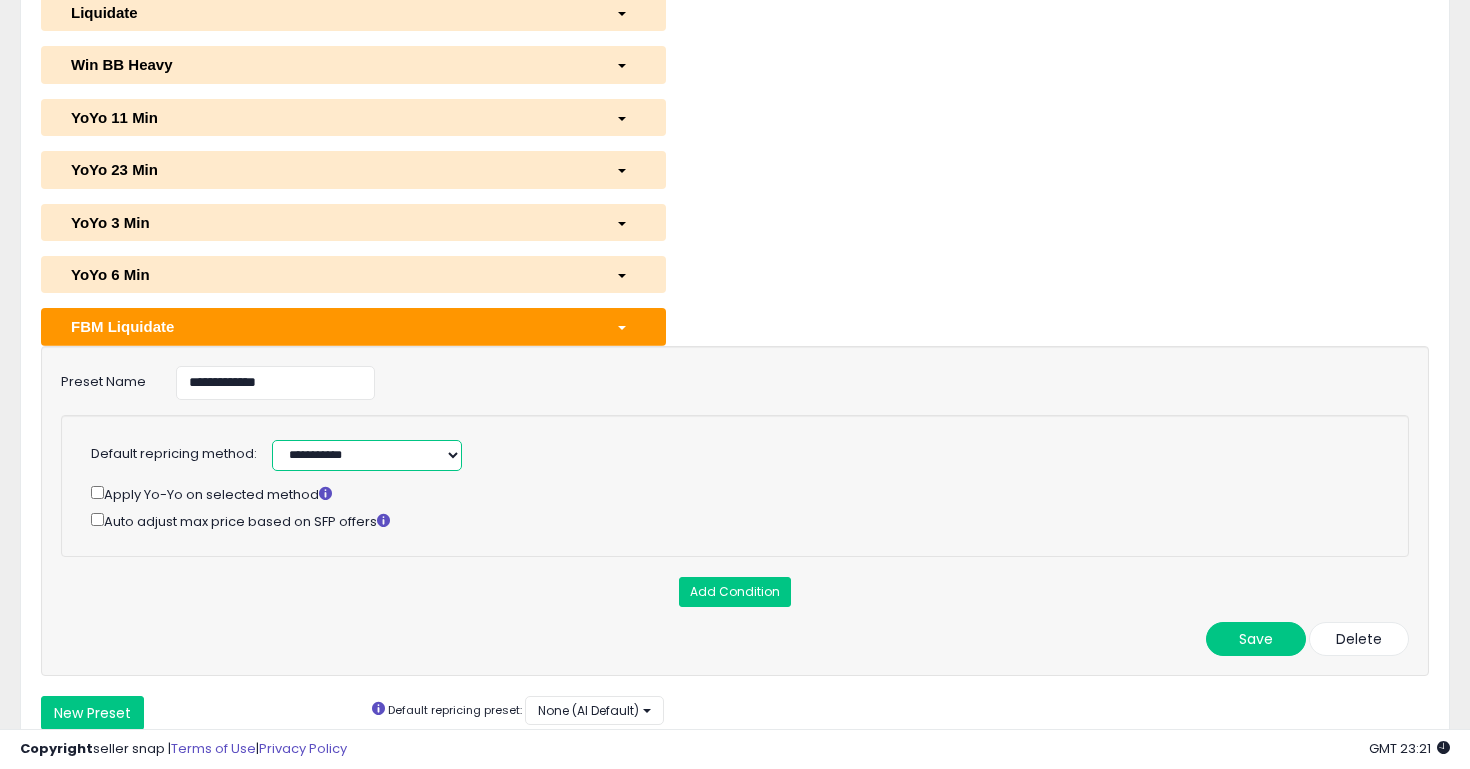 click on "**********" at bounding box center (367, 455) 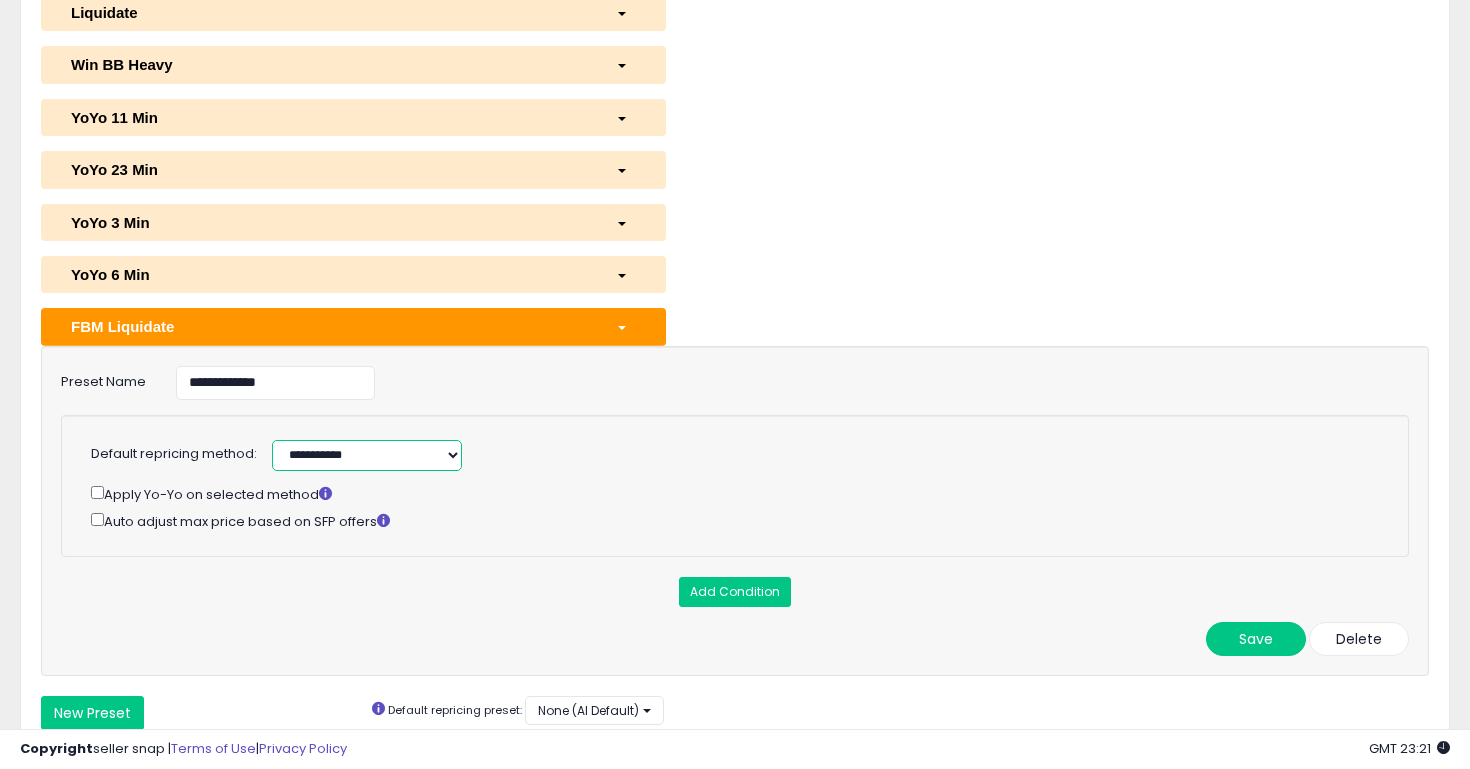 select on "******" 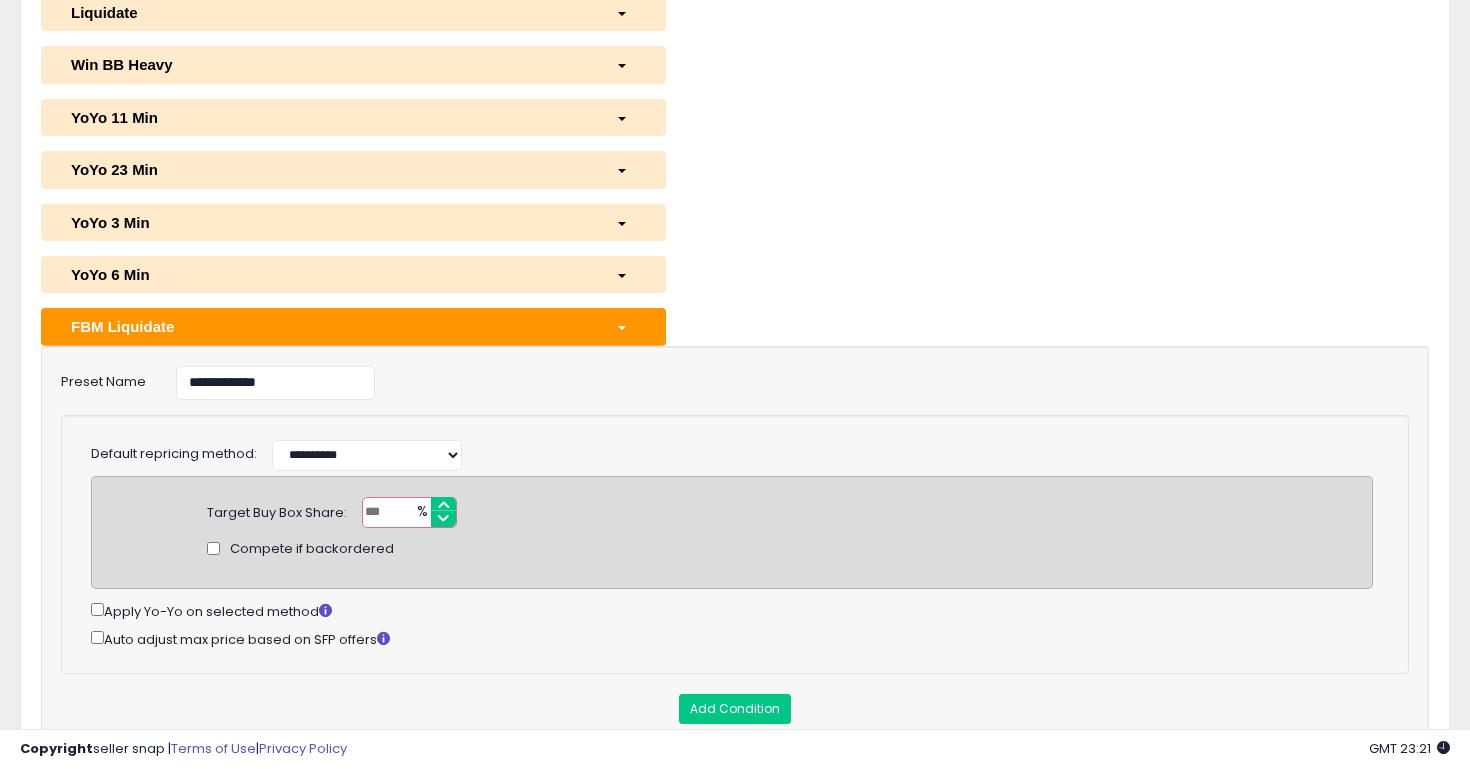 click at bounding box center (409, 512) 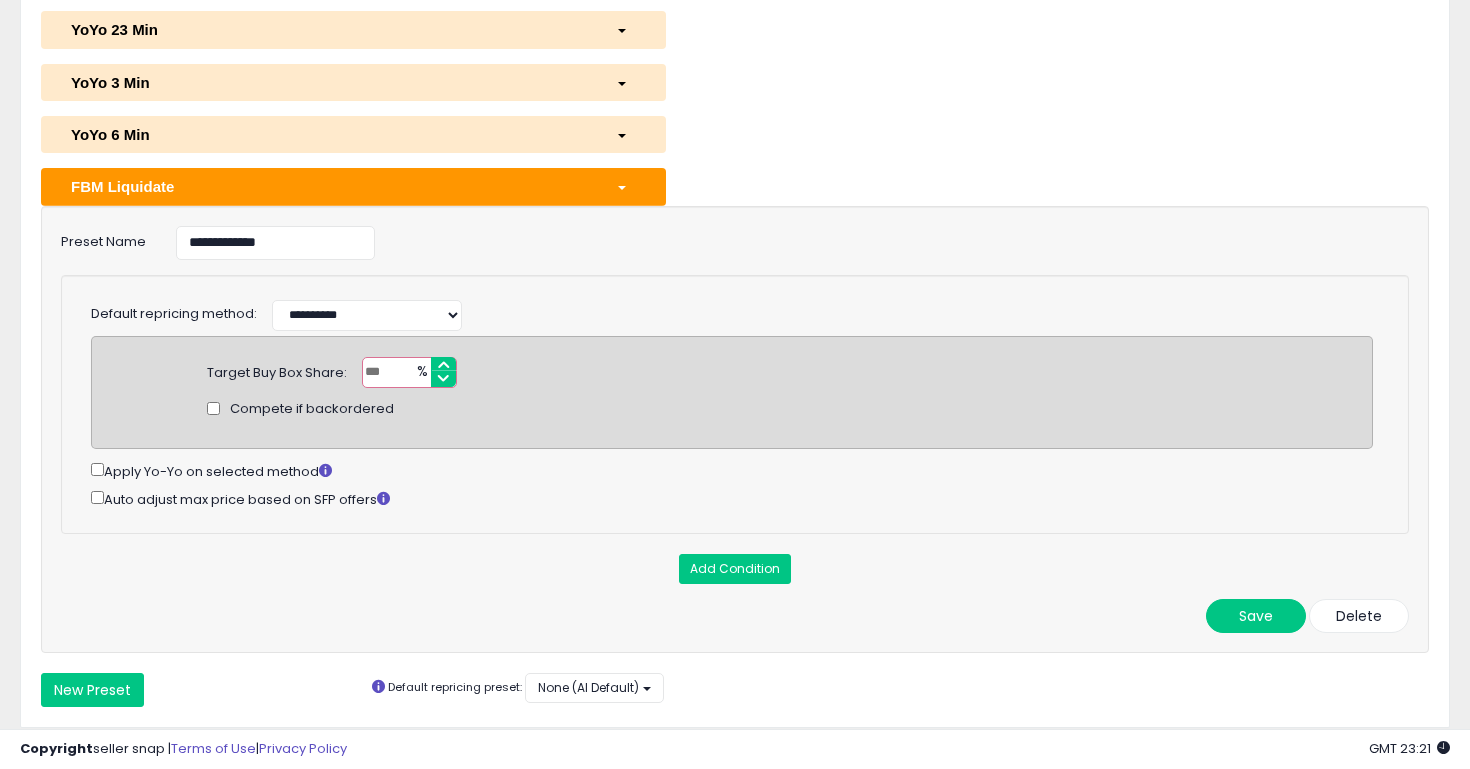 scroll, scrollTop: 574, scrollLeft: 0, axis: vertical 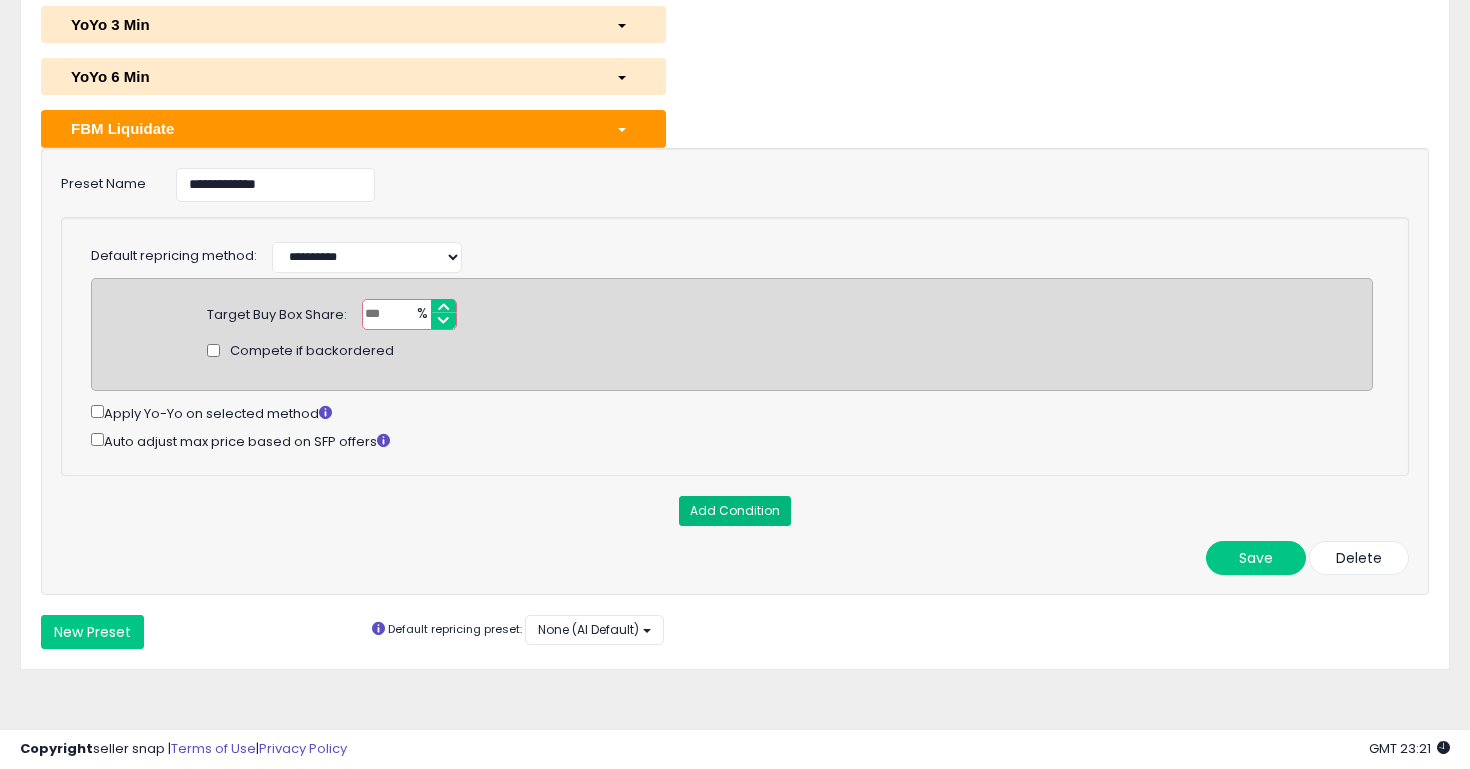 type on "**" 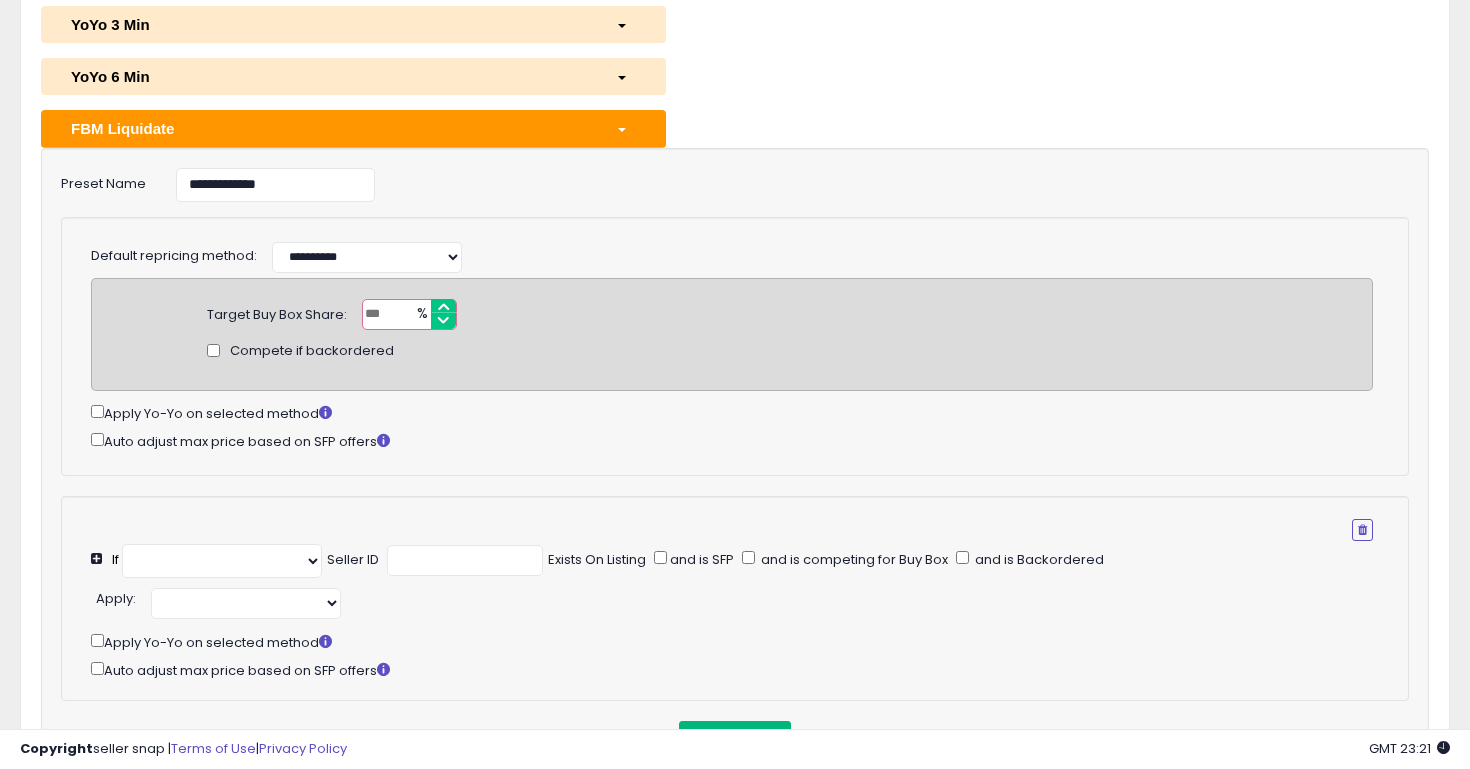 select on "**********" 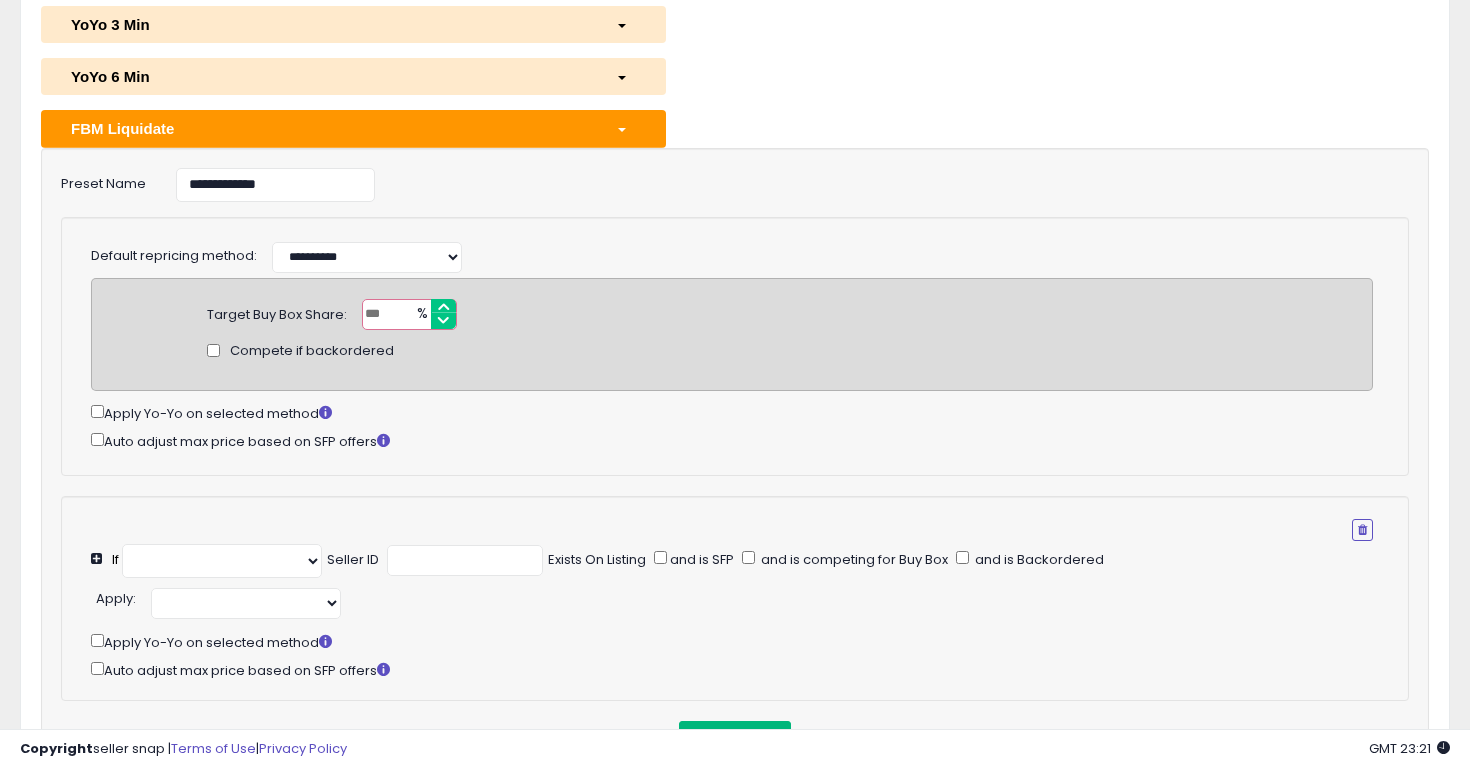 select on "*********" 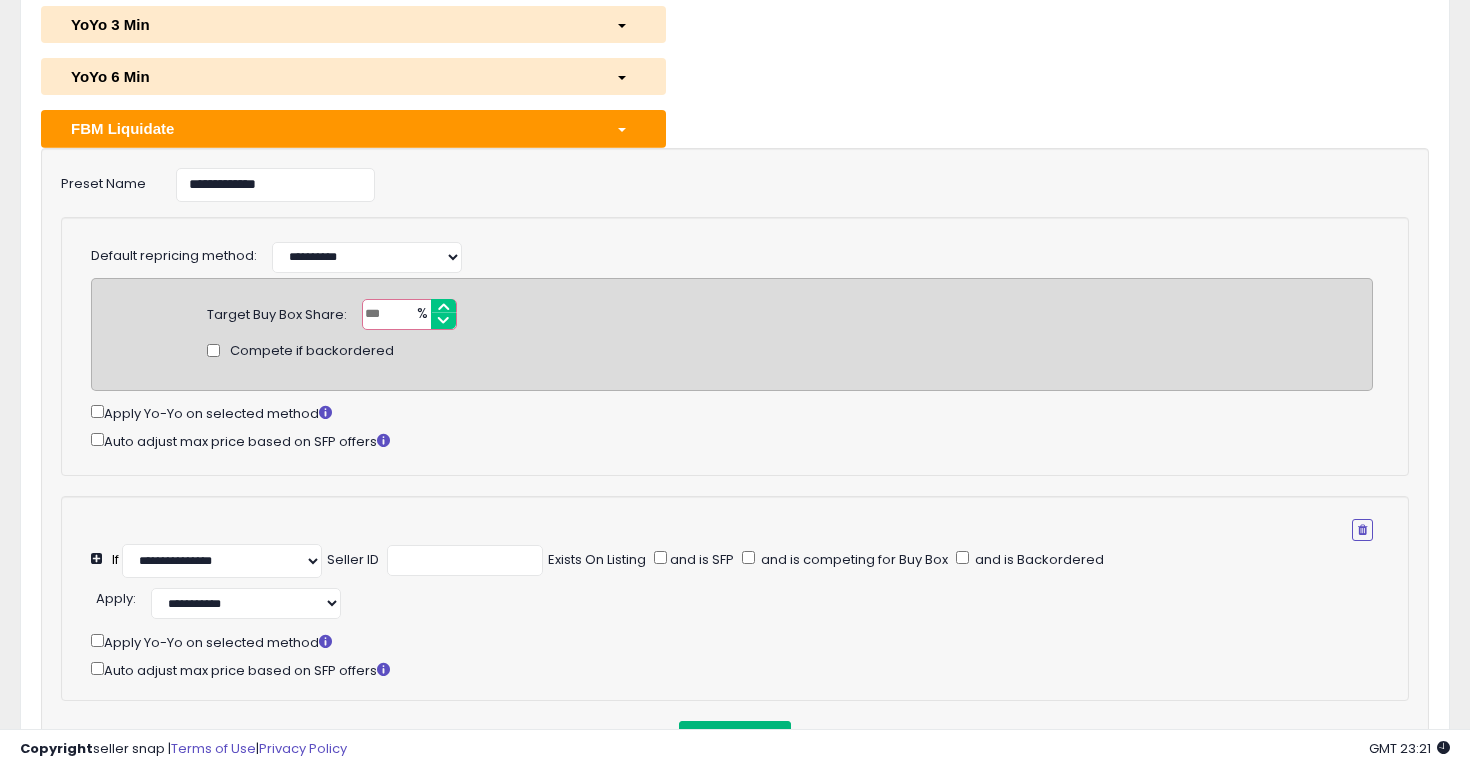 scroll, scrollTop: 690, scrollLeft: 0, axis: vertical 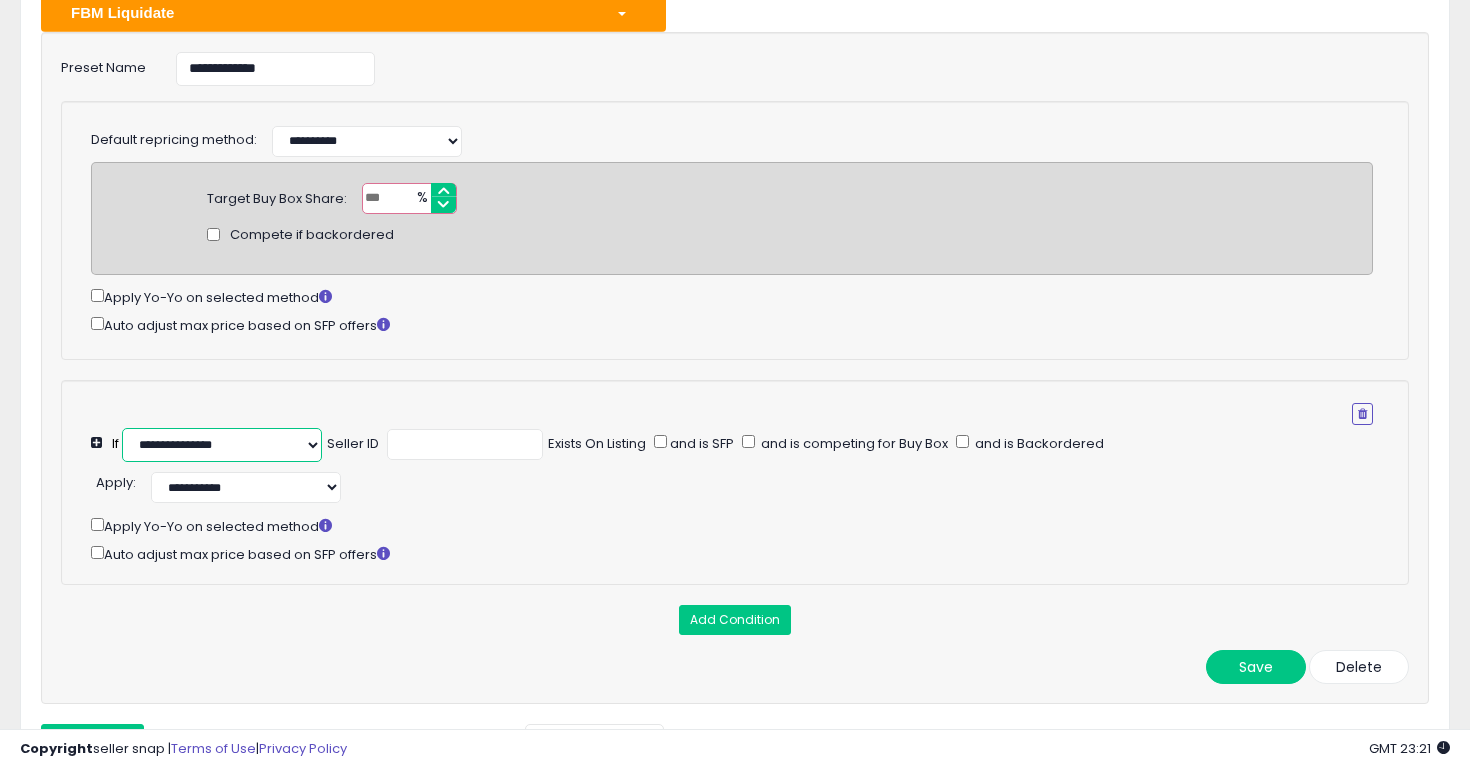 click on "**********" at bounding box center (222, 445) 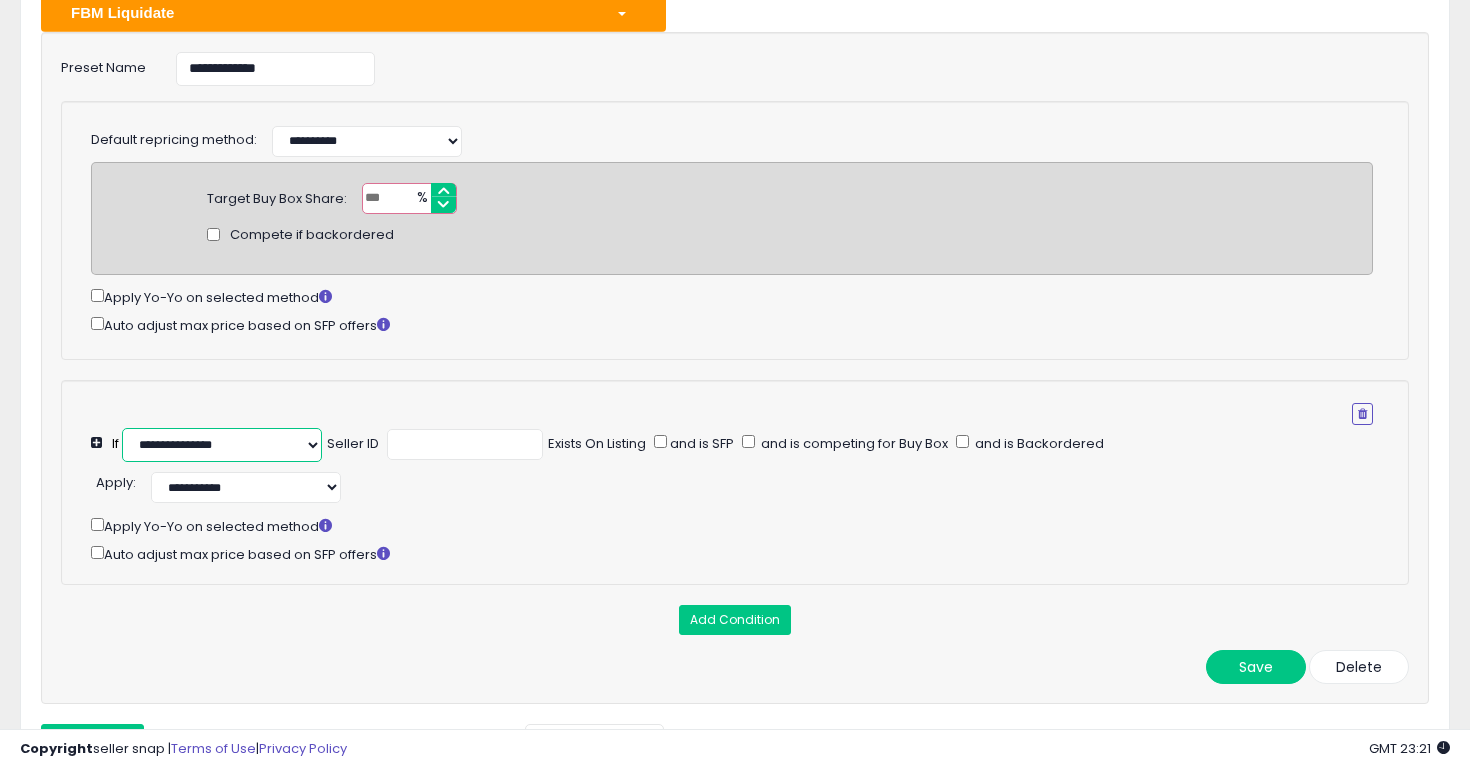 select on "**********" 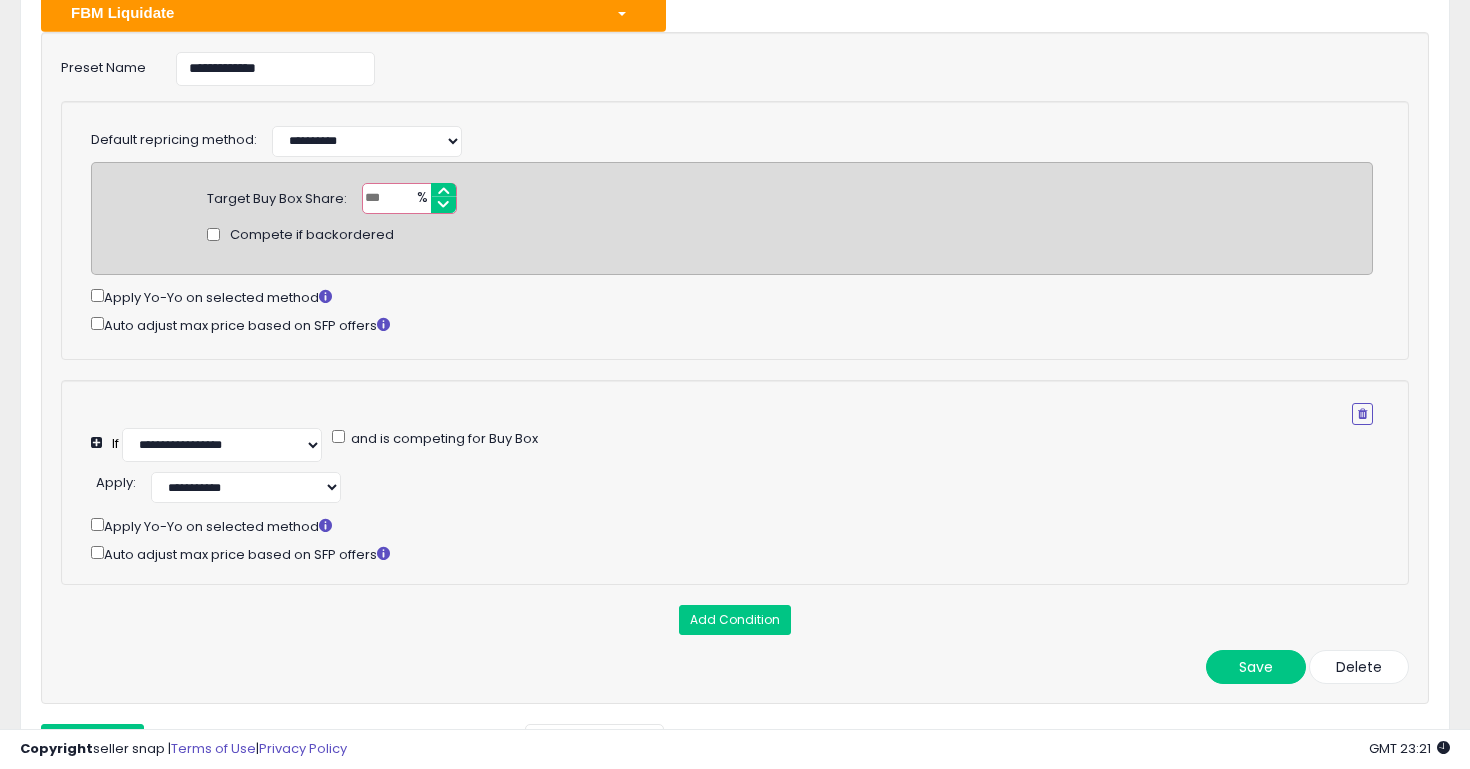 click on "and is competing for Buy Box" 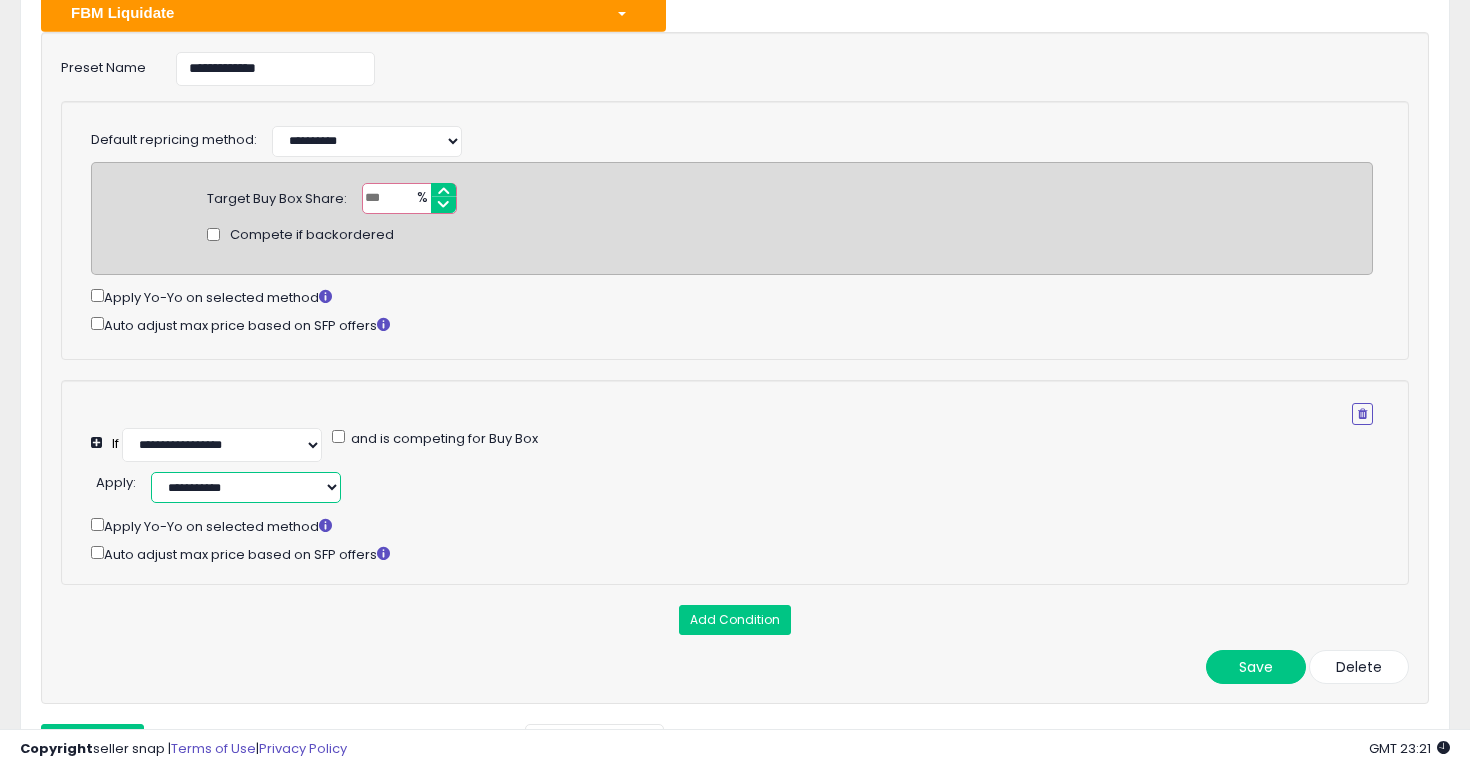 click on "**********" at bounding box center (246, 487) 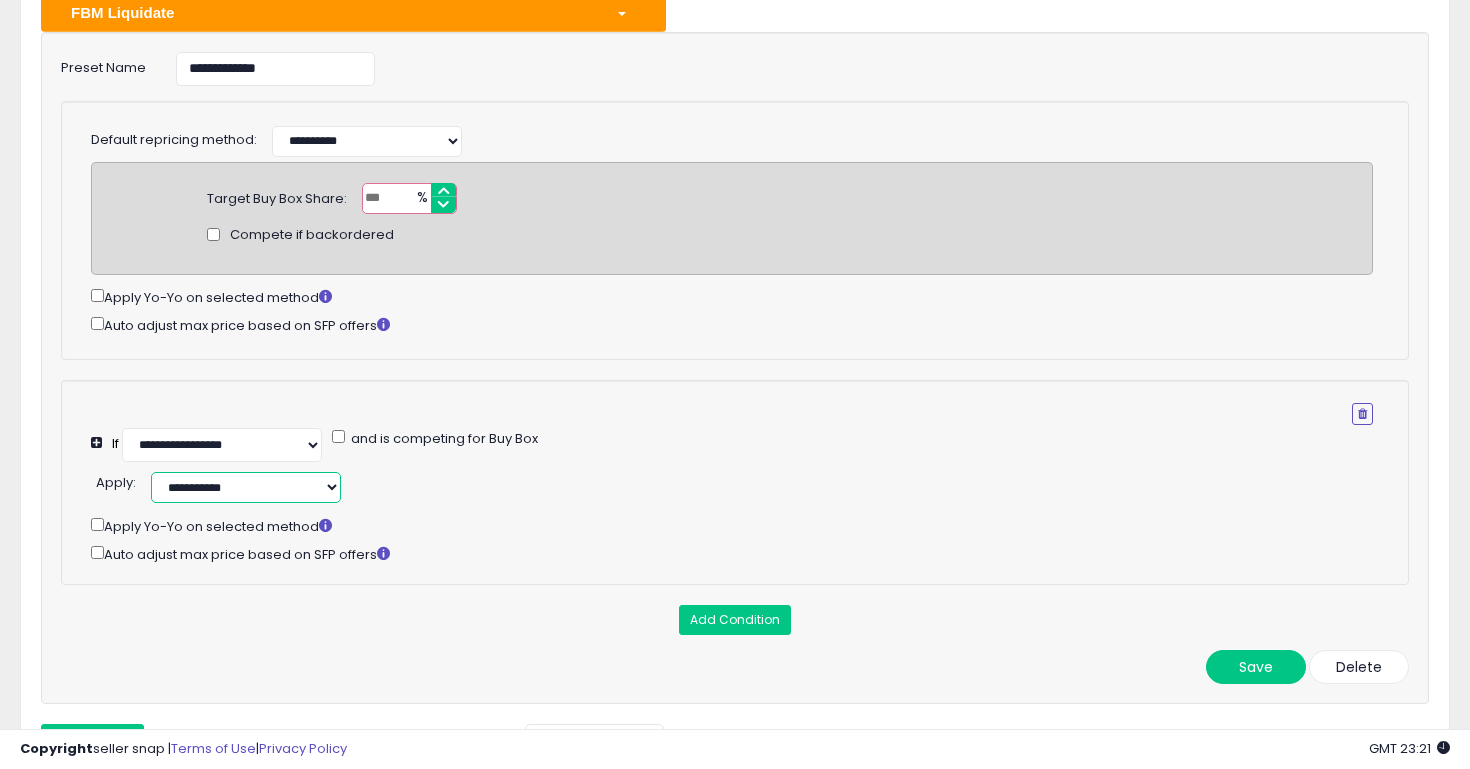 select on "**********" 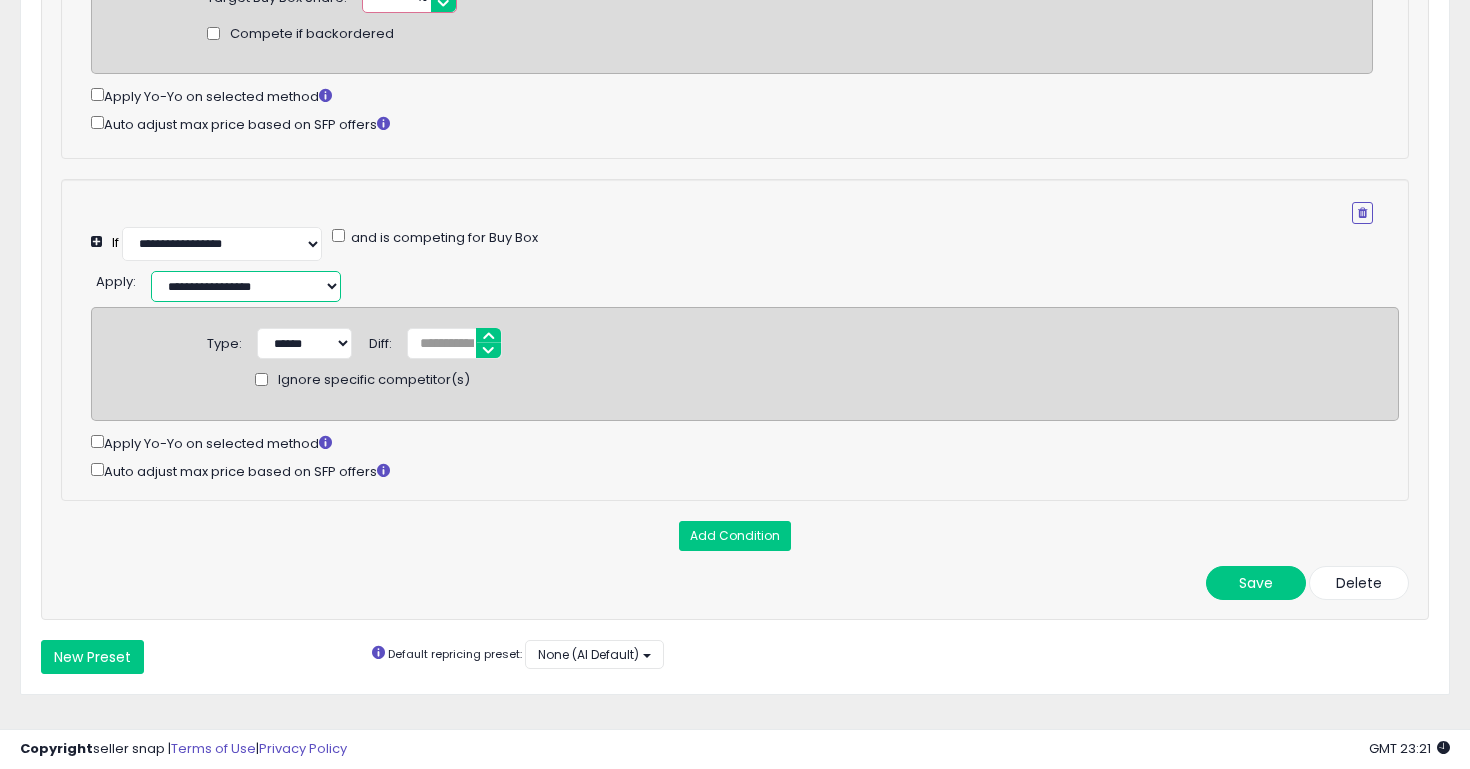 scroll, scrollTop: 897, scrollLeft: 0, axis: vertical 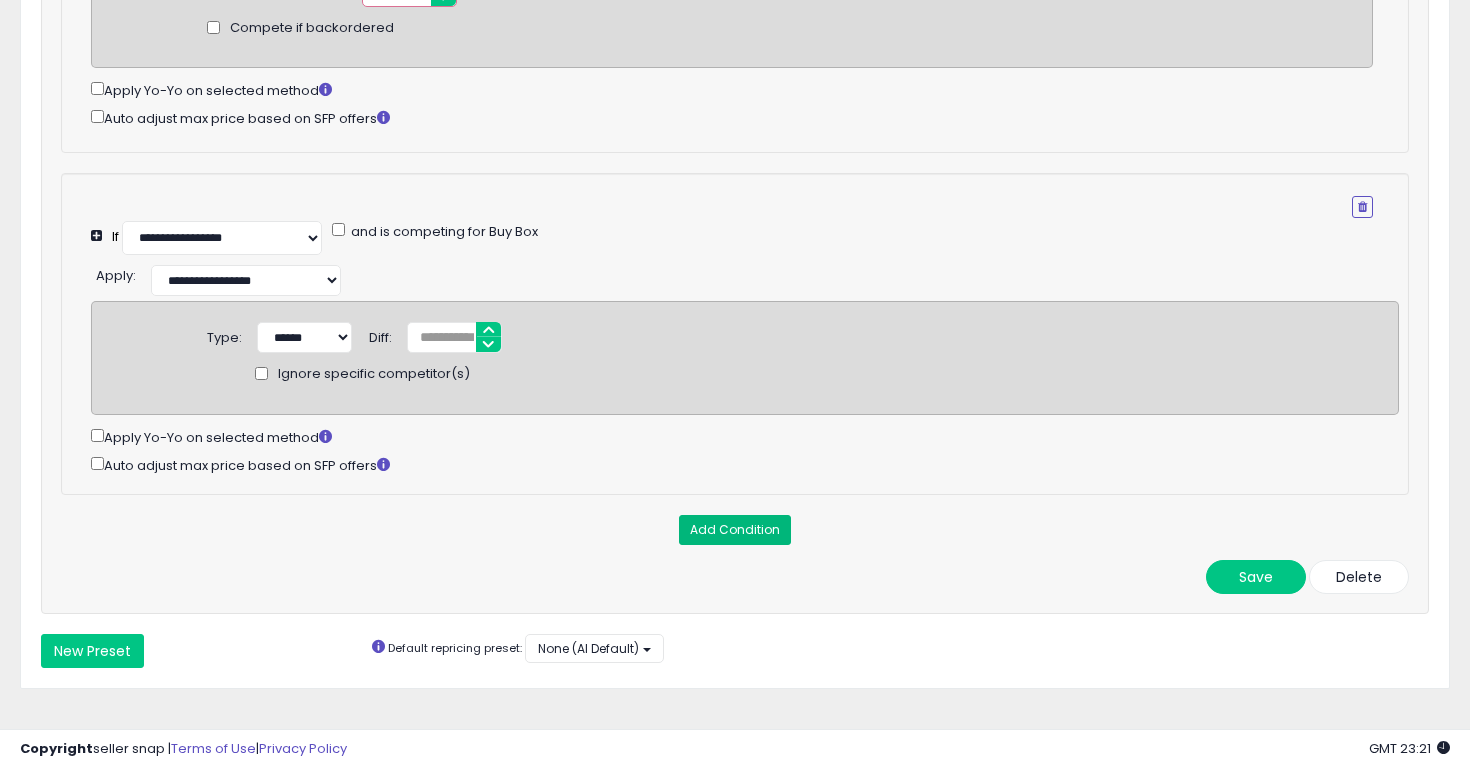 click on "Add Condition" at bounding box center [735, 530] 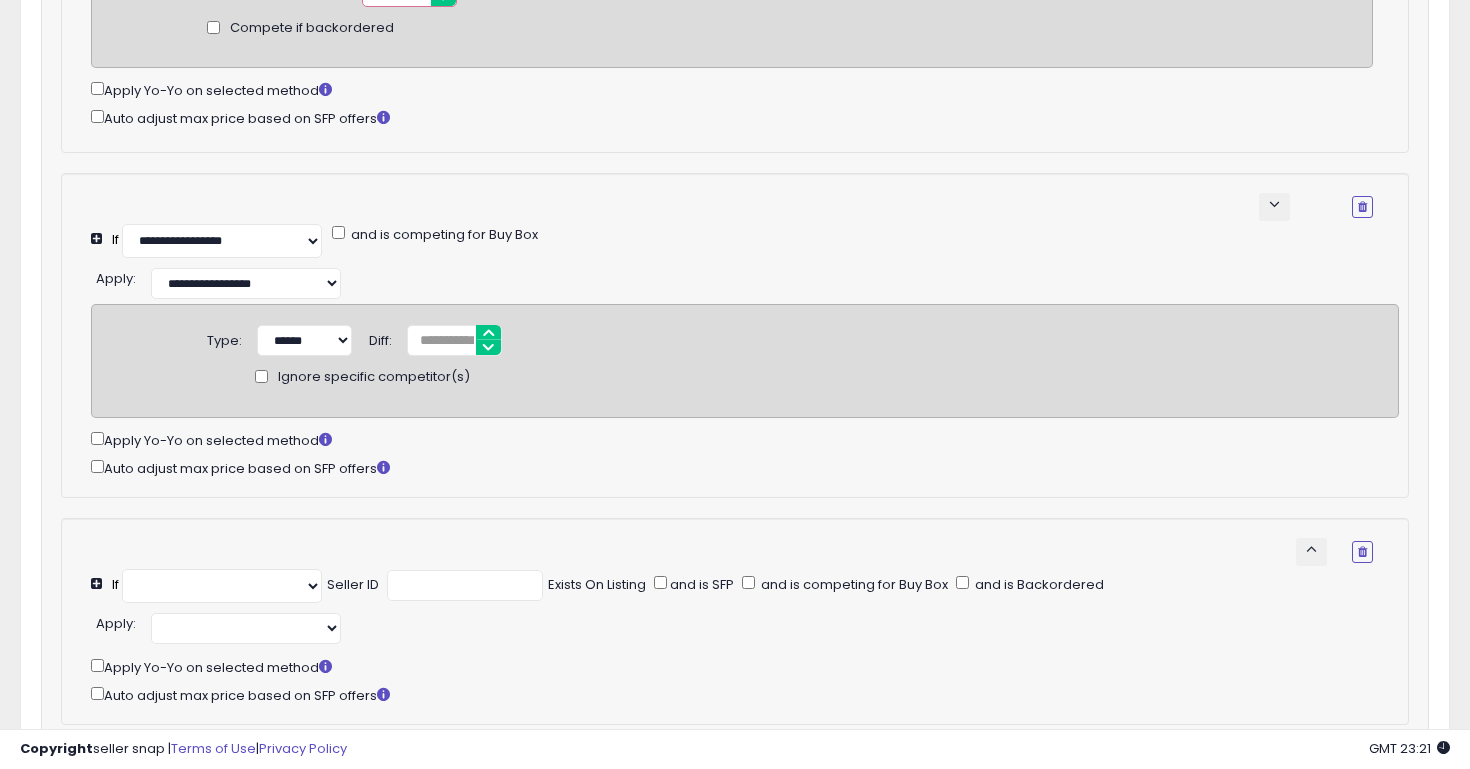 select on "**********" 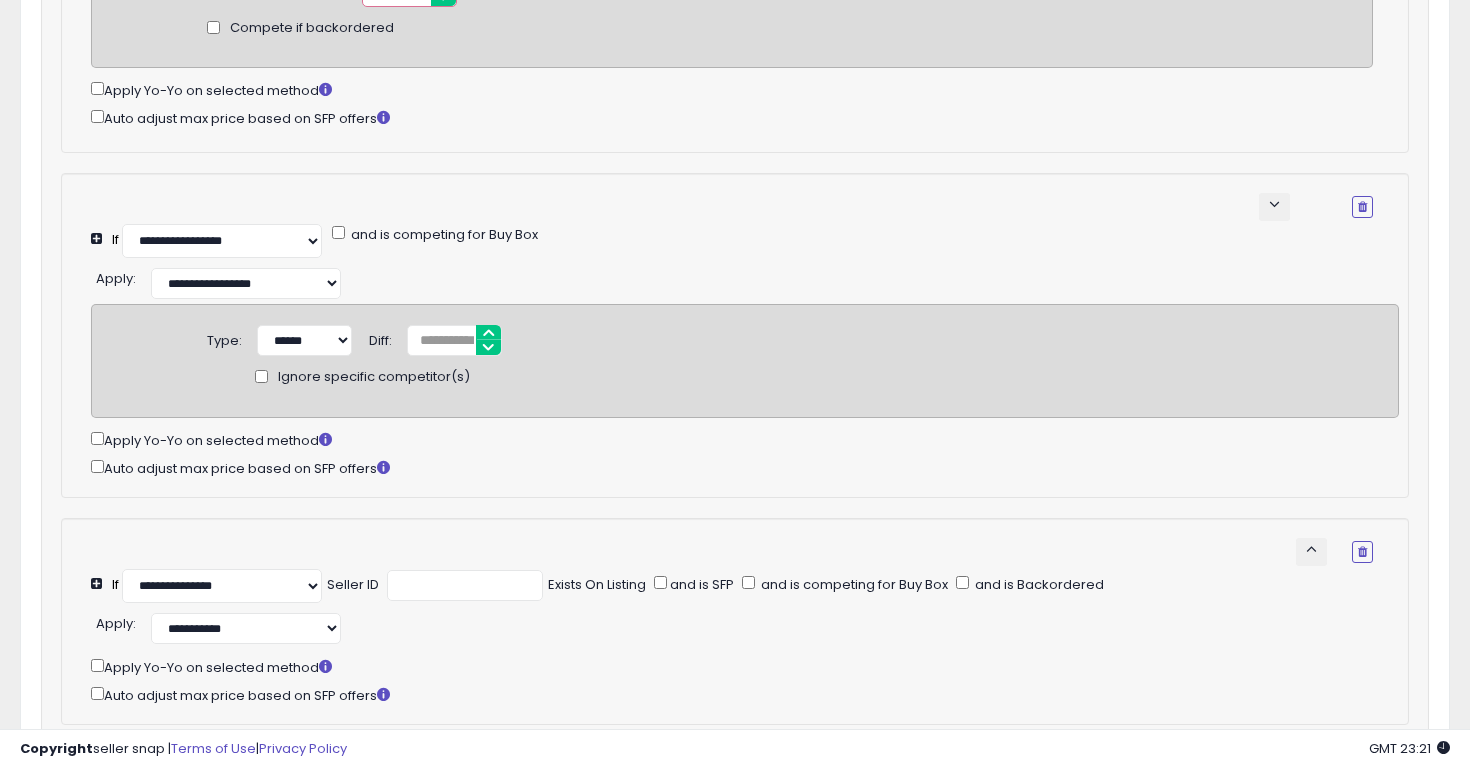 scroll, scrollTop: 917, scrollLeft: 0, axis: vertical 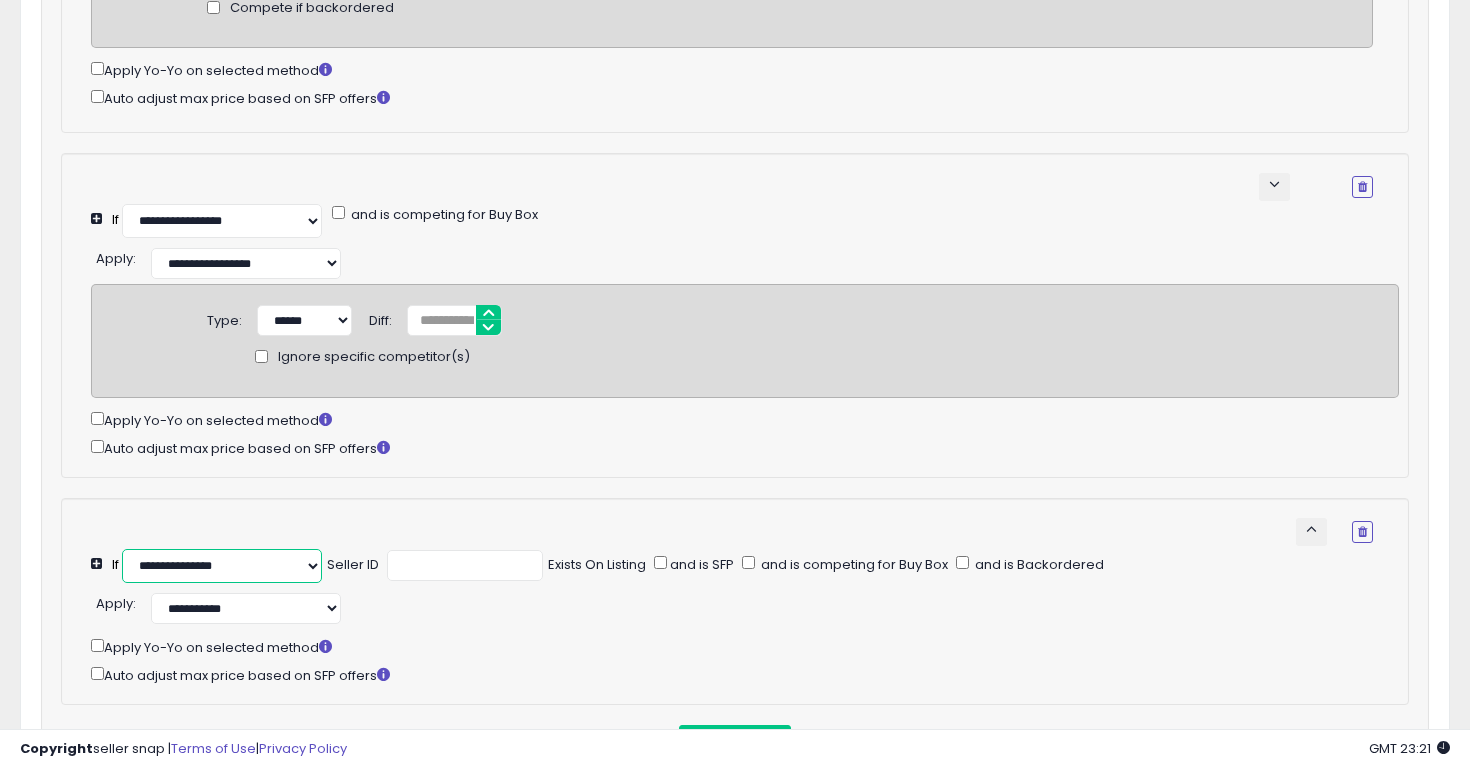 click on "**********" at bounding box center (222, 566) 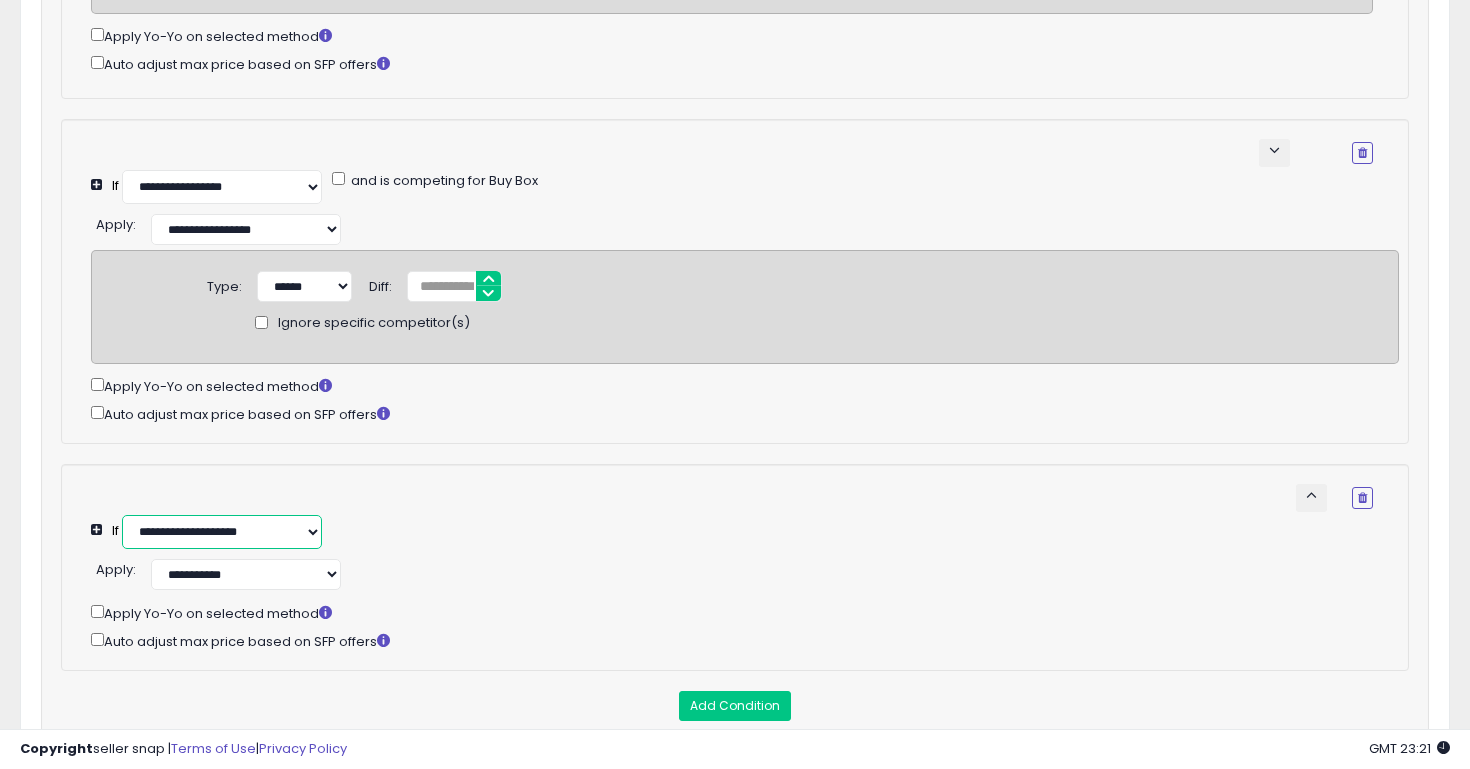 scroll, scrollTop: 963, scrollLeft: 0, axis: vertical 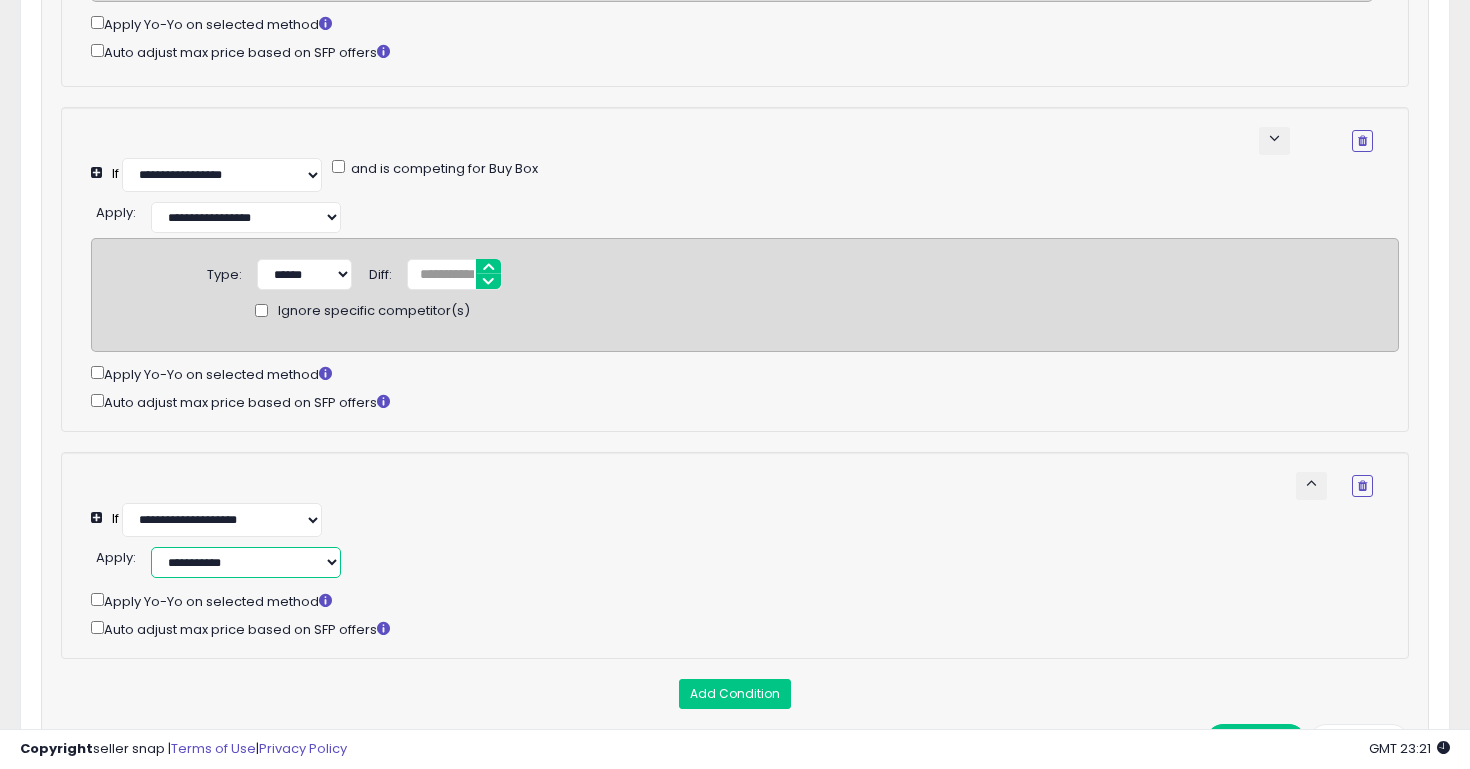 click on "**********" at bounding box center (246, 562) 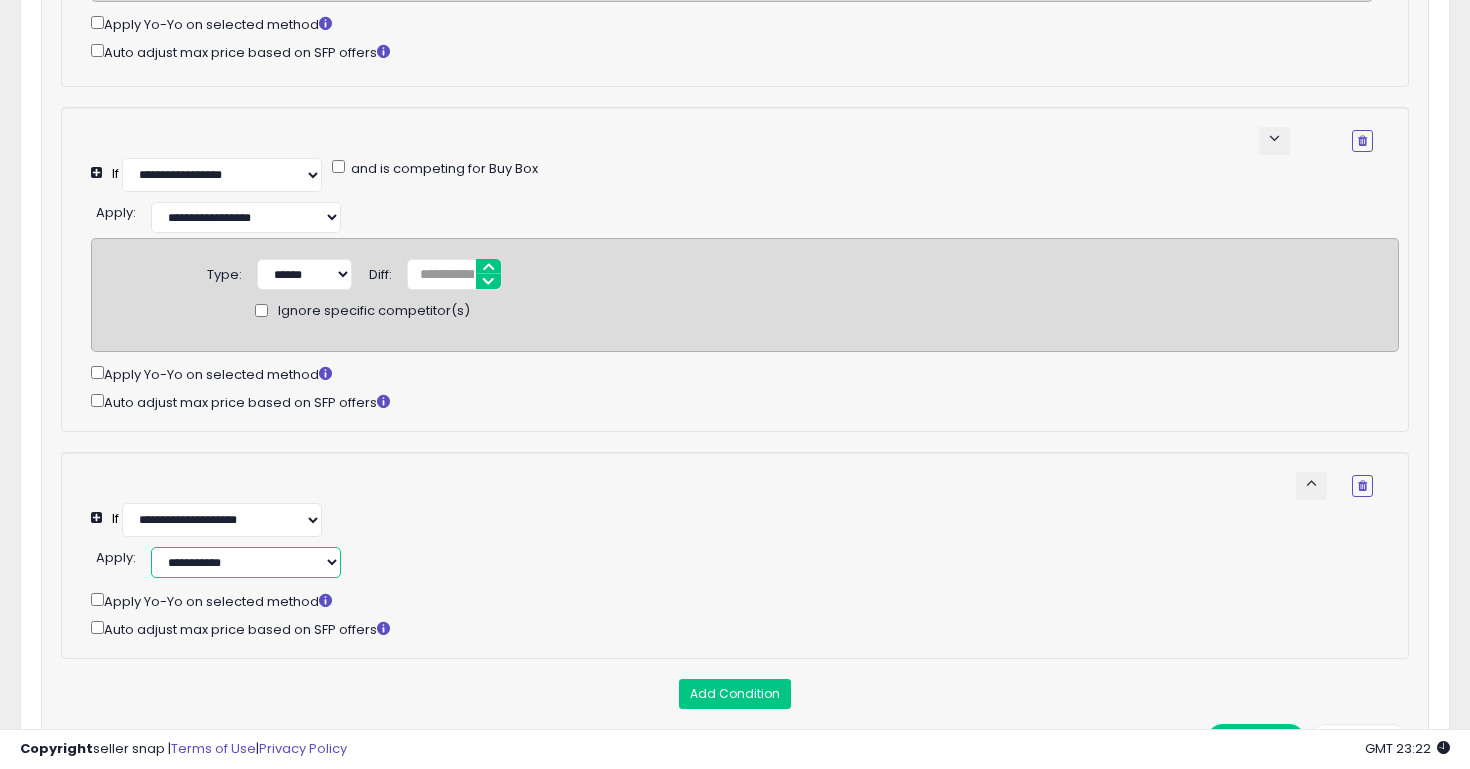 select on "**********" 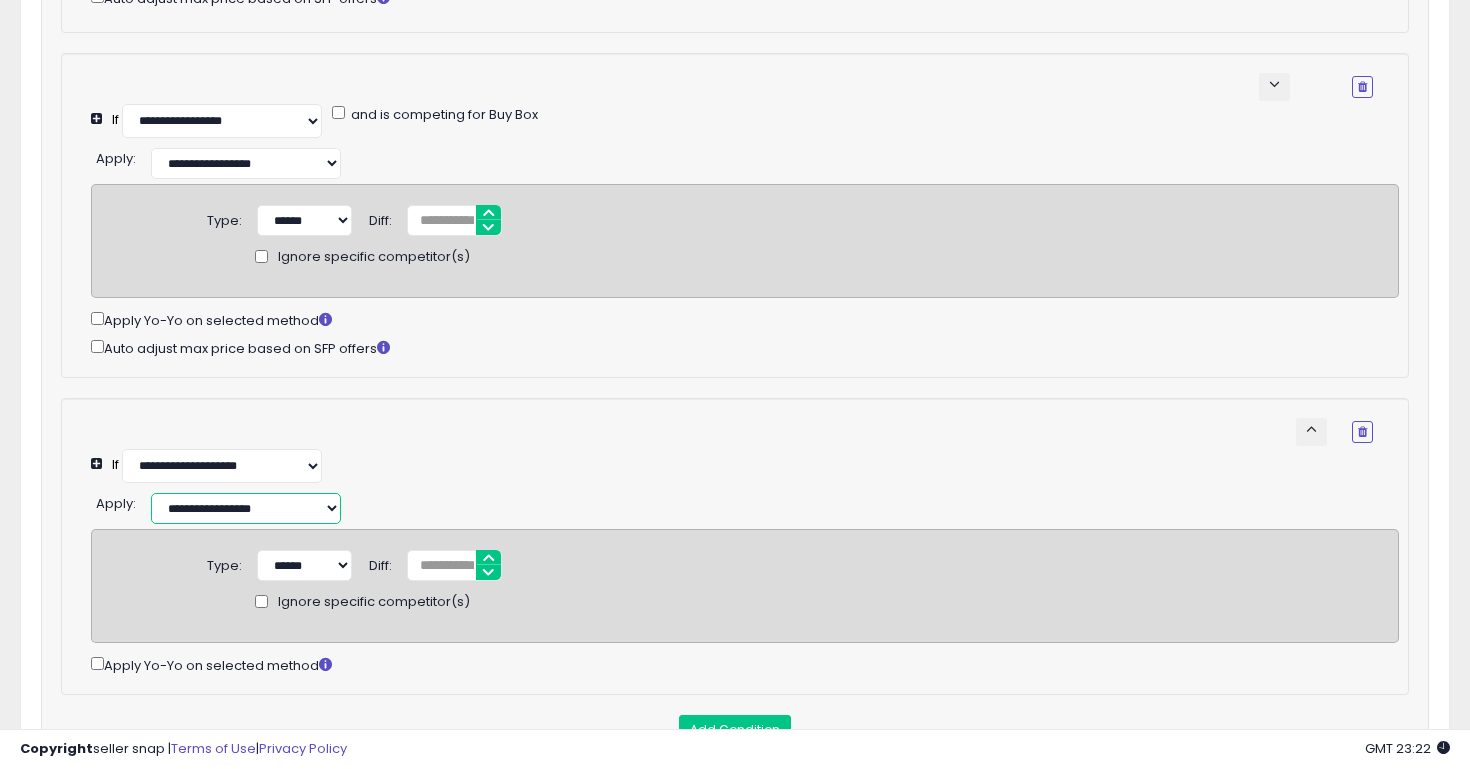 scroll, scrollTop: 1069, scrollLeft: 0, axis: vertical 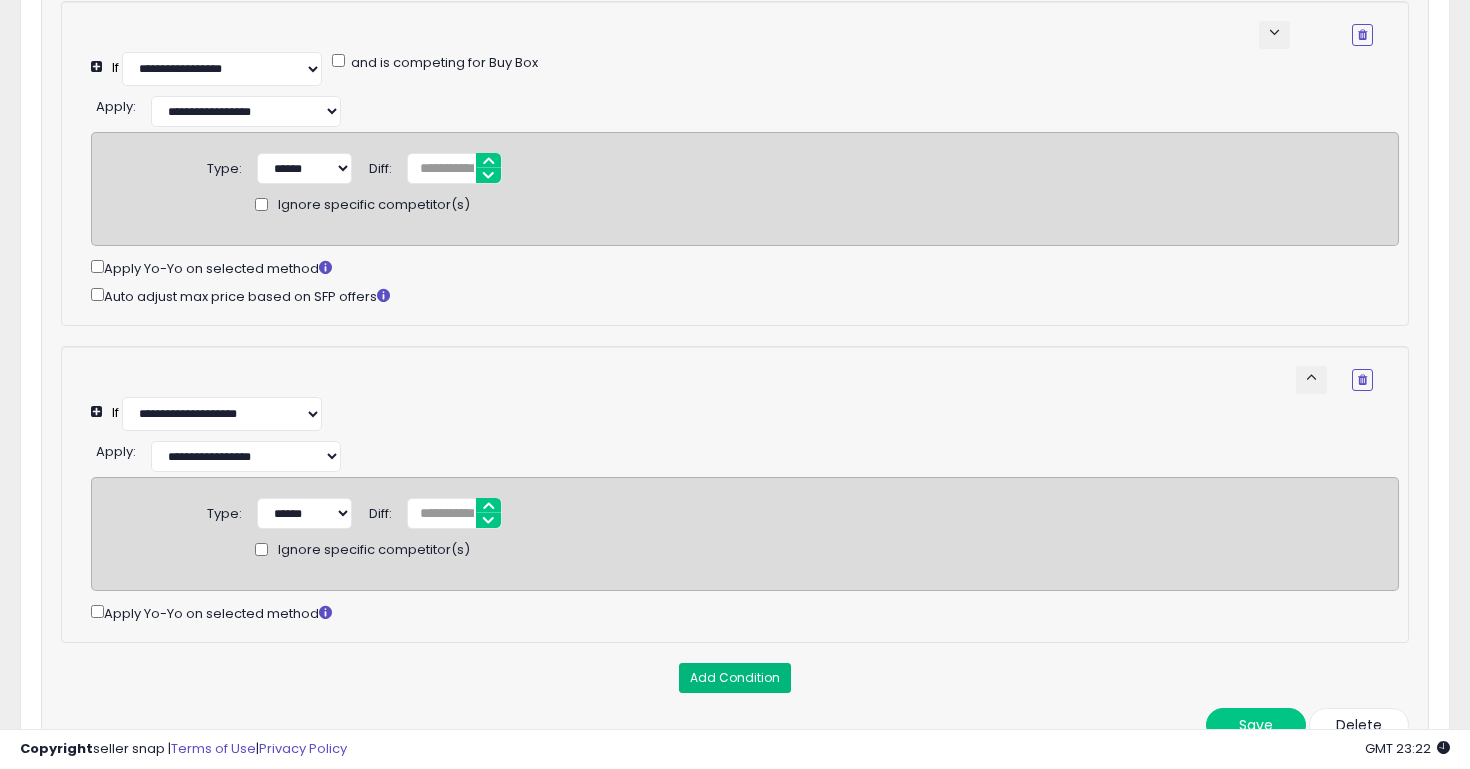click on "Add Condition" at bounding box center (735, 678) 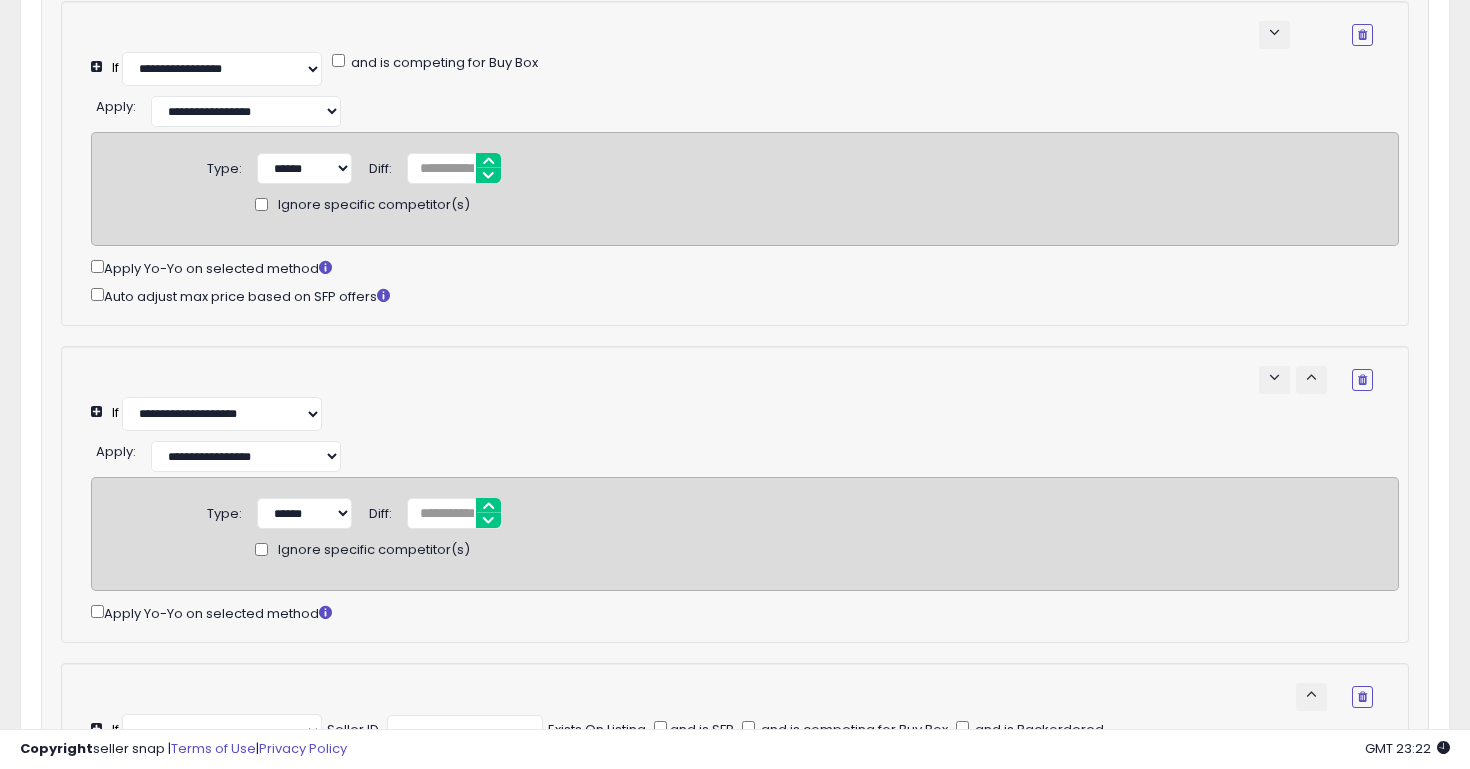 select on "**********" 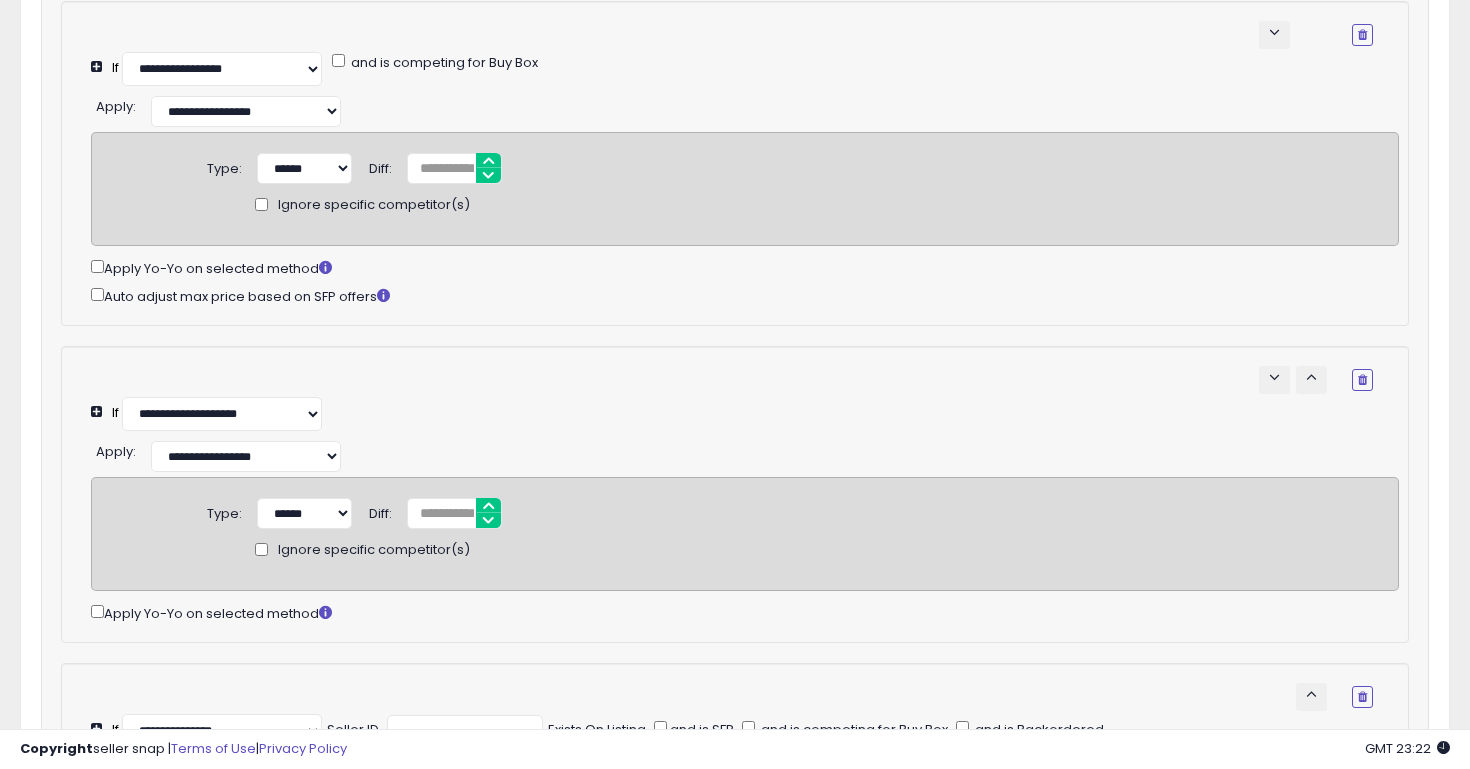scroll, scrollTop: 1135, scrollLeft: 0, axis: vertical 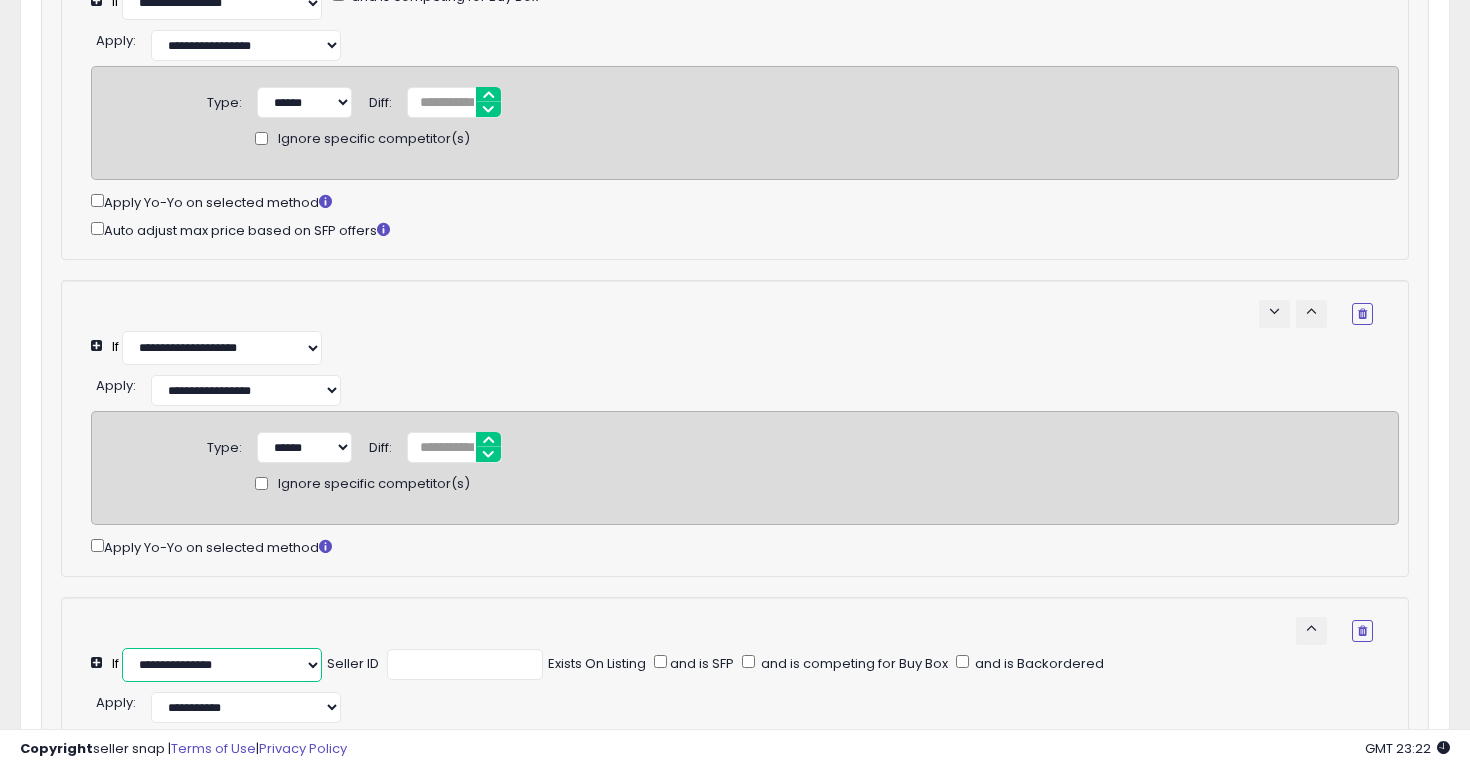 click on "**********" at bounding box center (222, 665) 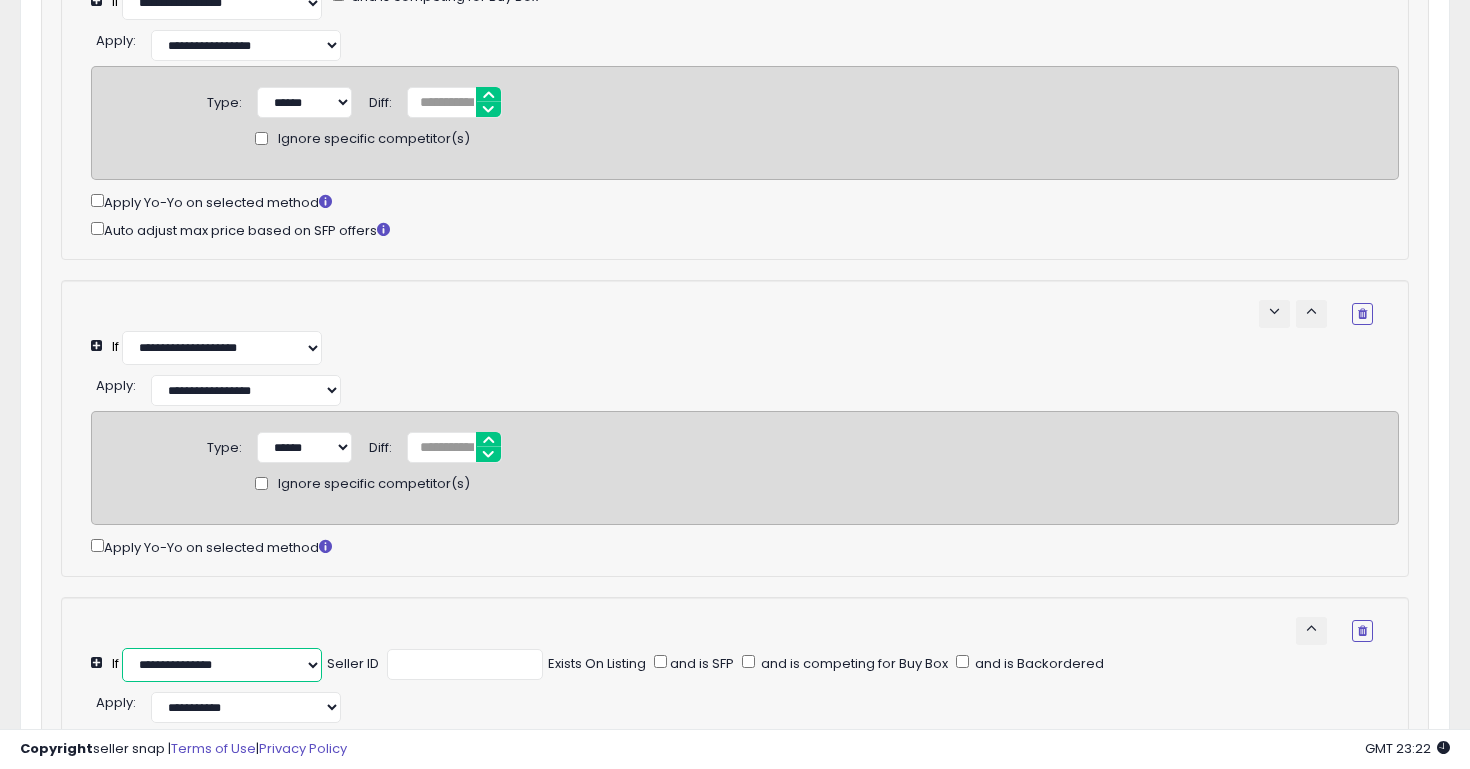 select on "**********" 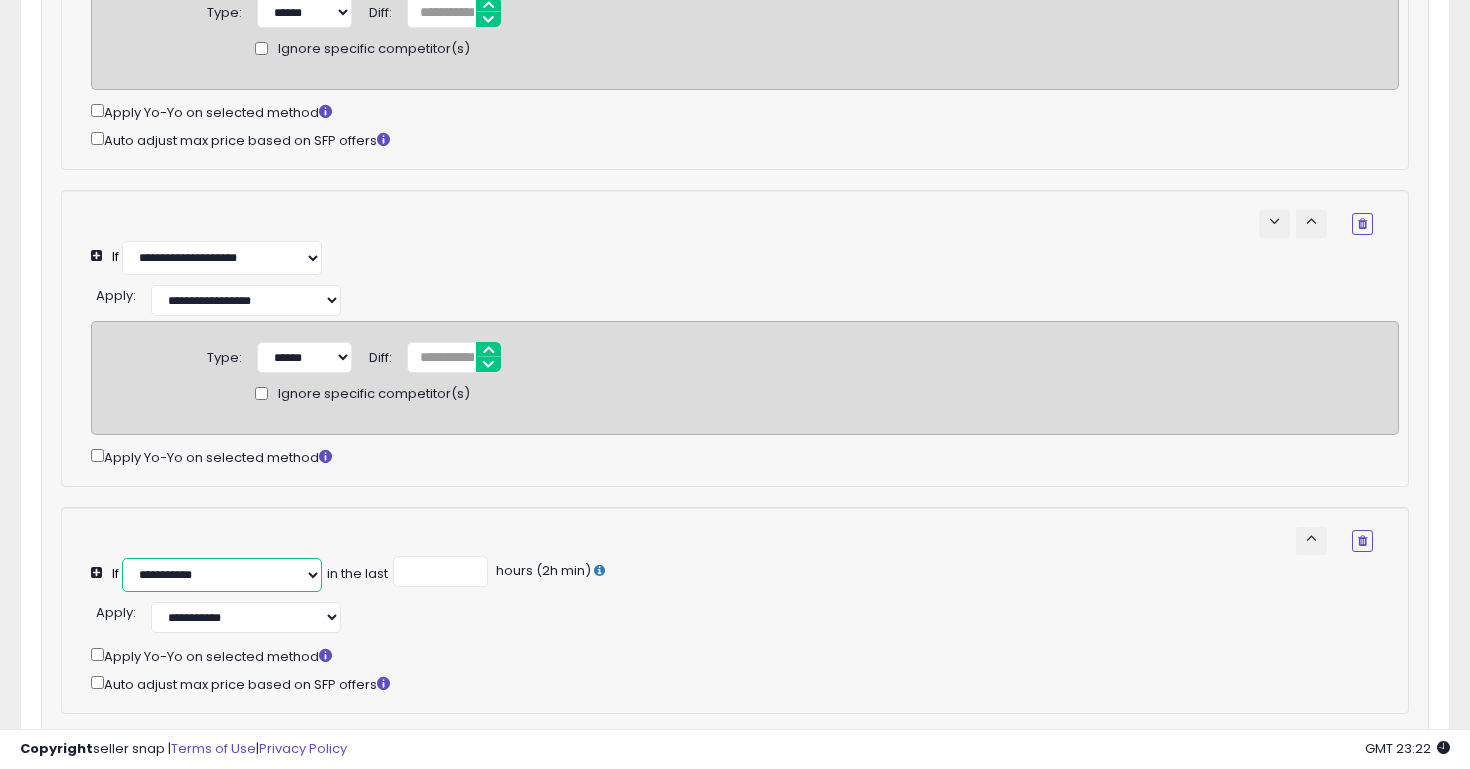 scroll, scrollTop: 1250, scrollLeft: 0, axis: vertical 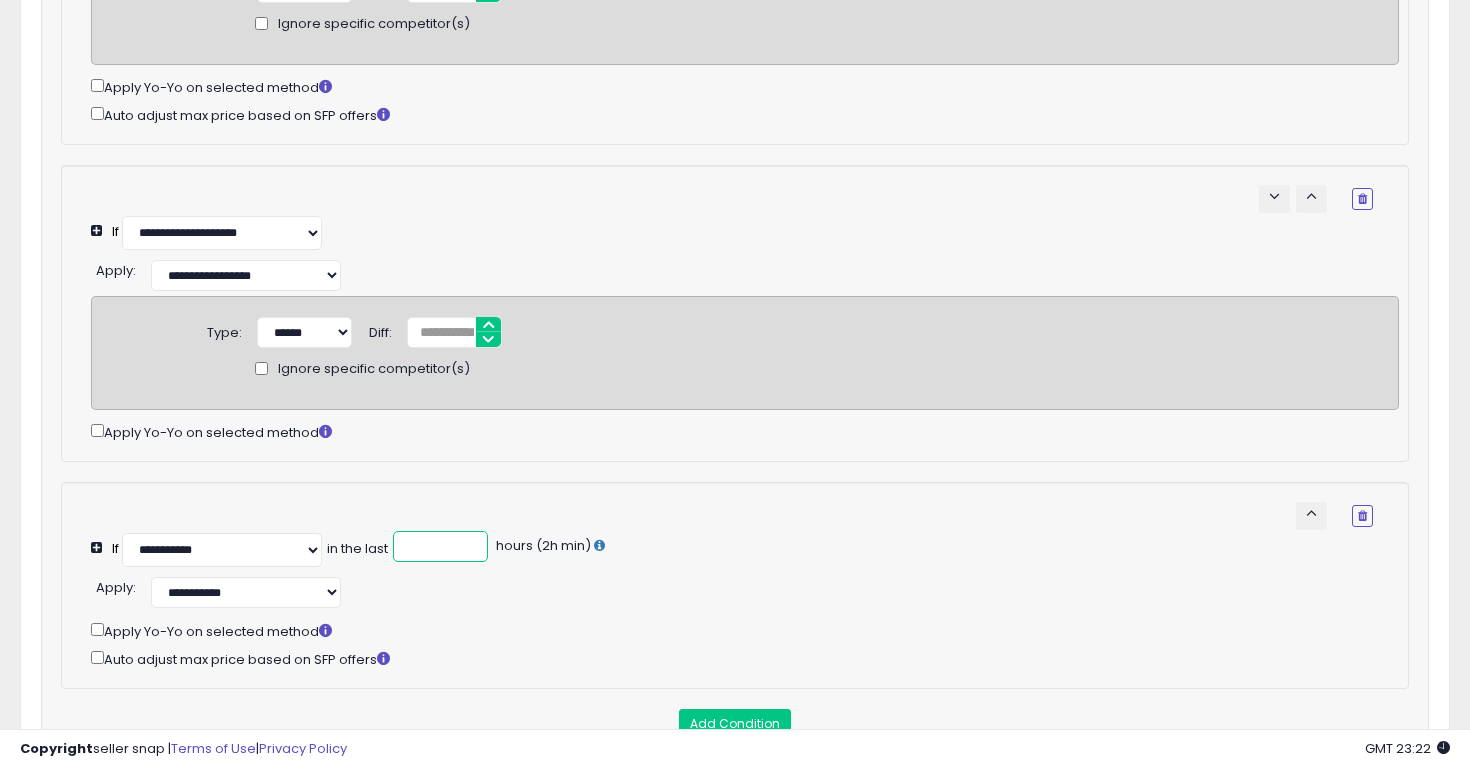 click at bounding box center [440, 546] 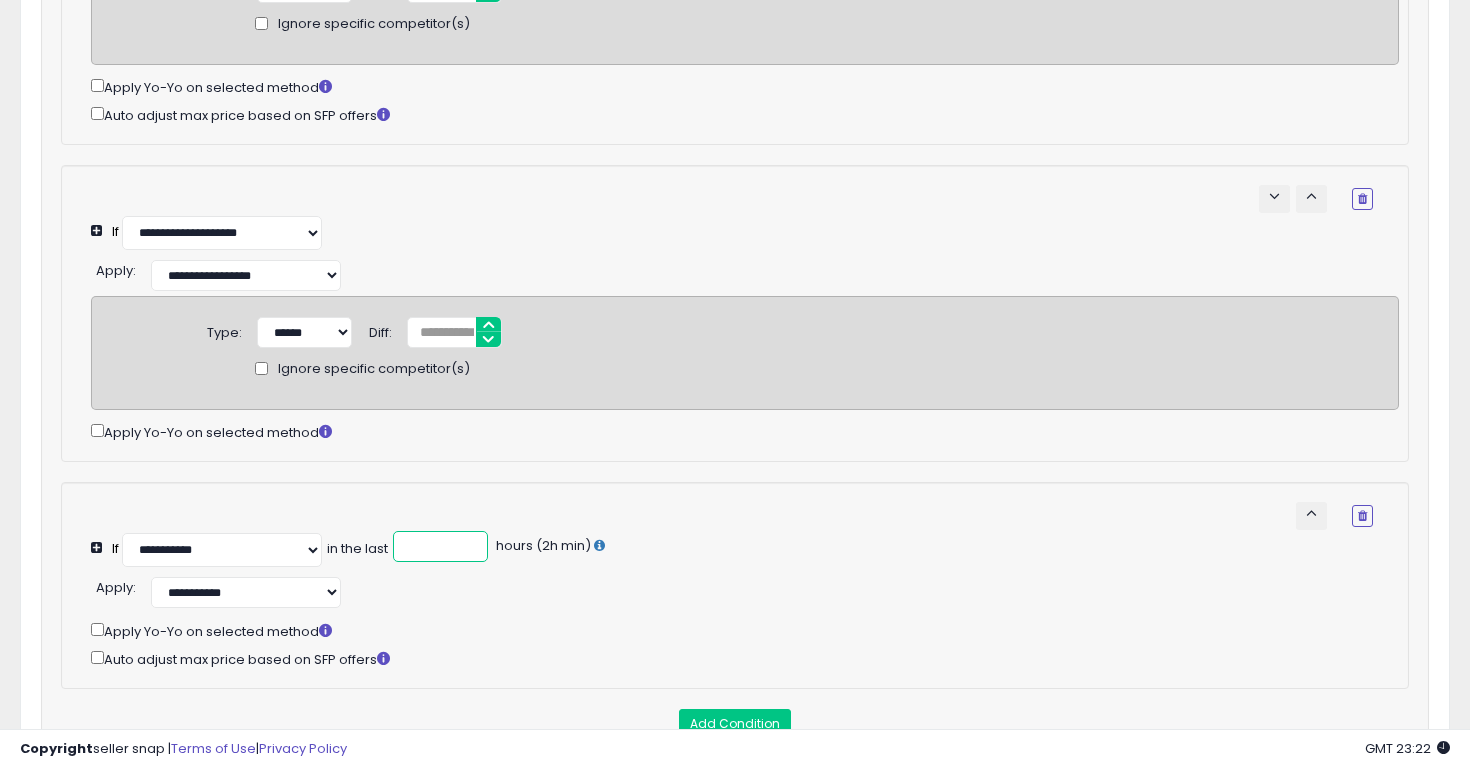 type on "*" 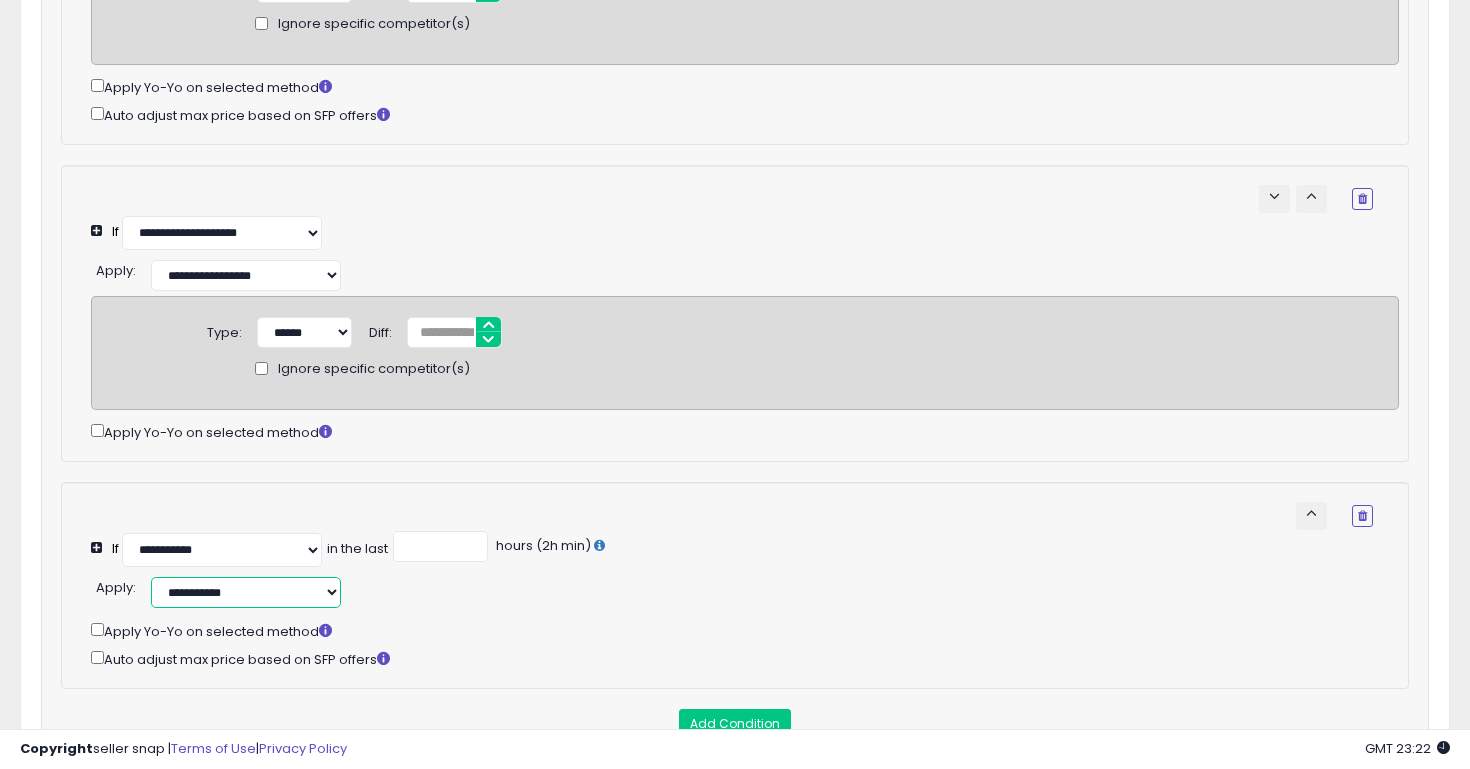 click on "**********" at bounding box center [246, 592] 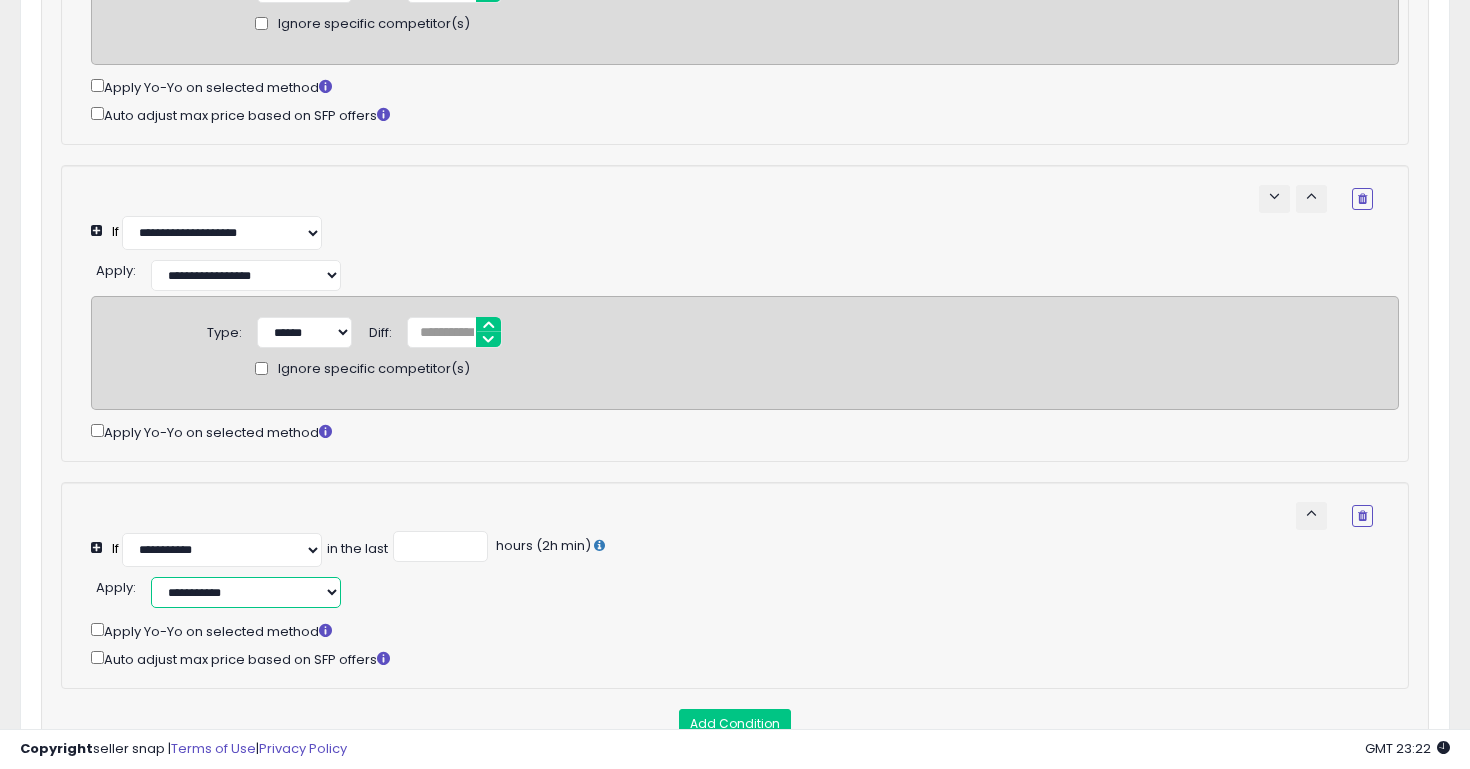 select on "******" 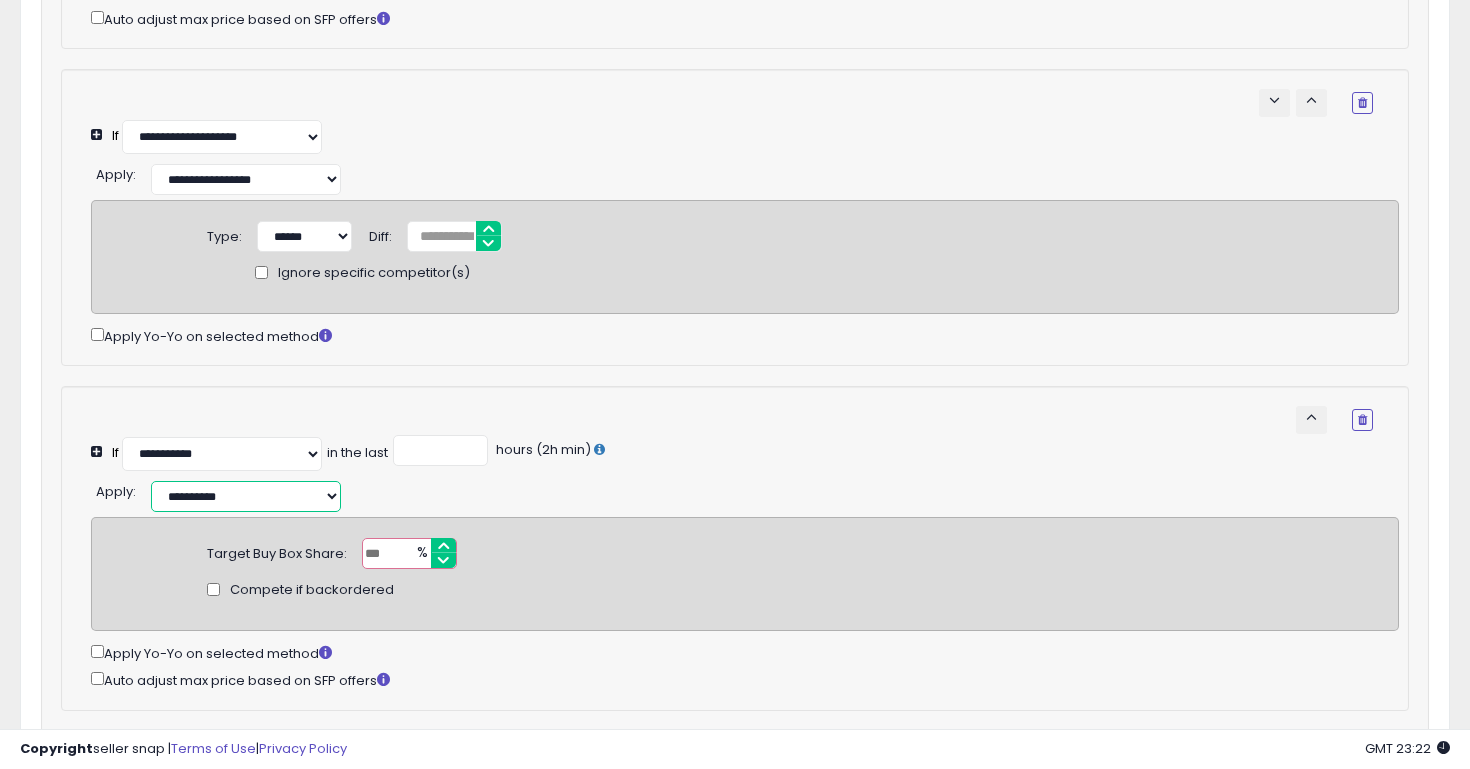 scroll, scrollTop: 1381, scrollLeft: 0, axis: vertical 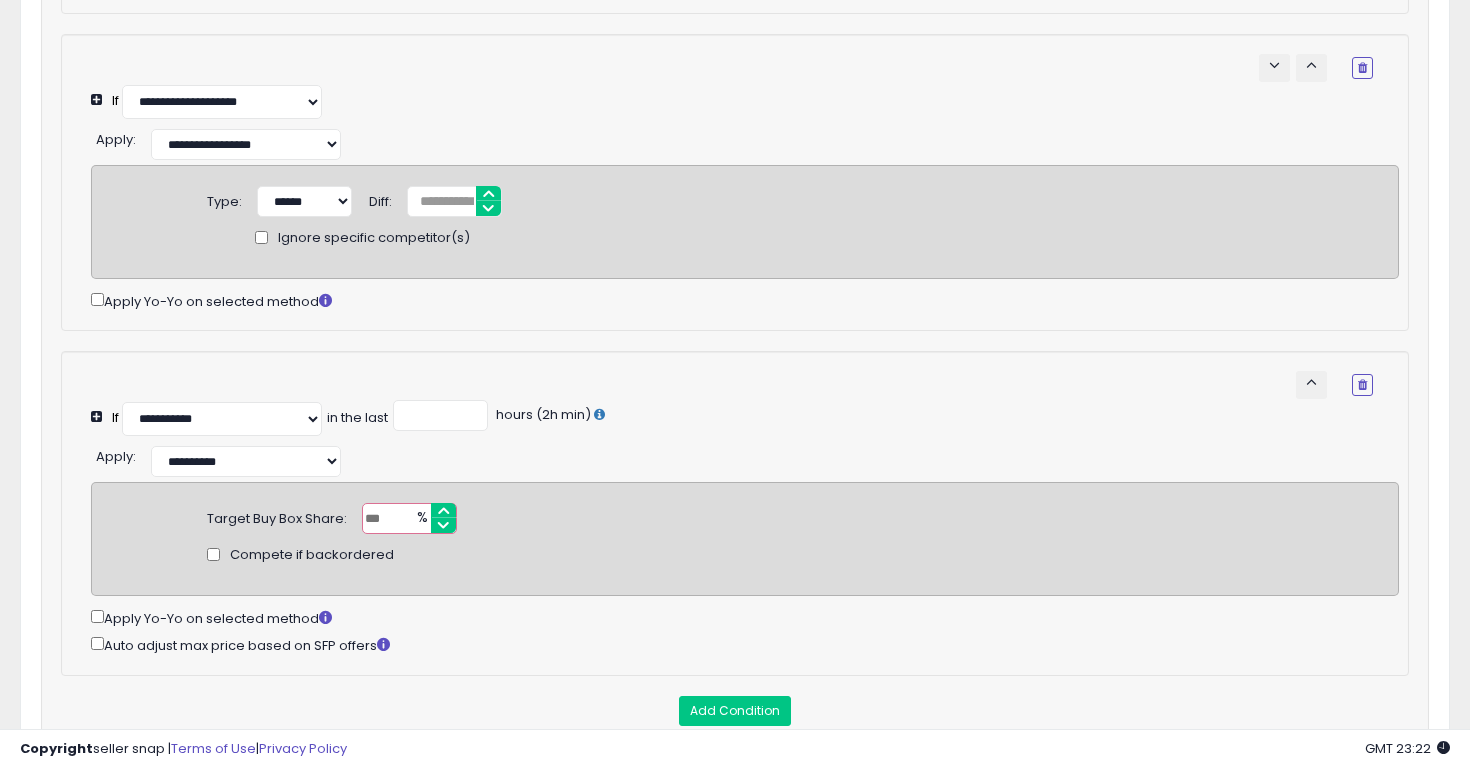 click at bounding box center (409, 518) 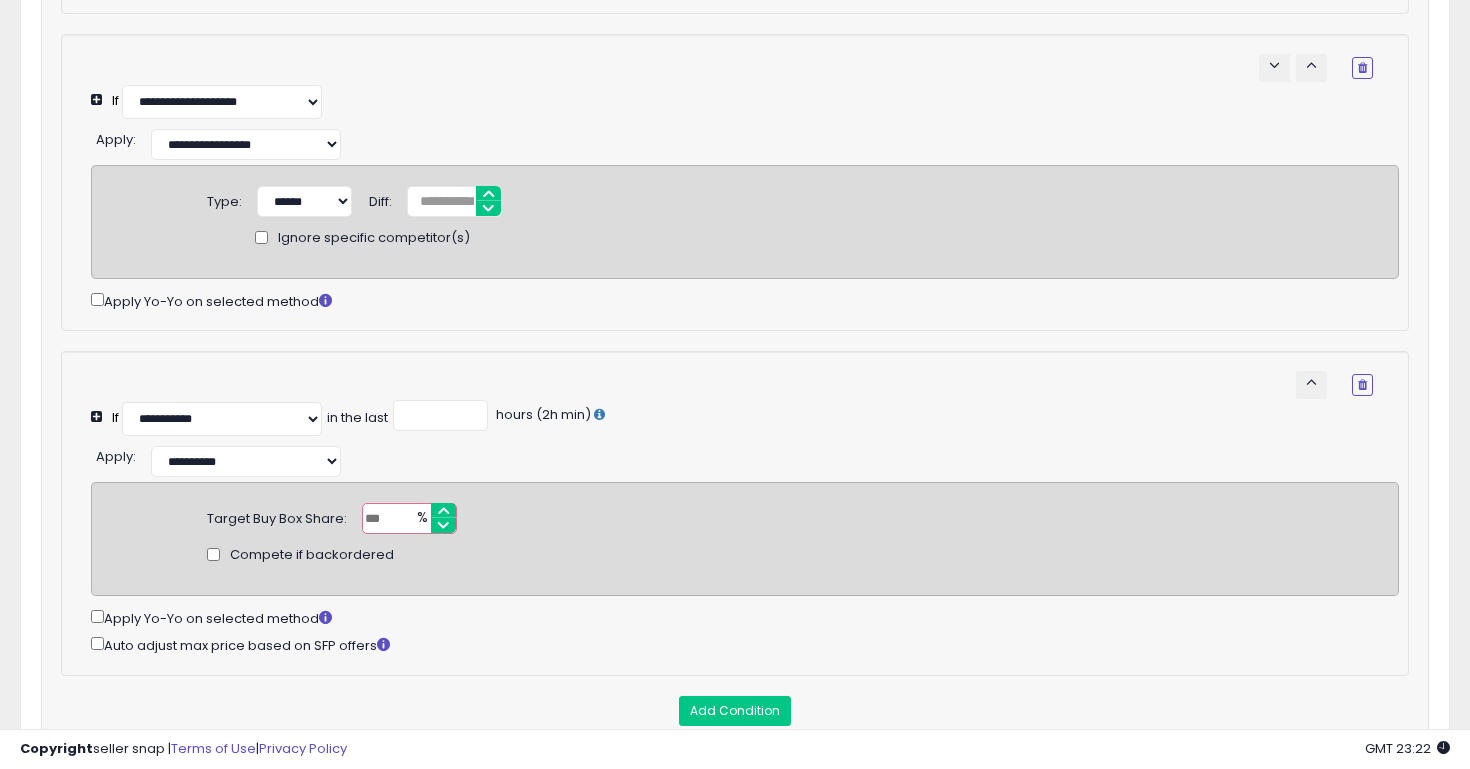 type on "**" 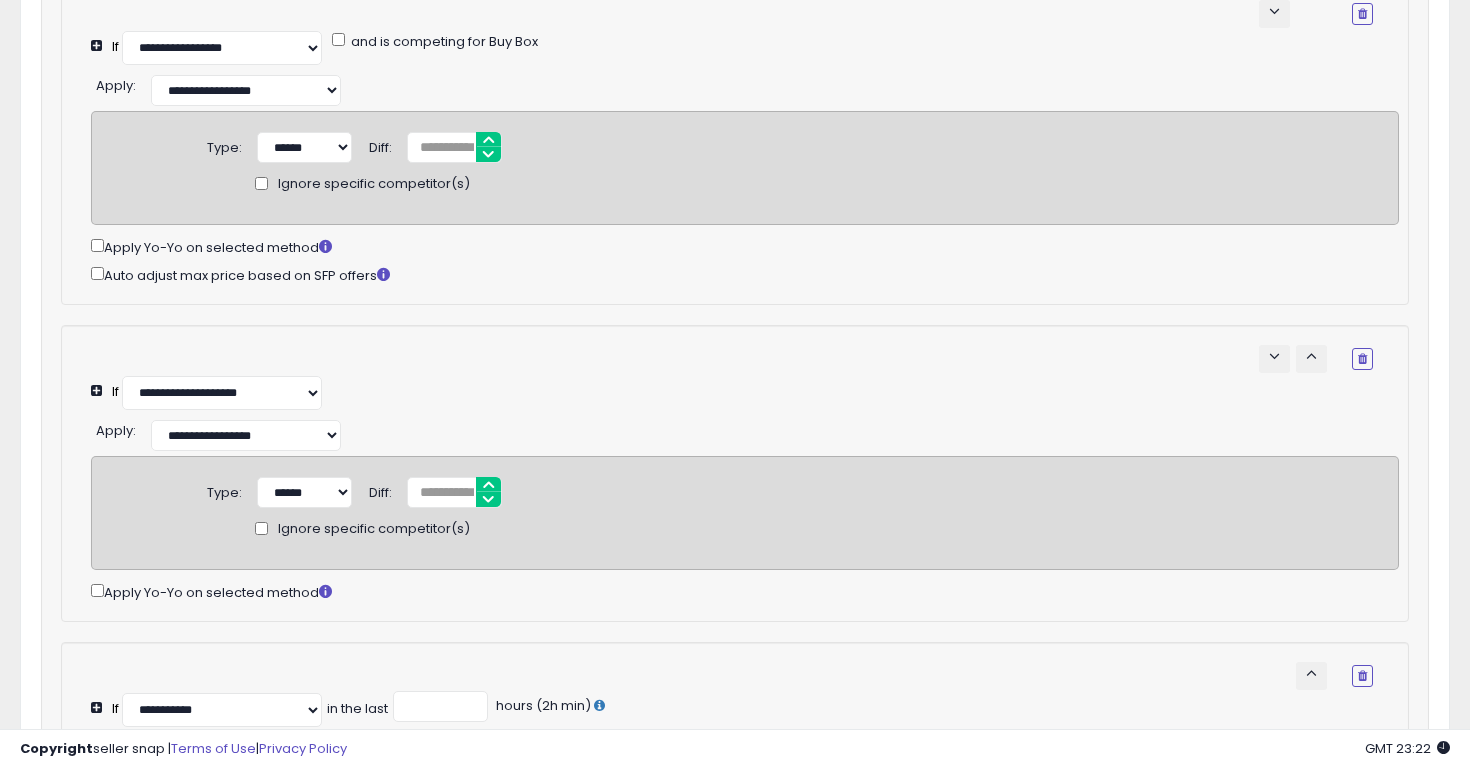scroll, scrollTop: 1142, scrollLeft: 0, axis: vertical 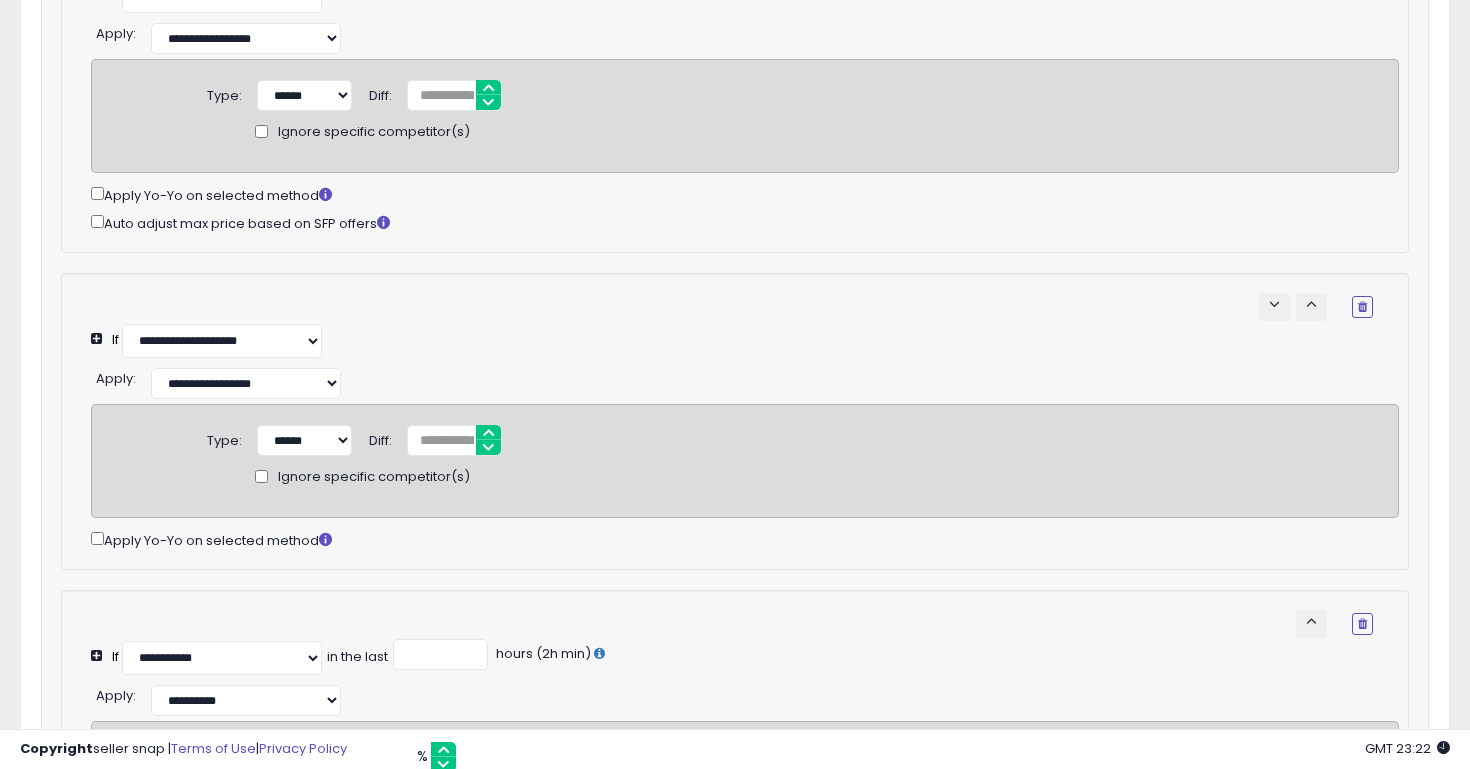 click on "**********" 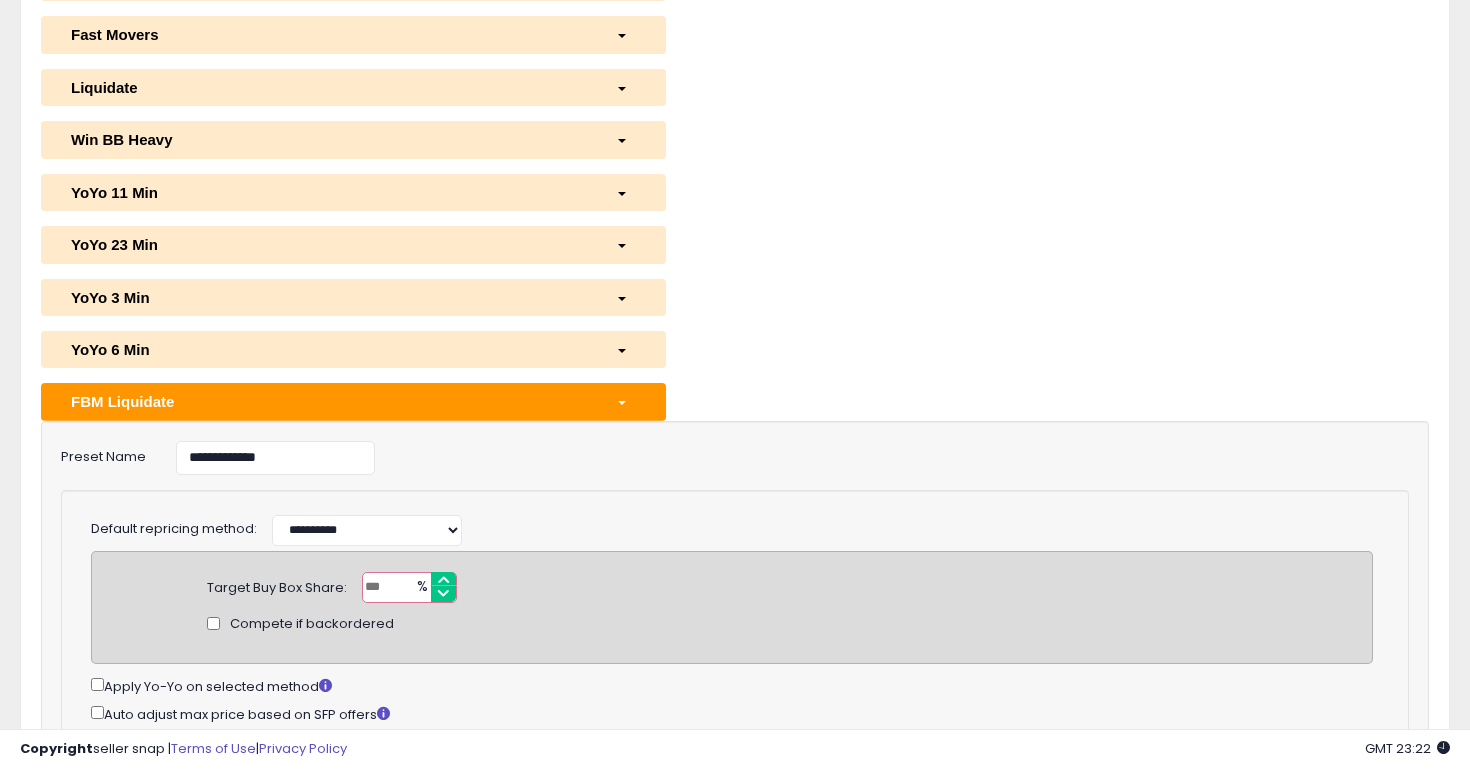 scroll, scrollTop: 330, scrollLeft: 0, axis: vertical 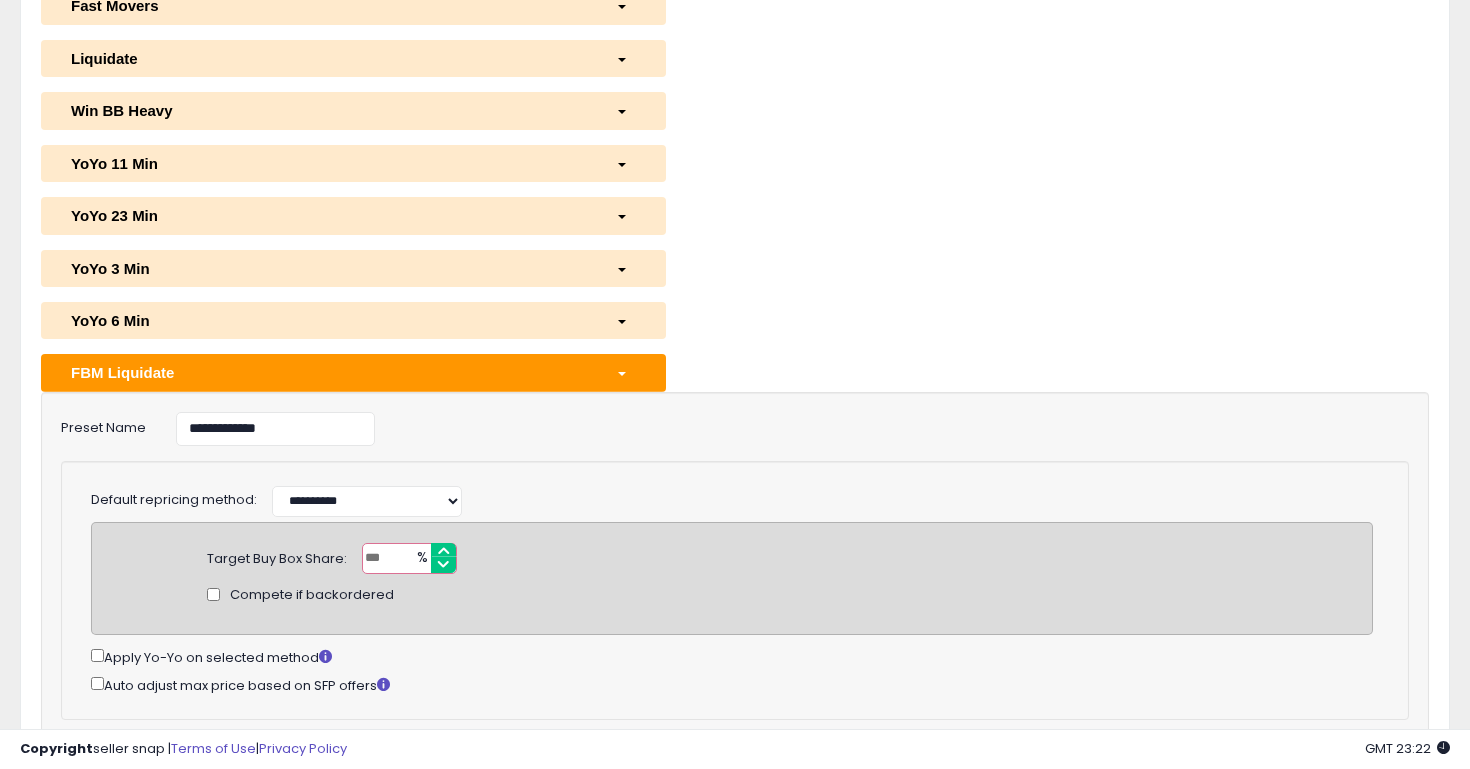 click on "**" at bounding box center [409, 558] 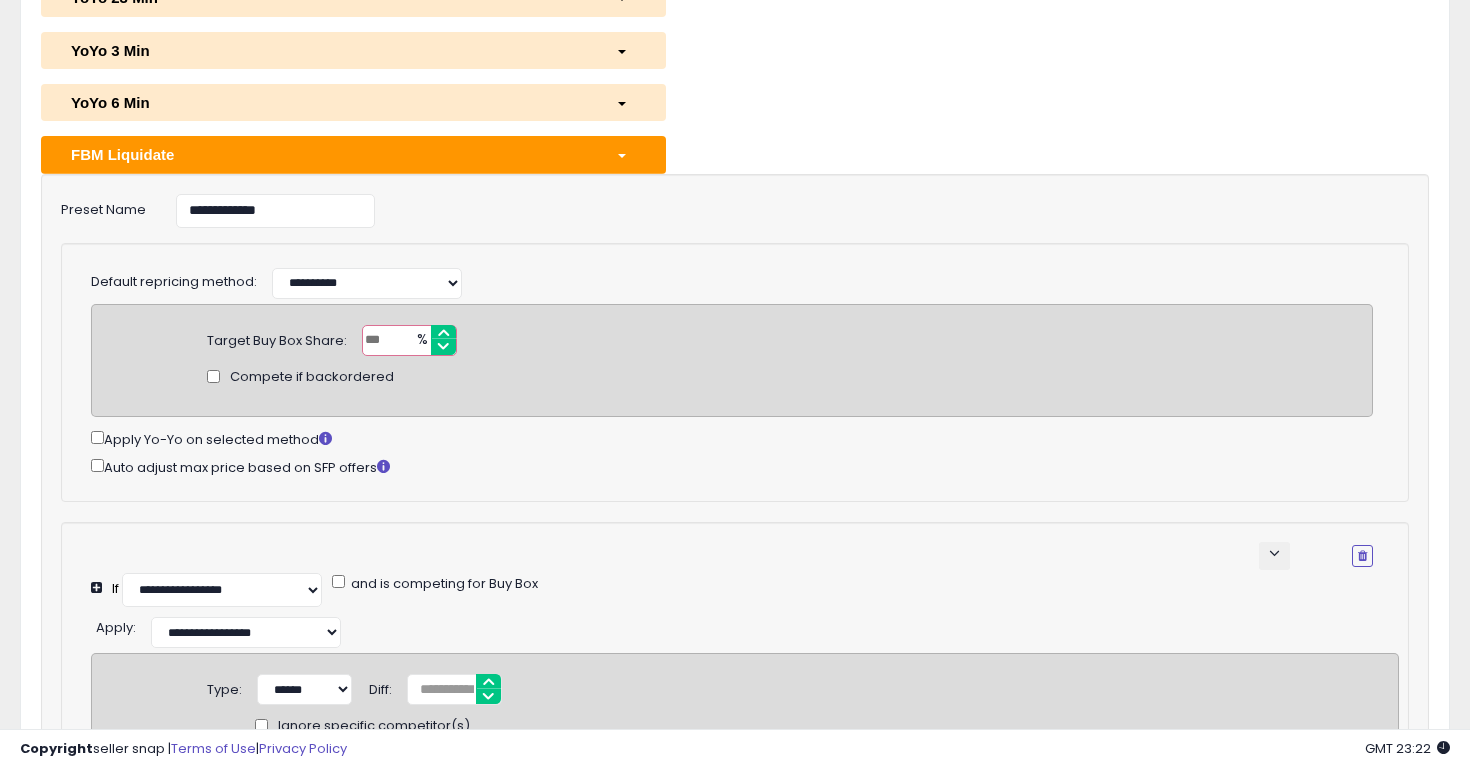 scroll, scrollTop: 533, scrollLeft: 0, axis: vertical 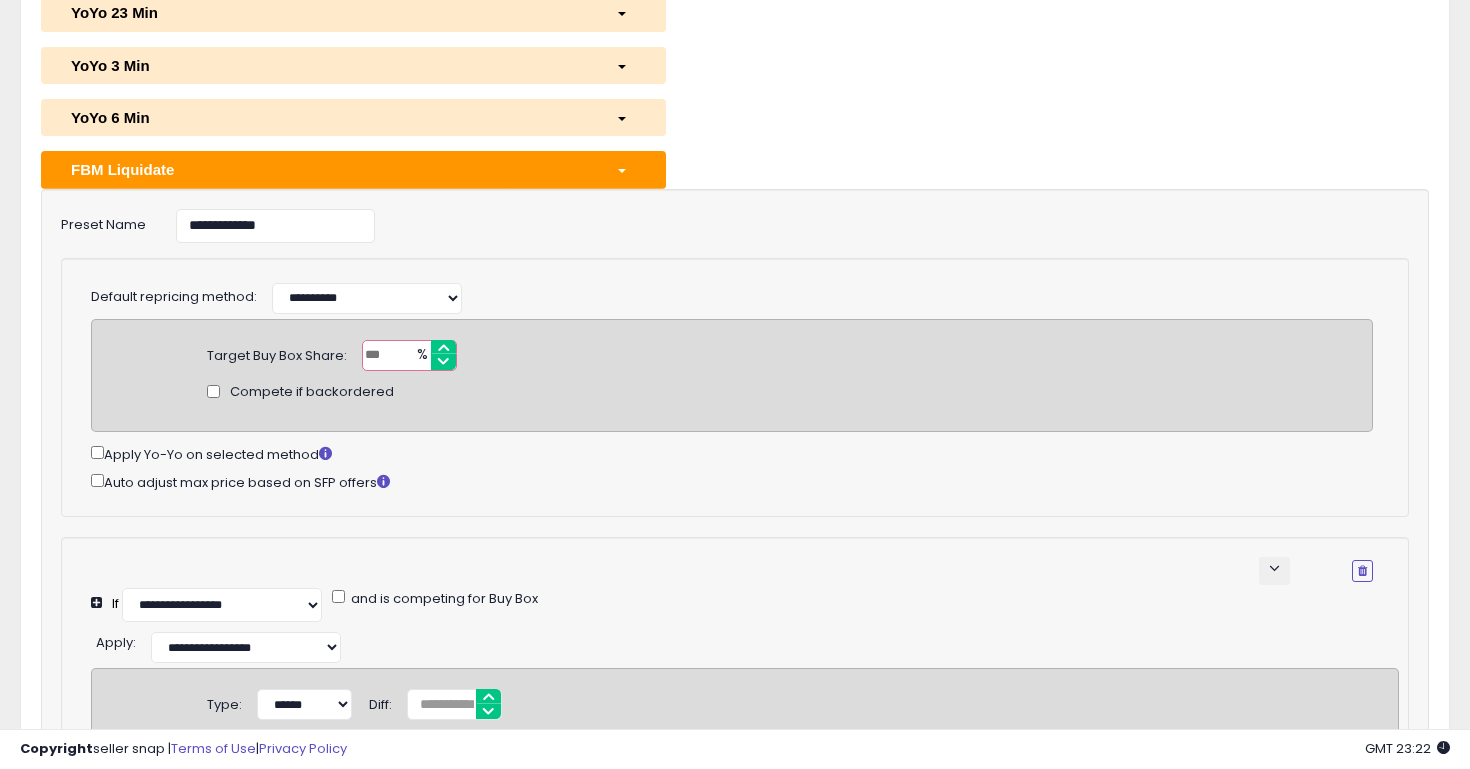 click on "%" at bounding box center [421, 356] 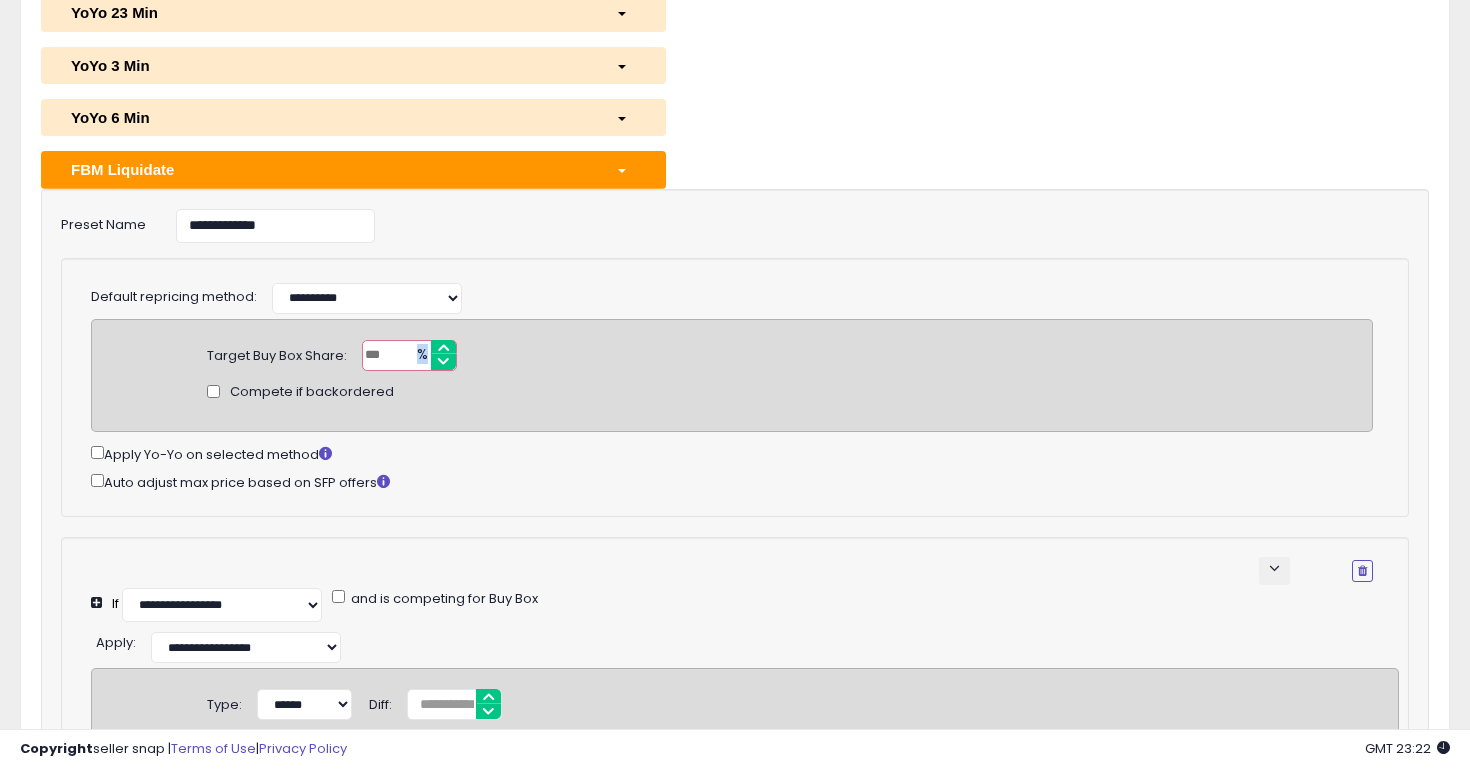 click on "%" at bounding box center [421, 356] 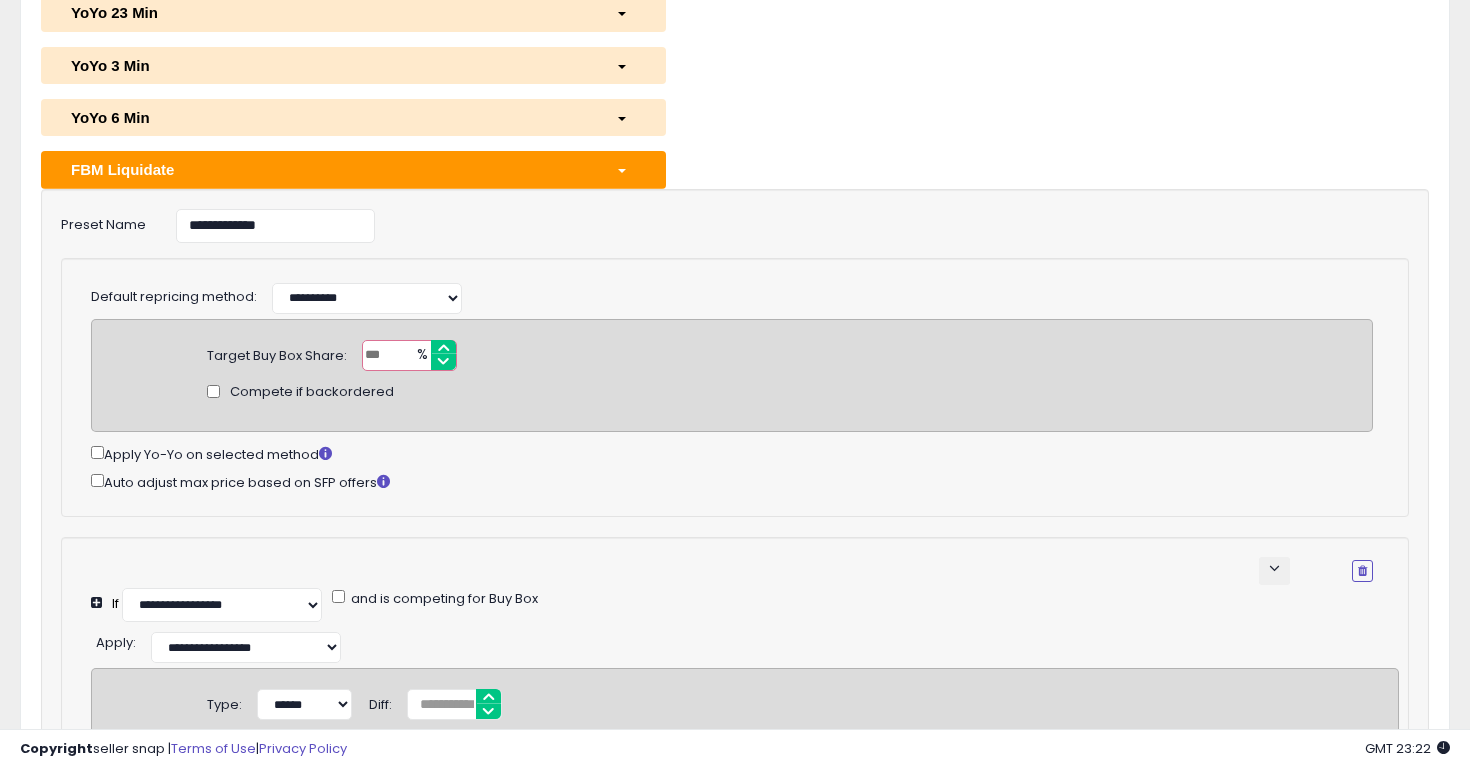 click on "*****" at bounding box center (409, 355) 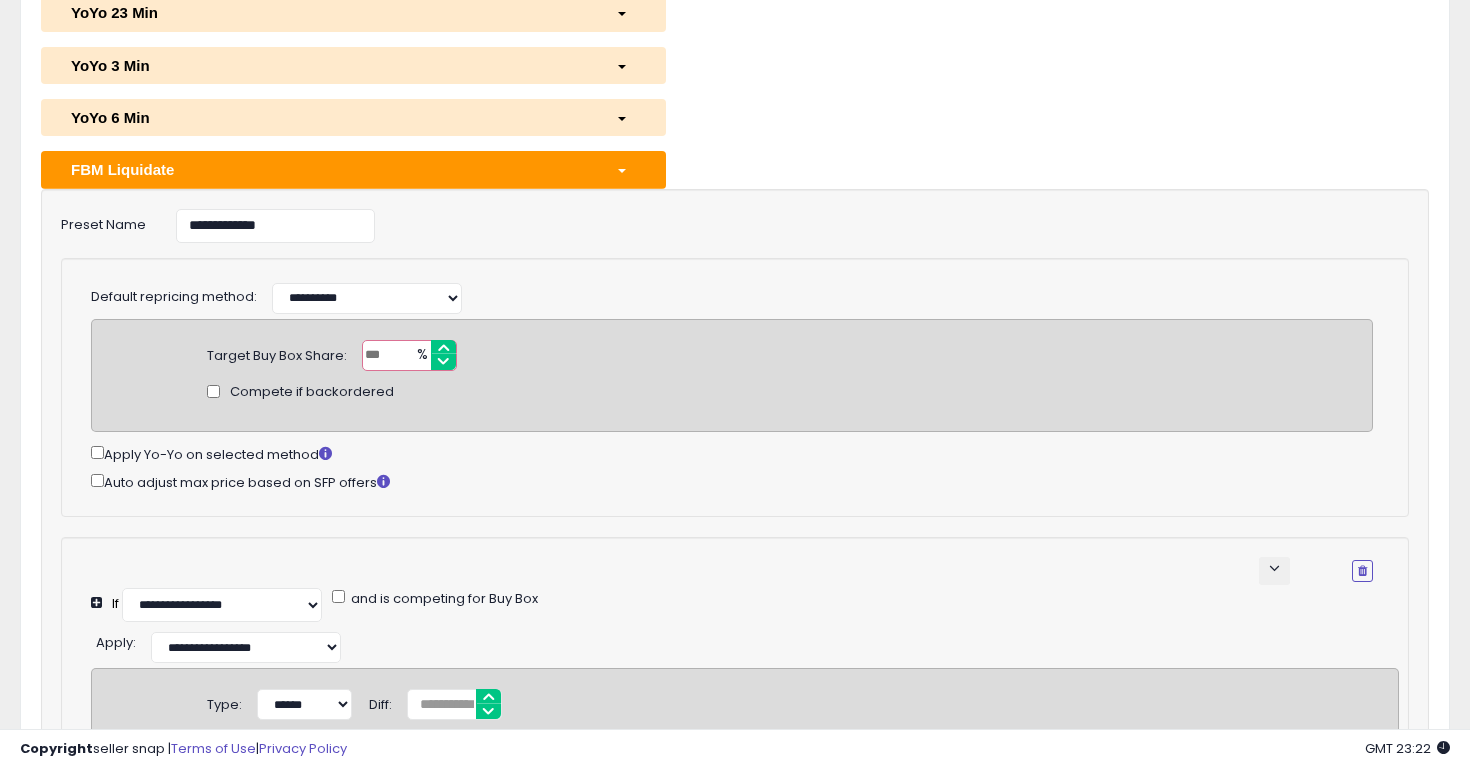 type on "**" 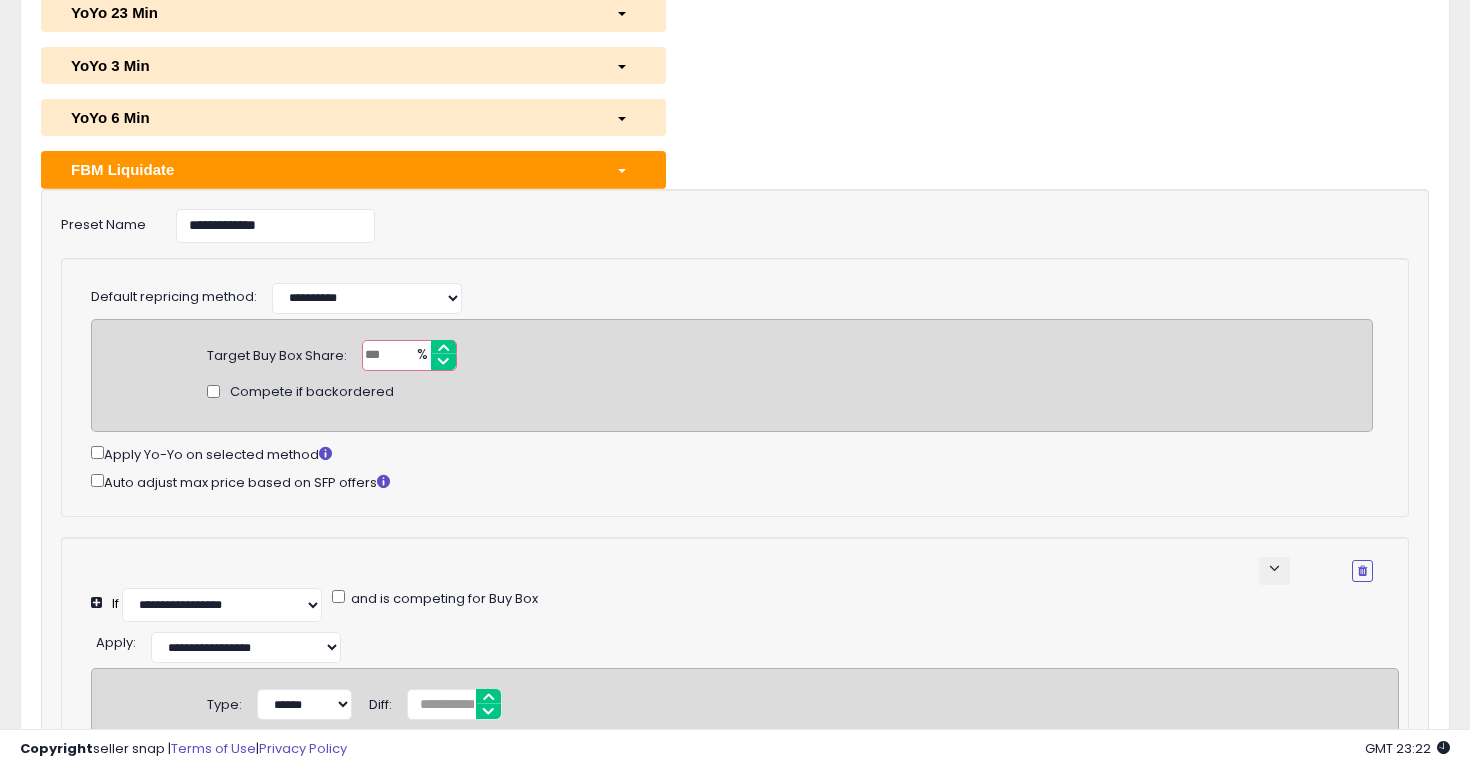 click on "**********" at bounding box center [735, 388] 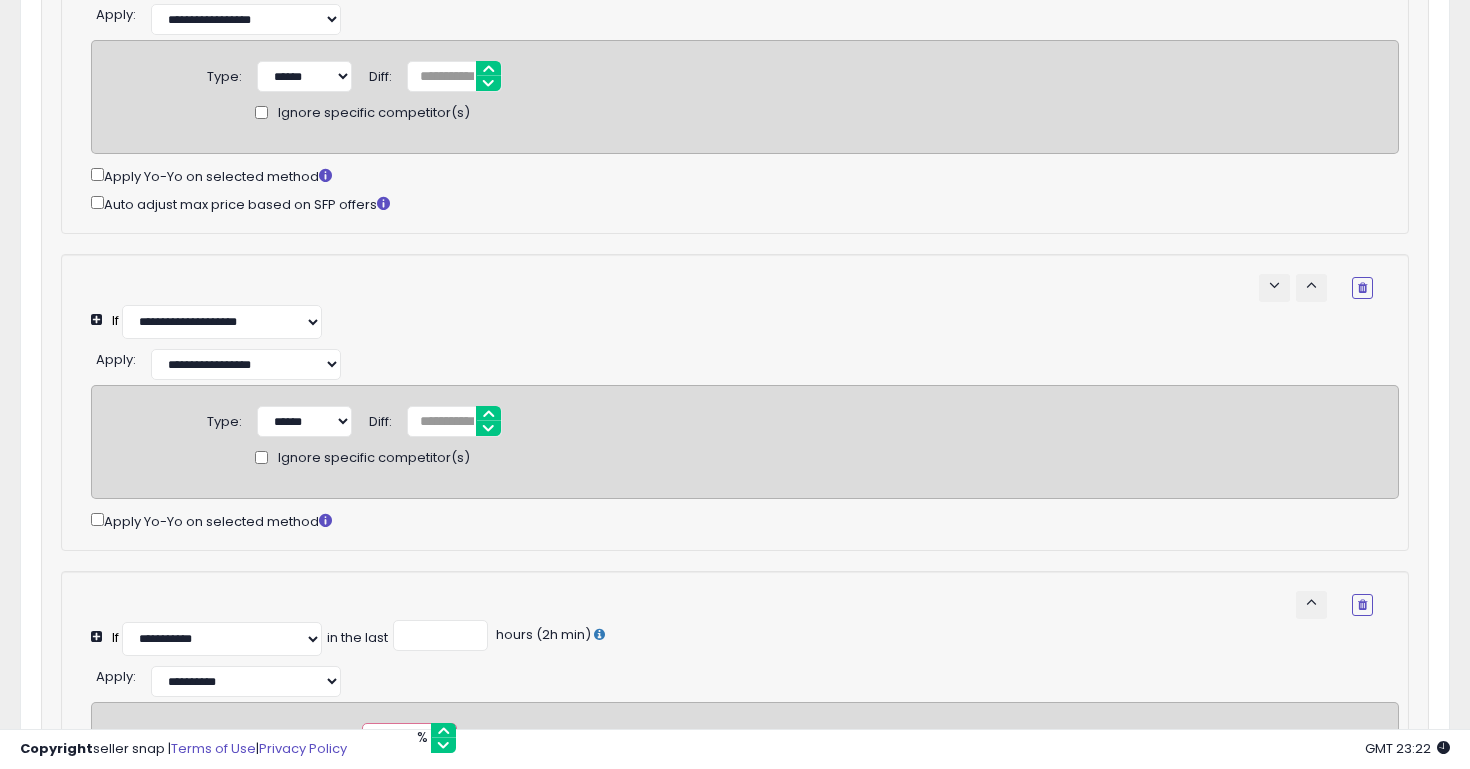 scroll, scrollTop: 1578, scrollLeft: 0, axis: vertical 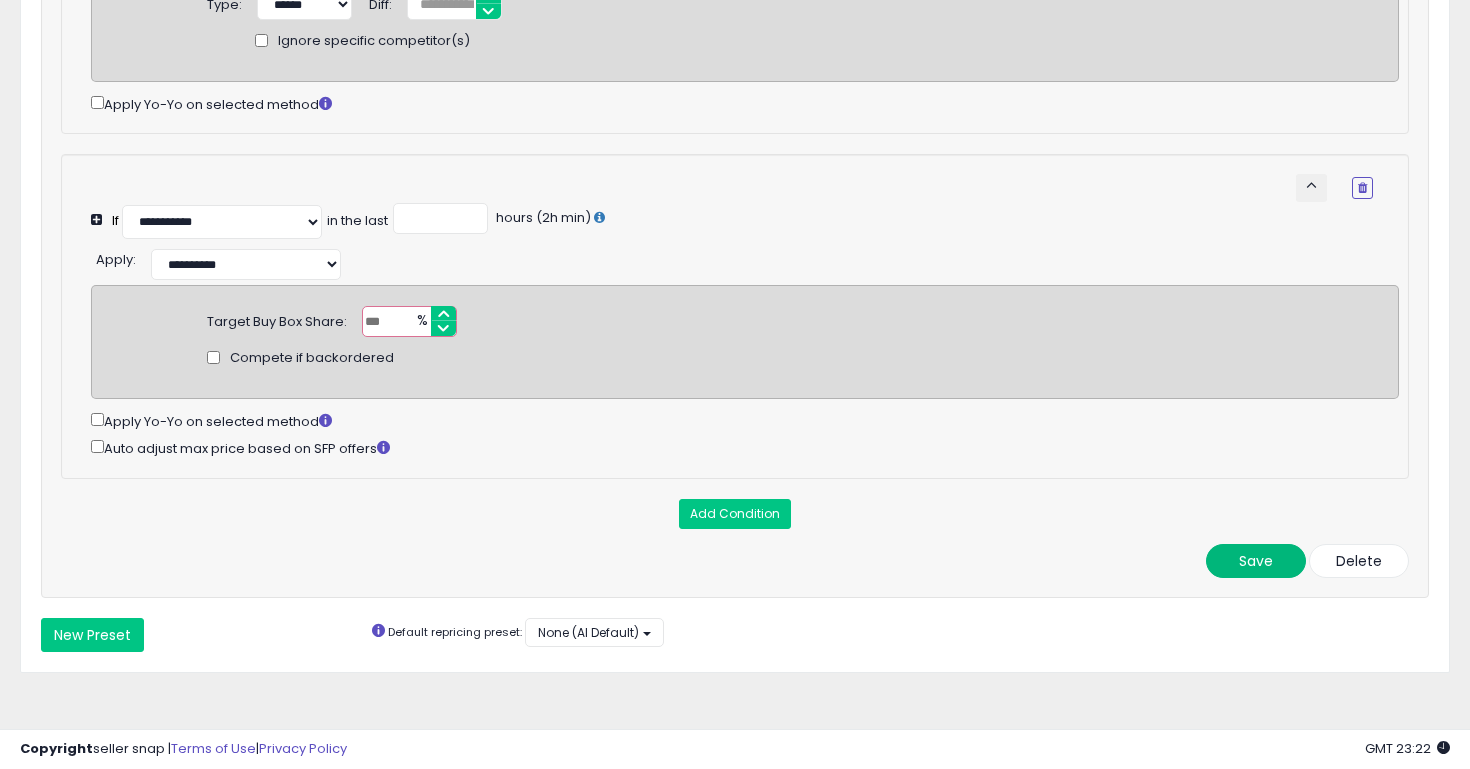 click on "Save" at bounding box center [1256, 561] 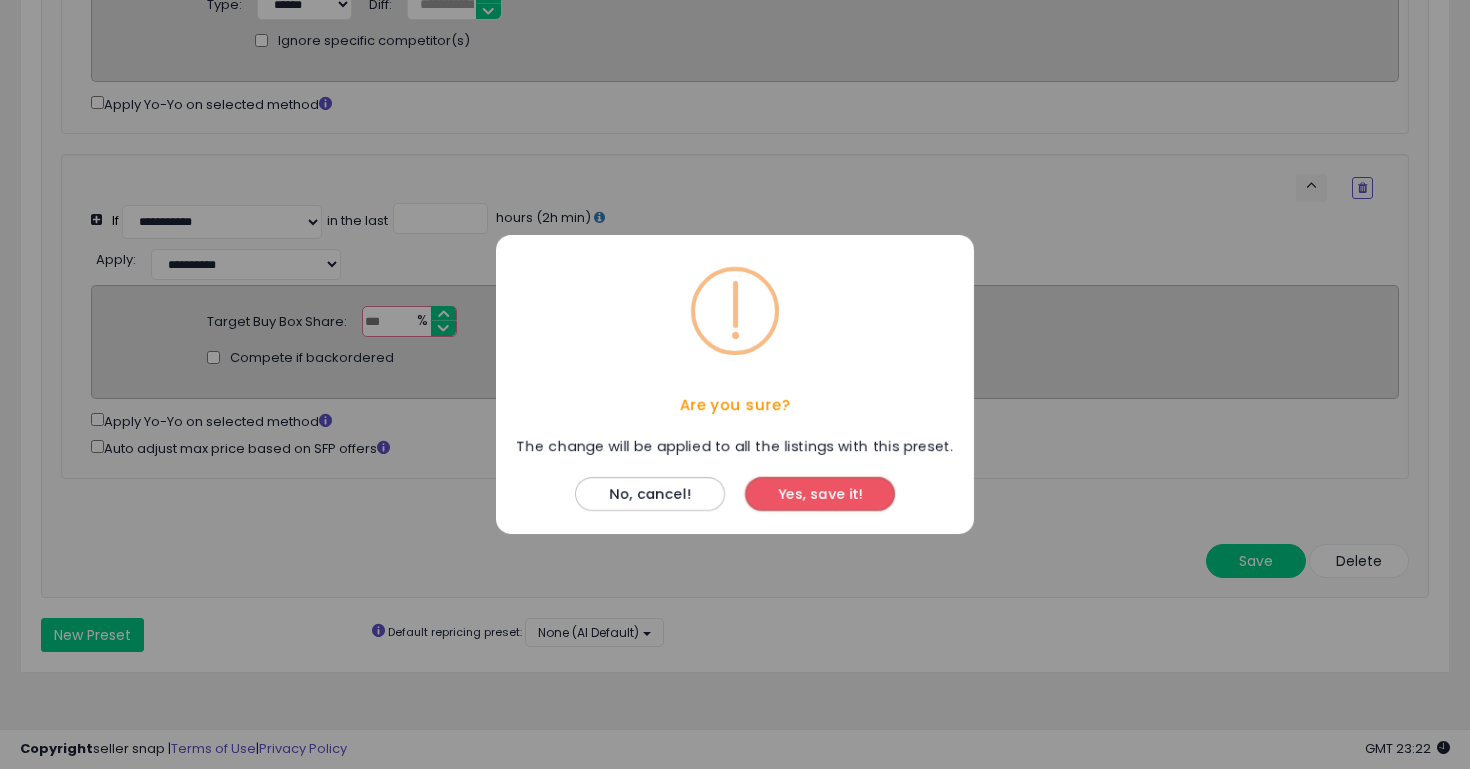 click on "Yes, save it!" at bounding box center [820, 494] 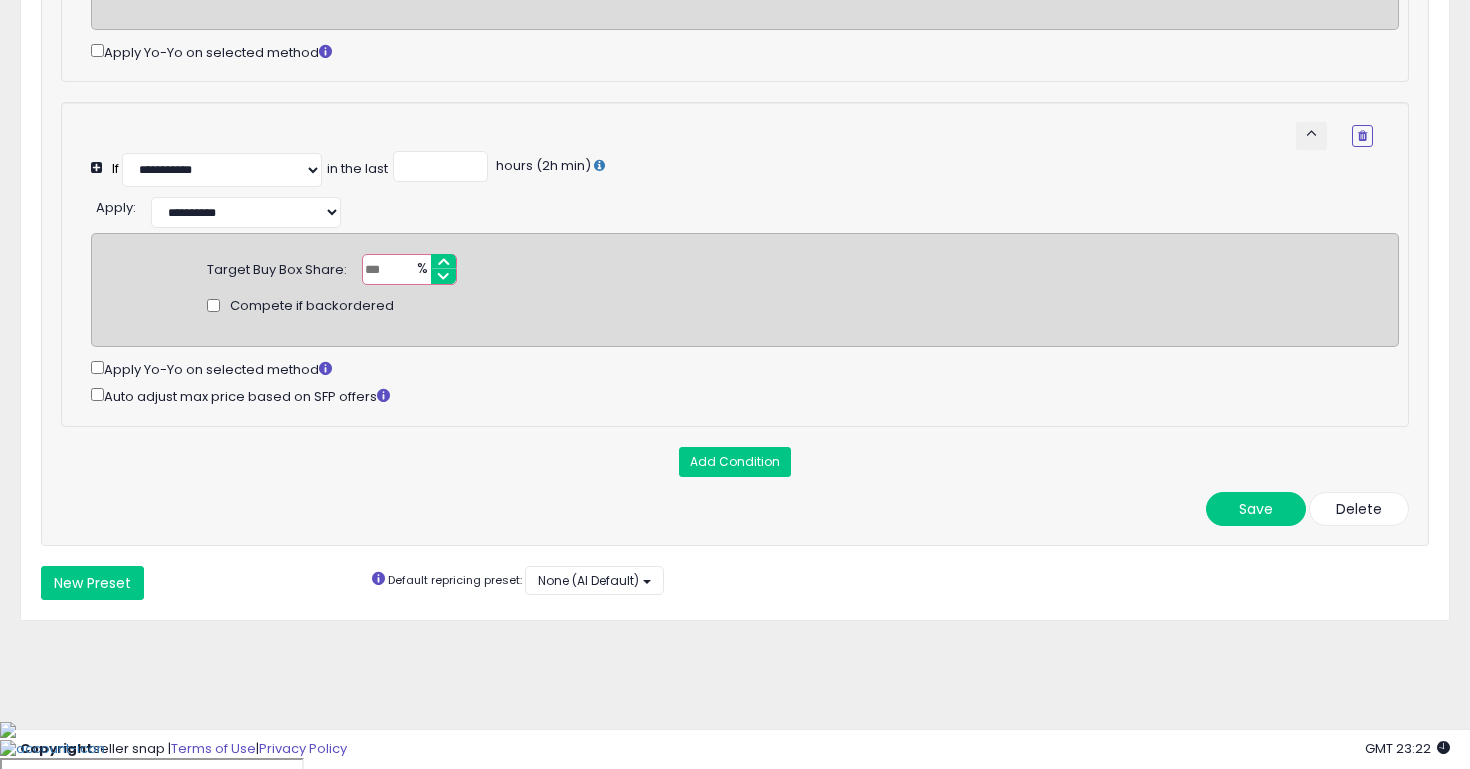 scroll, scrollTop: 1578, scrollLeft: 0, axis: vertical 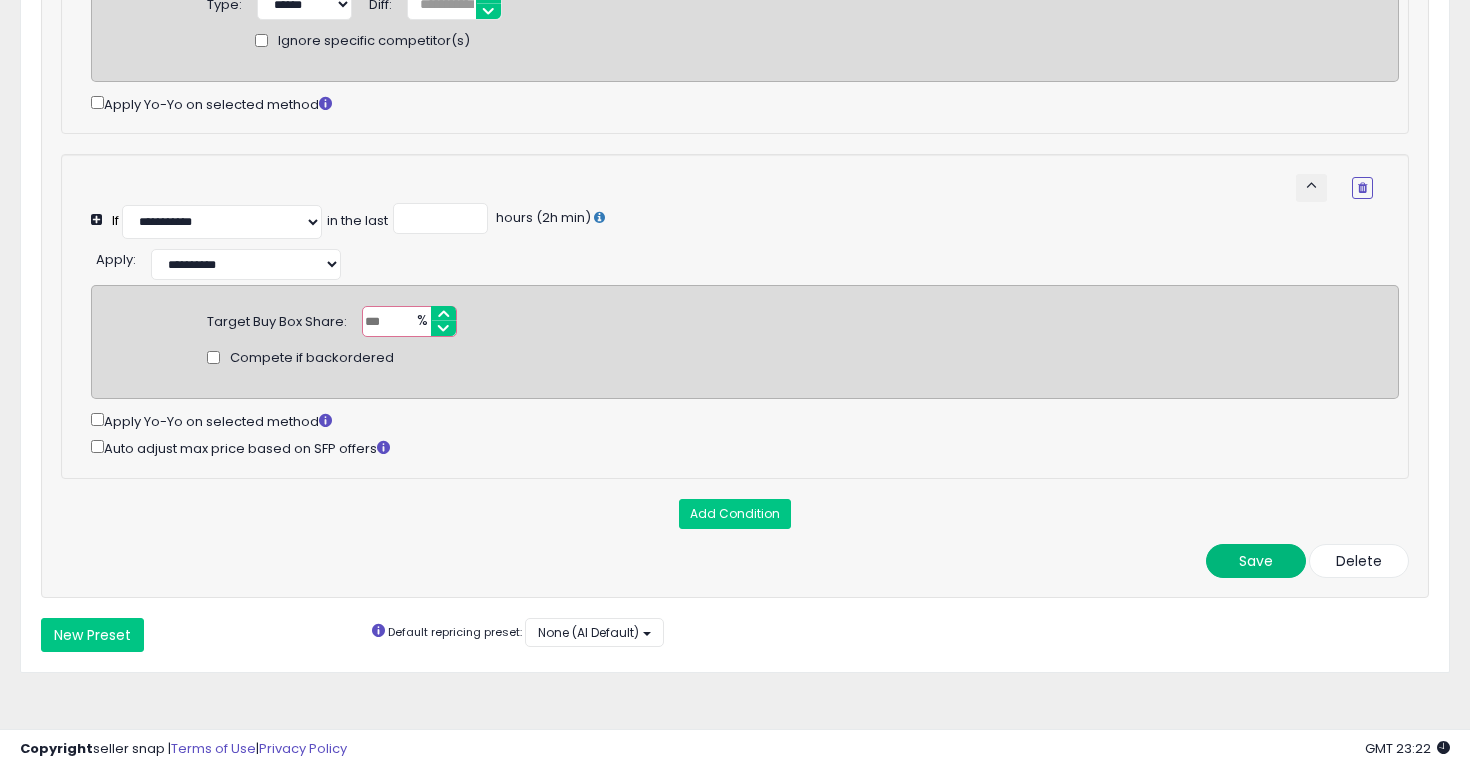 click on "Save" at bounding box center [1256, 561] 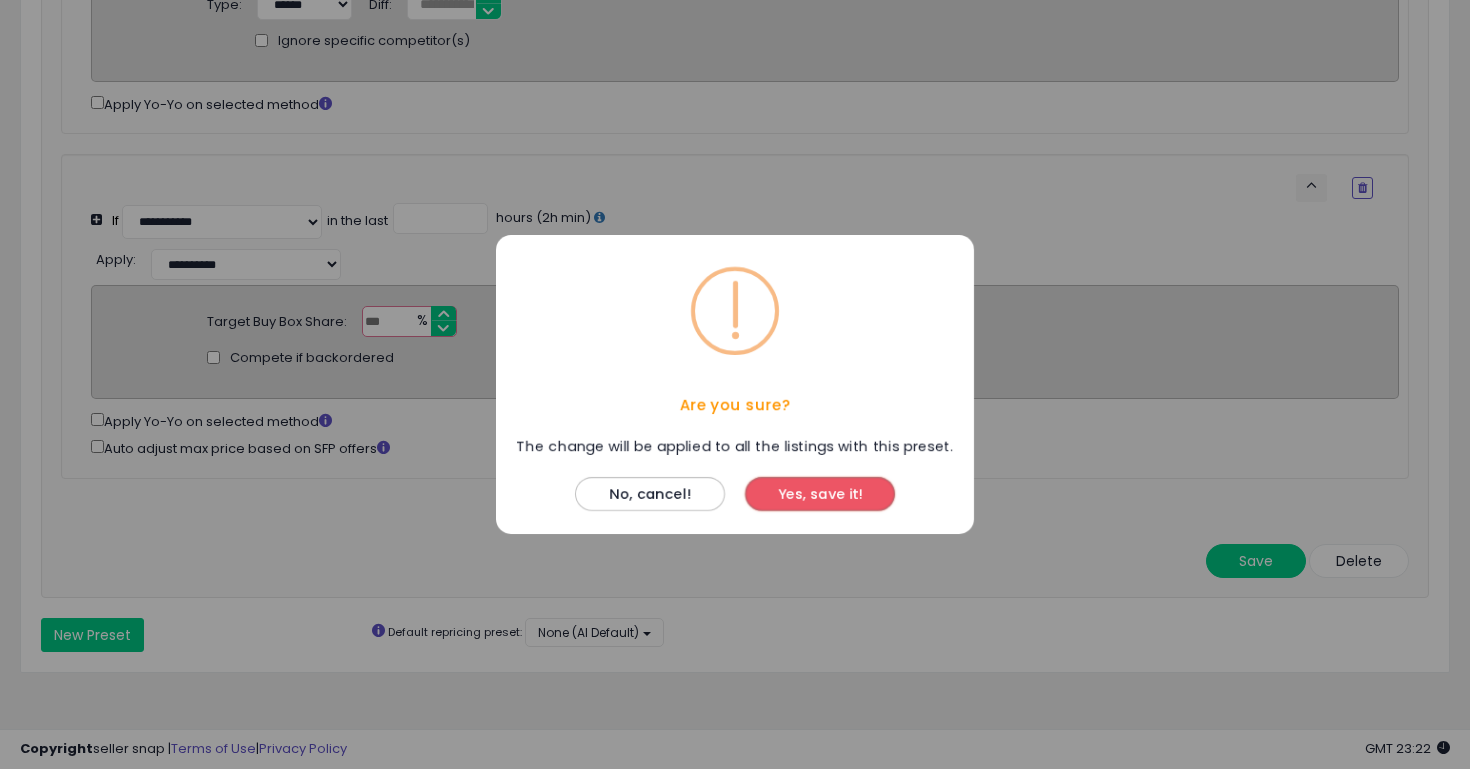 click on "Yes, save it!" at bounding box center (820, 494) 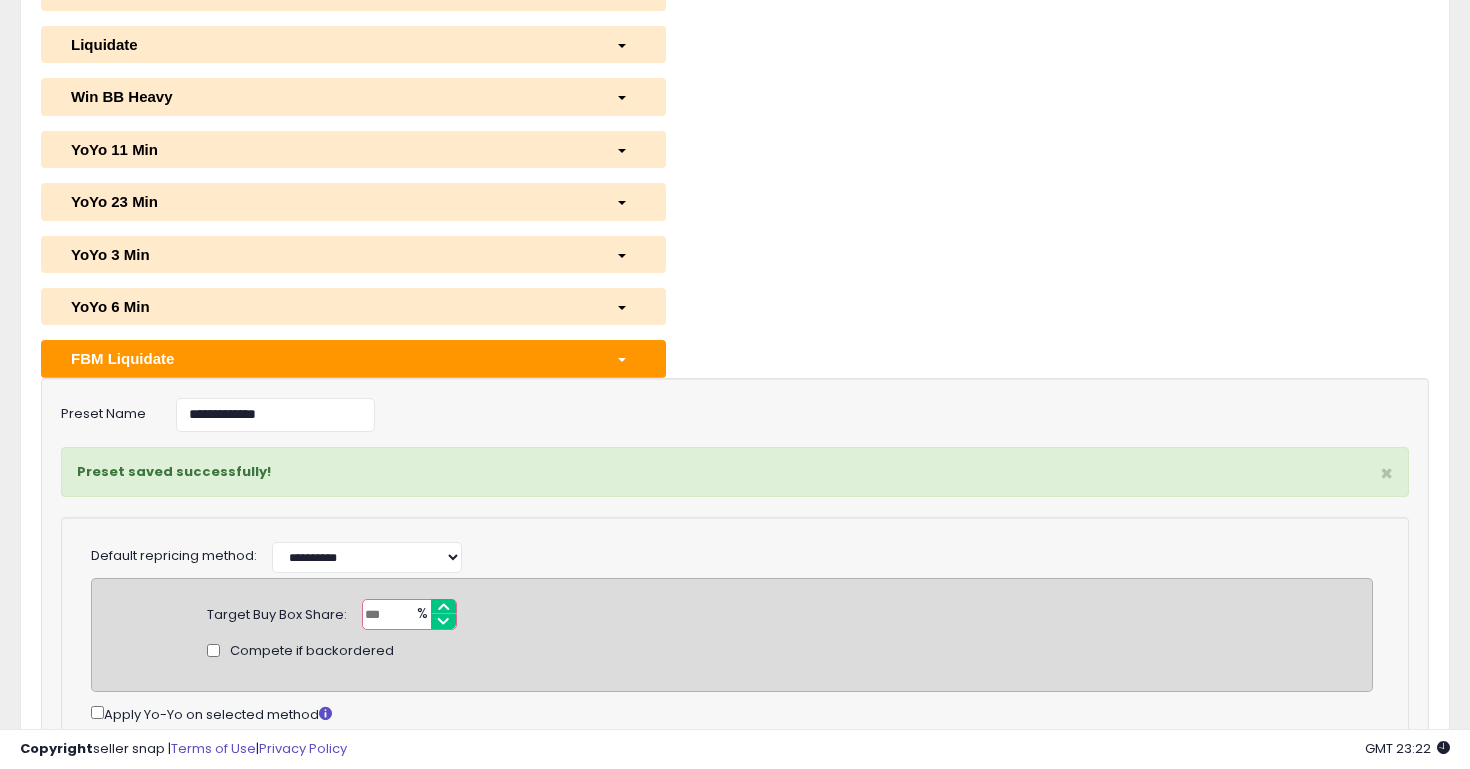 scroll, scrollTop: 382, scrollLeft: 0, axis: vertical 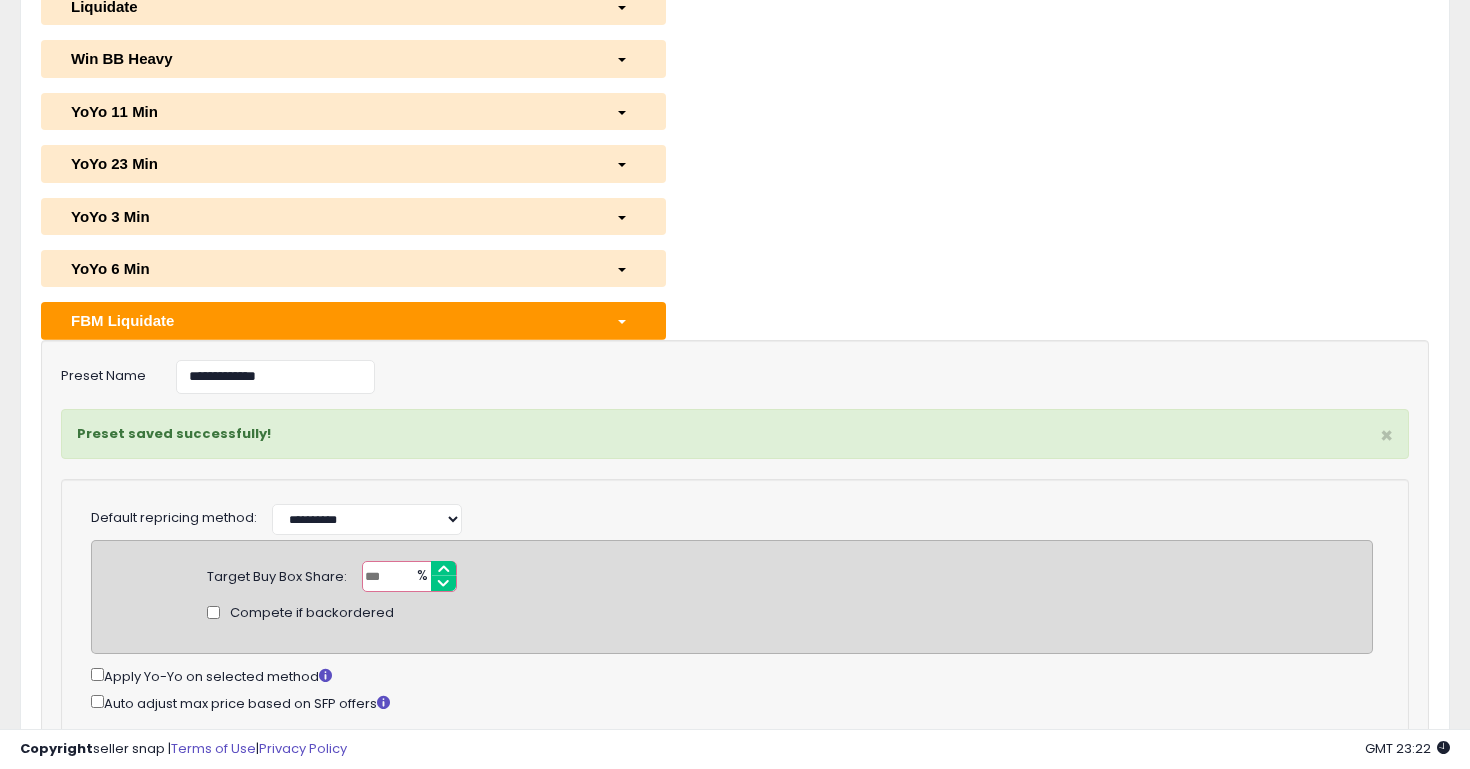 click on "FBM Liquidate" at bounding box center [328, 320] 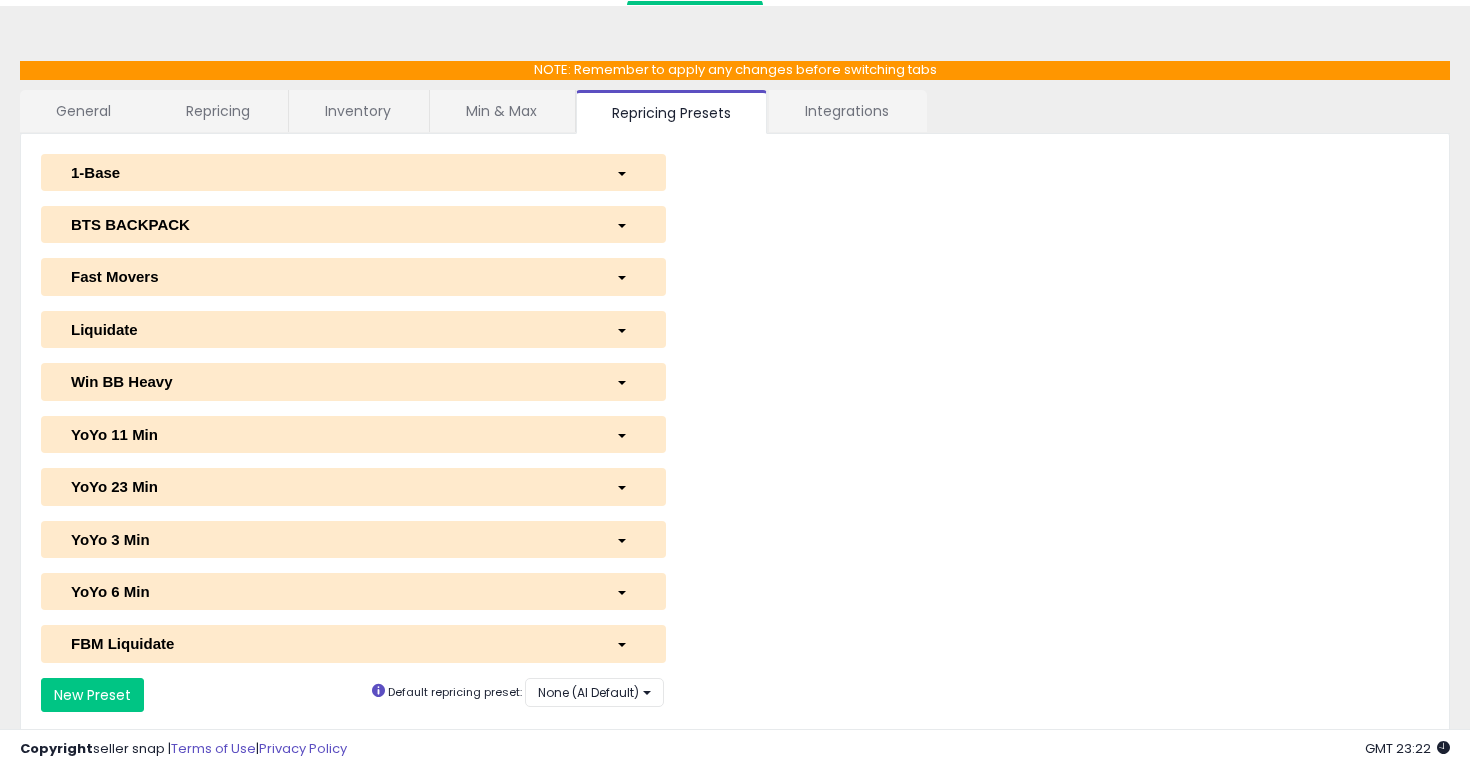 scroll, scrollTop: 0, scrollLeft: 0, axis: both 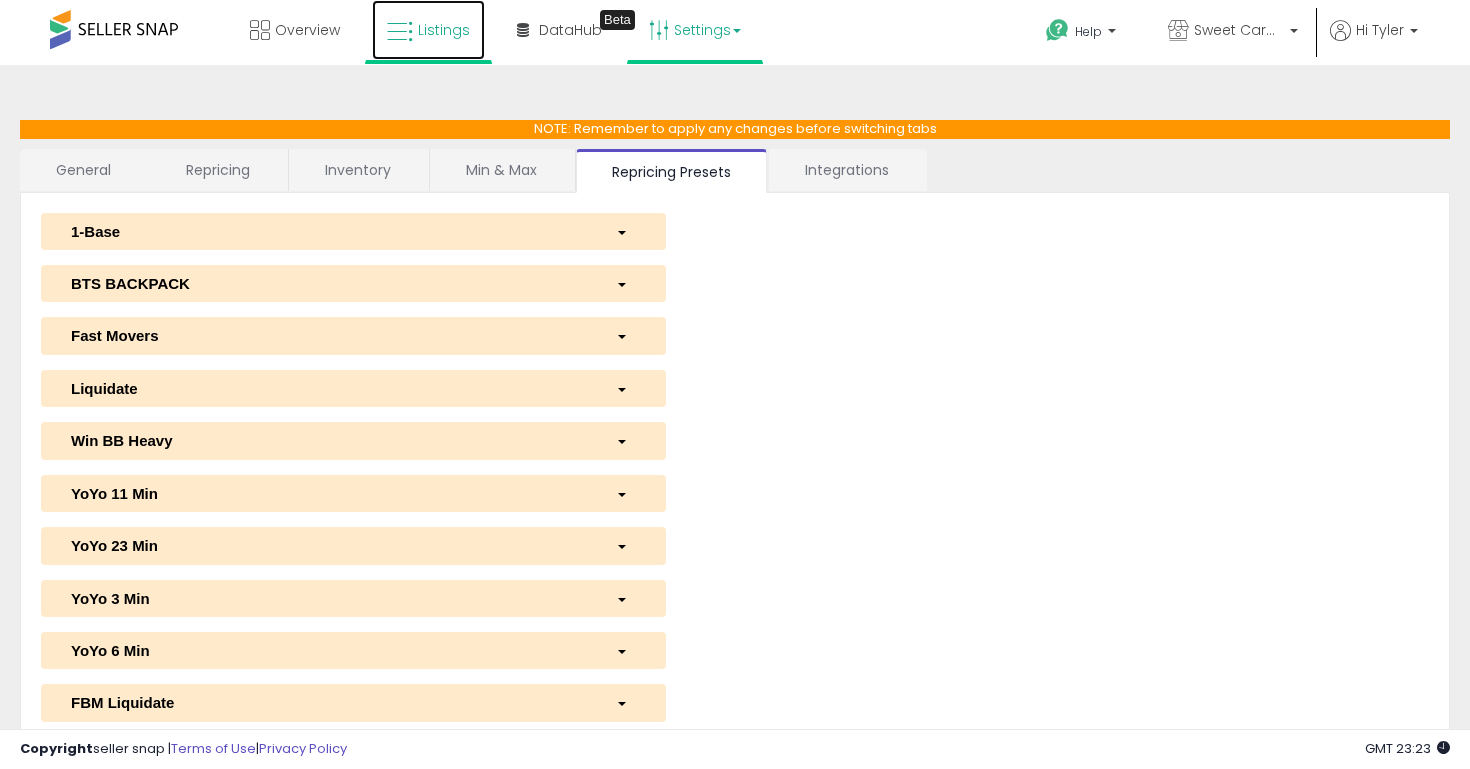 click on "Listings" at bounding box center (444, 30) 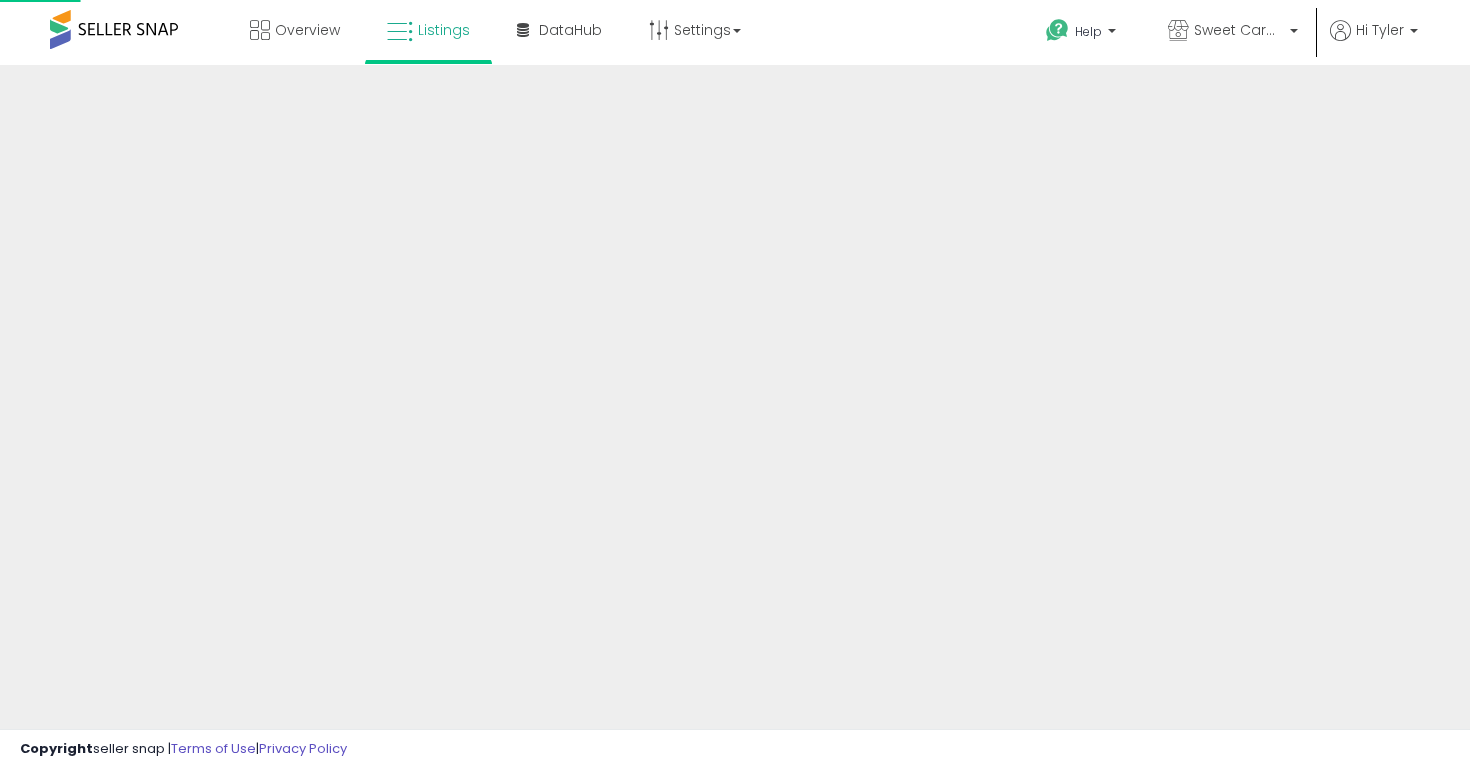 scroll, scrollTop: 0, scrollLeft: 0, axis: both 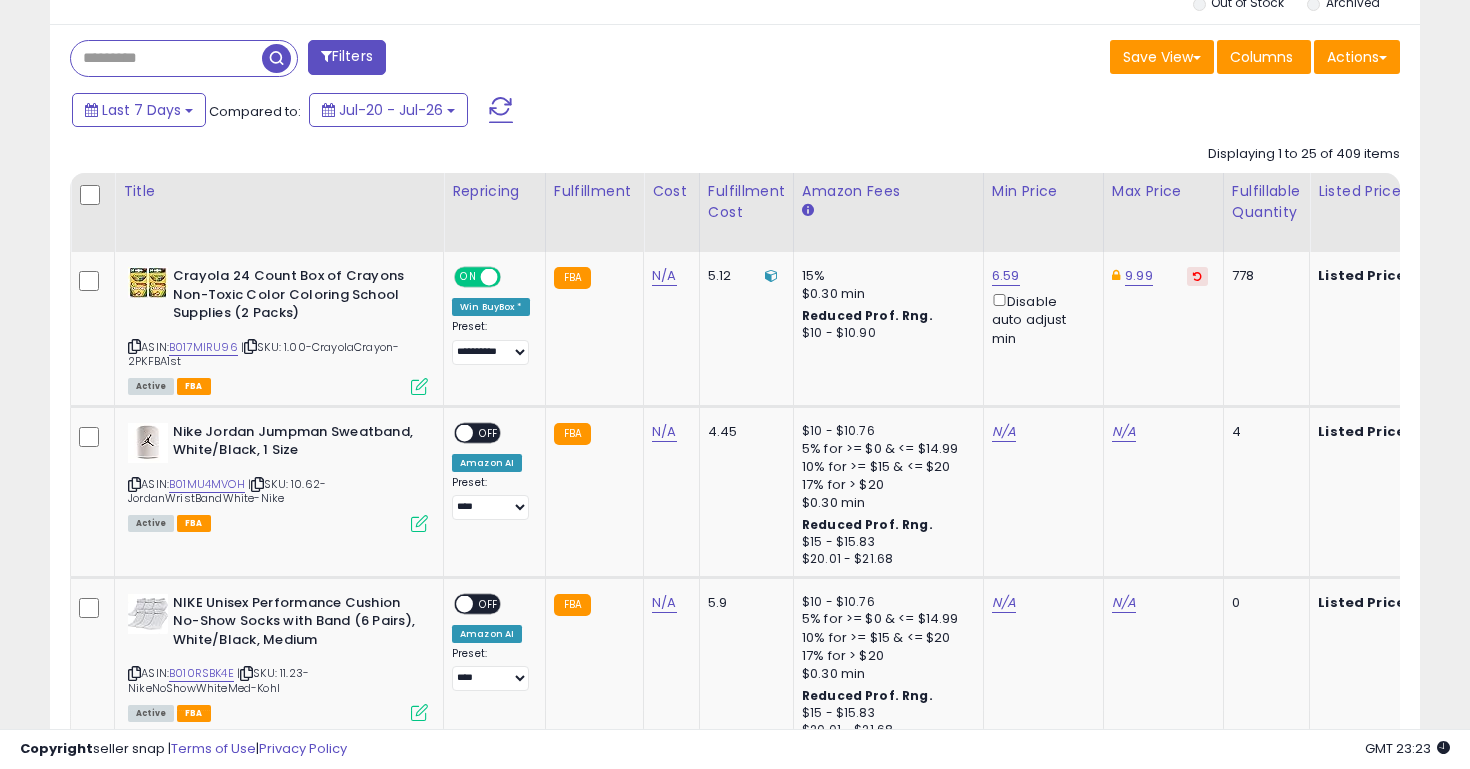 click at bounding box center (166, 58) 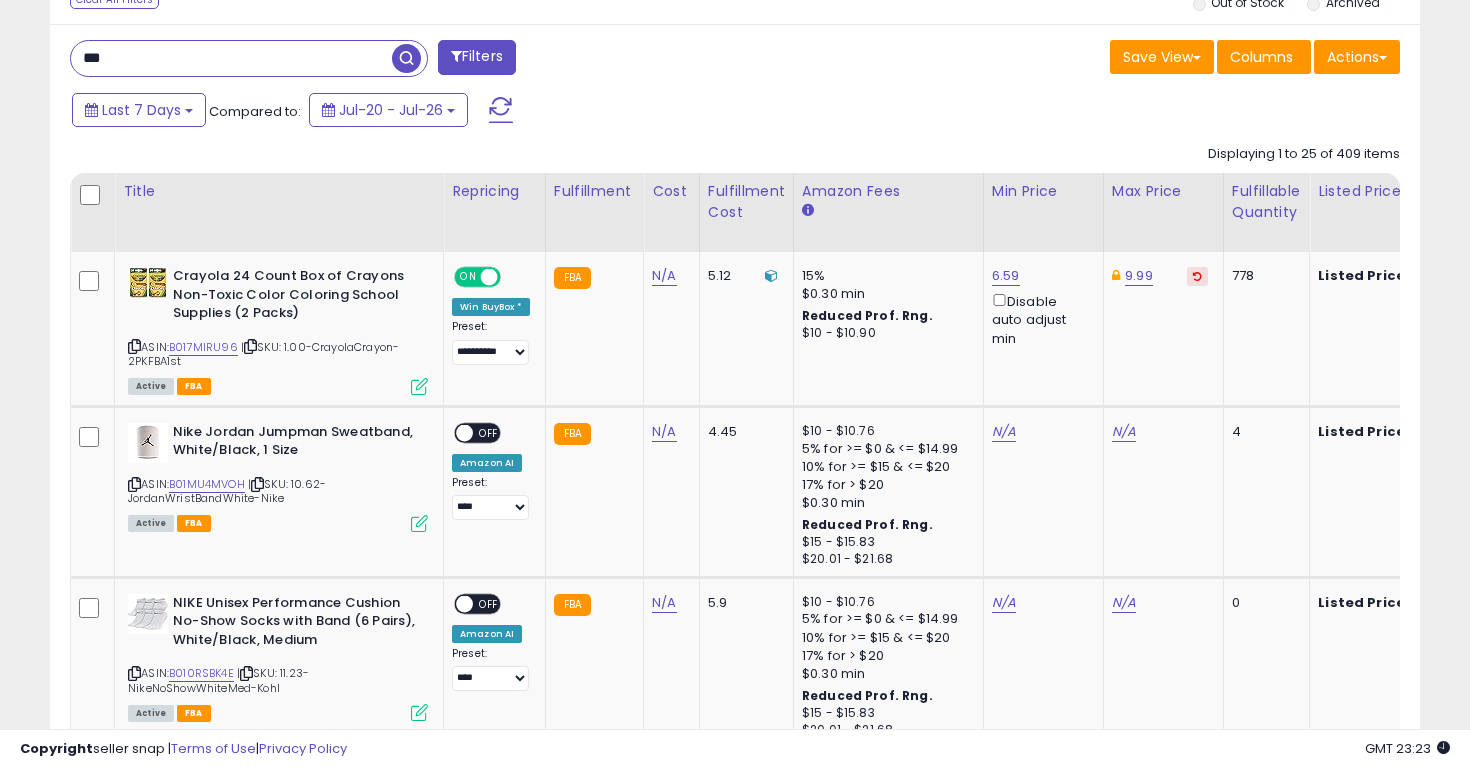 type on "********" 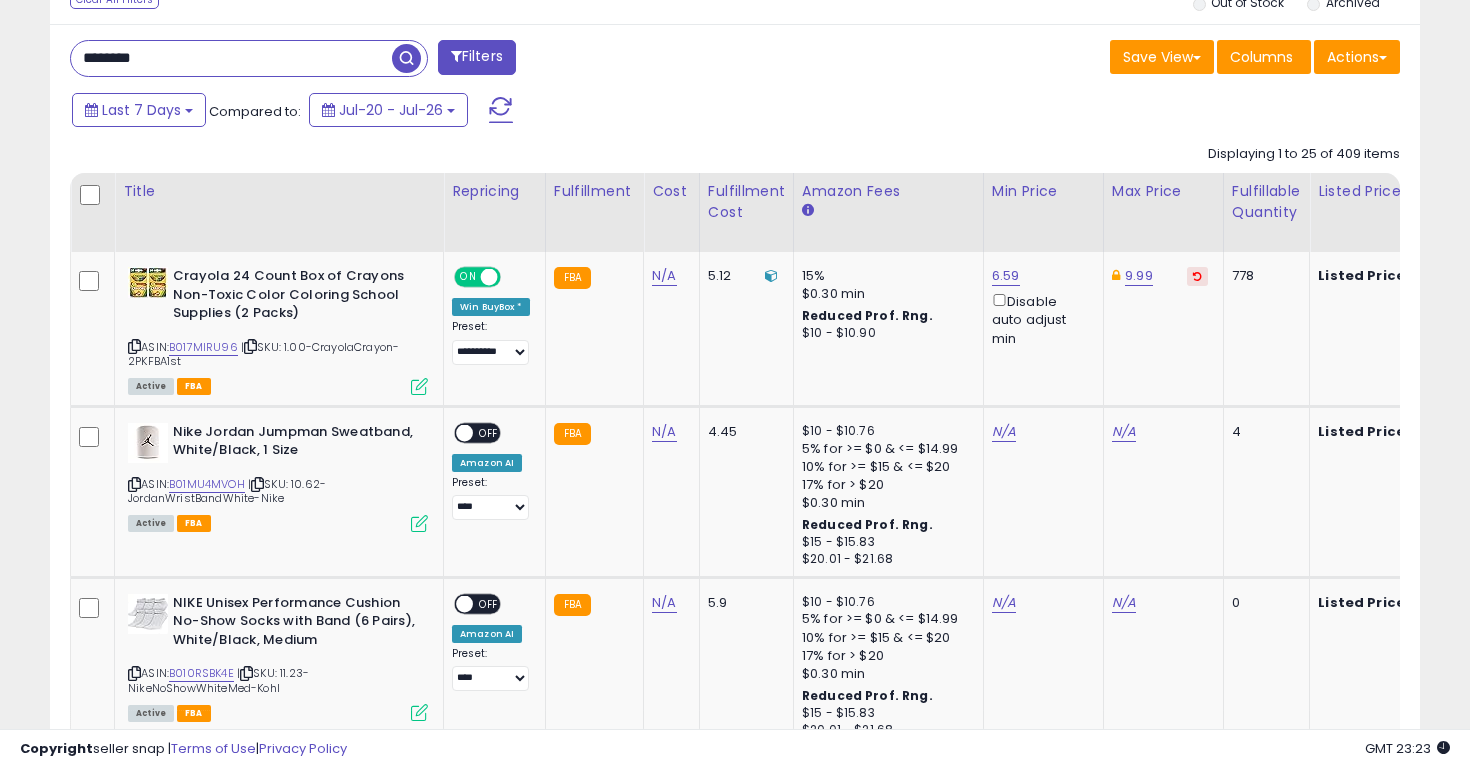 click at bounding box center [406, 58] 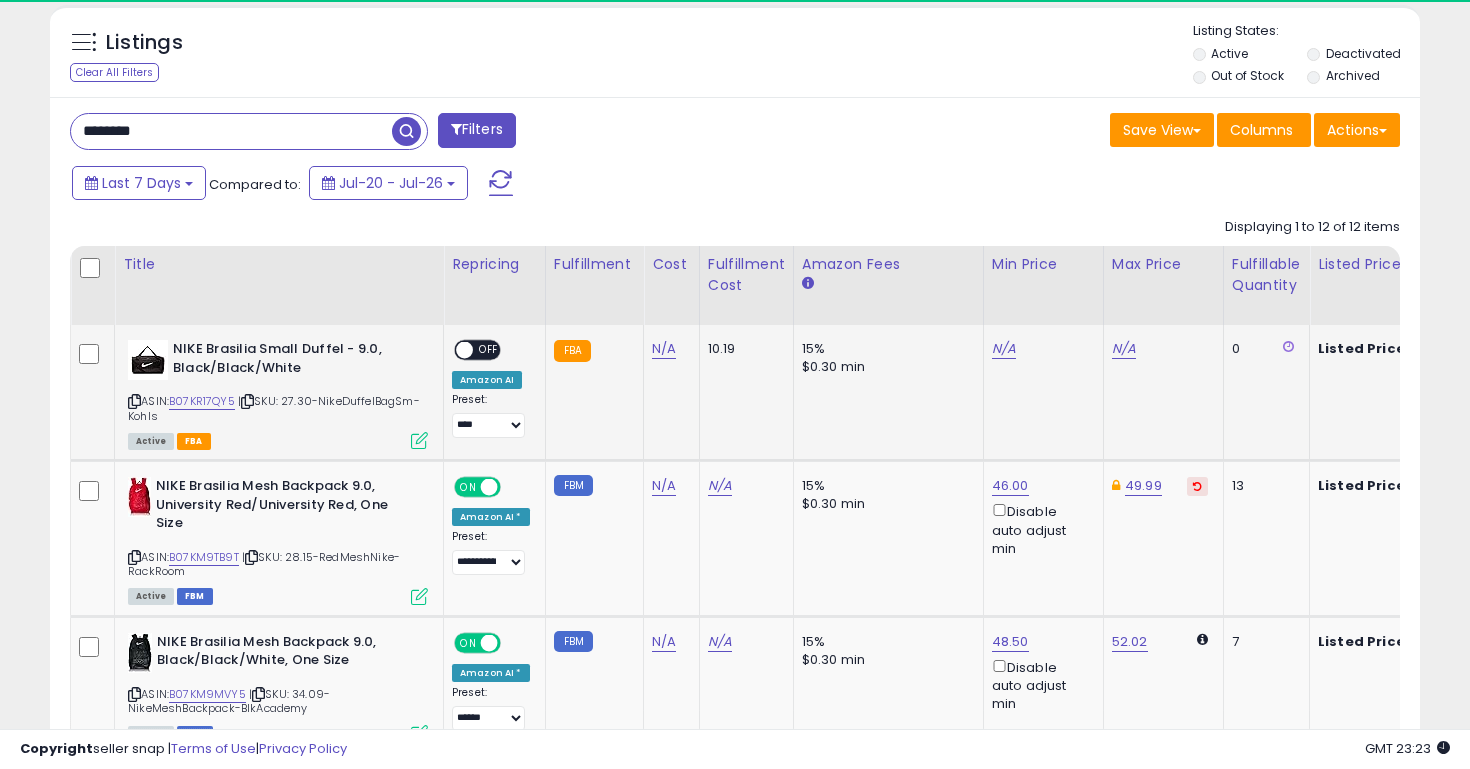 scroll, scrollTop: 615, scrollLeft: 0, axis: vertical 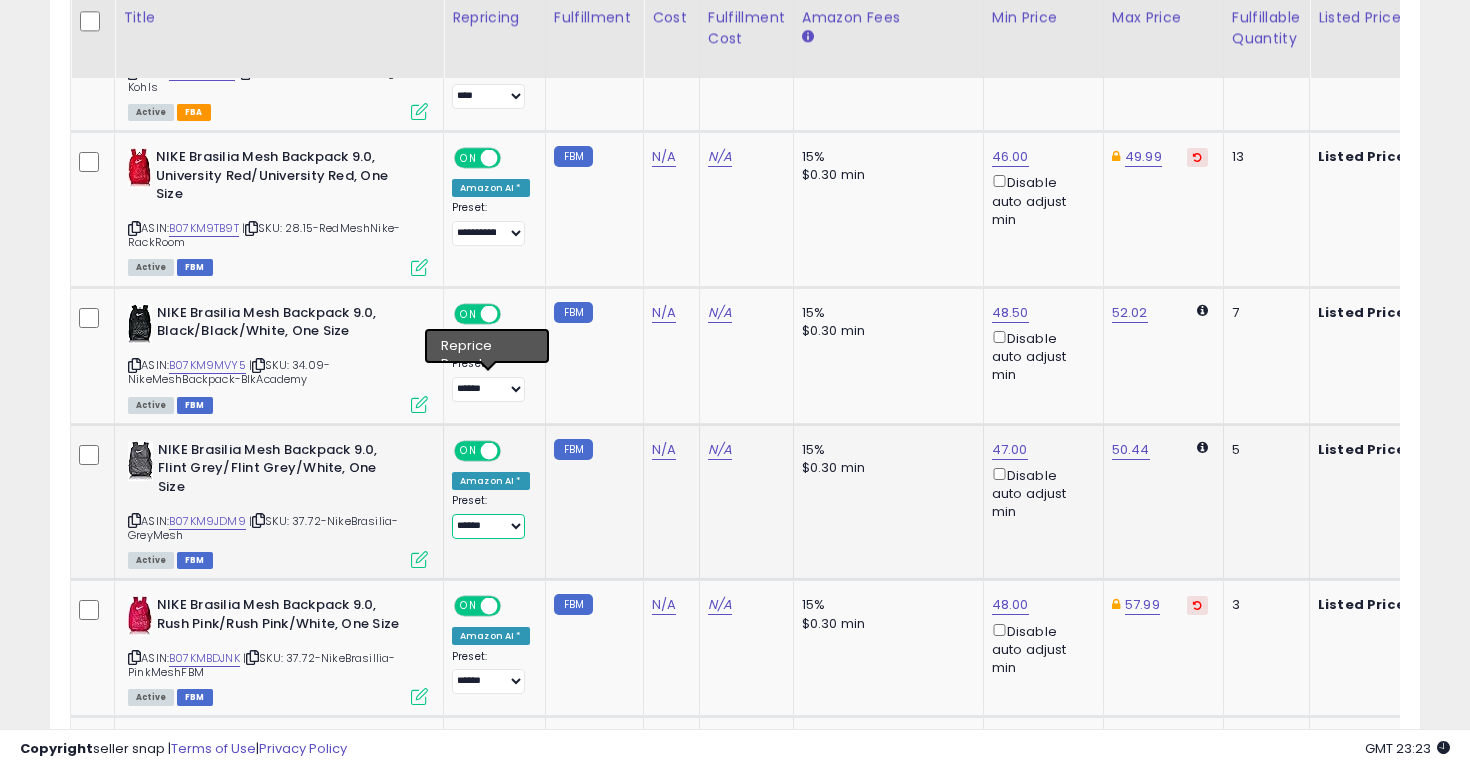 click on "**********" at bounding box center [488, 526] 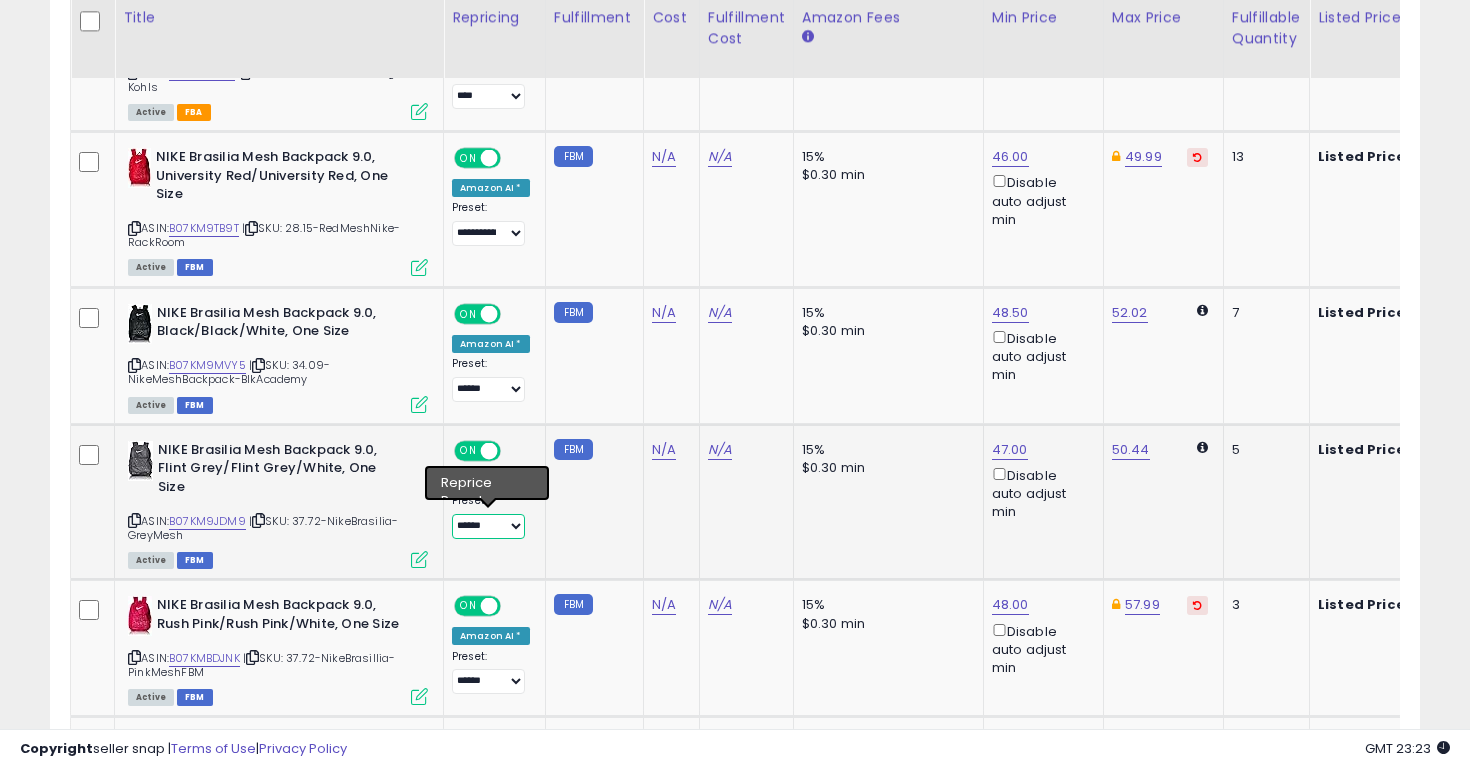 select on "*********" 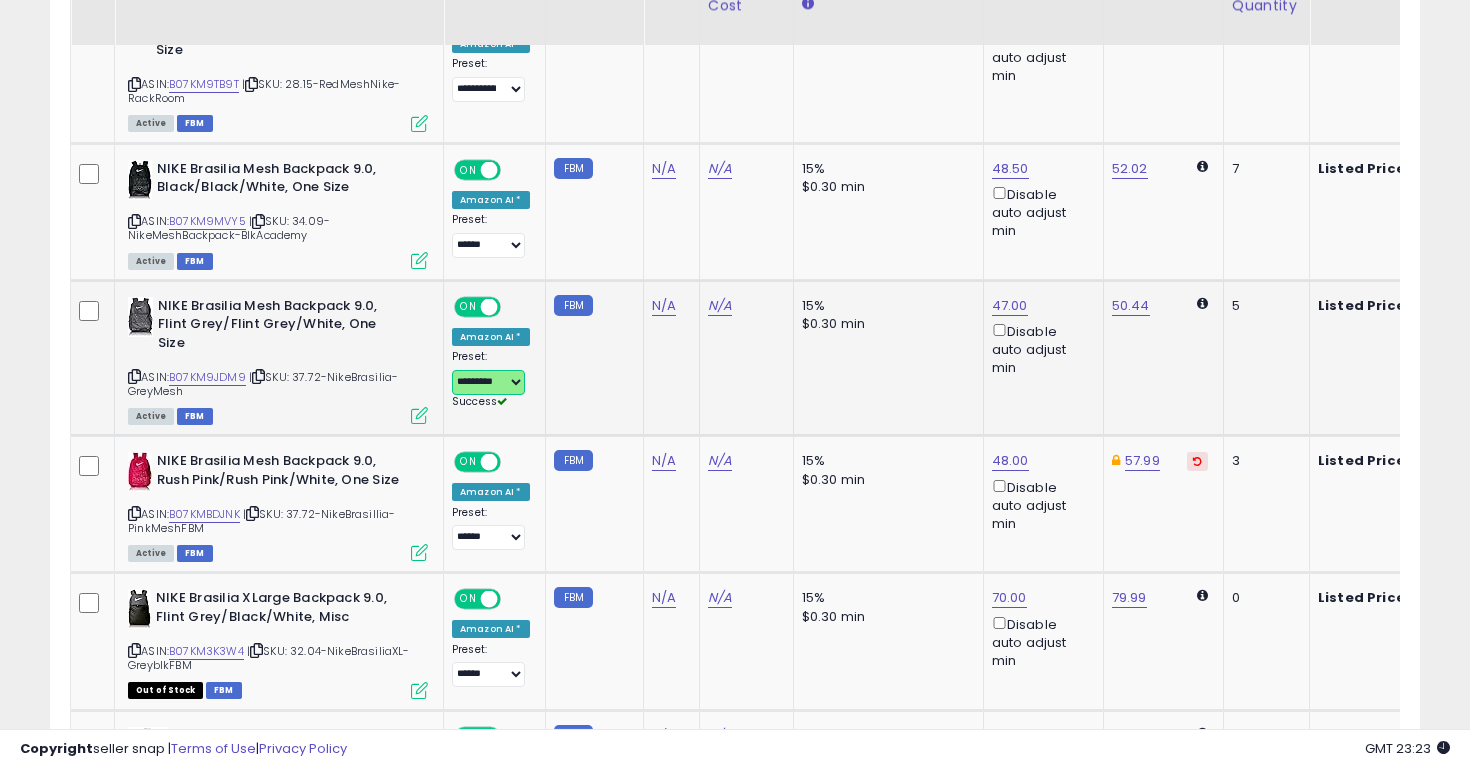 scroll, scrollTop: 1203, scrollLeft: 0, axis: vertical 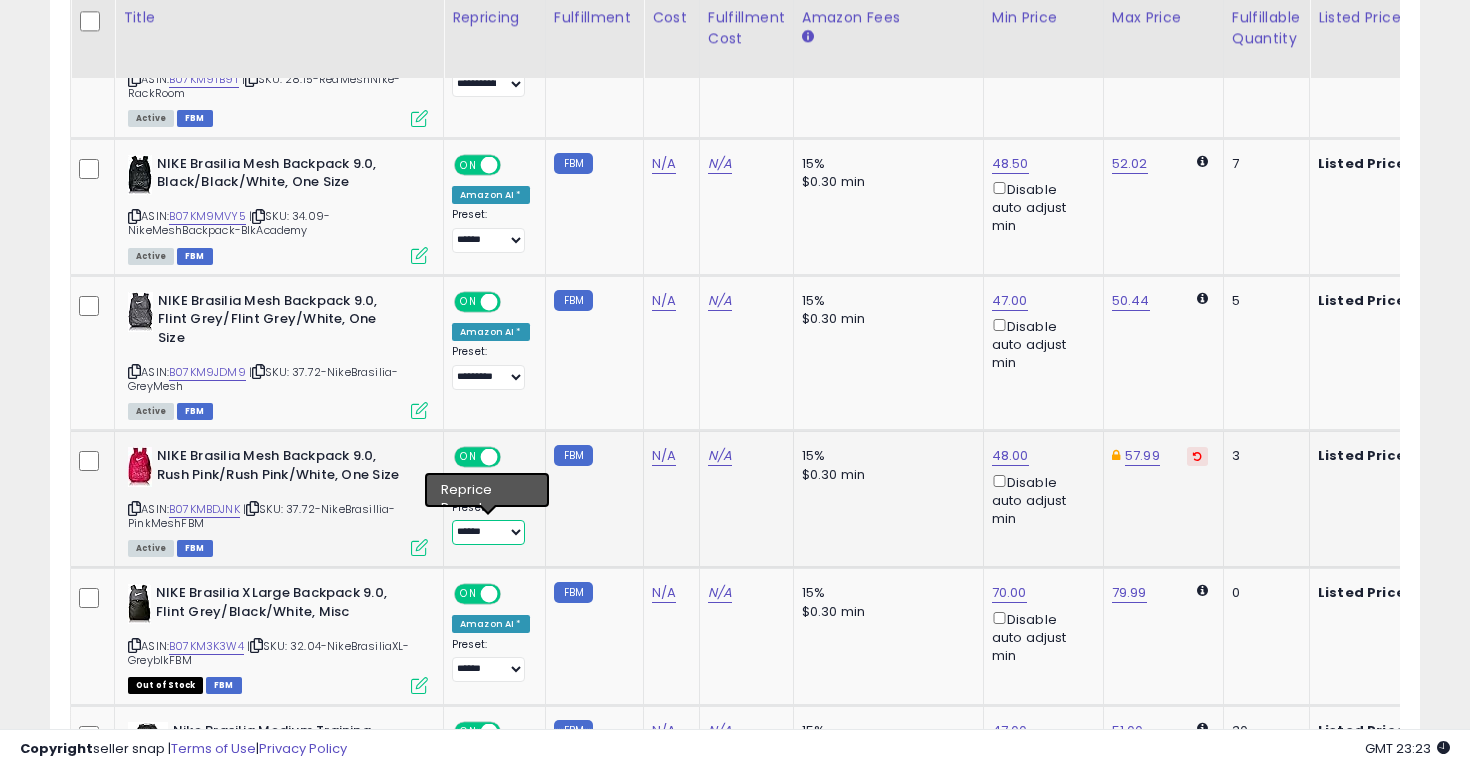click on "**********" at bounding box center (488, 532) 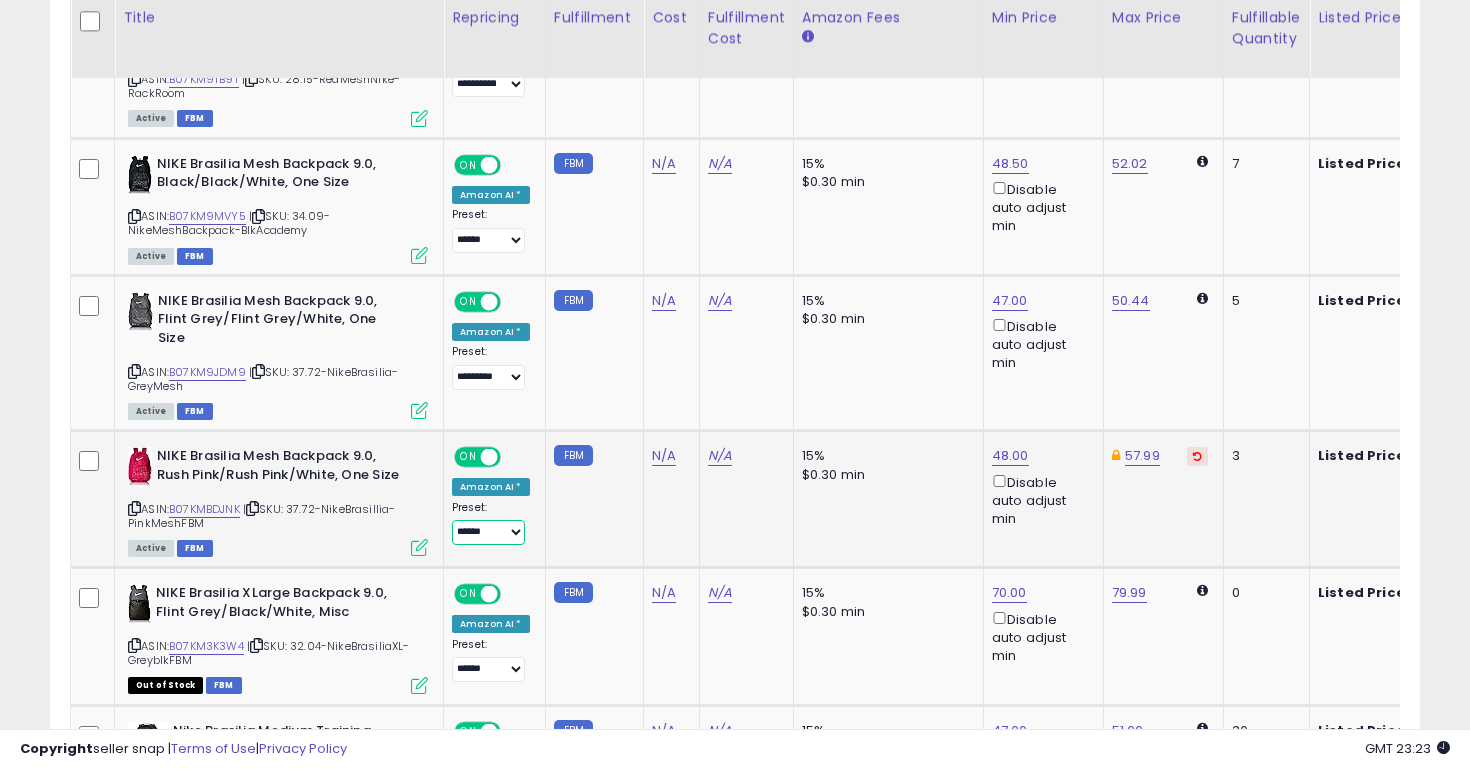 select on "*********" 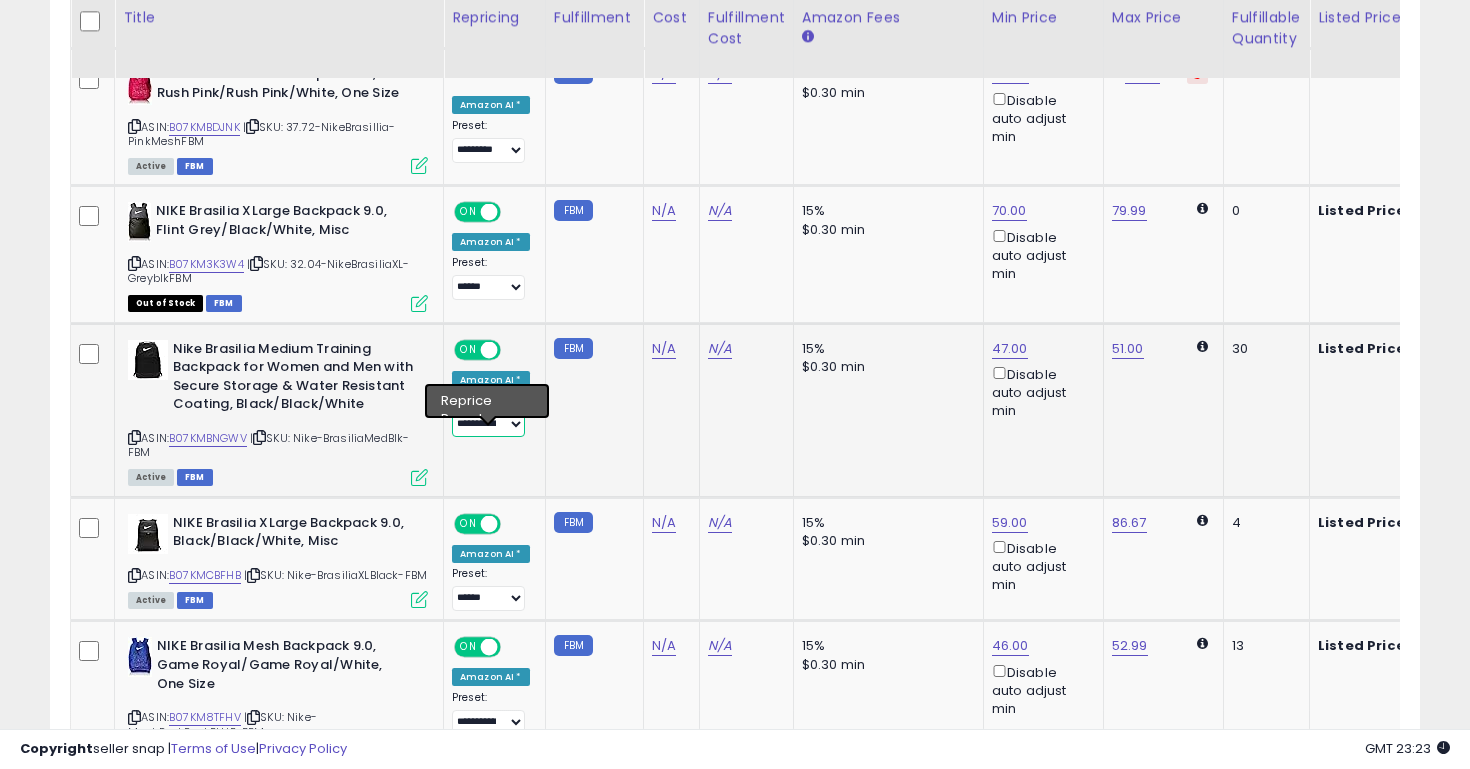 click on "**********" at bounding box center [488, 424] 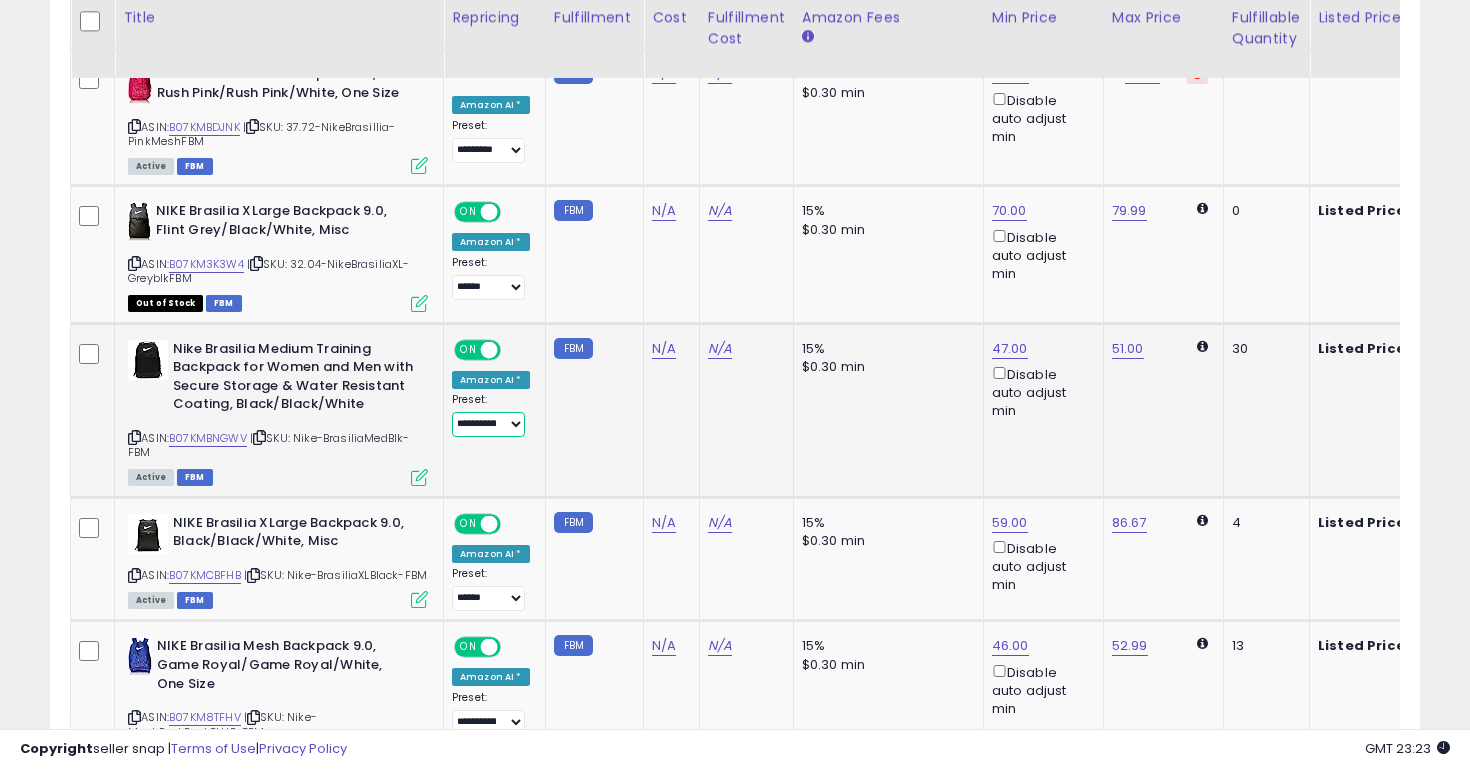 select on "*********" 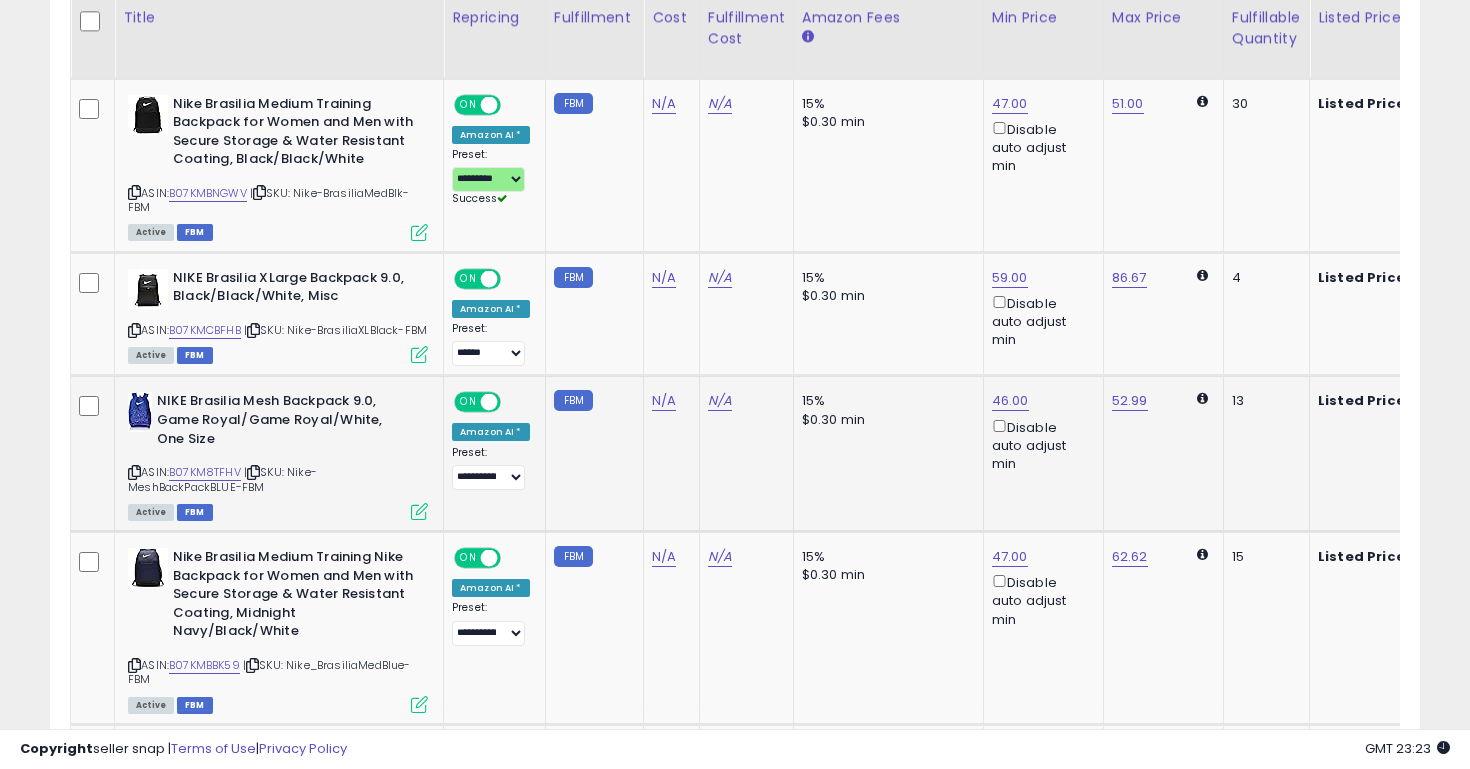 click on "**********" 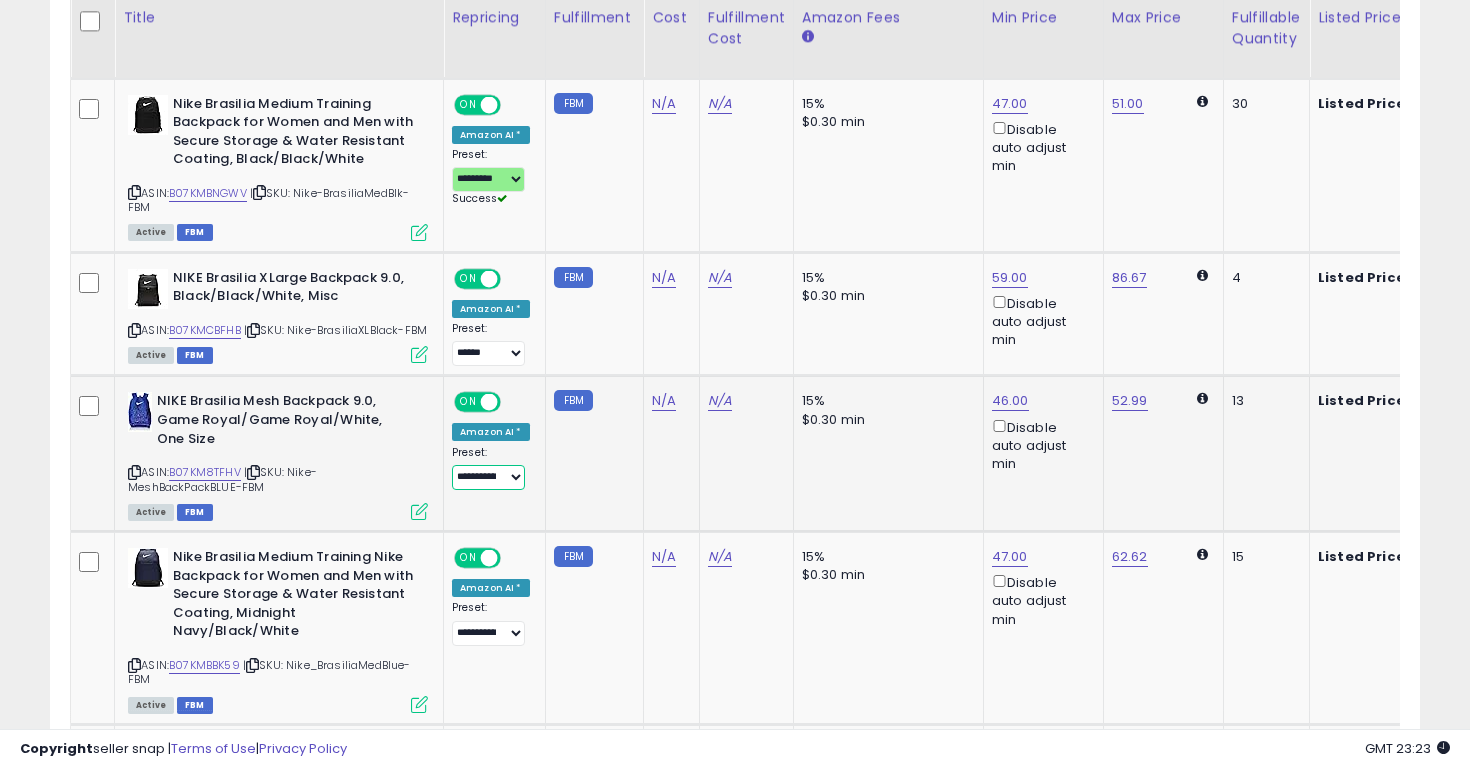 click on "**********" at bounding box center (488, 477) 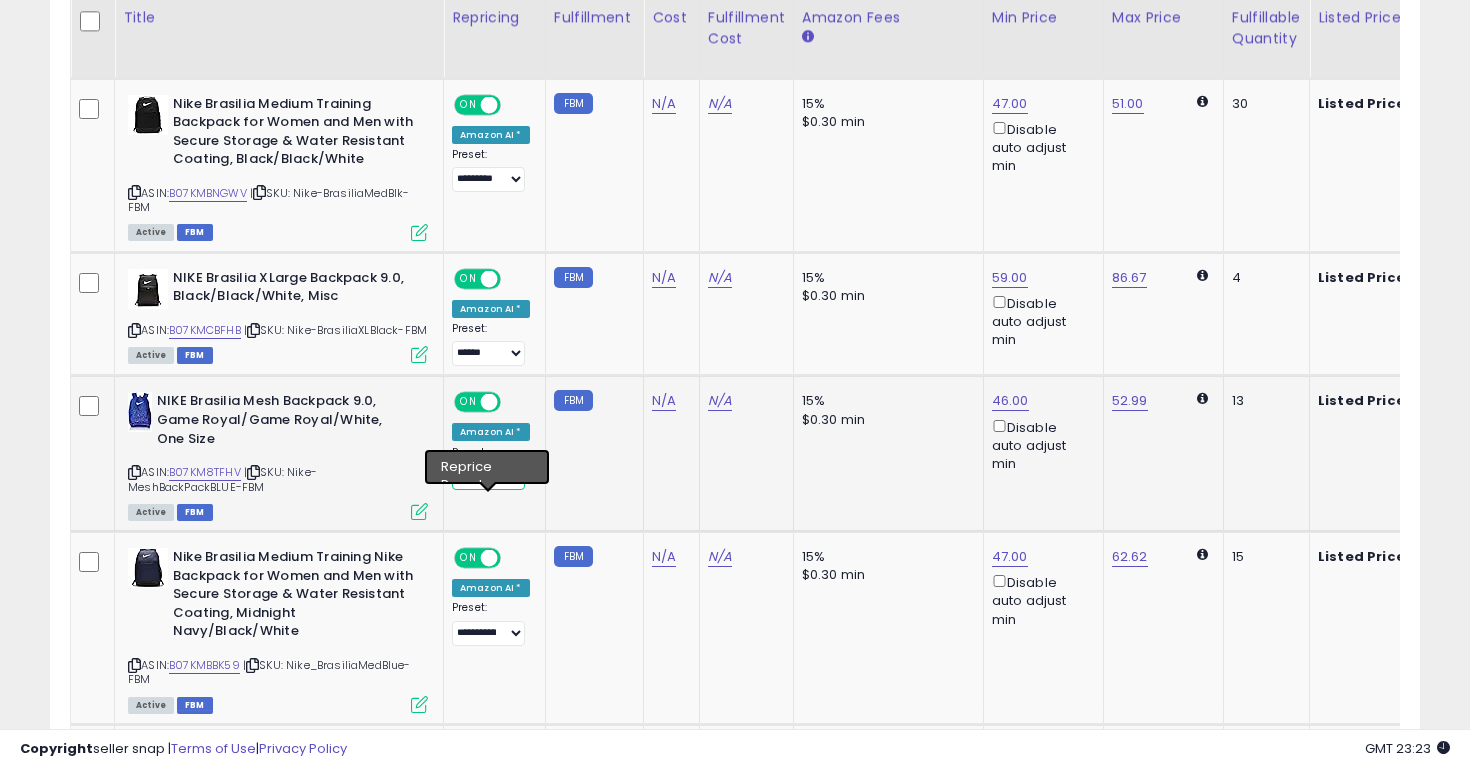 select on "*********" 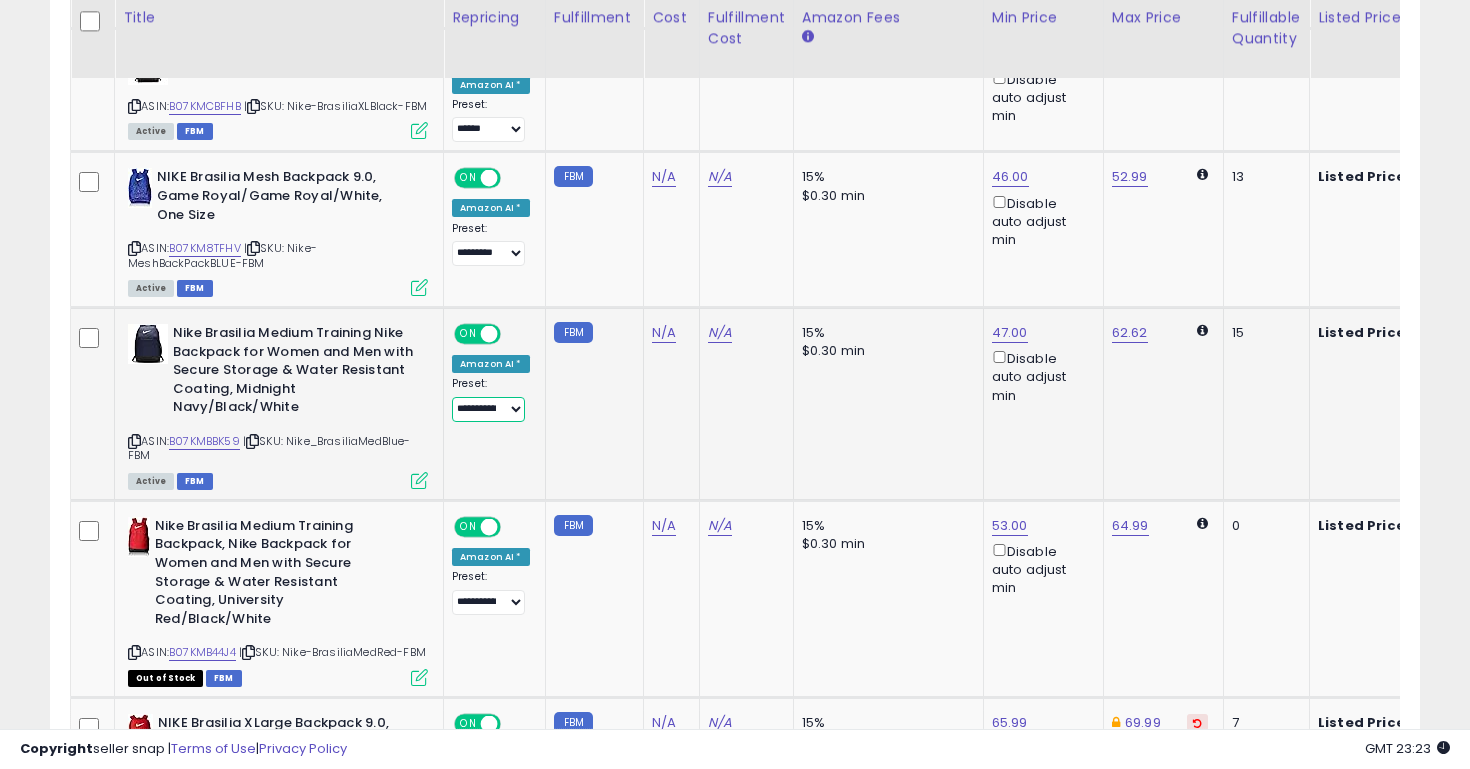 click on "**********" at bounding box center [488, 409] 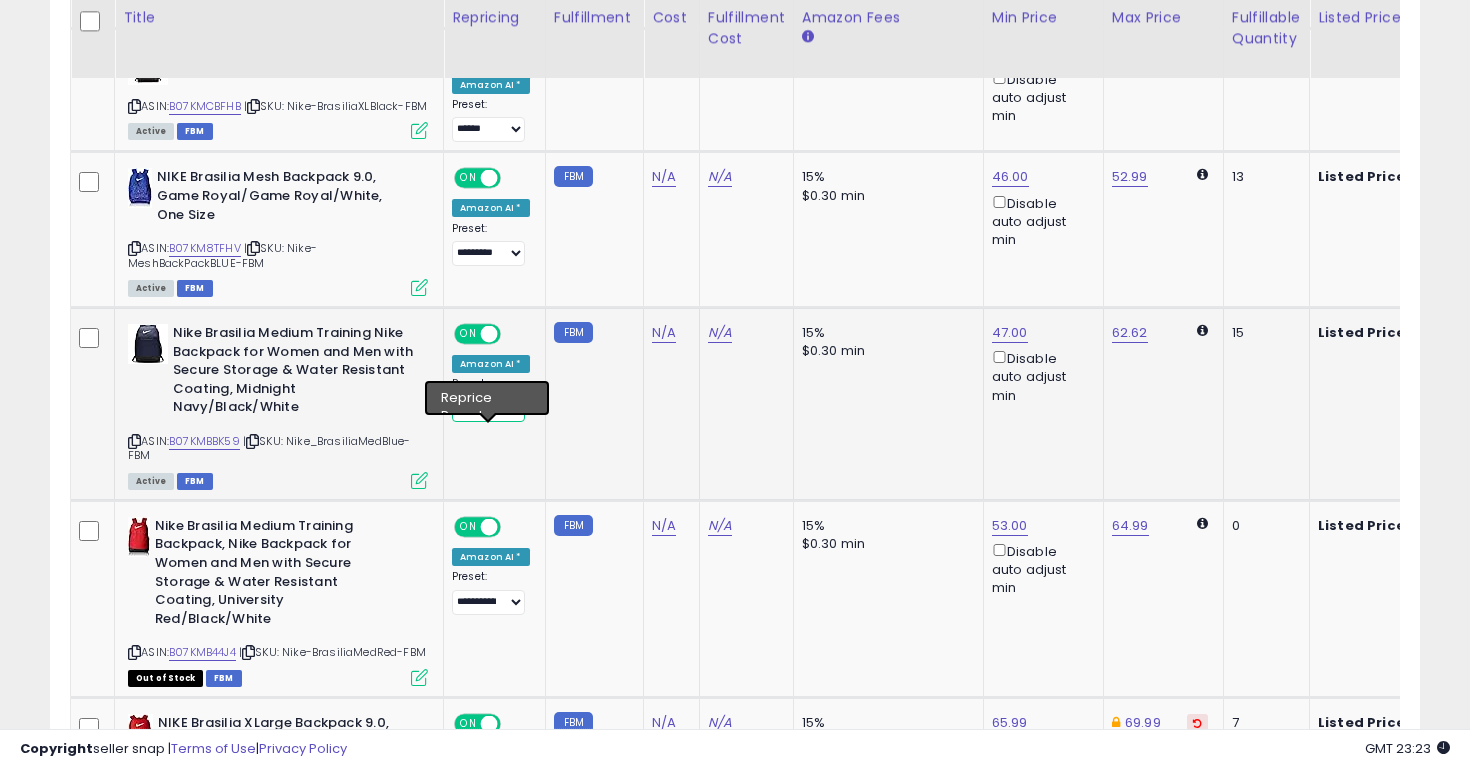 select on "*********" 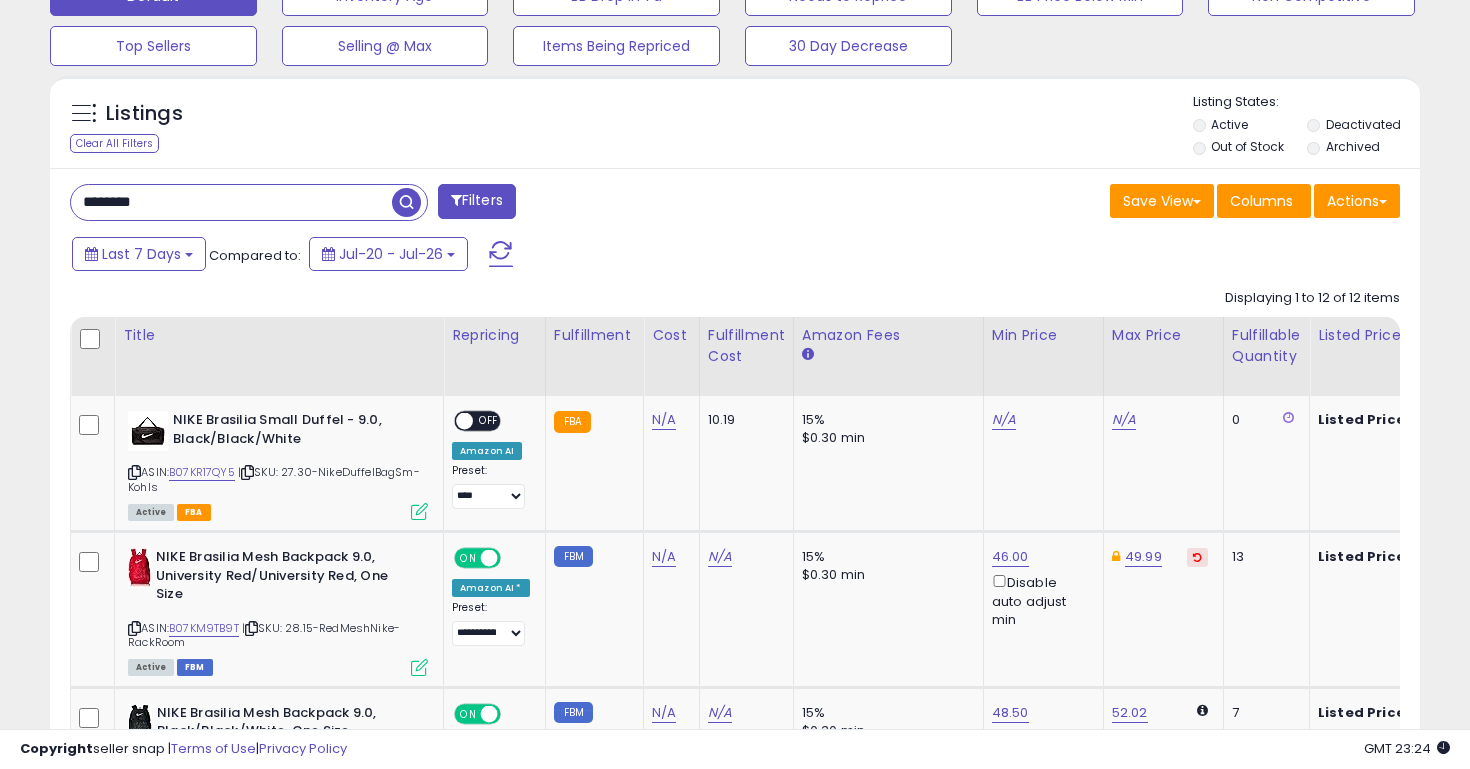 click on "********" at bounding box center [231, 202] 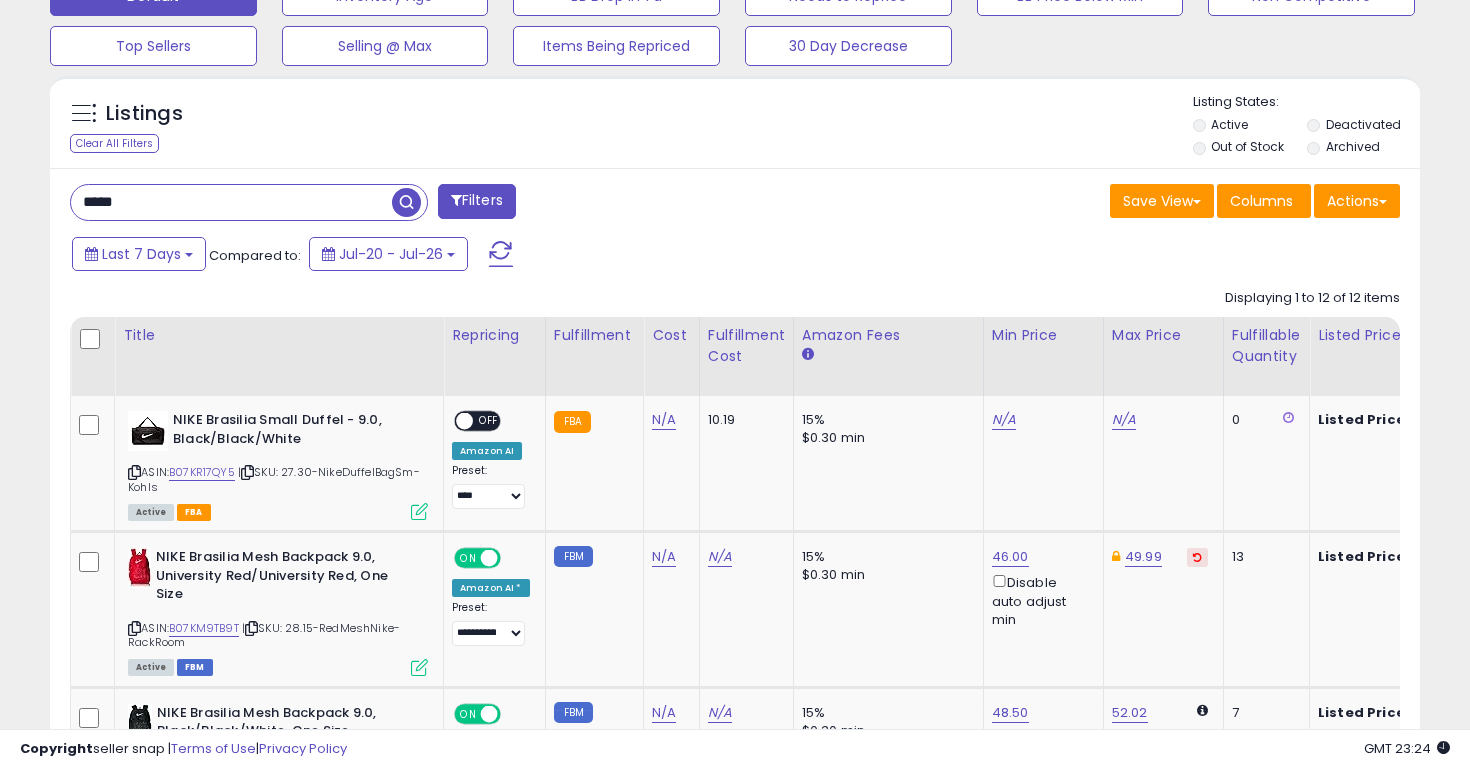 type on "*****" 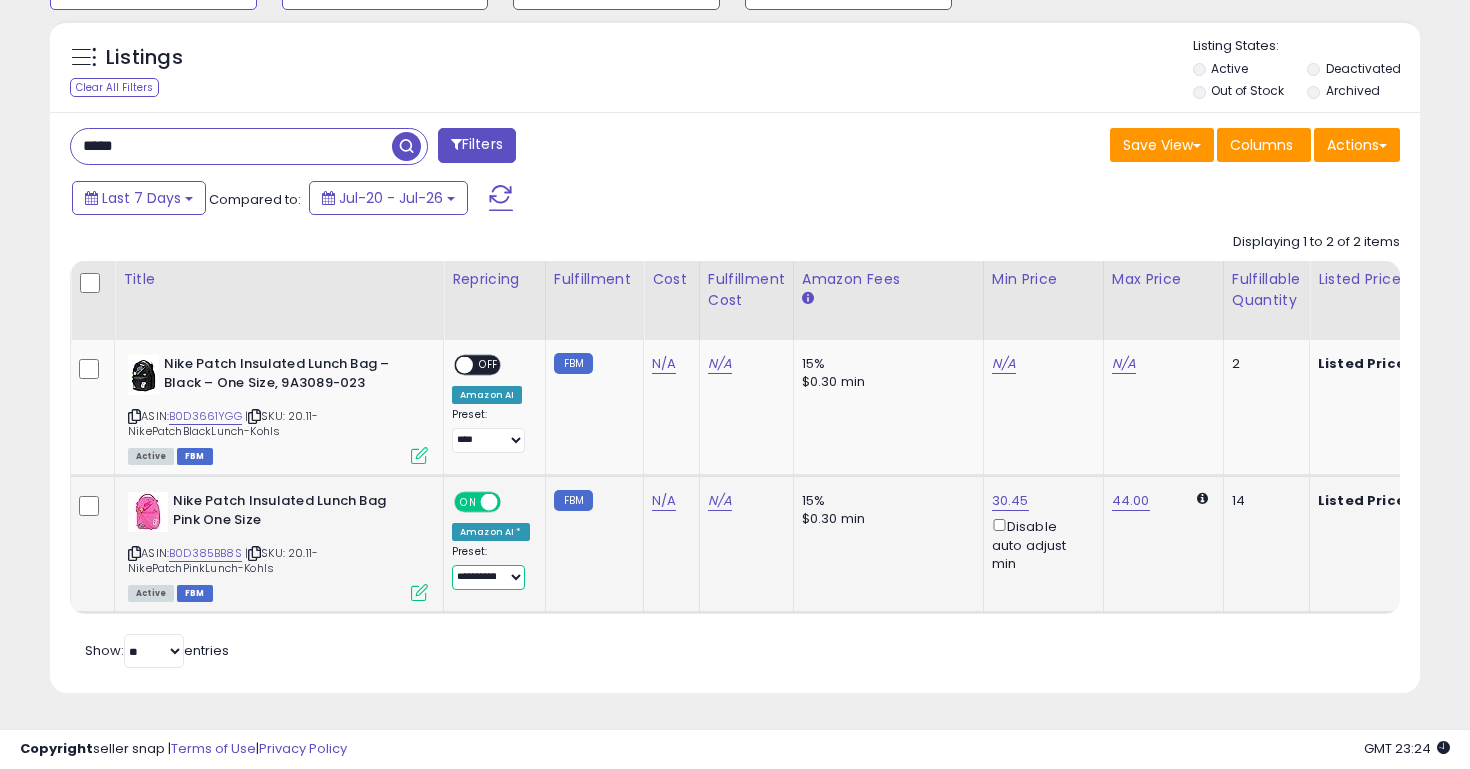 click on "**********" at bounding box center (488, 577) 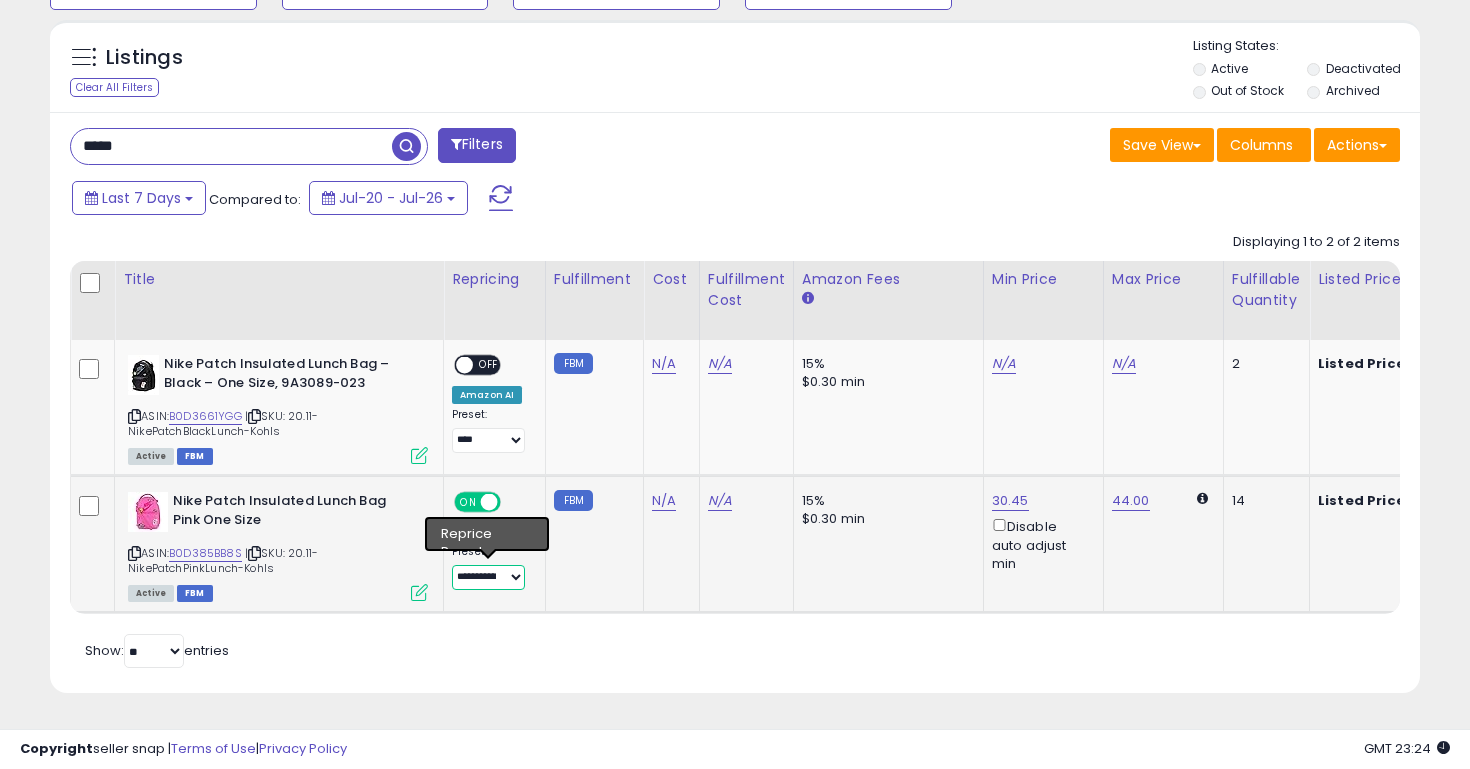 select on "*********" 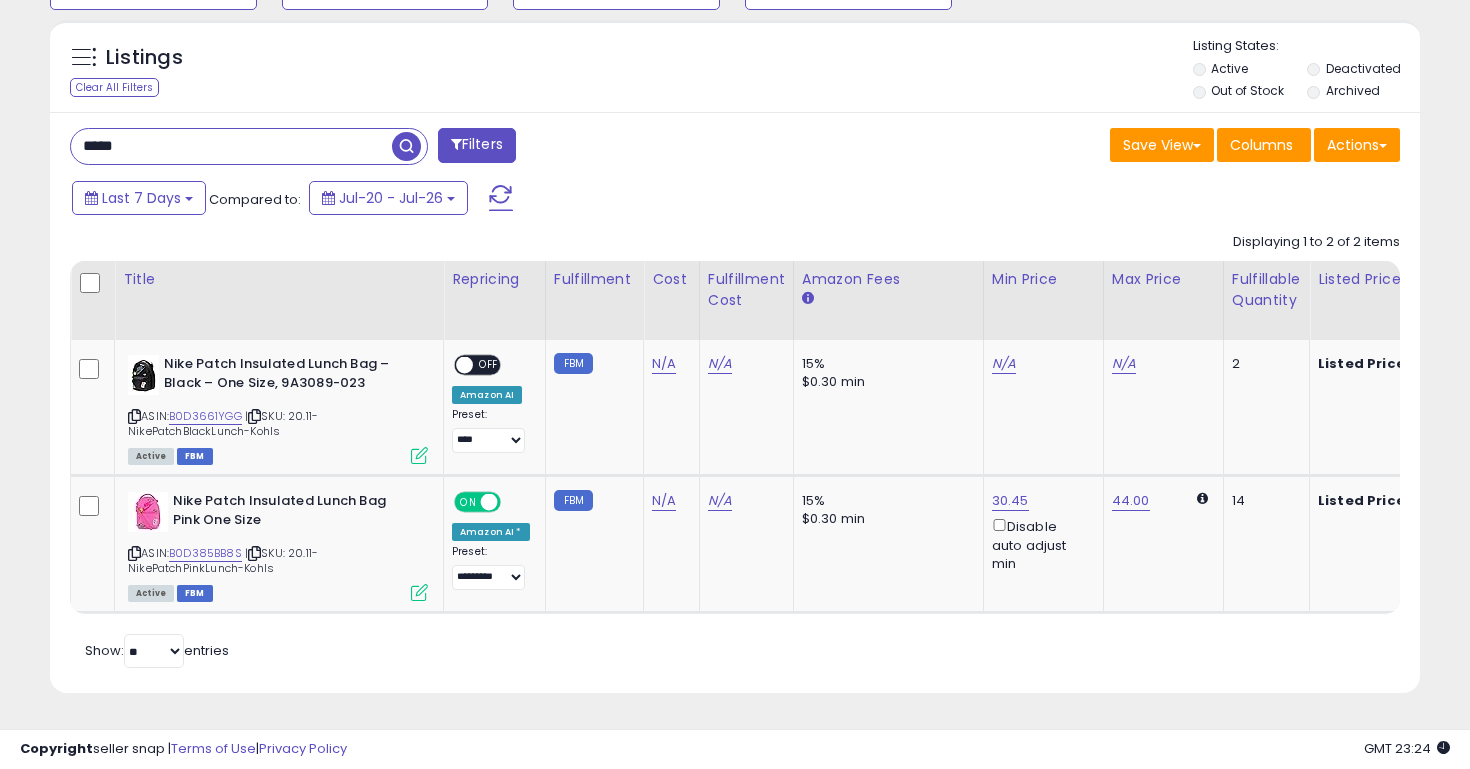 click on "*****" at bounding box center [231, 146] 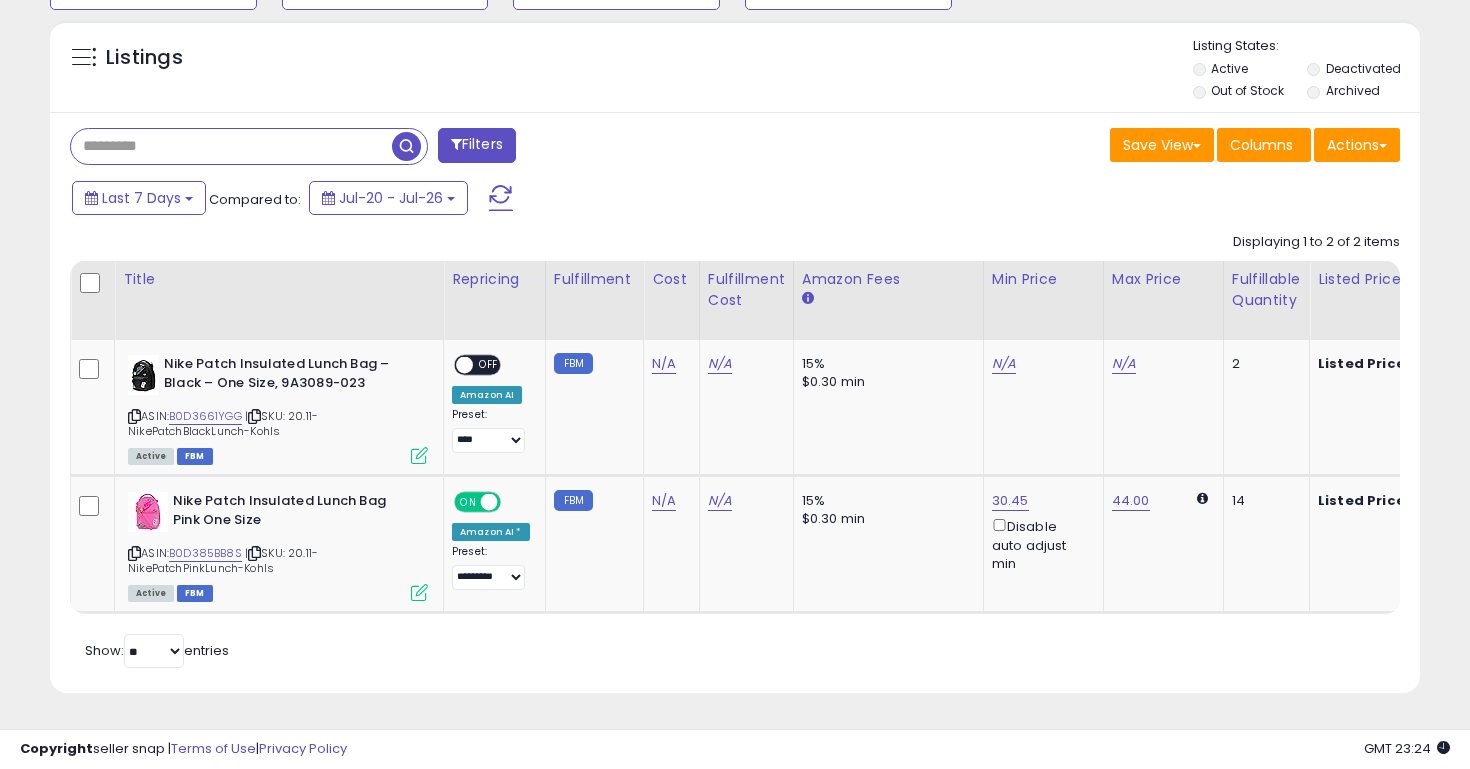 type 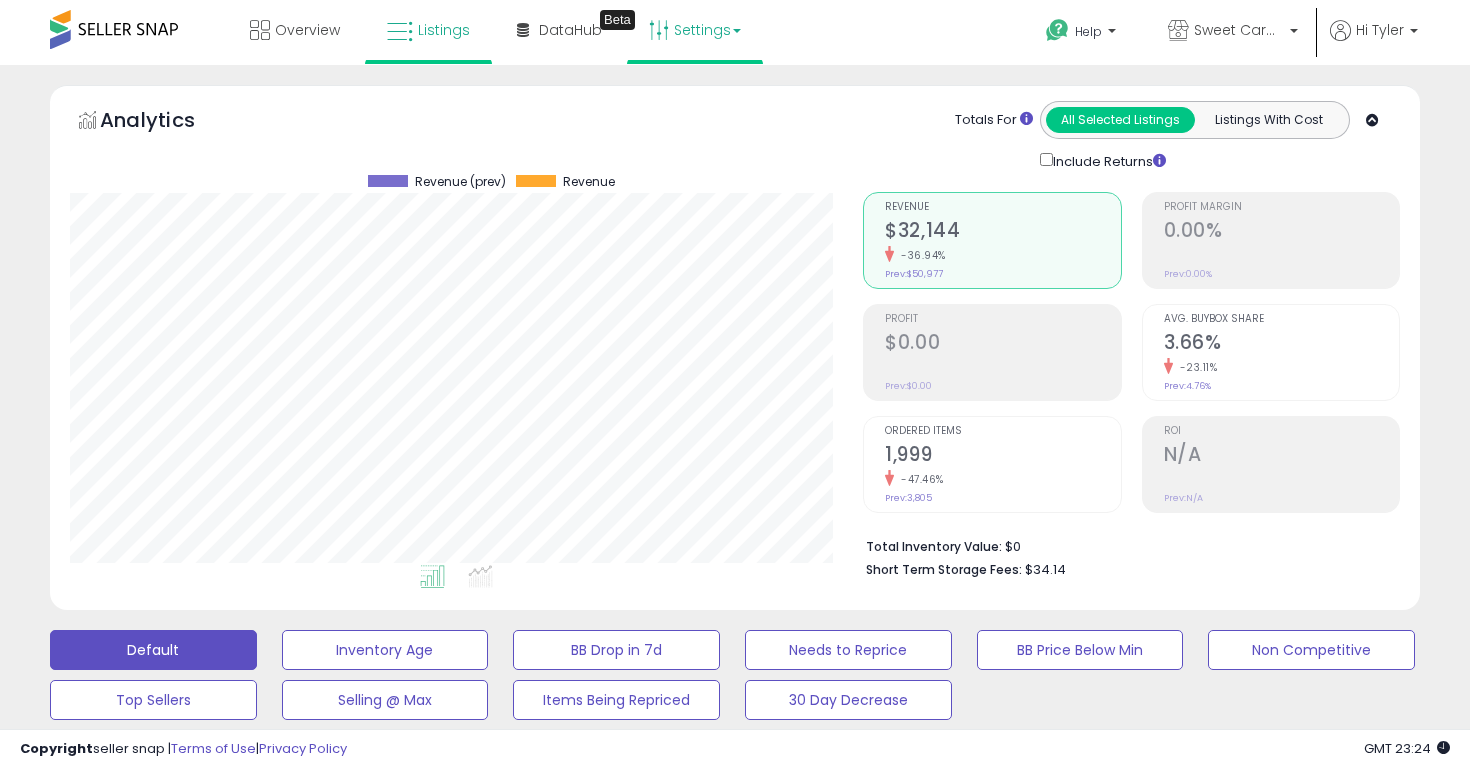 click on "Settings" at bounding box center [695, 30] 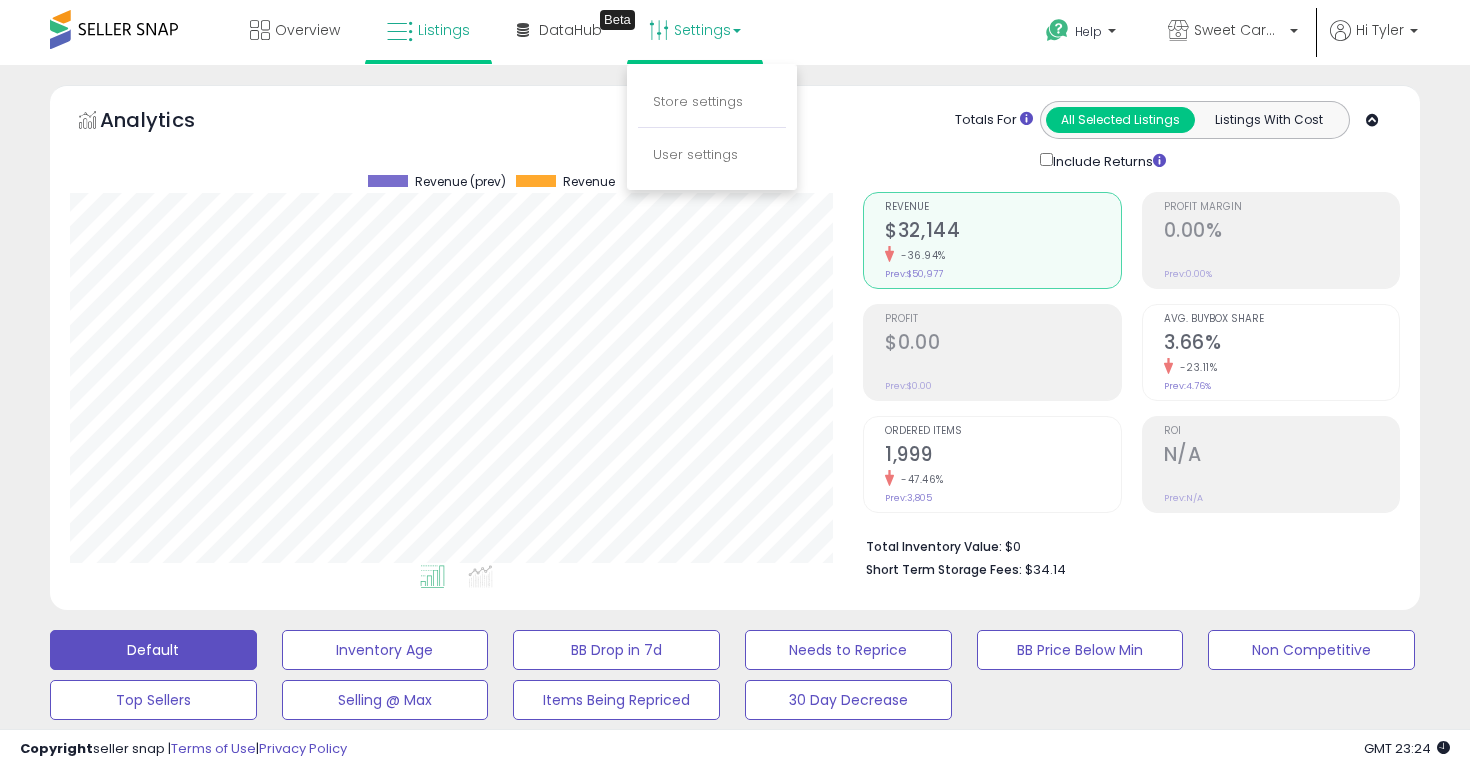 click on "Store
settings" at bounding box center [712, 103] 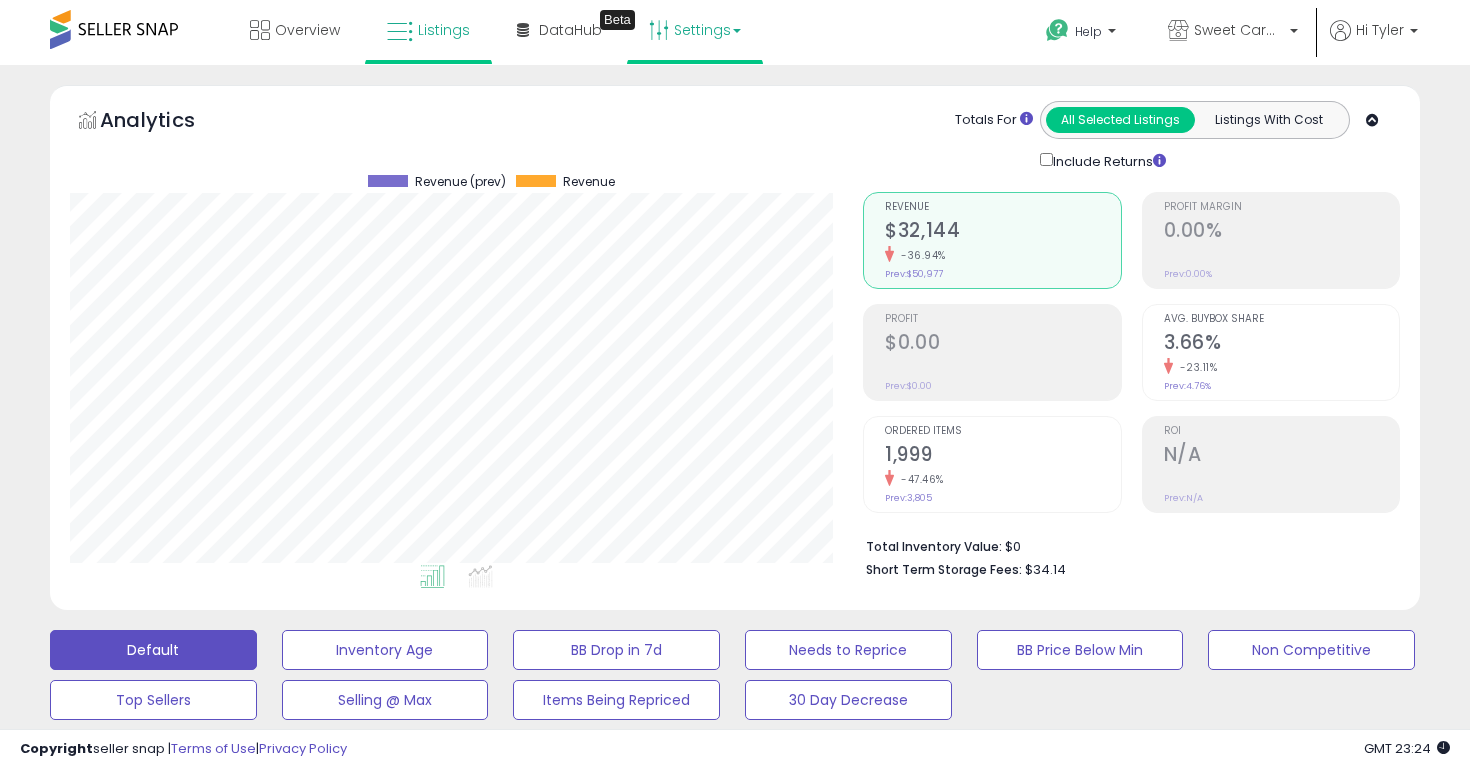 click on "Settings" at bounding box center [695, 30] 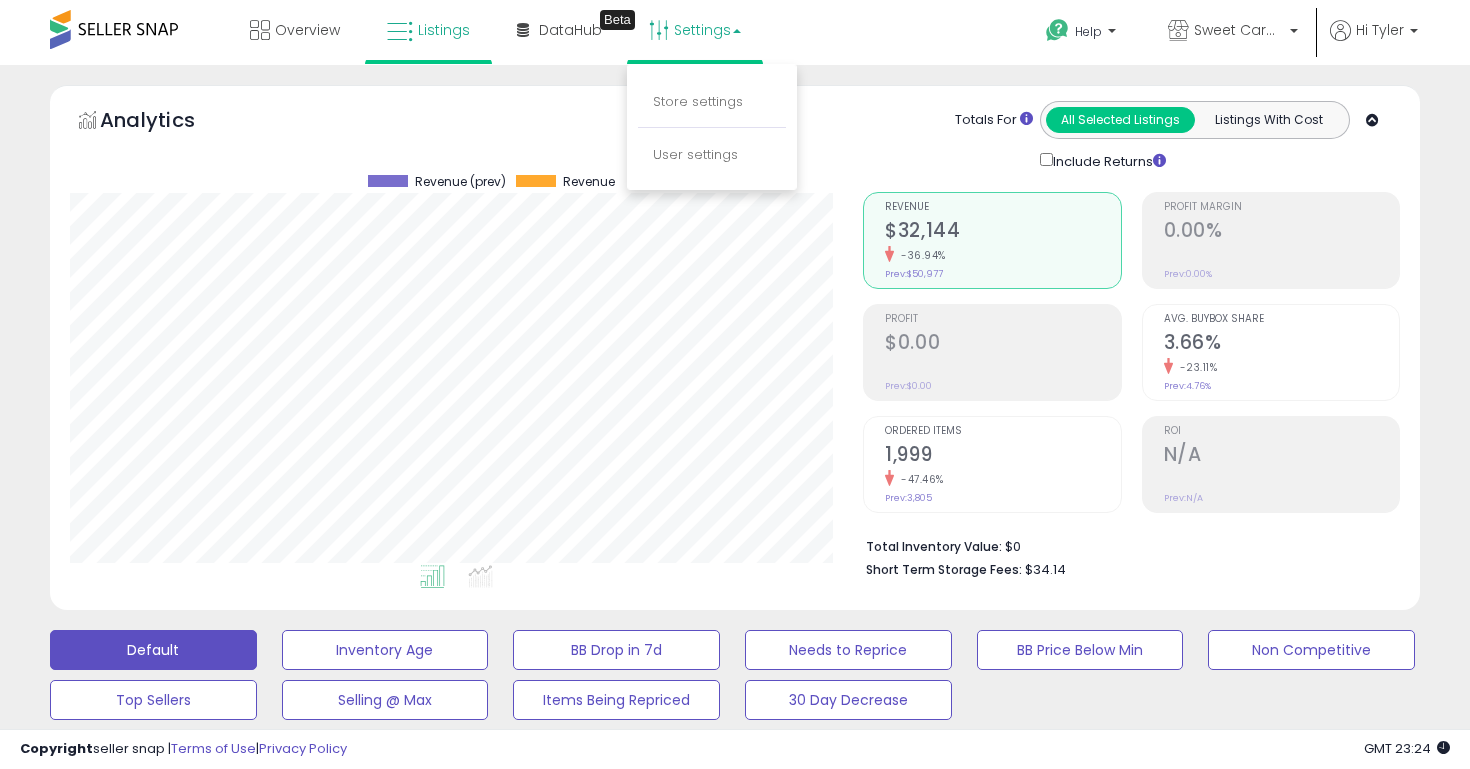 click on "Store
settings" at bounding box center [712, 103] 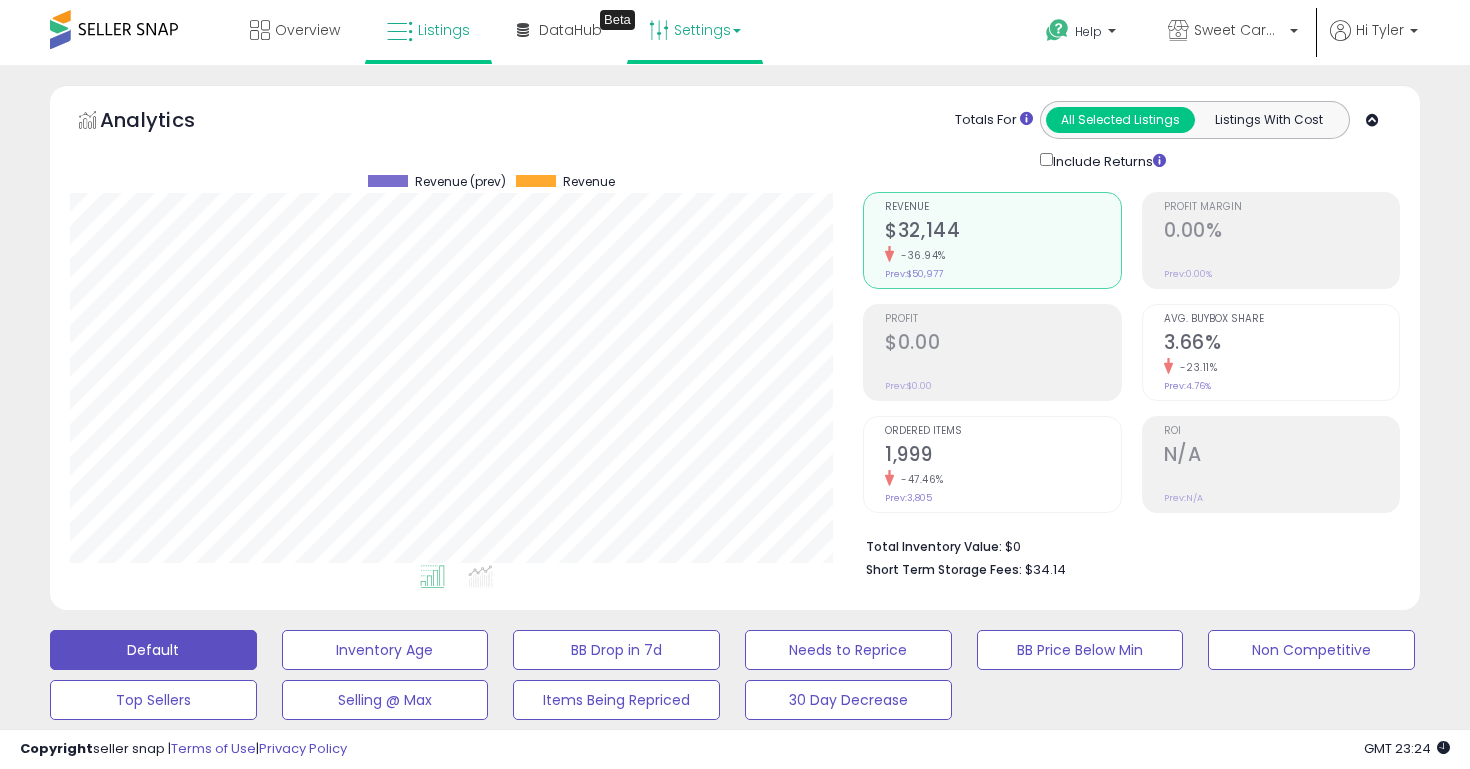 click on "Settings" at bounding box center [695, 30] 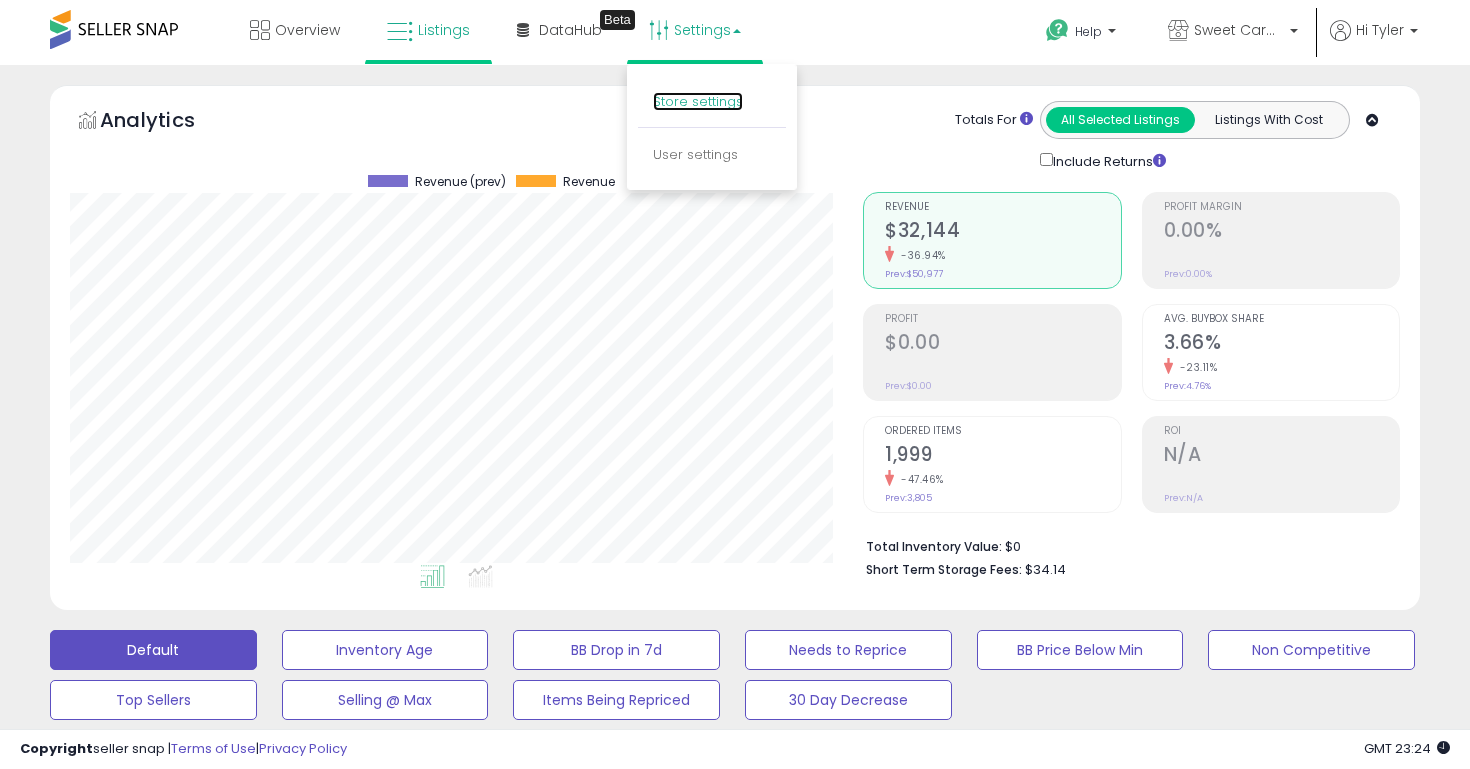 click on "Store
settings" at bounding box center [698, 101] 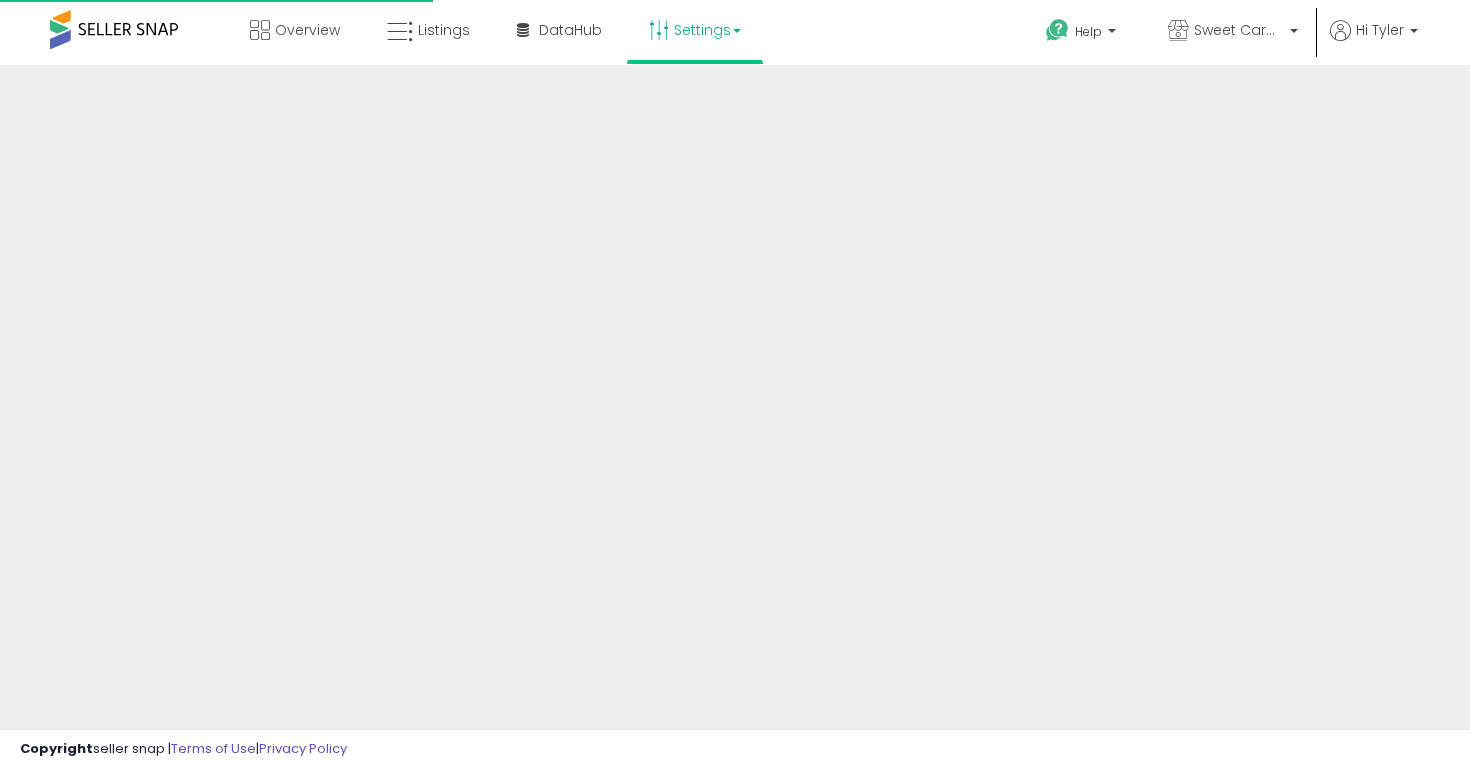 scroll, scrollTop: 0, scrollLeft: 0, axis: both 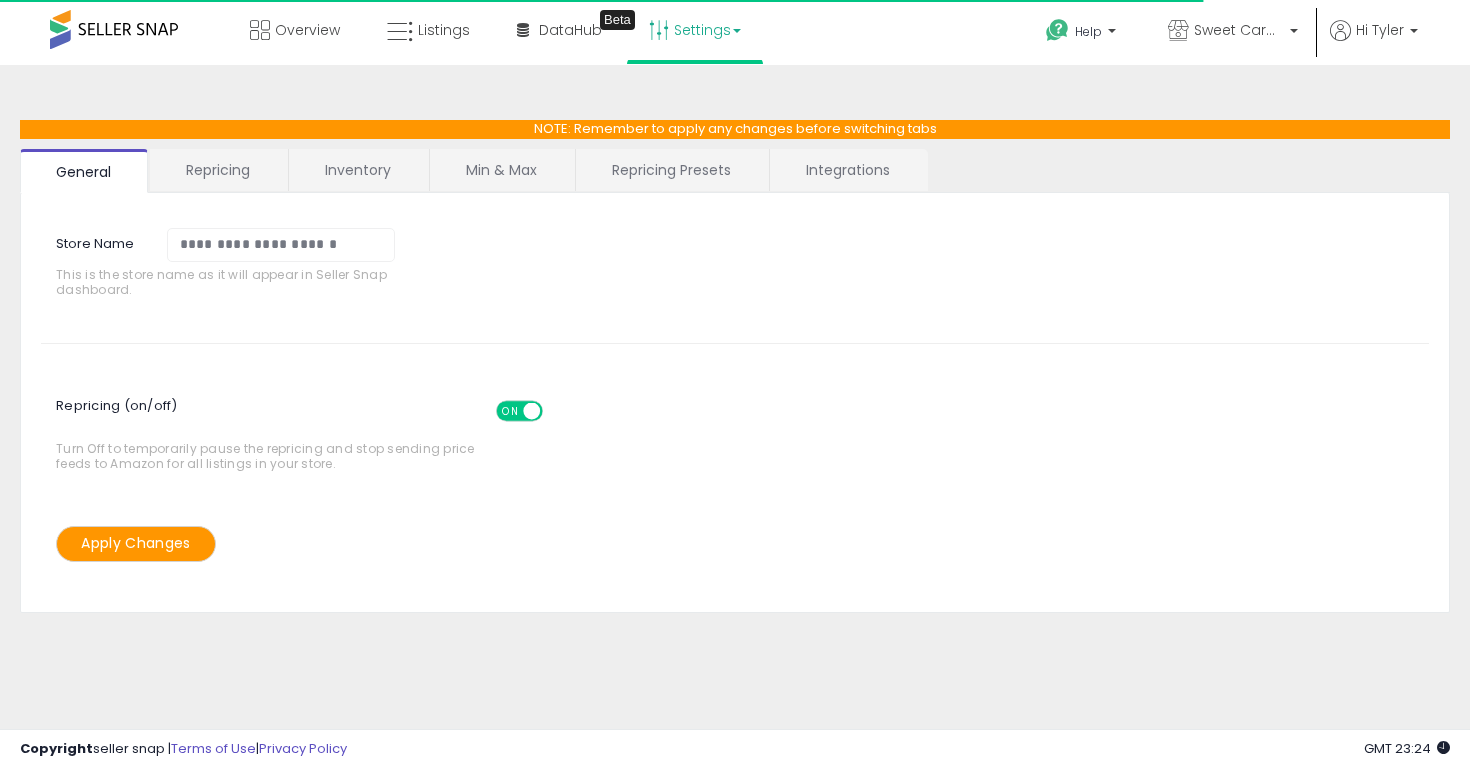 click on "Repricing Presets" at bounding box center (671, 170) 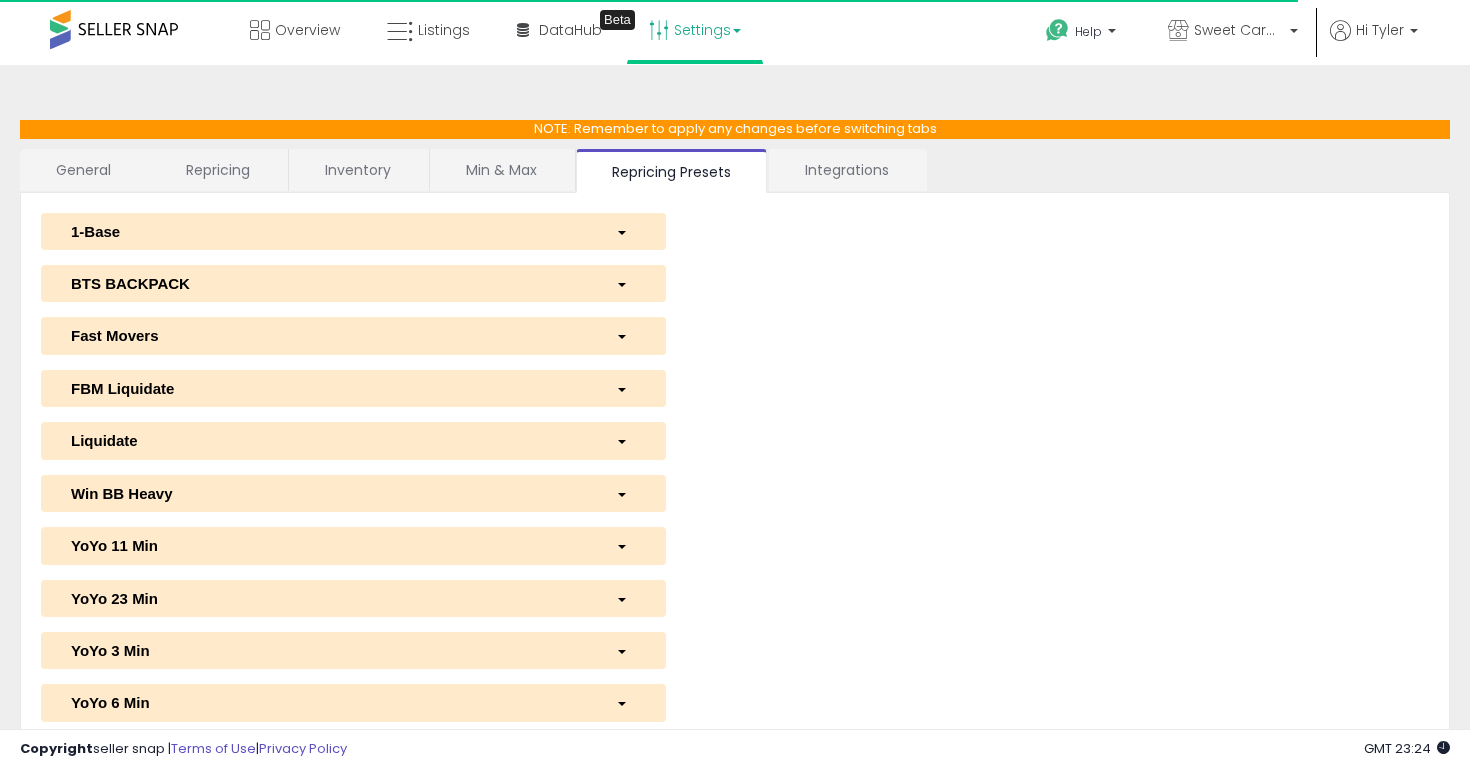 select on "******" 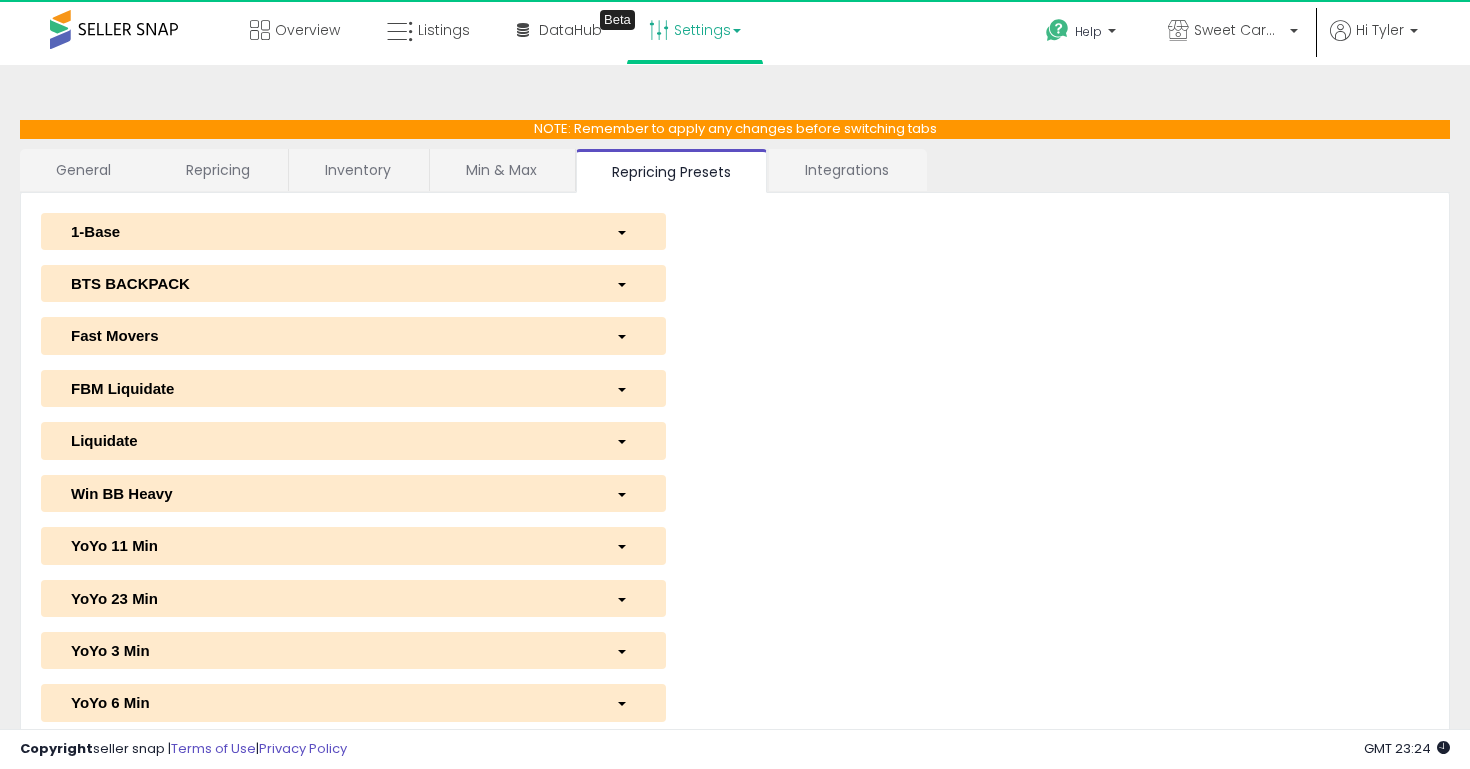 select on "**********" 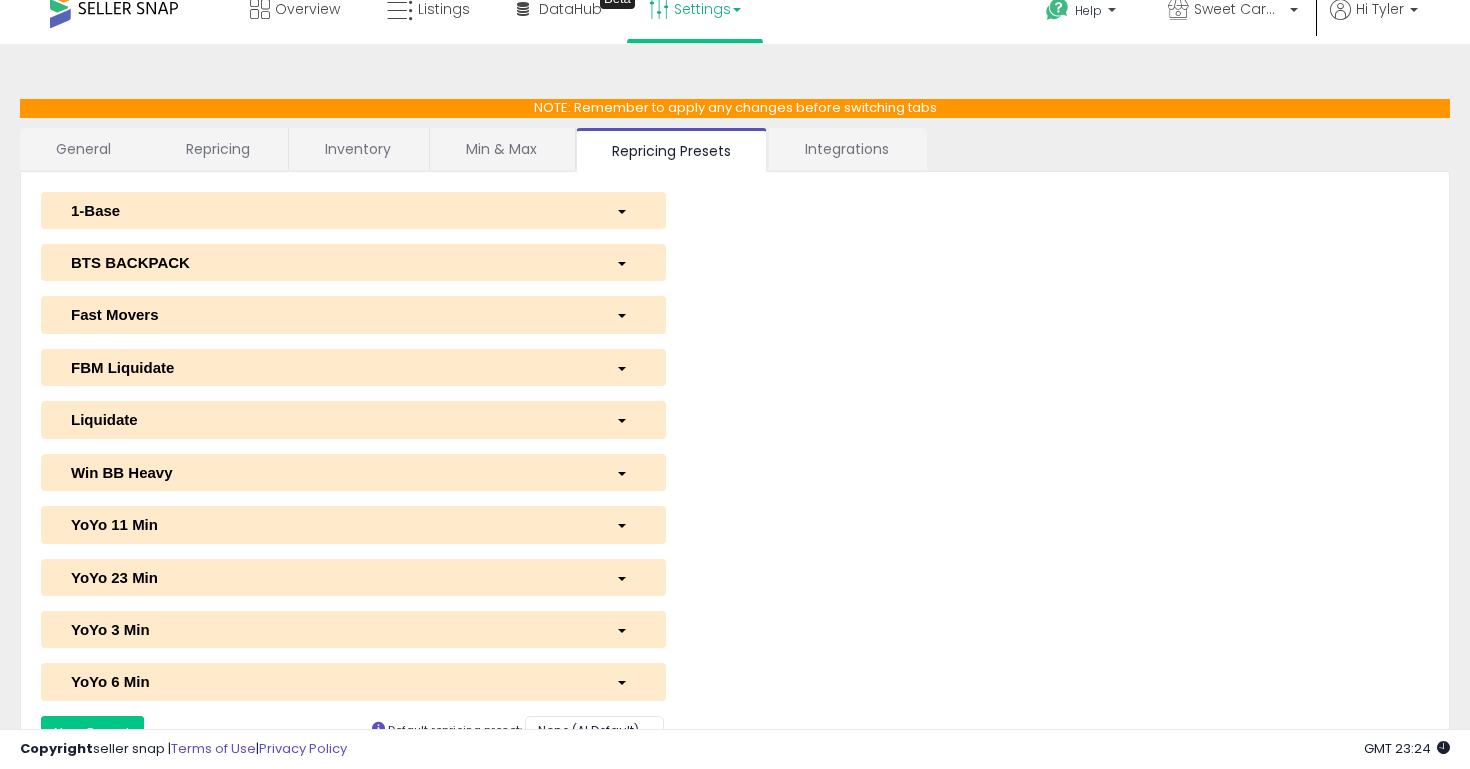 select on "**********" 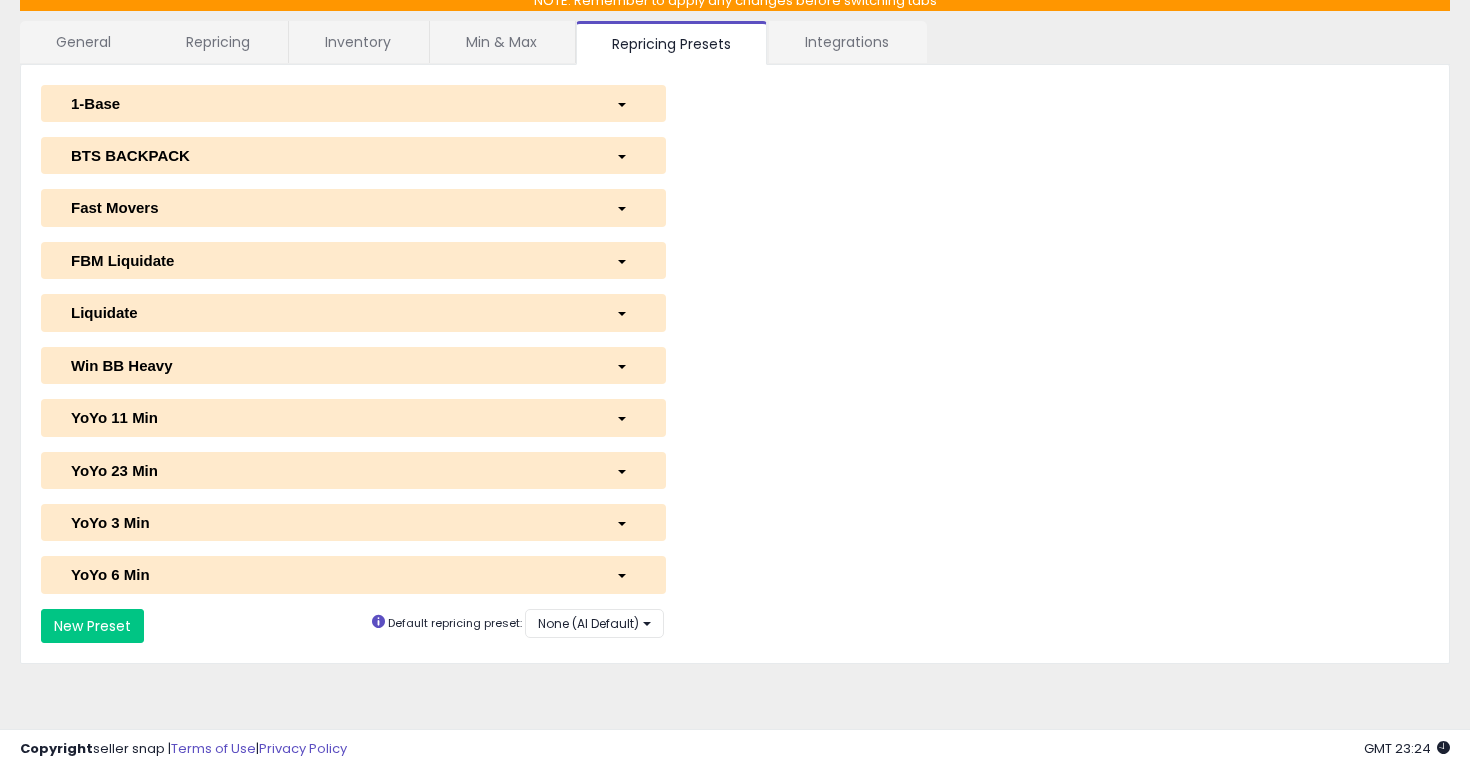 scroll, scrollTop: 127, scrollLeft: 0, axis: vertical 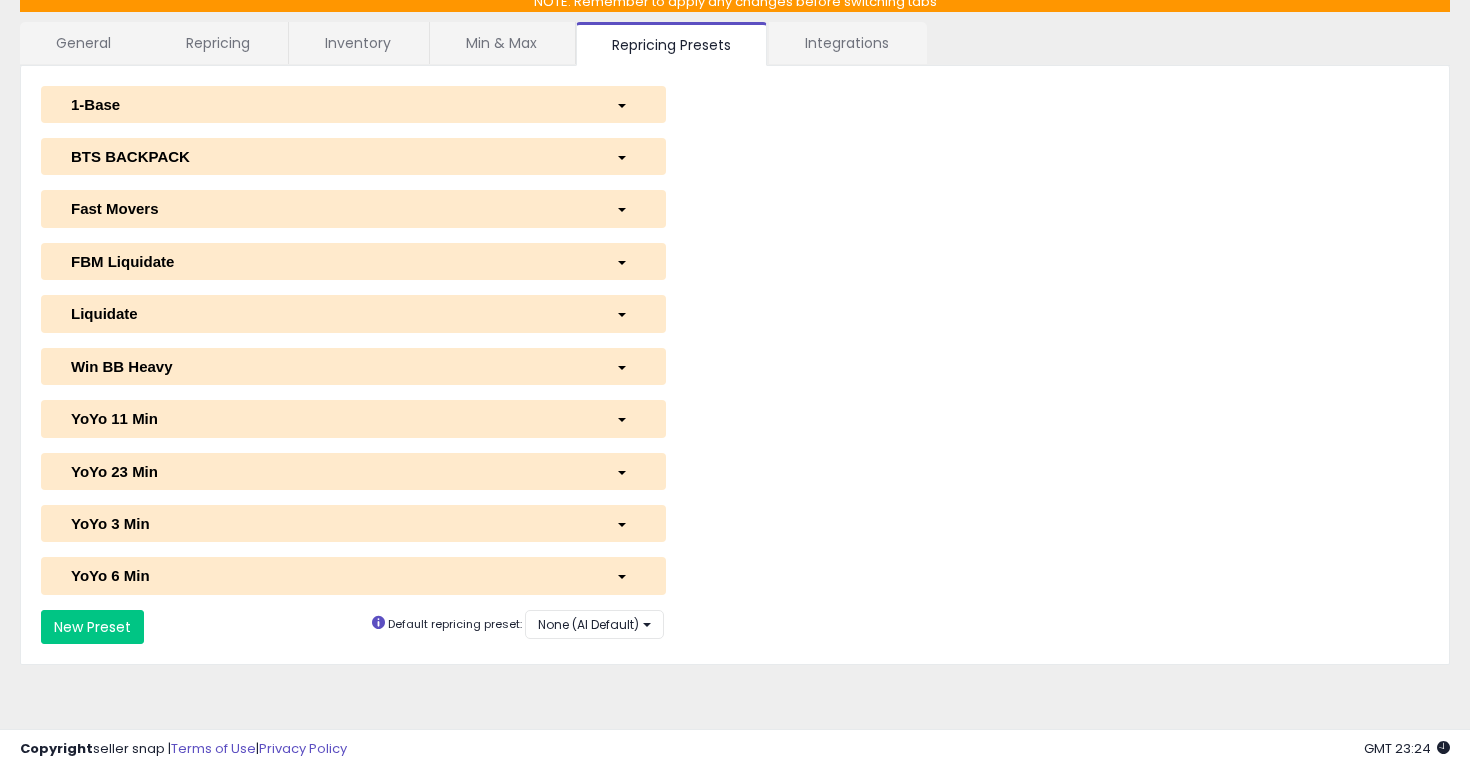 click on "FBM Liquidate" at bounding box center (328, 261) 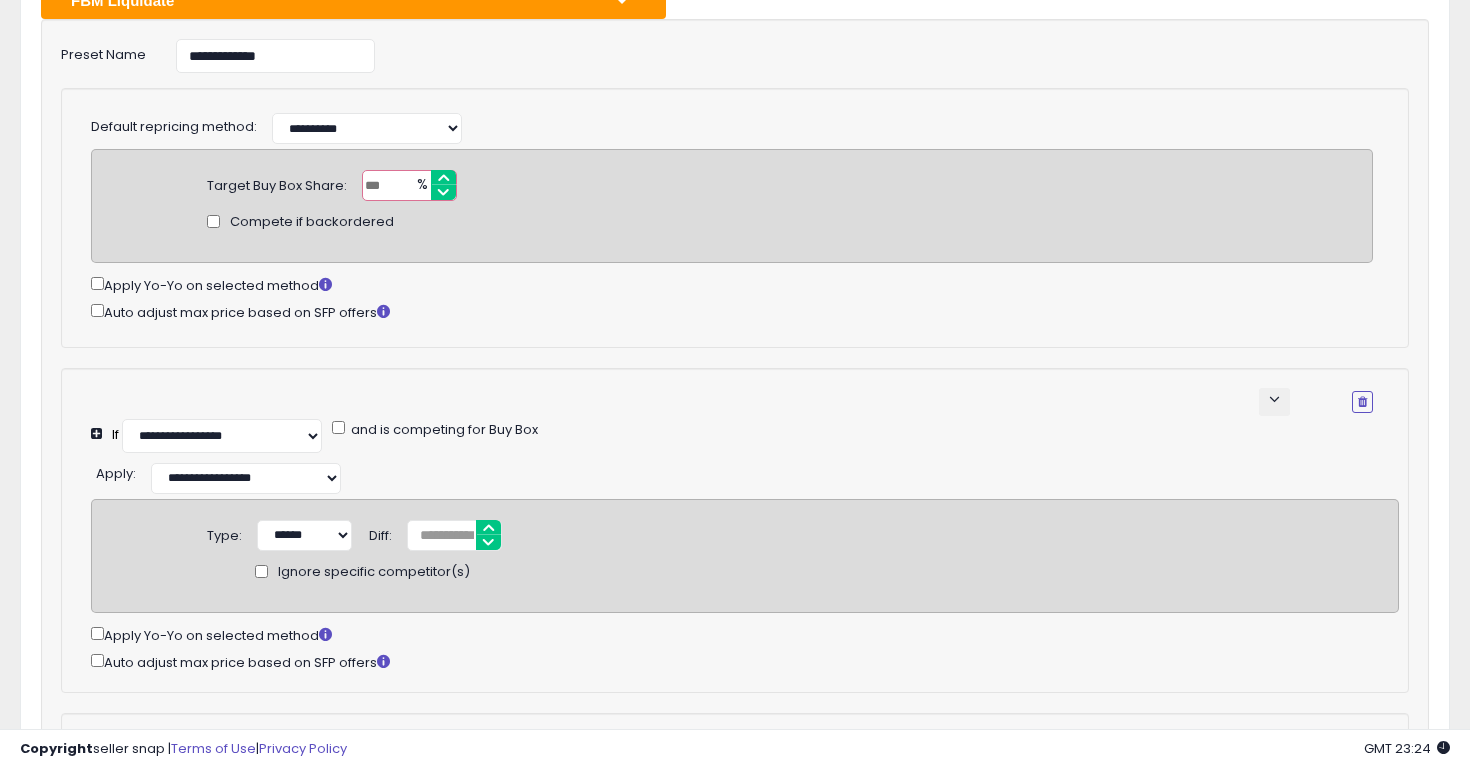 scroll, scrollTop: 393, scrollLeft: 0, axis: vertical 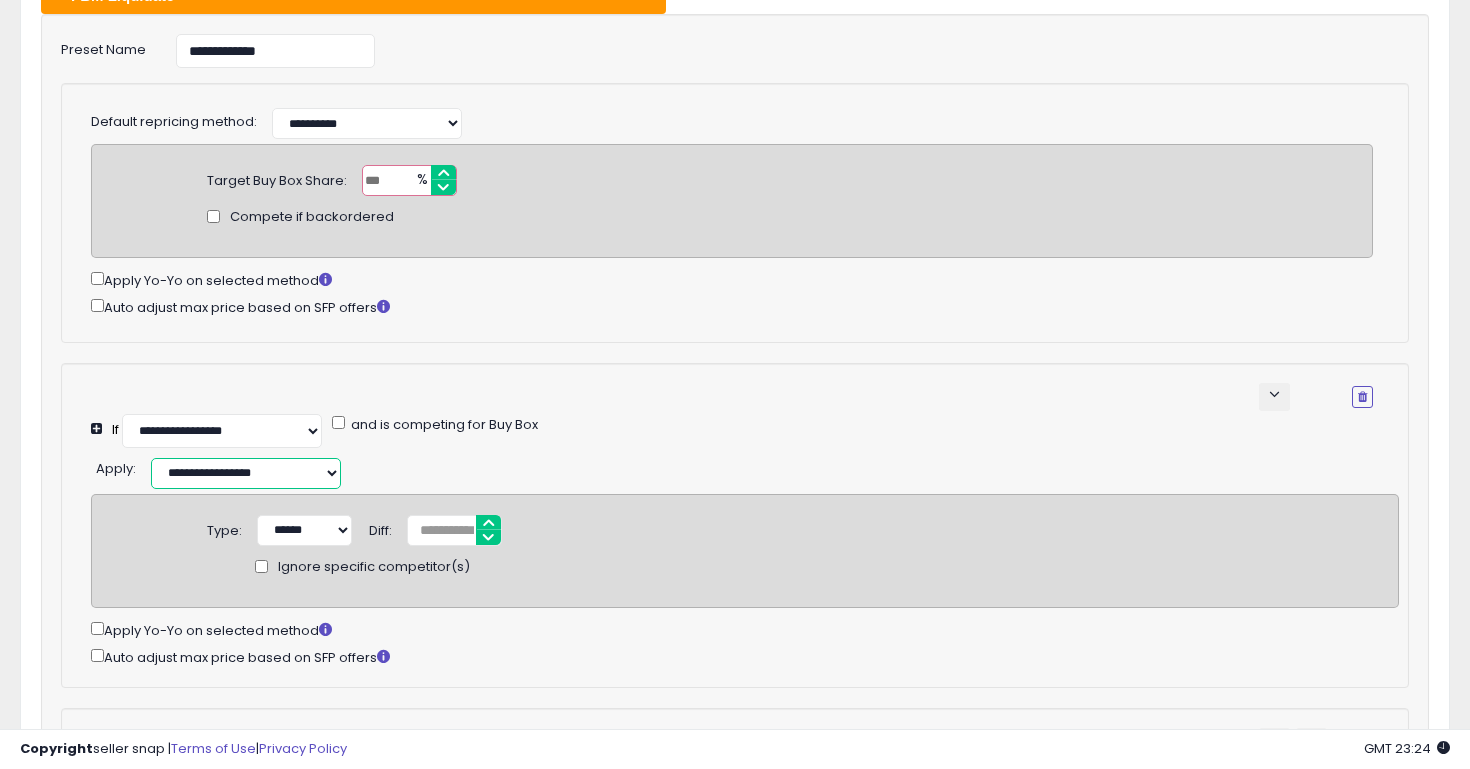 click on "**********" at bounding box center [246, 473] 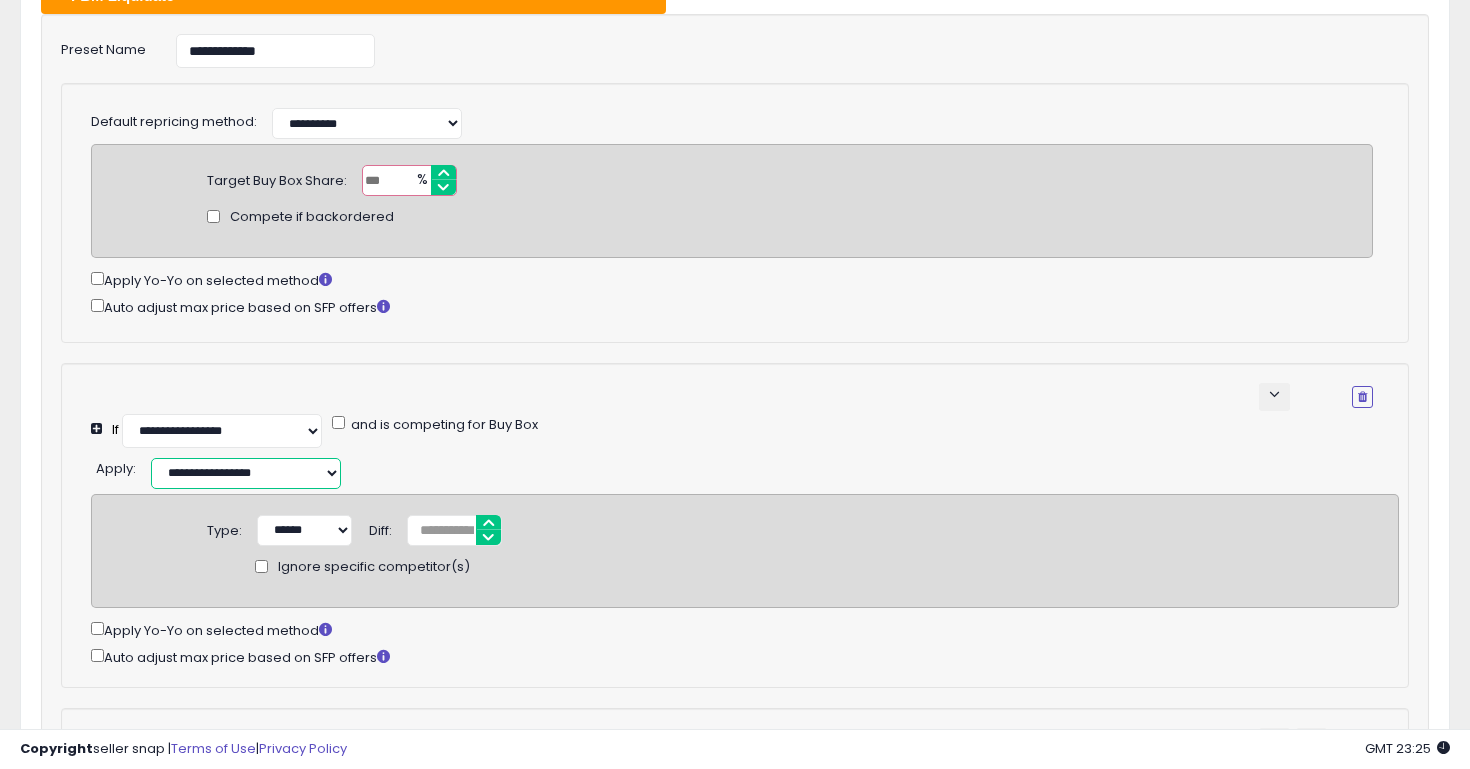 select on "**********" 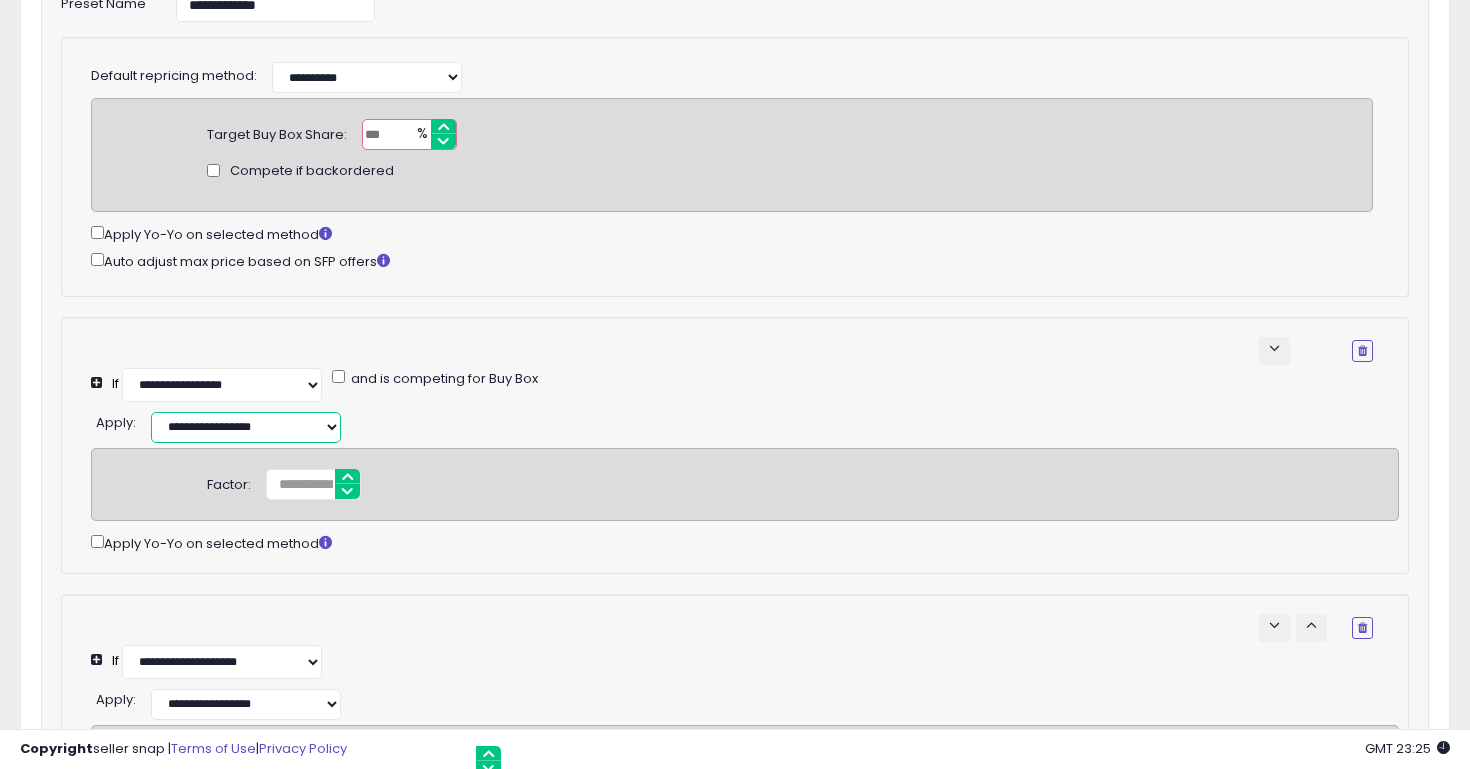 scroll, scrollTop: 445, scrollLeft: 0, axis: vertical 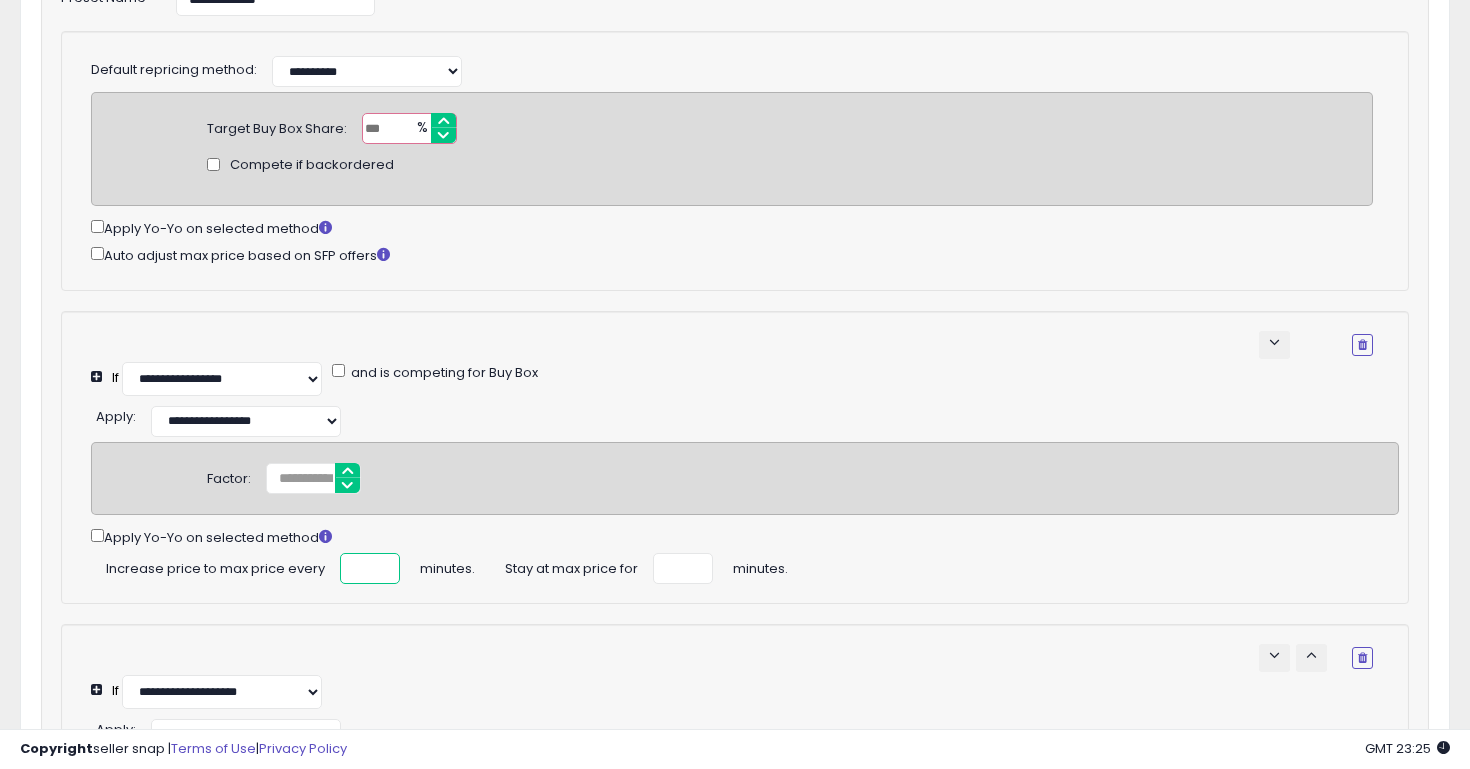 click at bounding box center (370, 568) 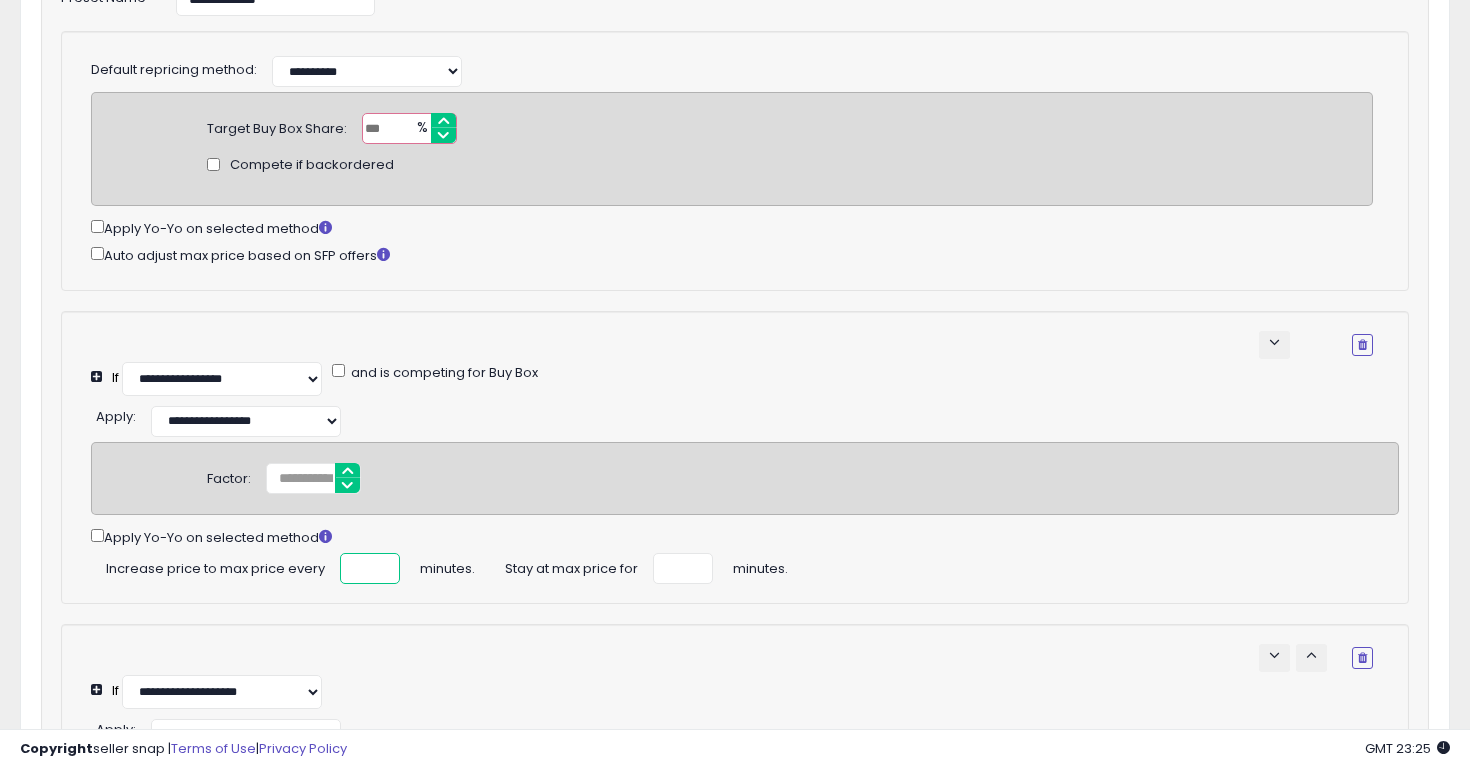scroll, scrollTop: 0, scrollLeft: 3, axis: horizontal 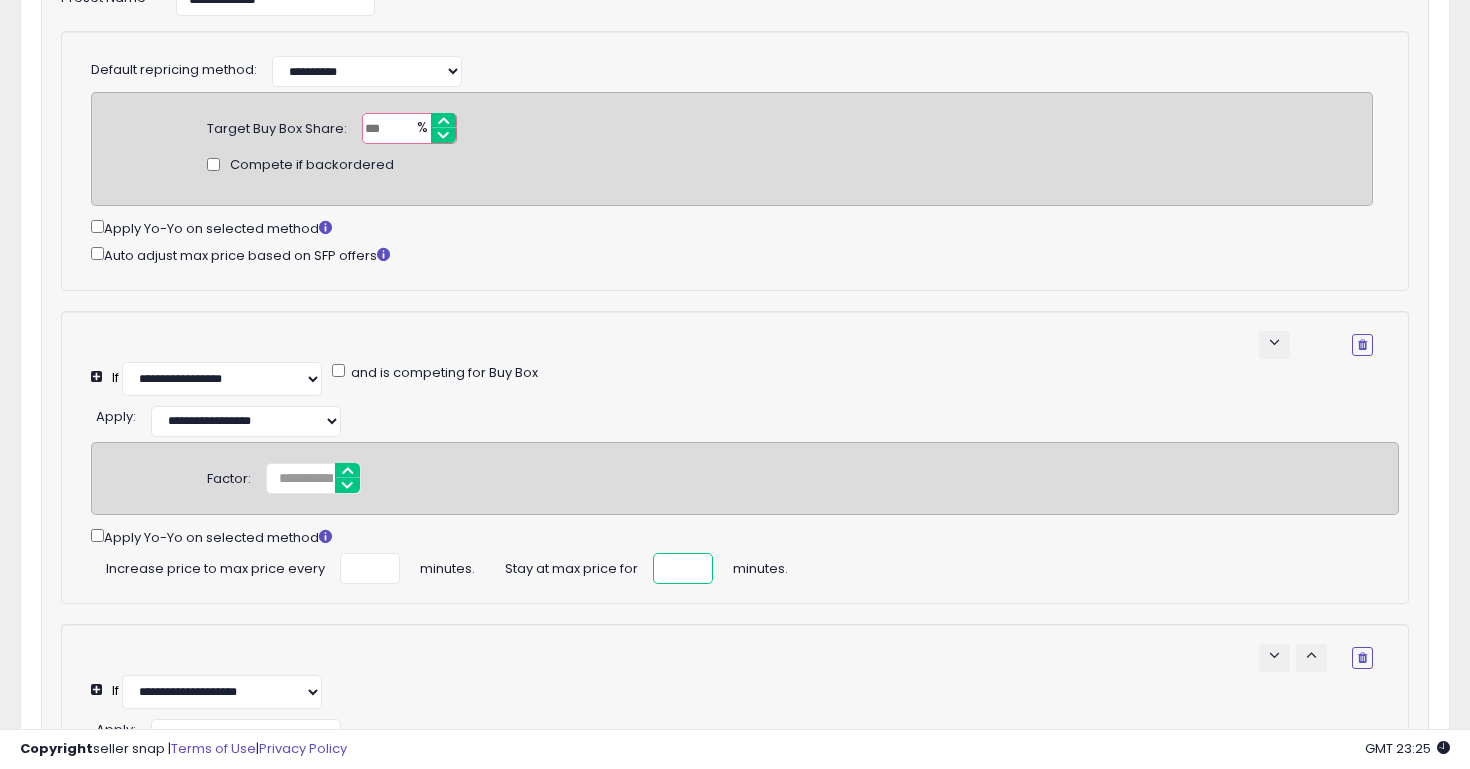click at bounding box center [683, 568] 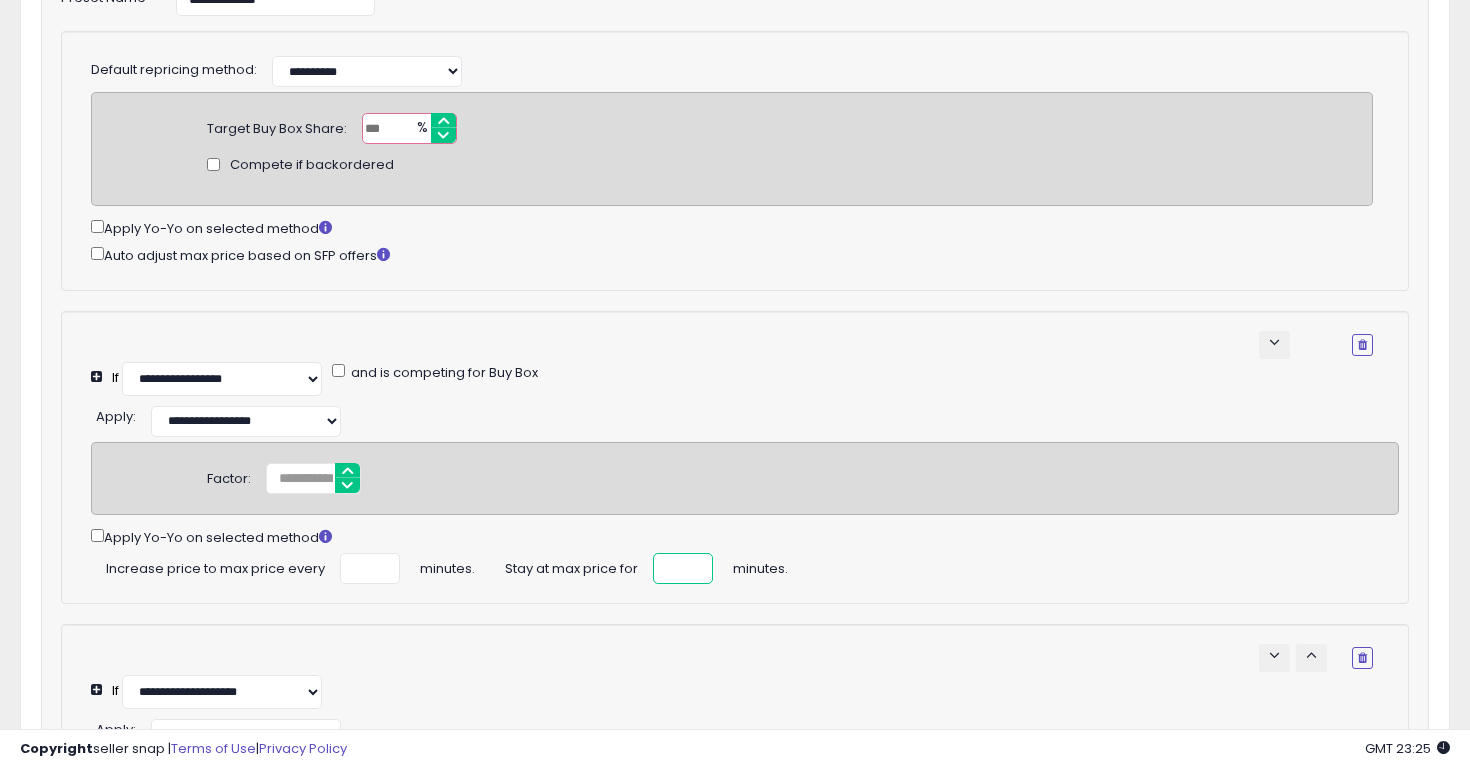 type on "**" 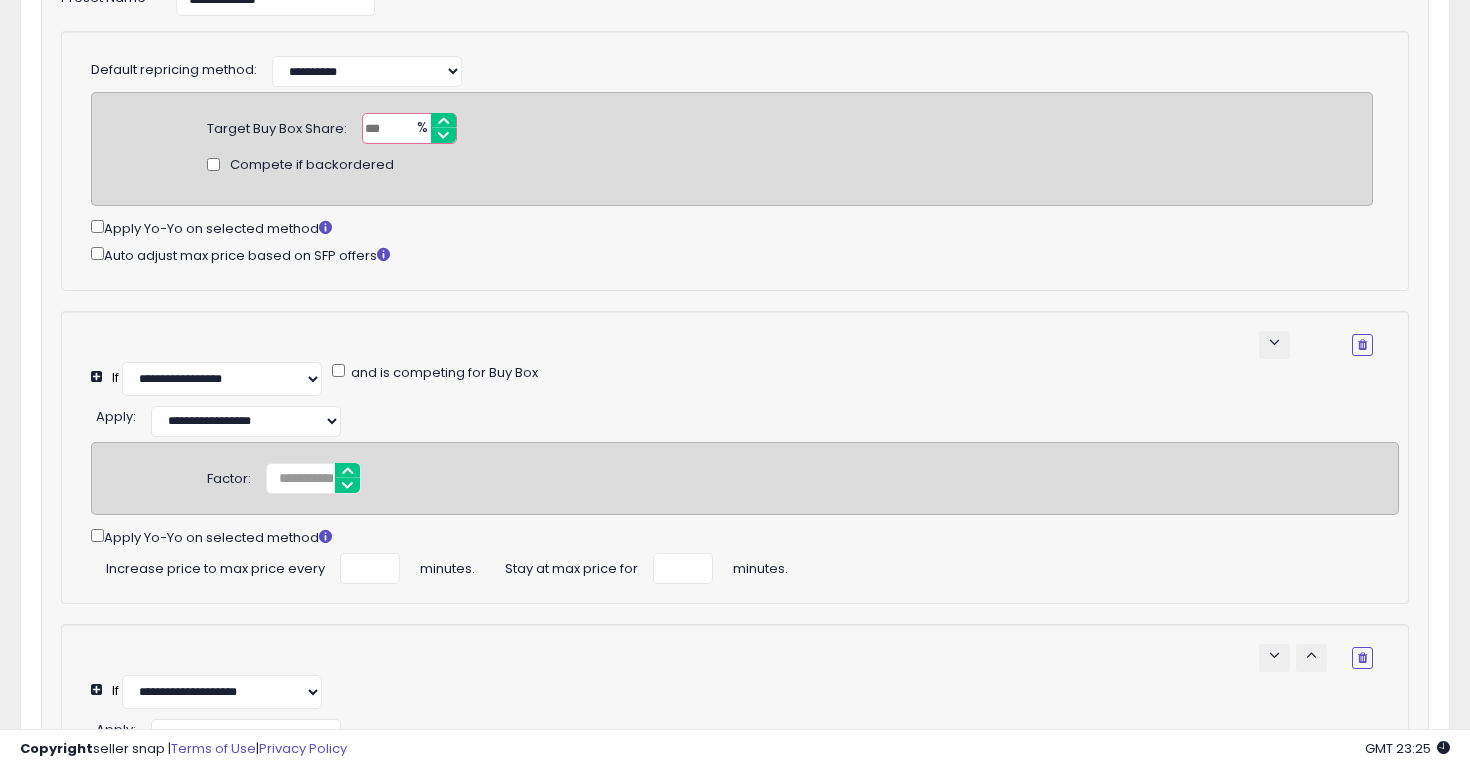 click on "Factor:
*" at bounding box center [745, 478] 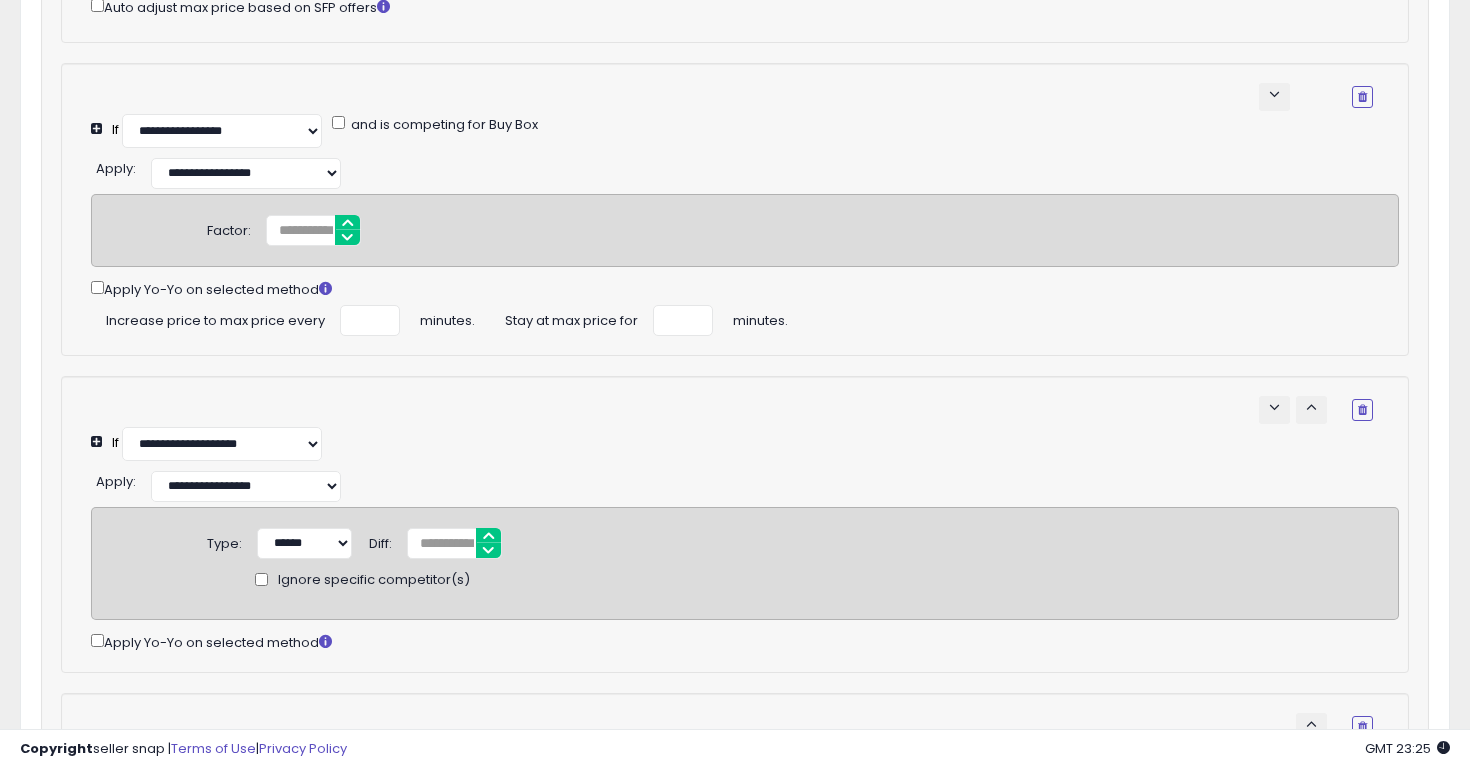 scroll, scrollTop: 709, scrollLeft: 0, axis: vertical 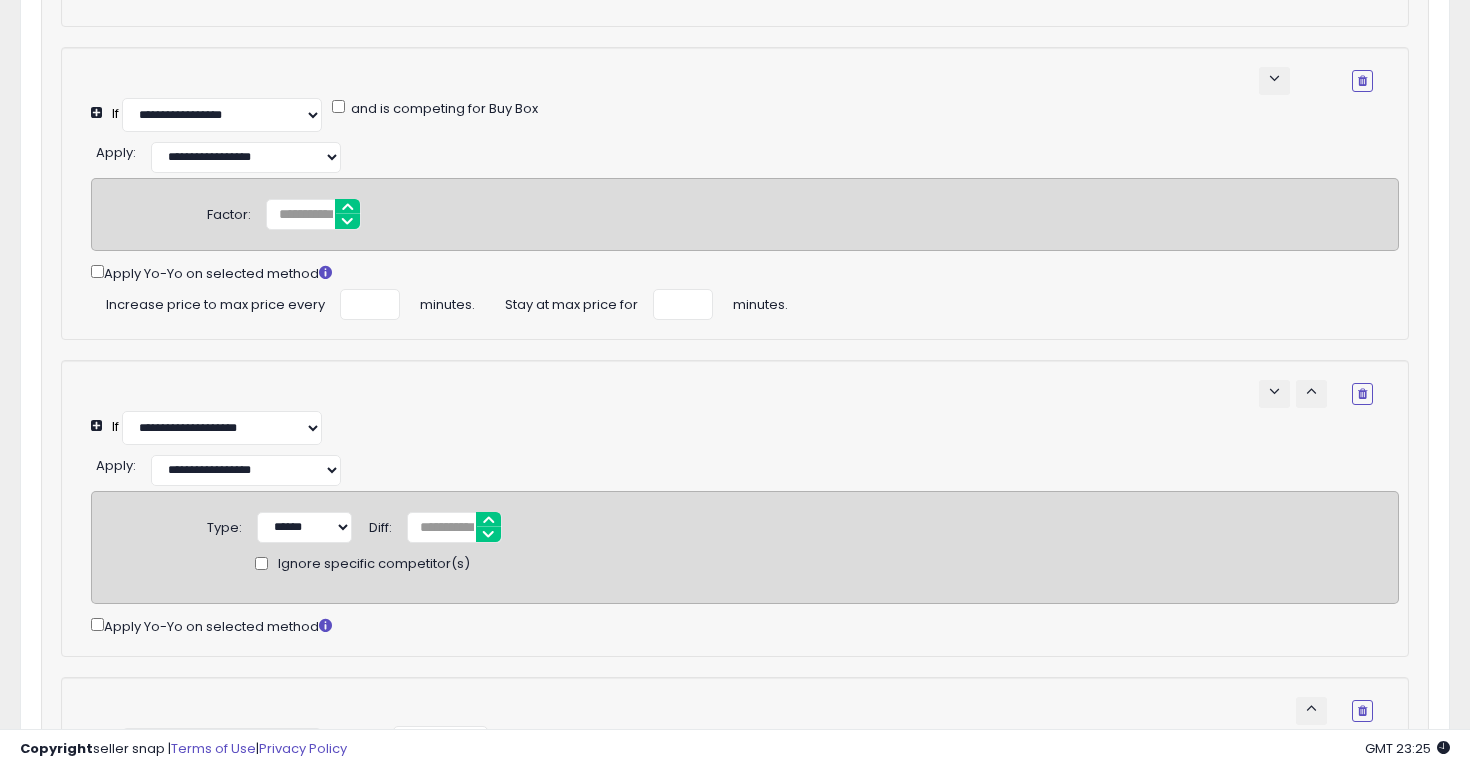 click on "**********" 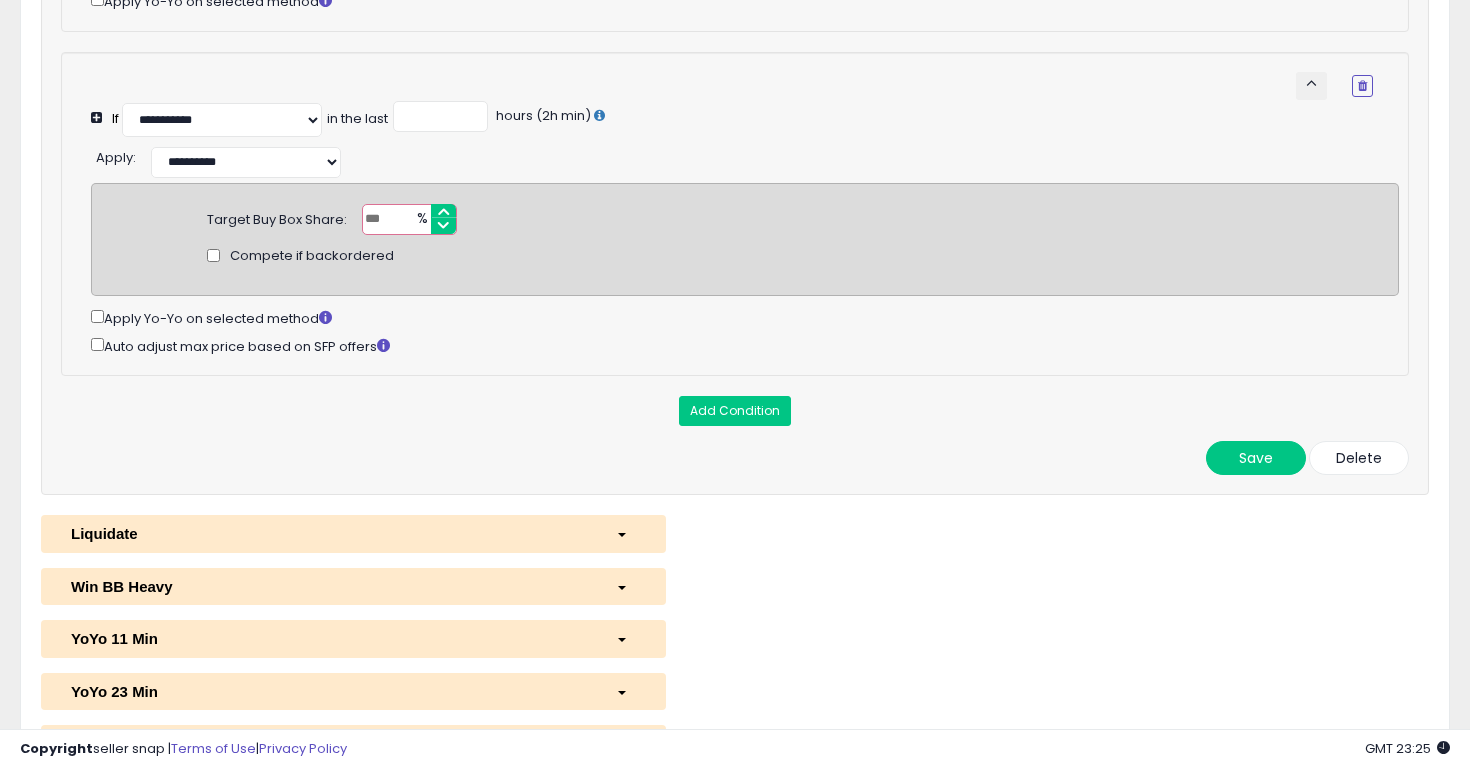 scroll, scrollTop: 1343, scrollLeft: 0, axis: vertical 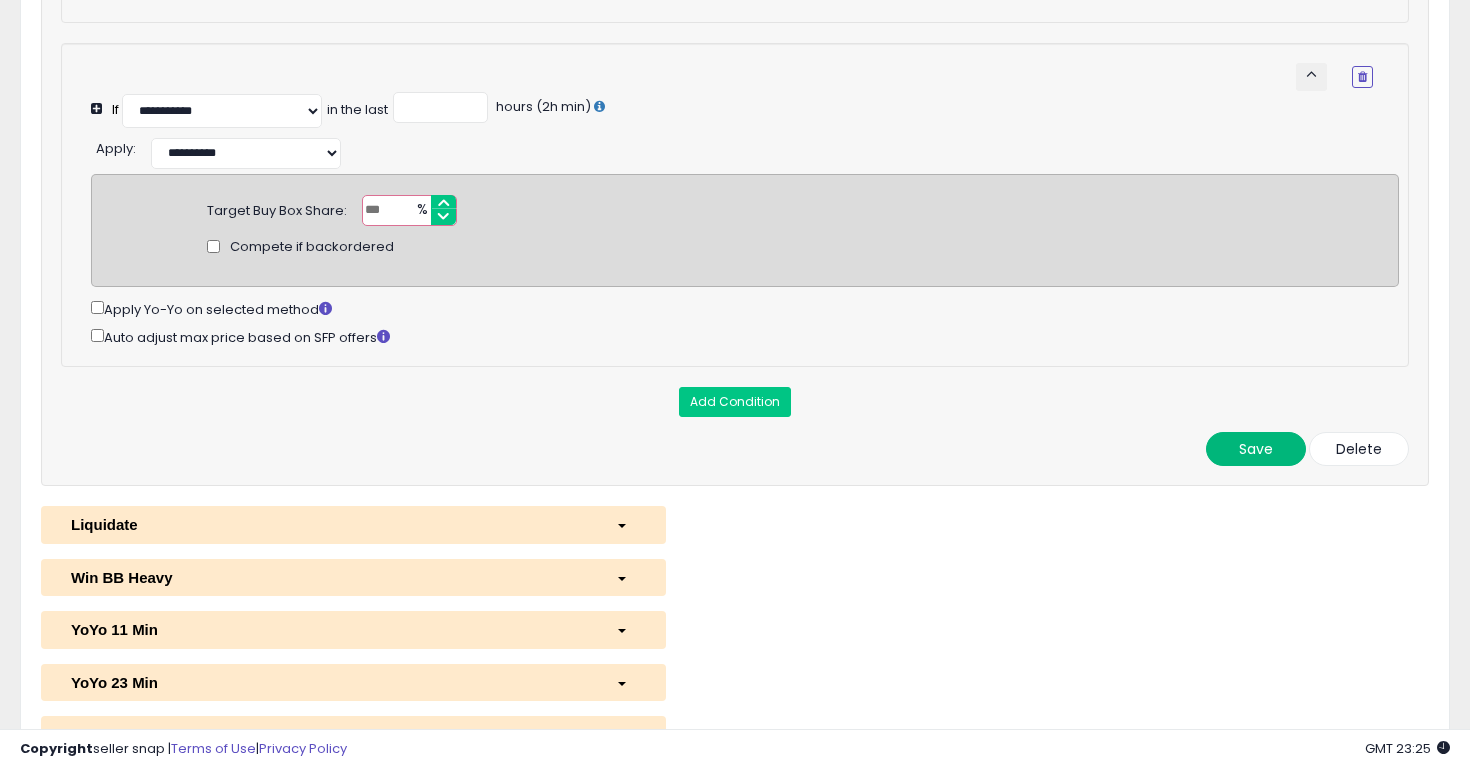 click on "Save" at bounding box center [1256, 449] 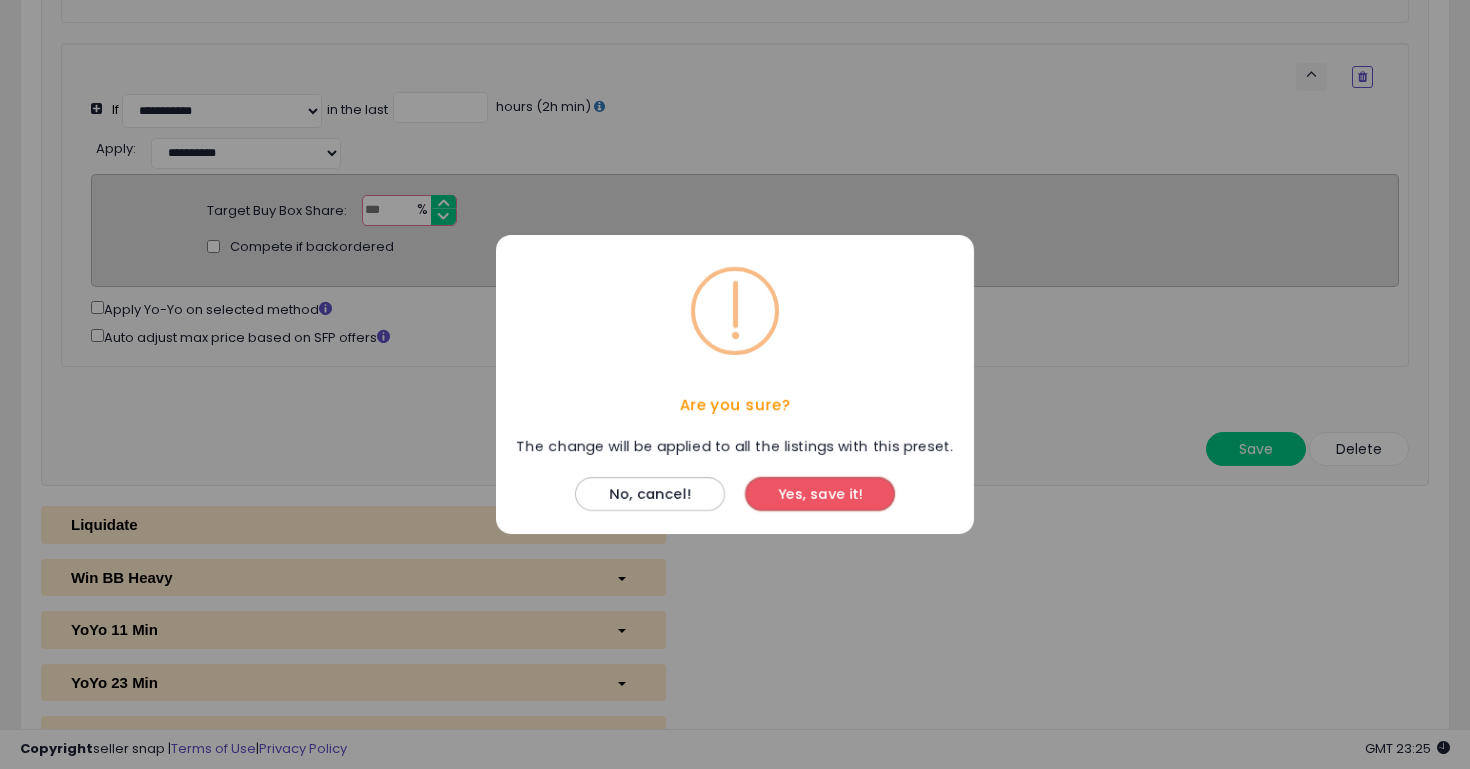 click on "Yes, save it!" at bounding box center [820, 494] 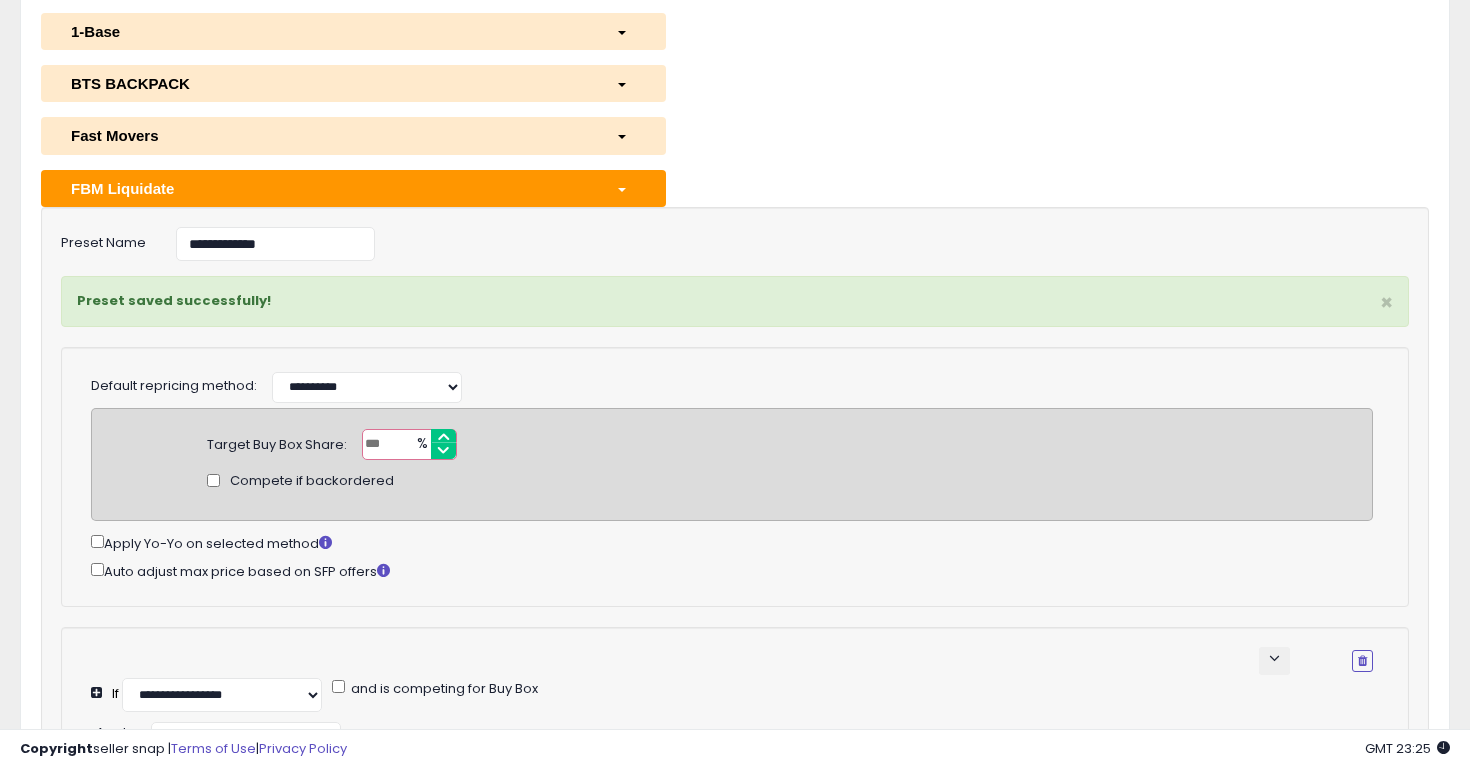 scroll, scrollTop: 217, scrollLeft: 0, axis: vertical 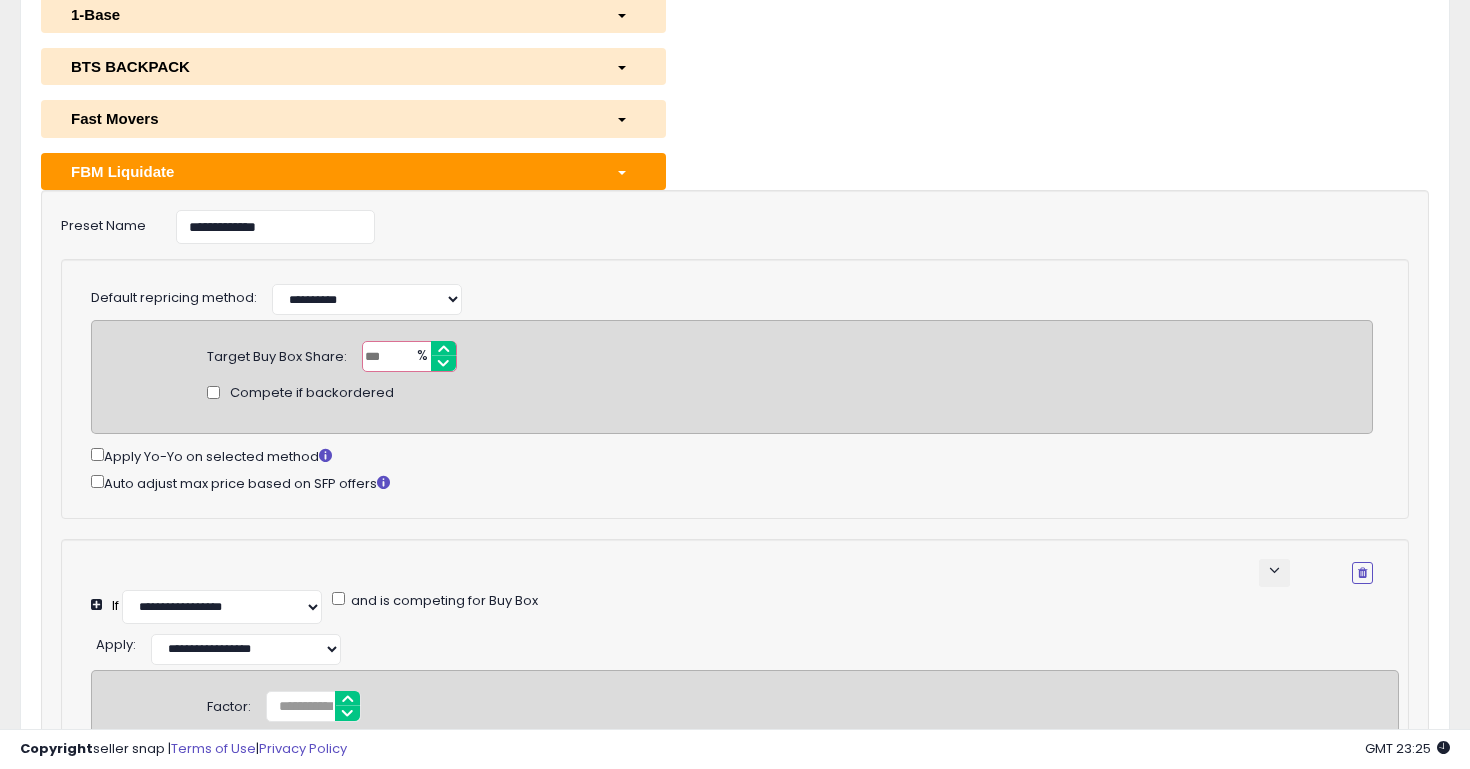 click on "FBM Liquidate" at bounding box center [328, 171] 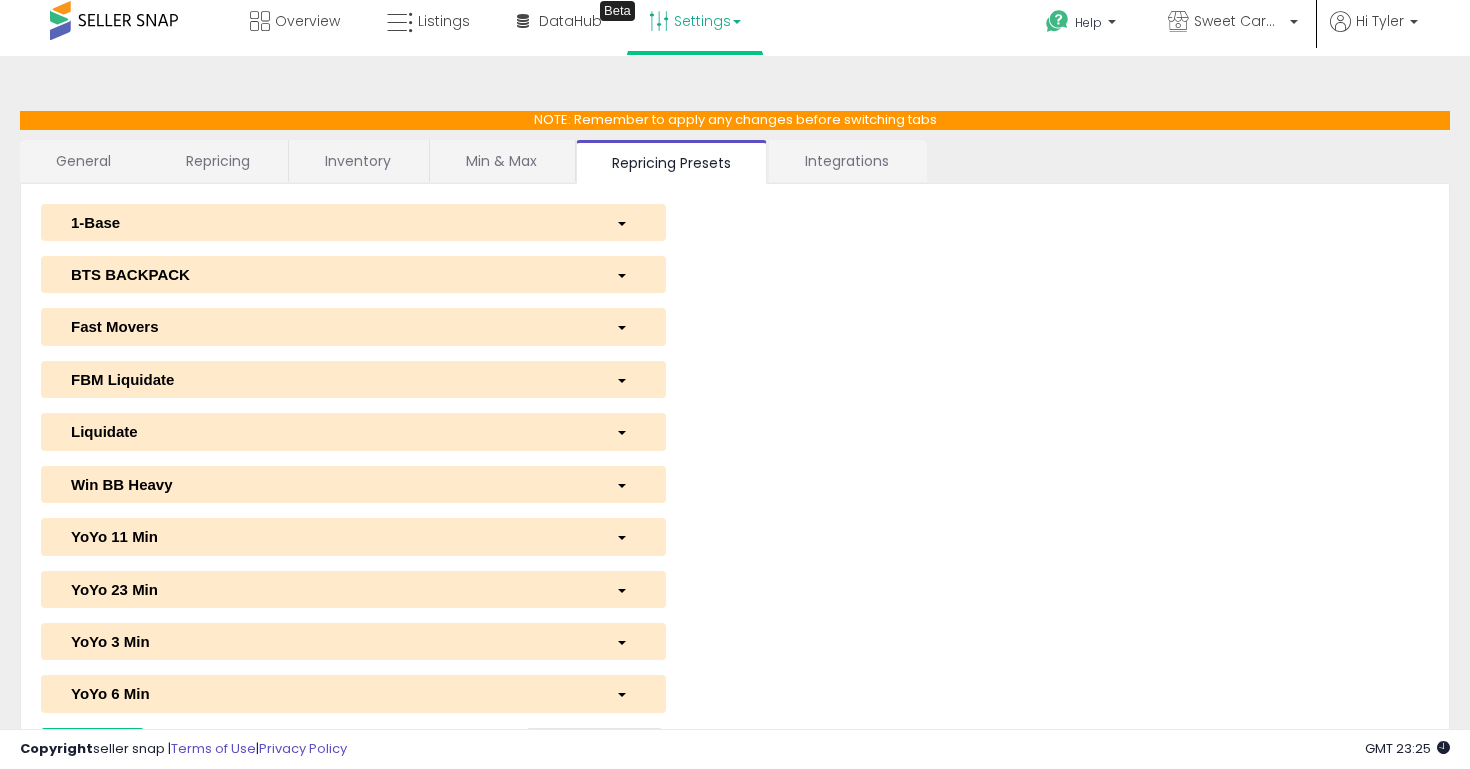 scroll, scrollTop: 0, scrollLeft: 0, axis: both 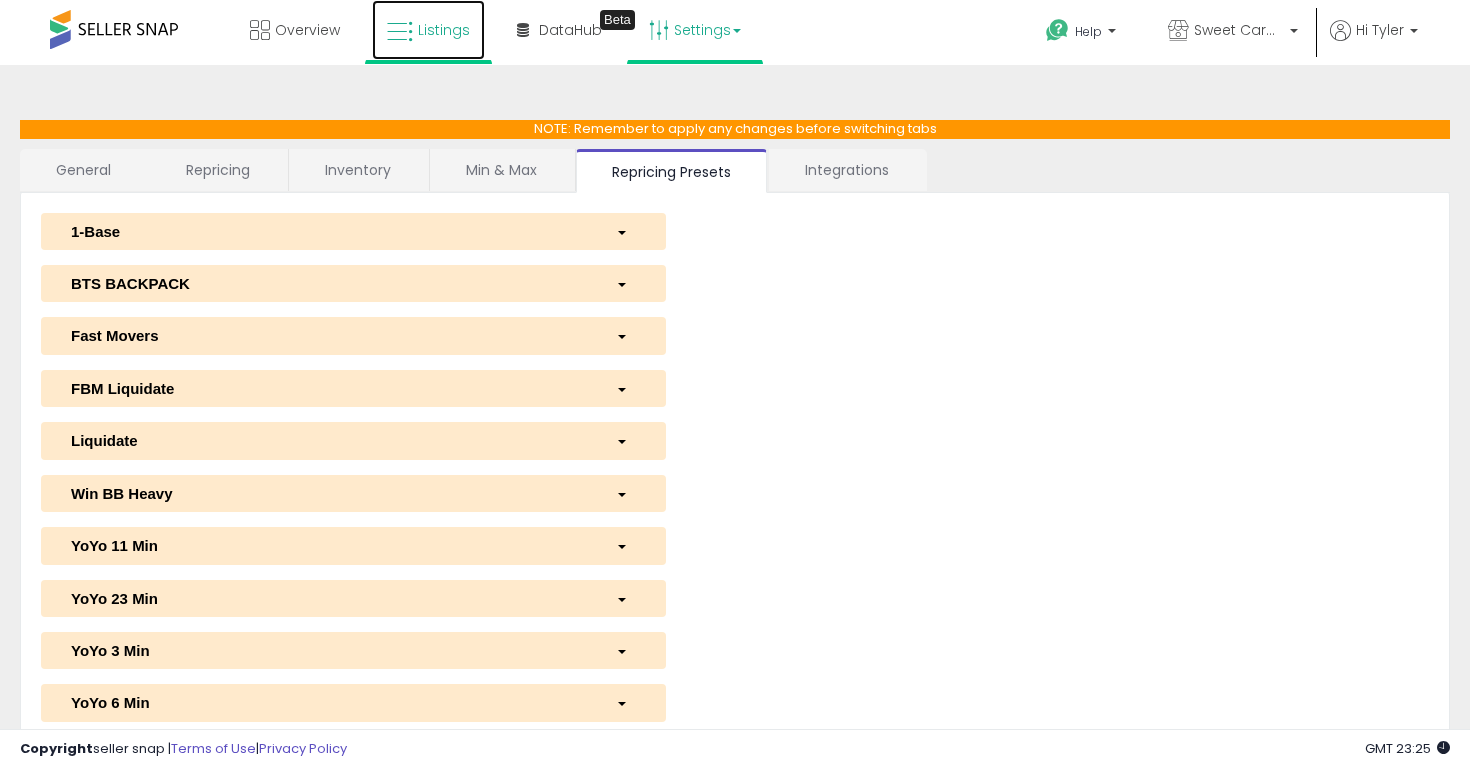 click on "Listings" at bounding box center [428, 30] 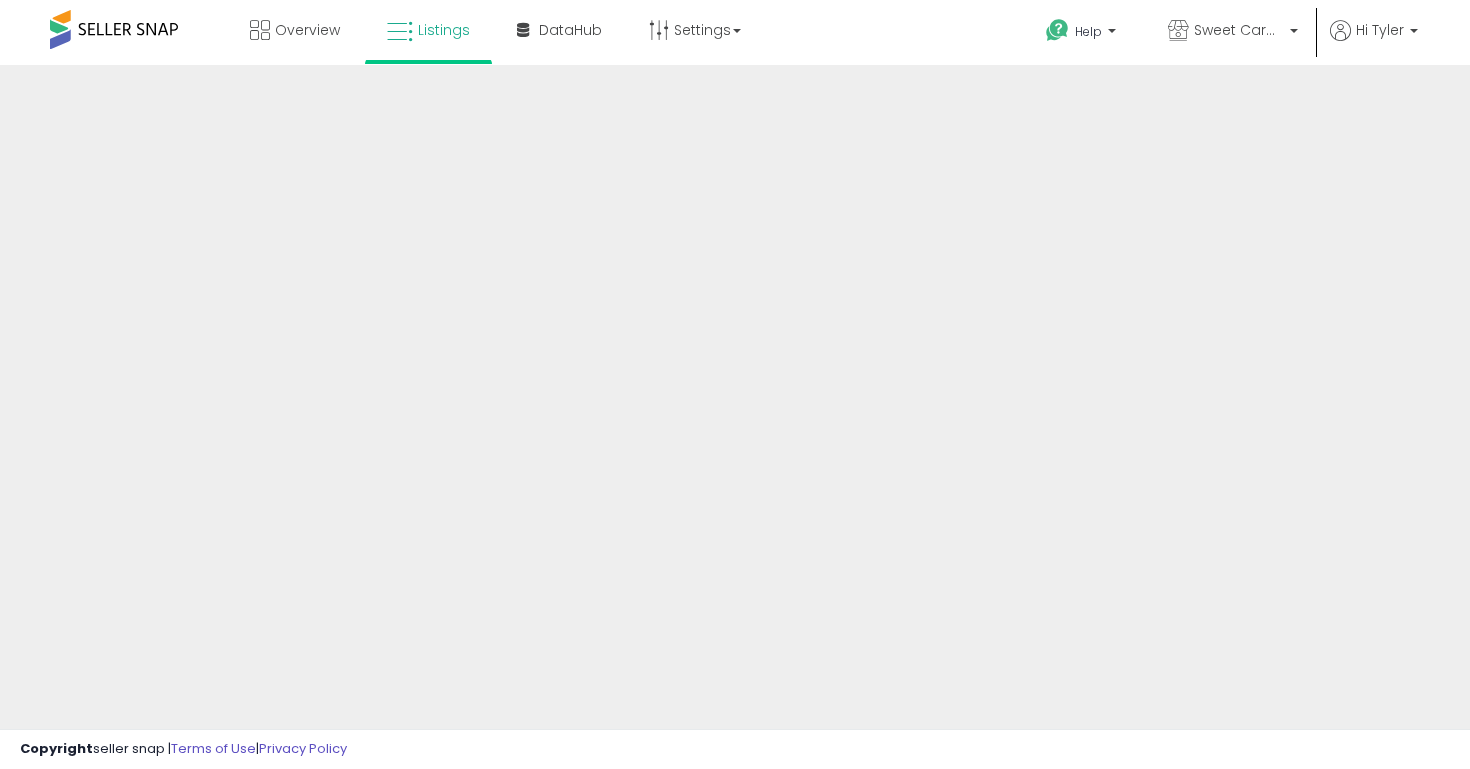scroll, scrollTop: 0, scrollLeft: 0, axis: both 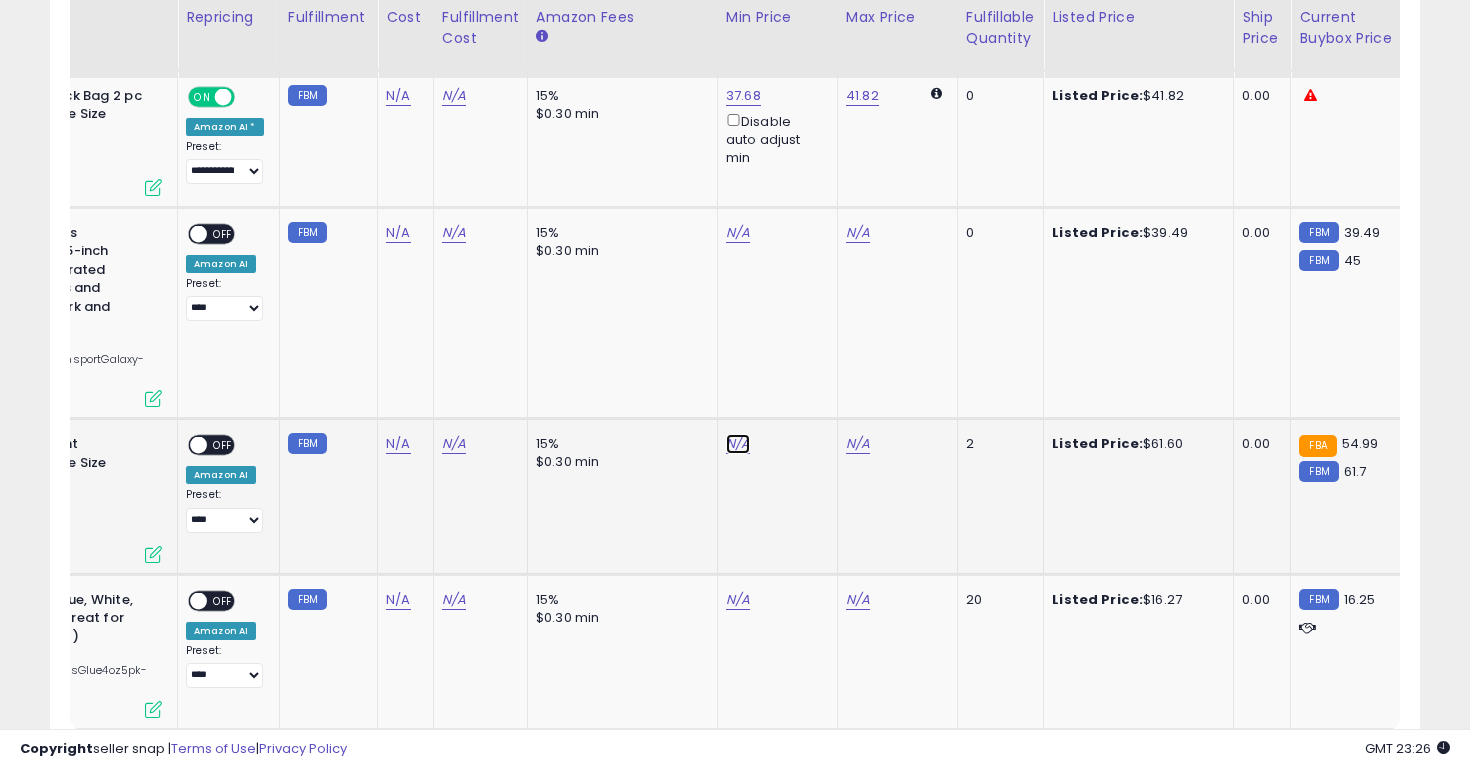 click on "N/A" at bounding box center (738, -3112) 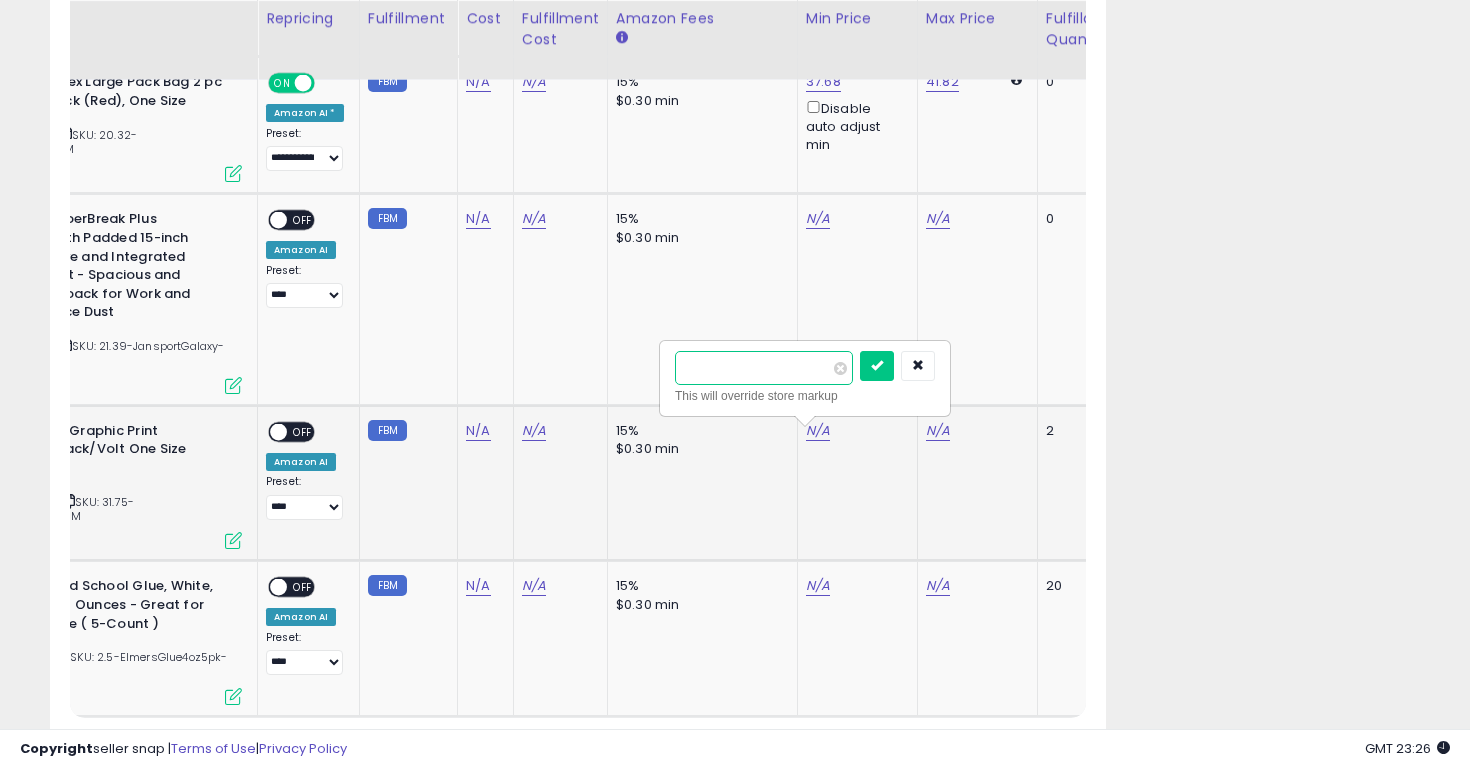 click at bounding box center (764, 368) 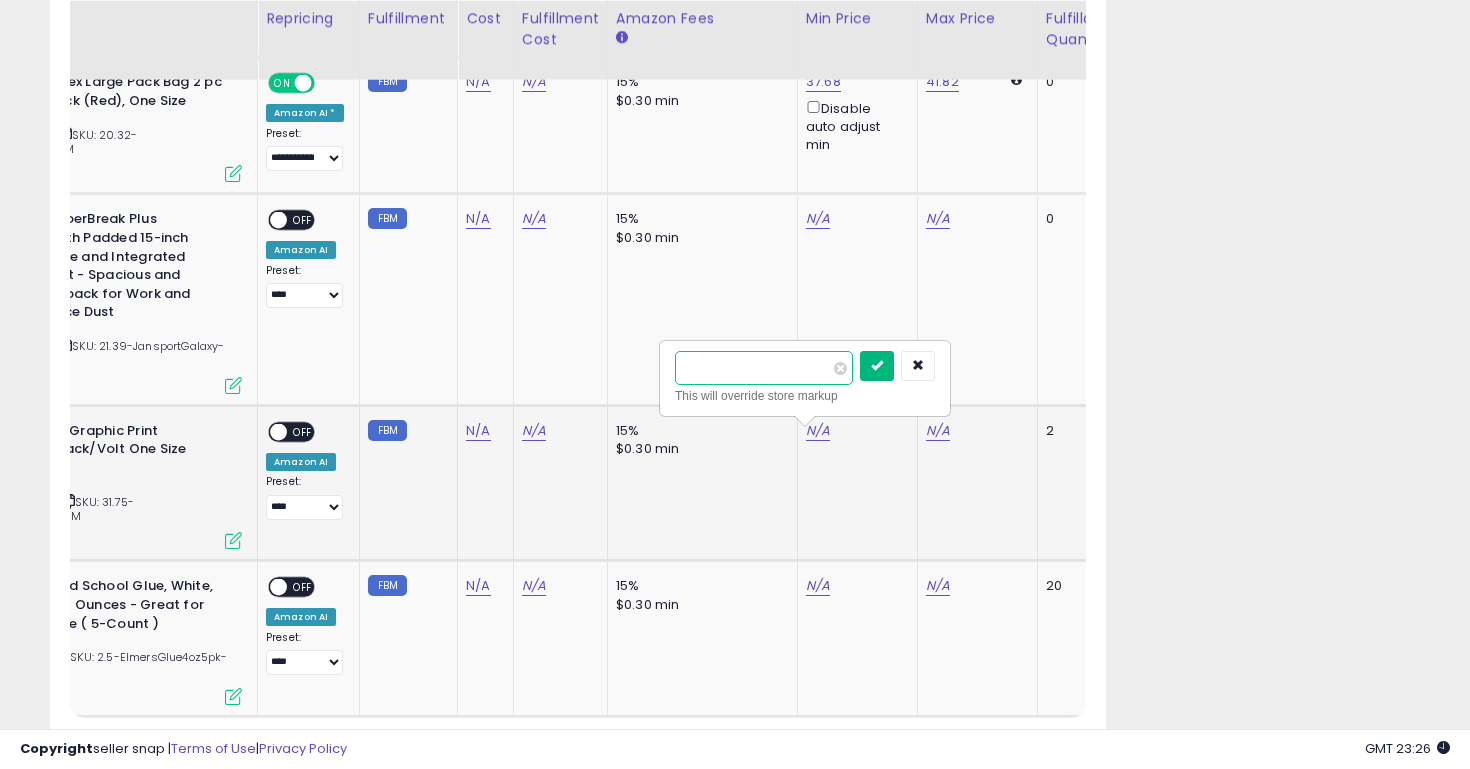type on "*****" 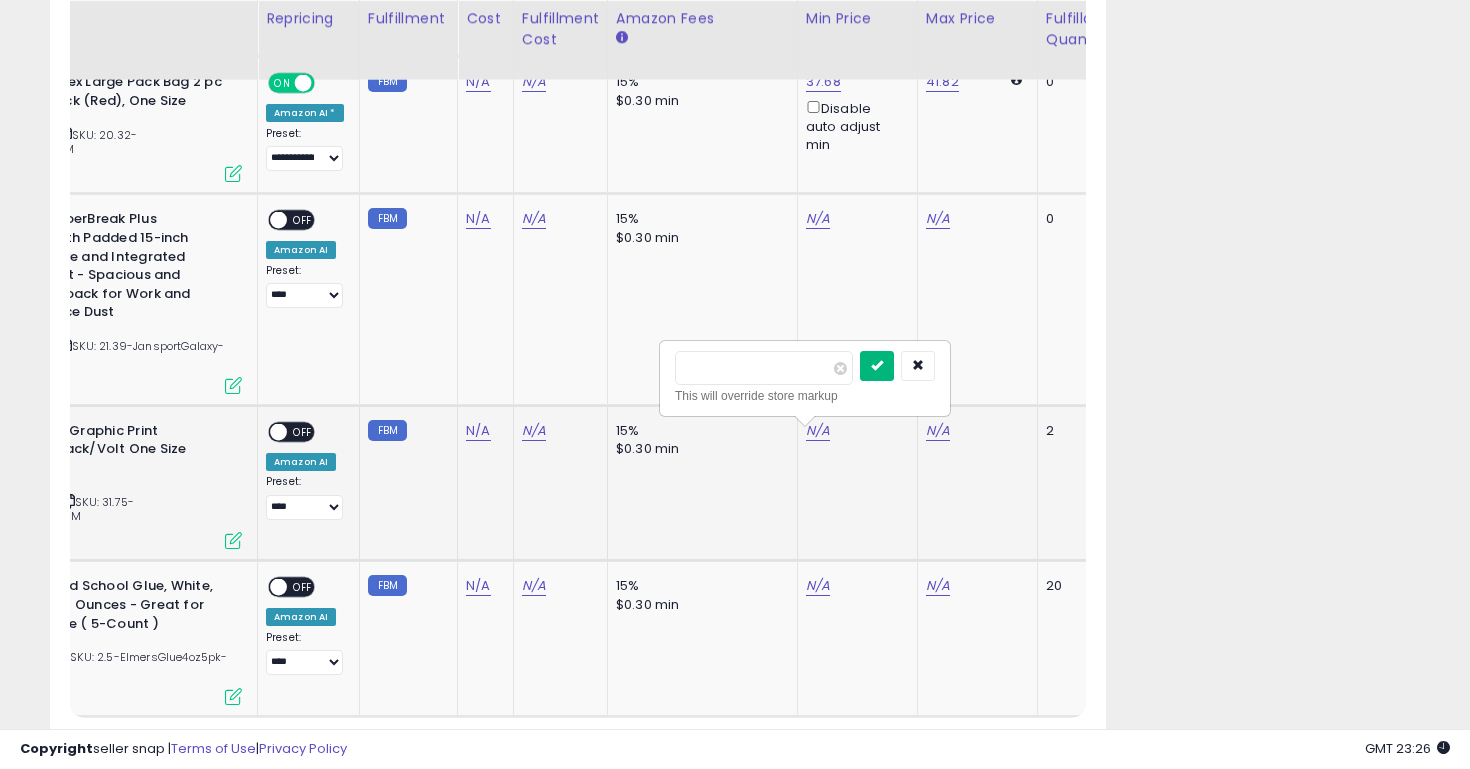 click at bounding box center (877, 366) 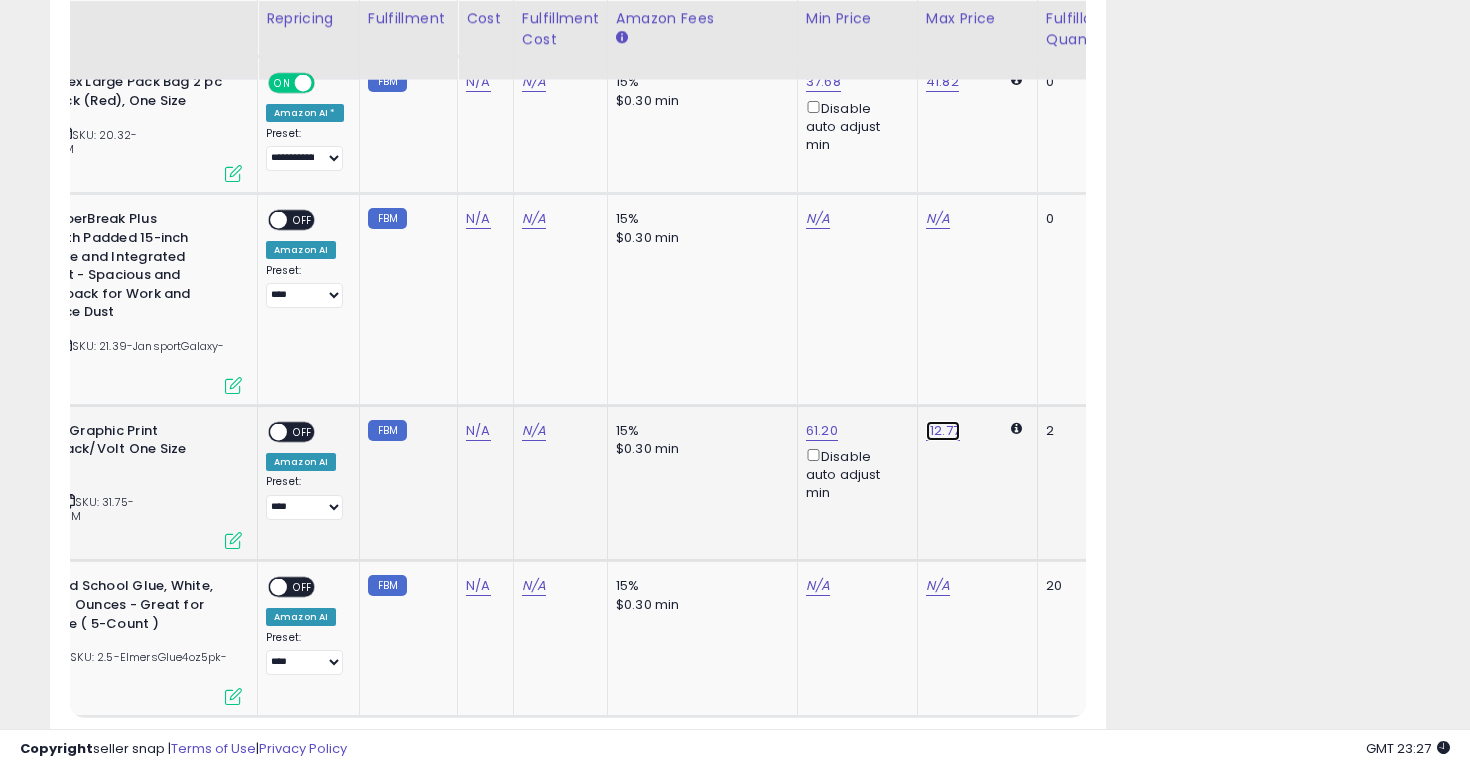click on "112.77" at bounding box center [938, -3126] 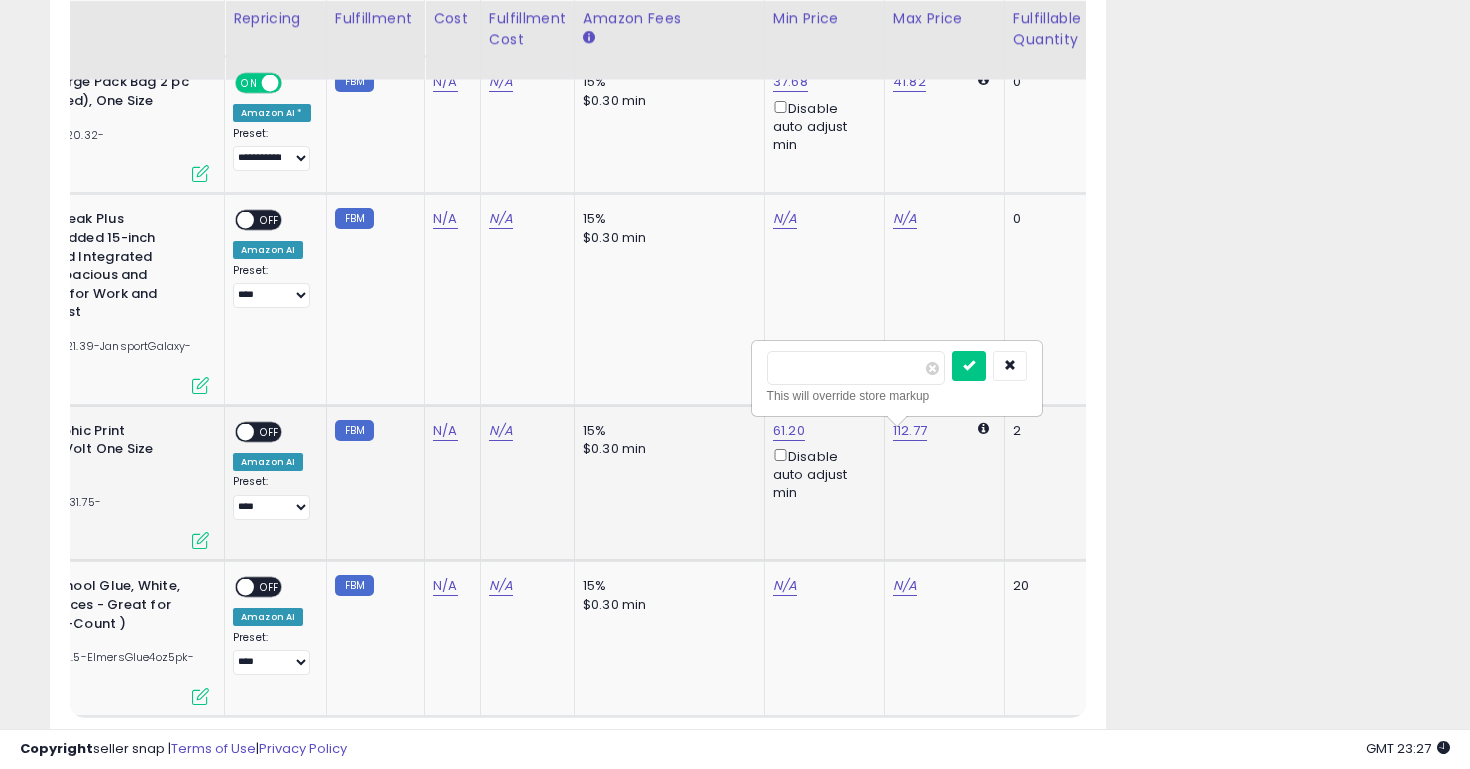 click on "******" at bounding box center (856, 368) 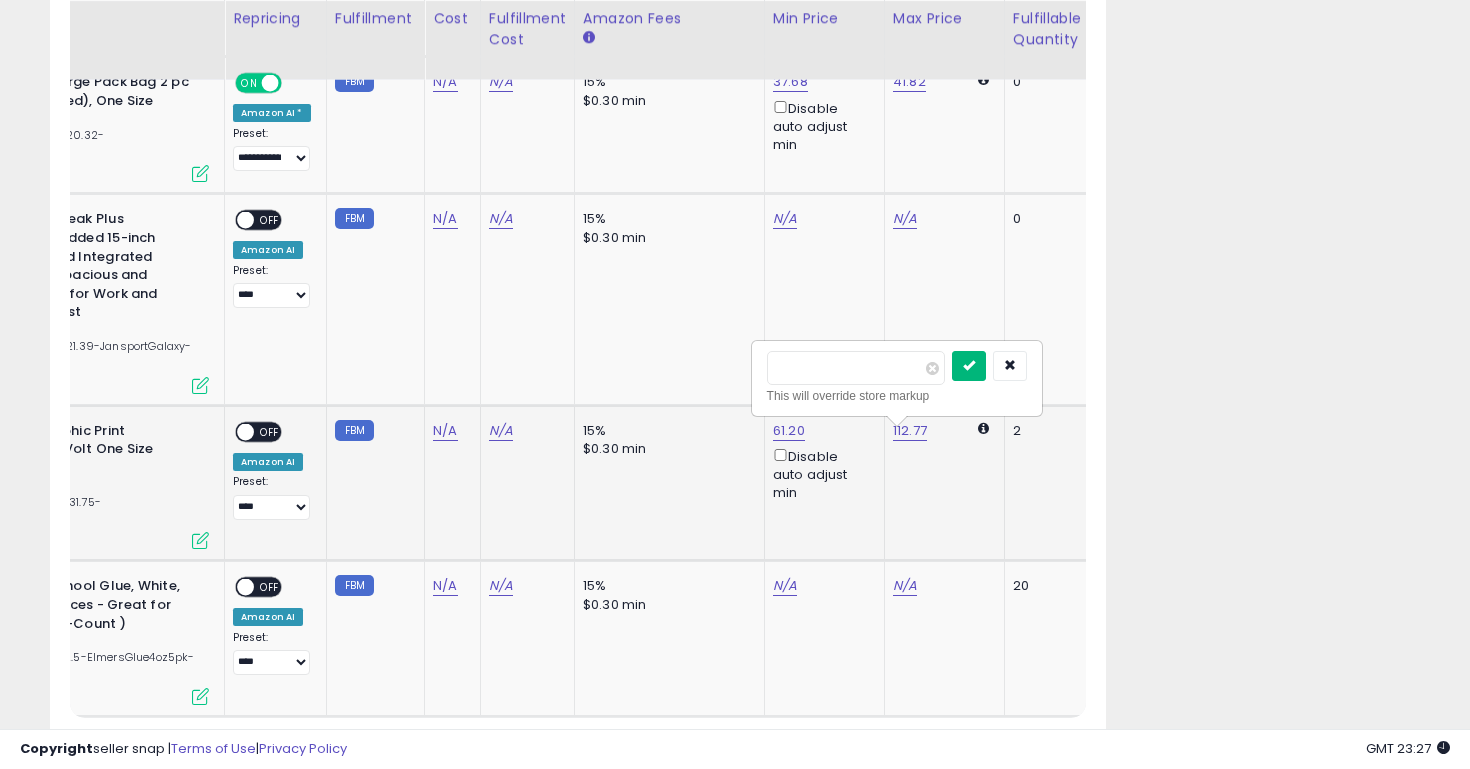type on "*****" 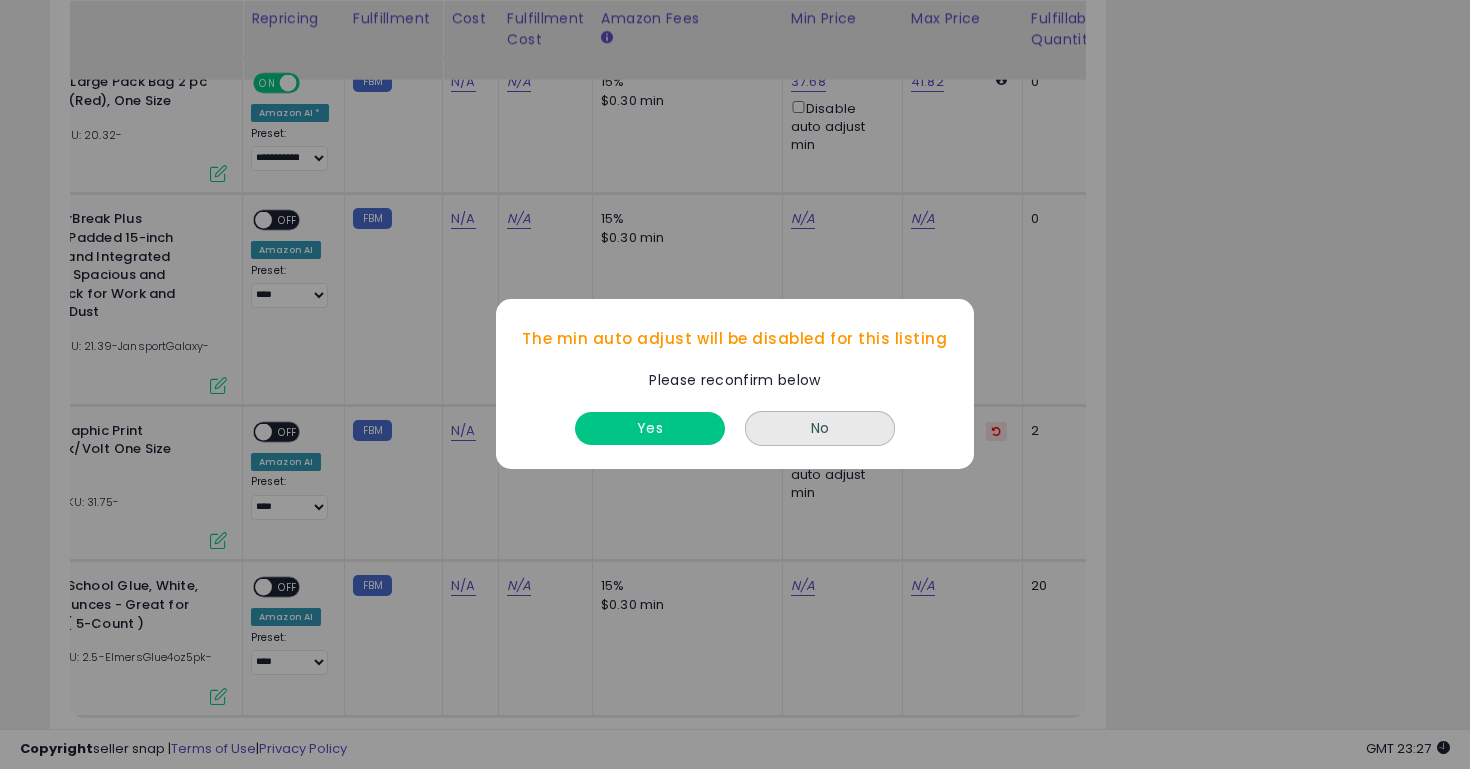 click on "Yes" at bounding box center [650, 424] 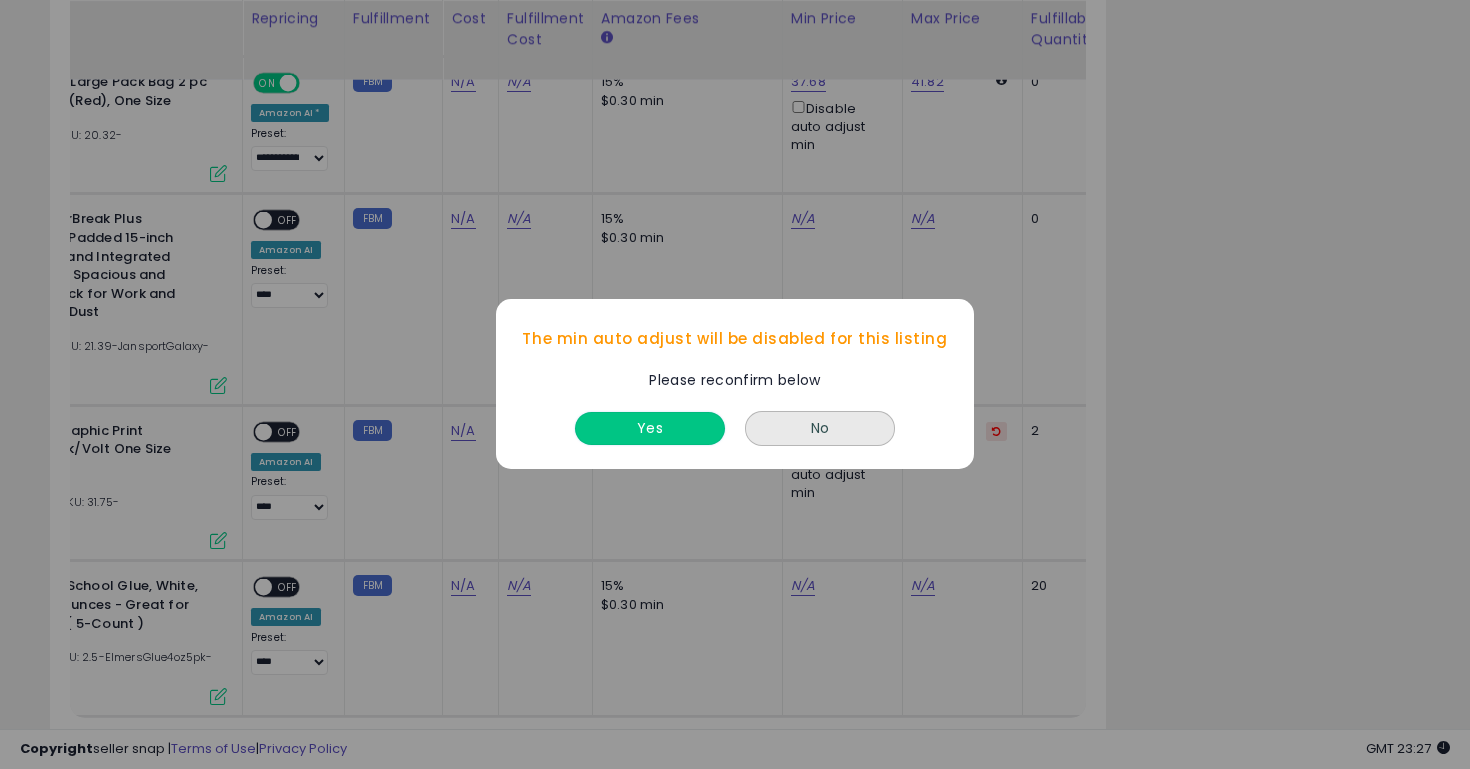 click on "Yes" at bounding box center (650, 429) 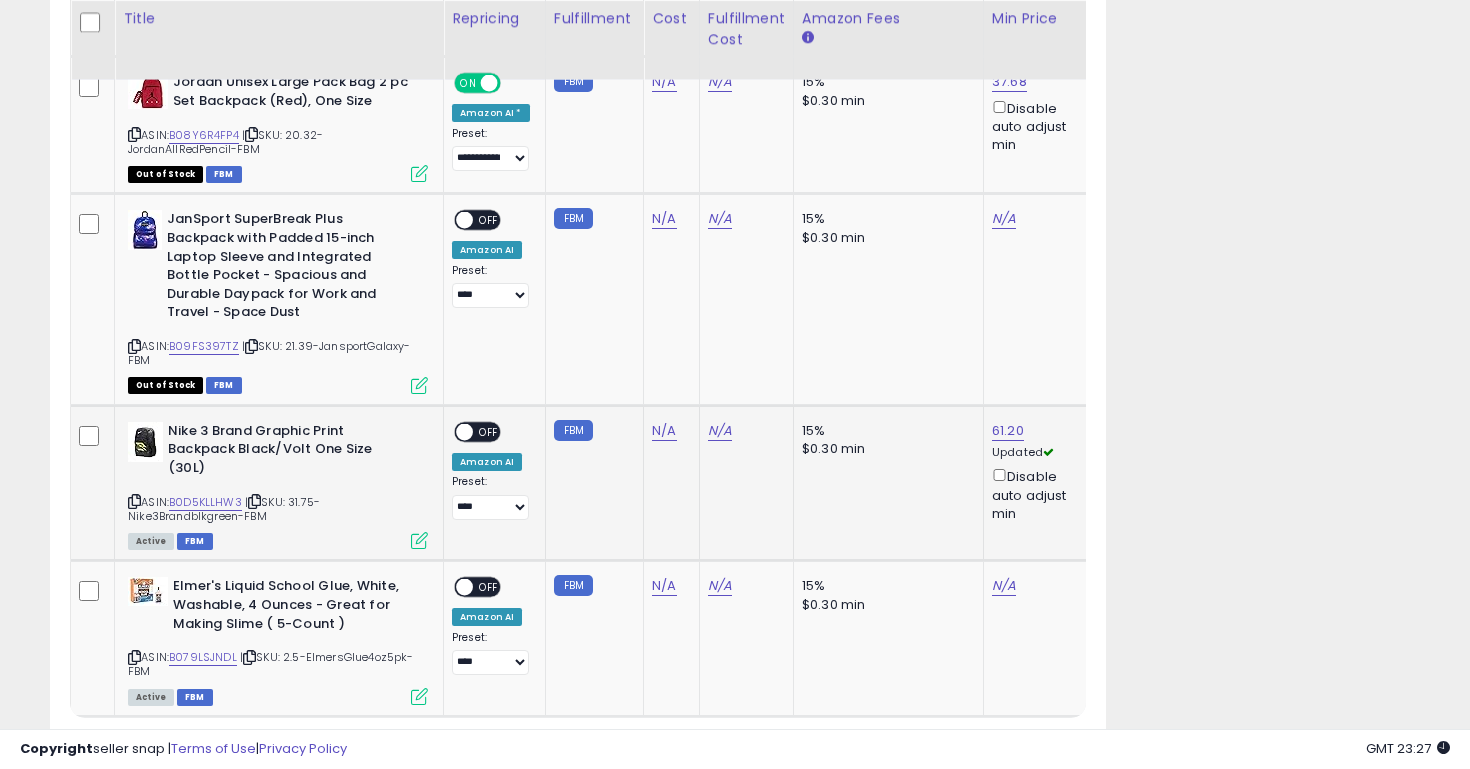 click on "OFF" at bounding box center (489, 431) 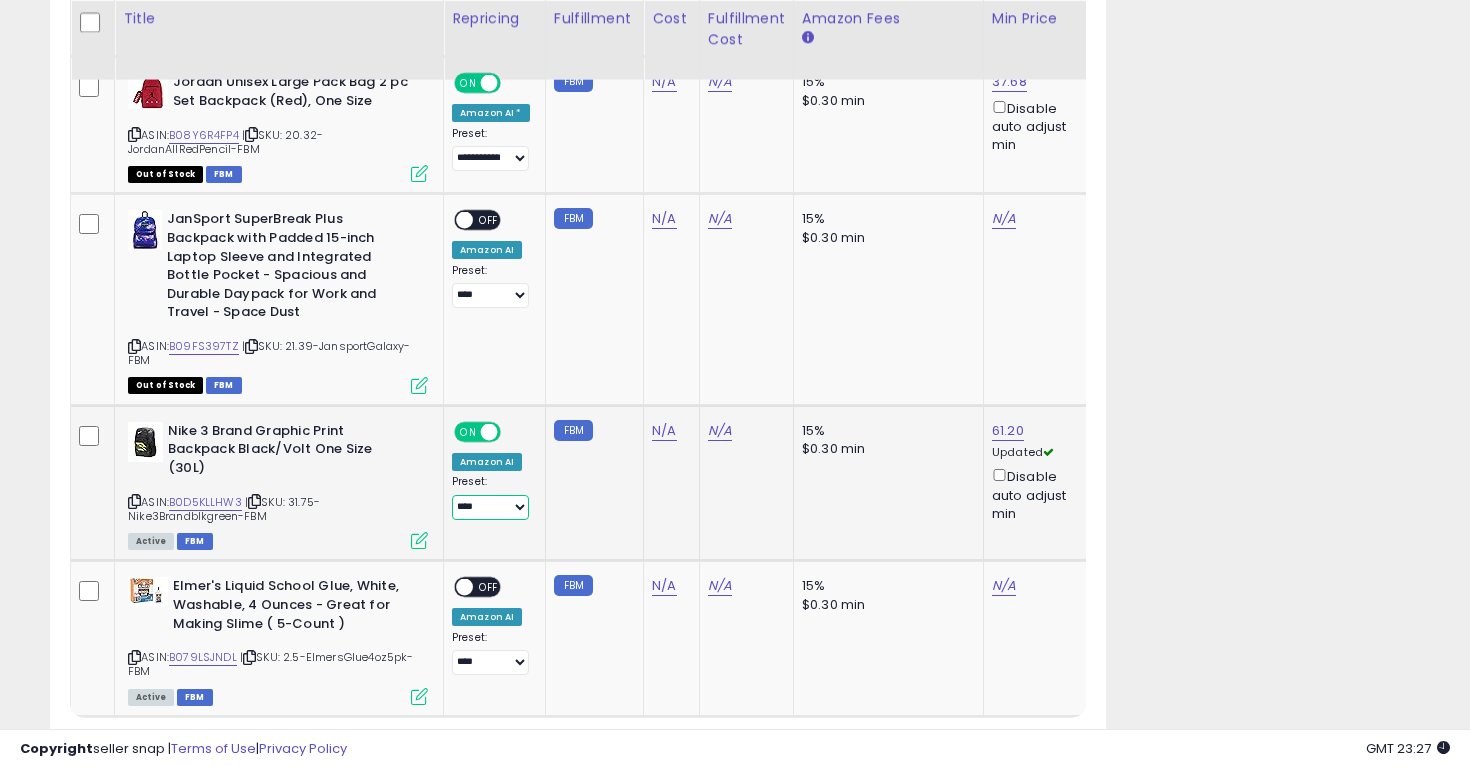 click on "**********" at bounding box center [490, 507] 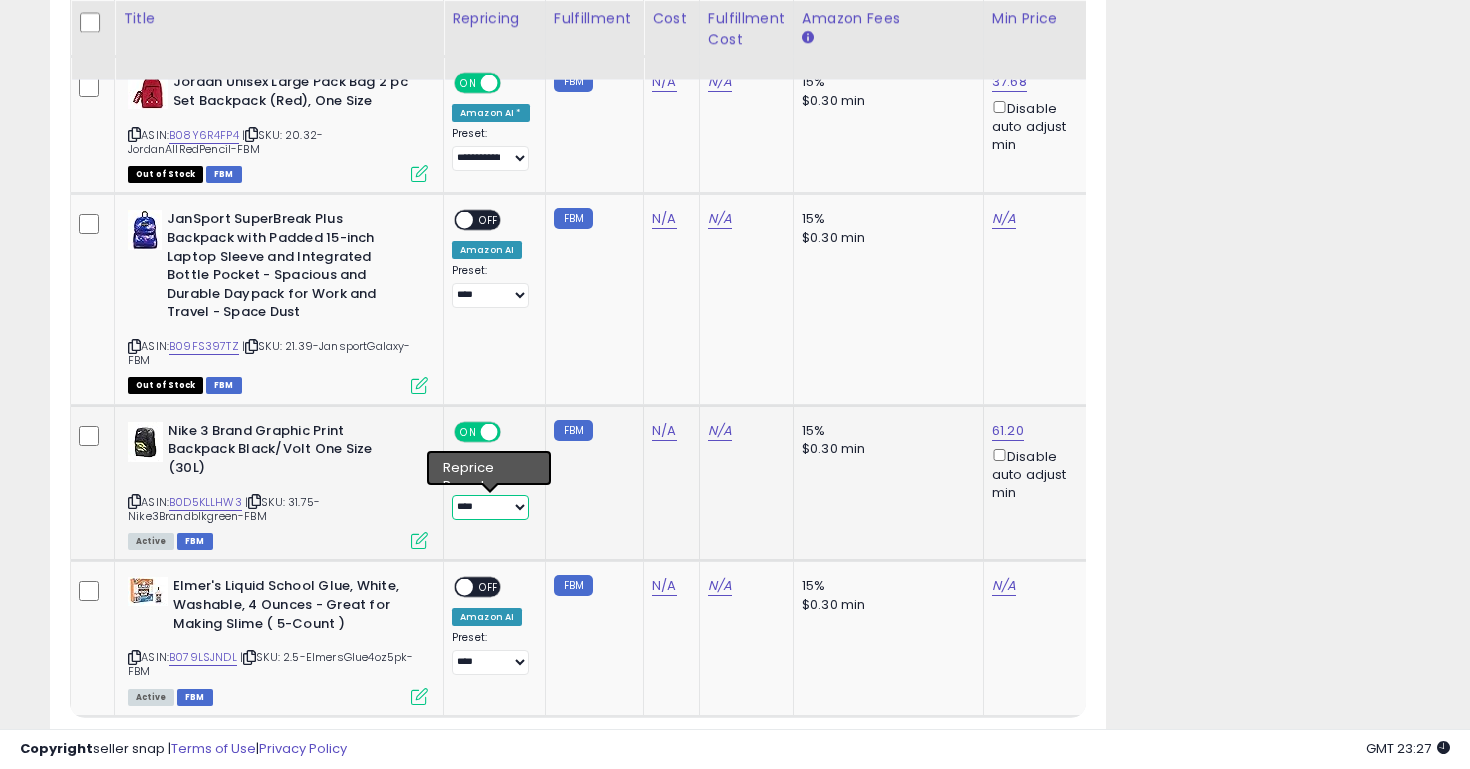 select on "**********" 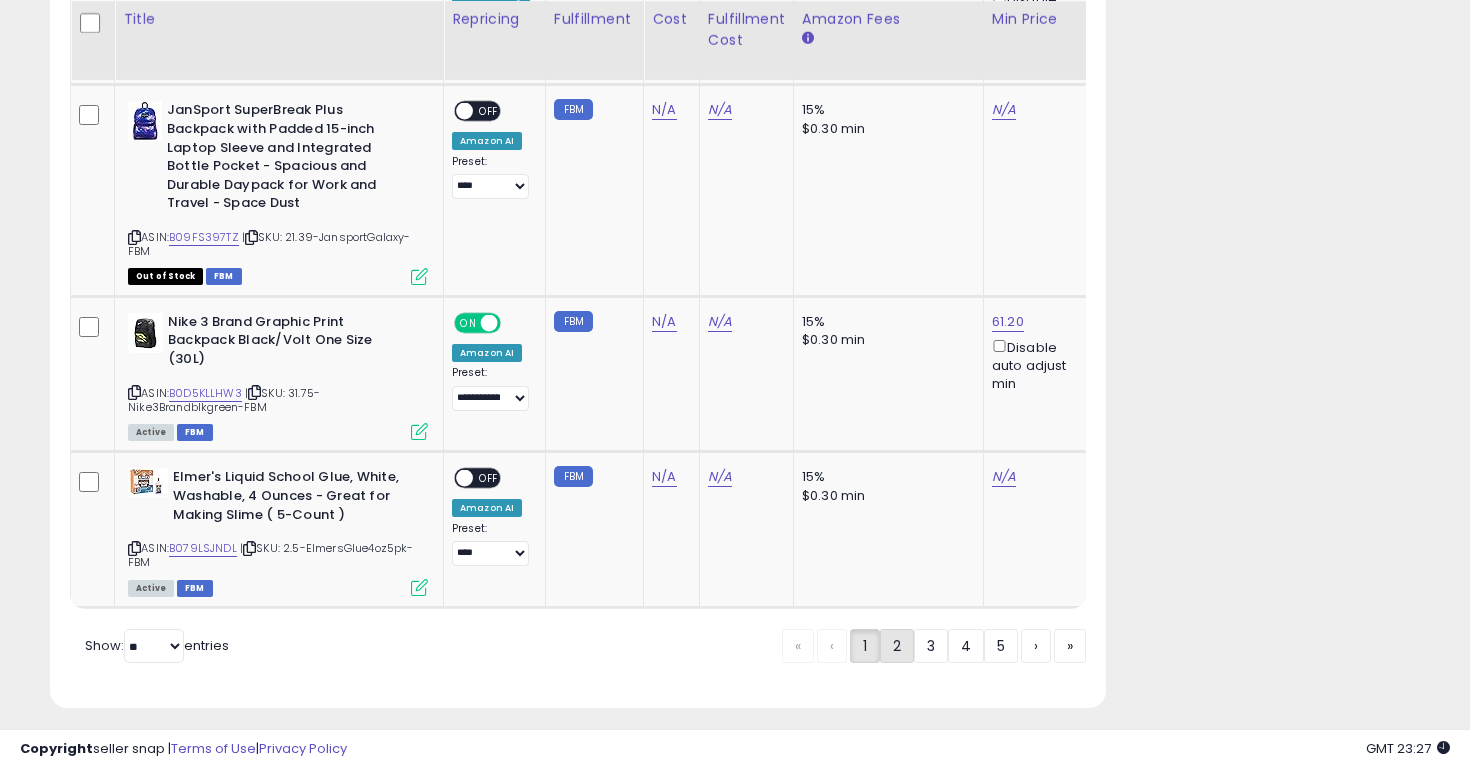 click on "2" 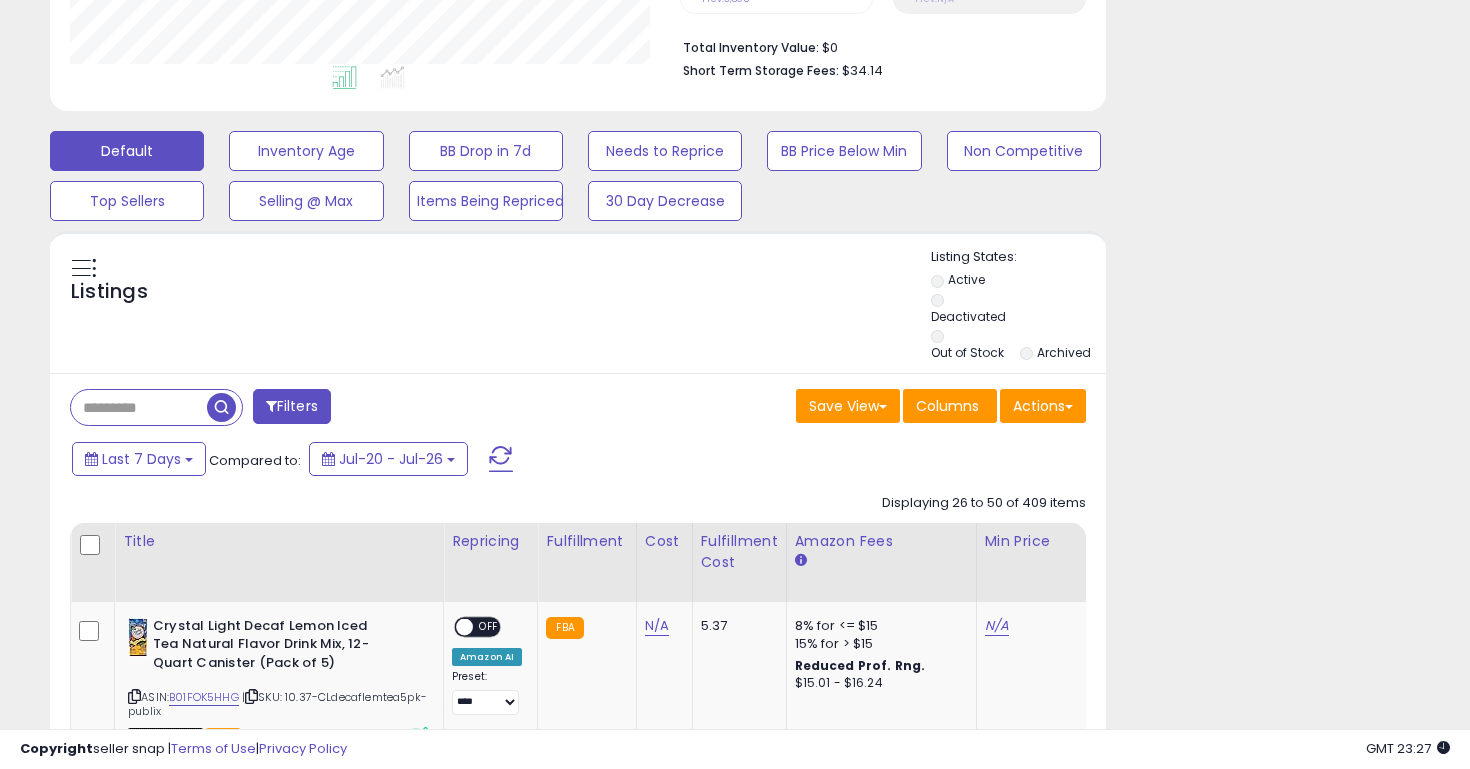 scroll, scrollTop: 510, scrollLeft: 0, axis: vertical 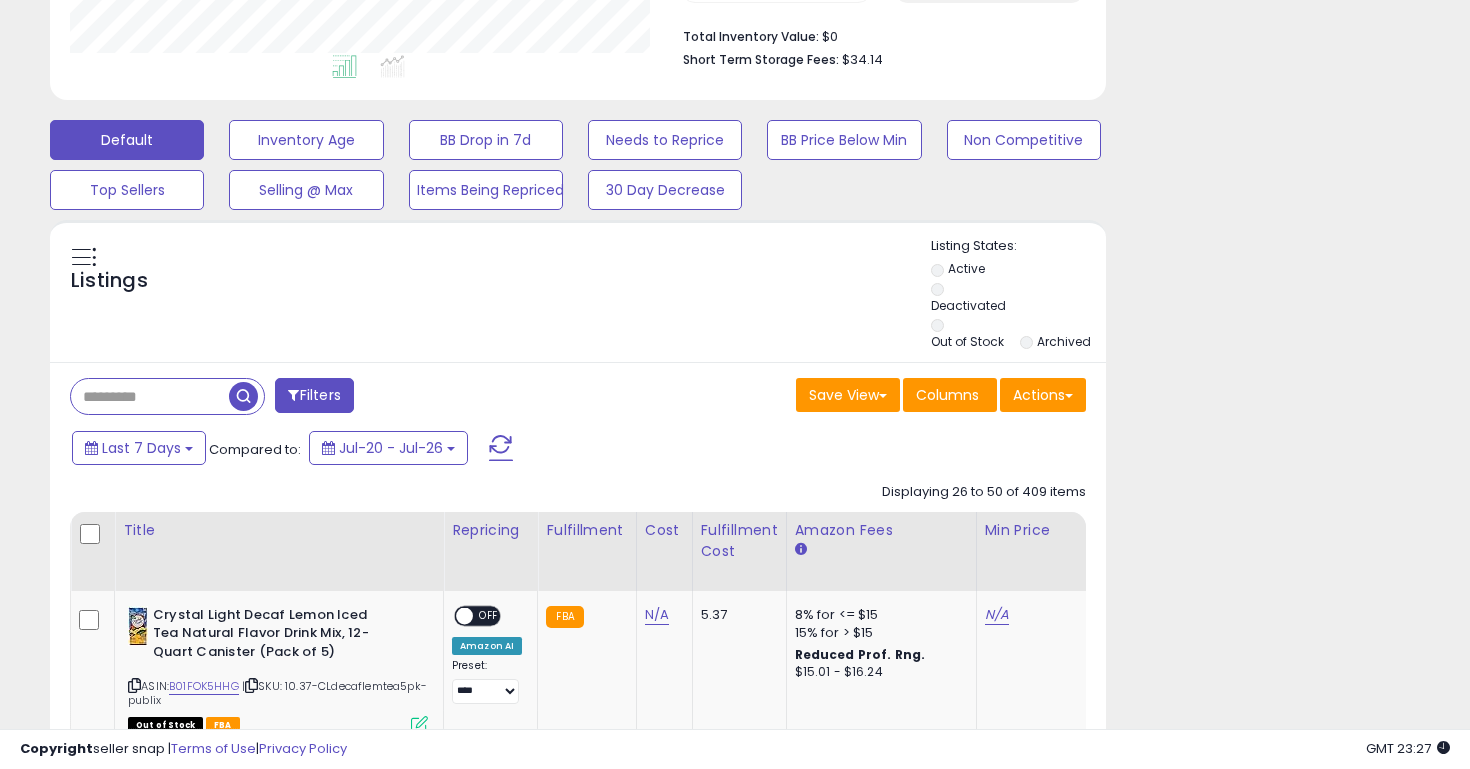 click at bounding box center [150, 396] 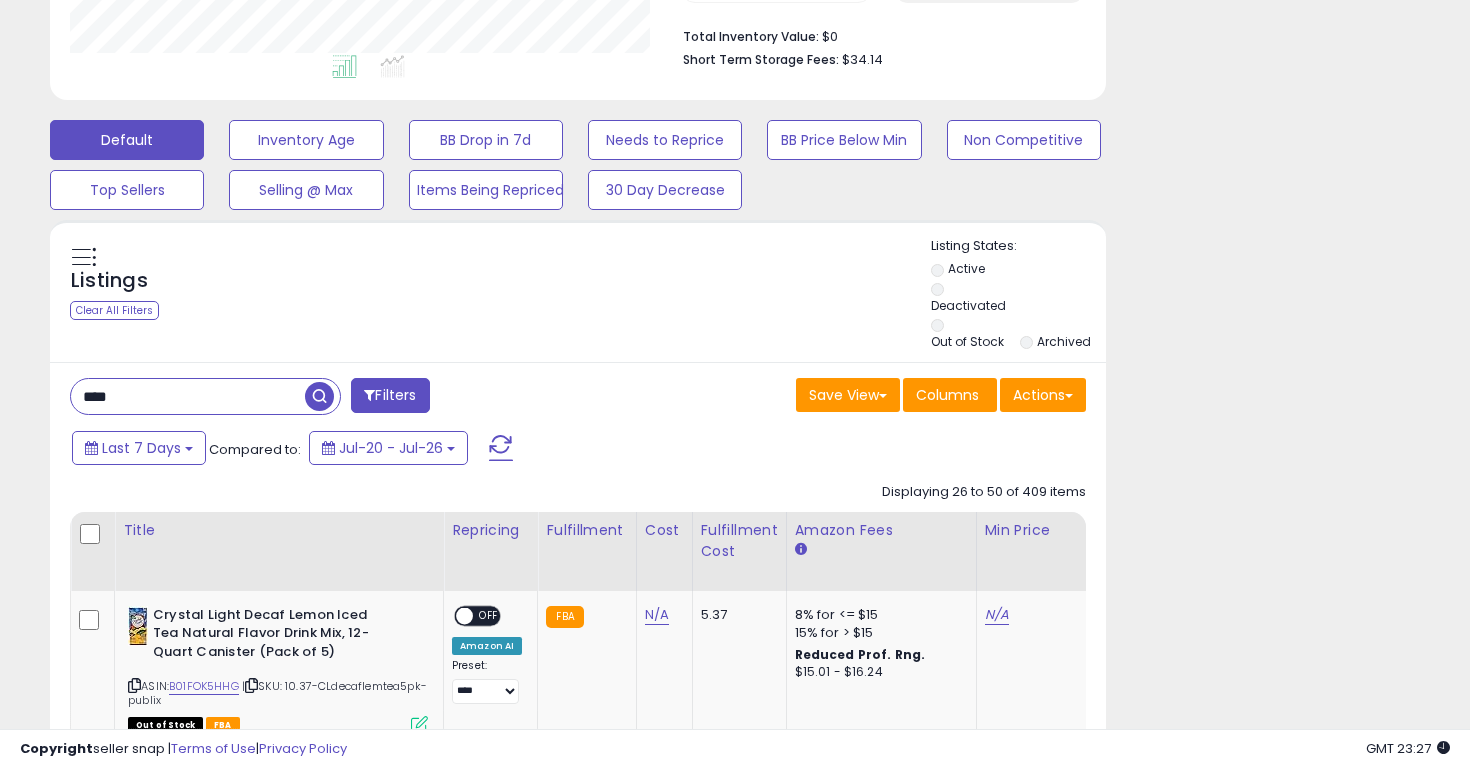 type on "****" 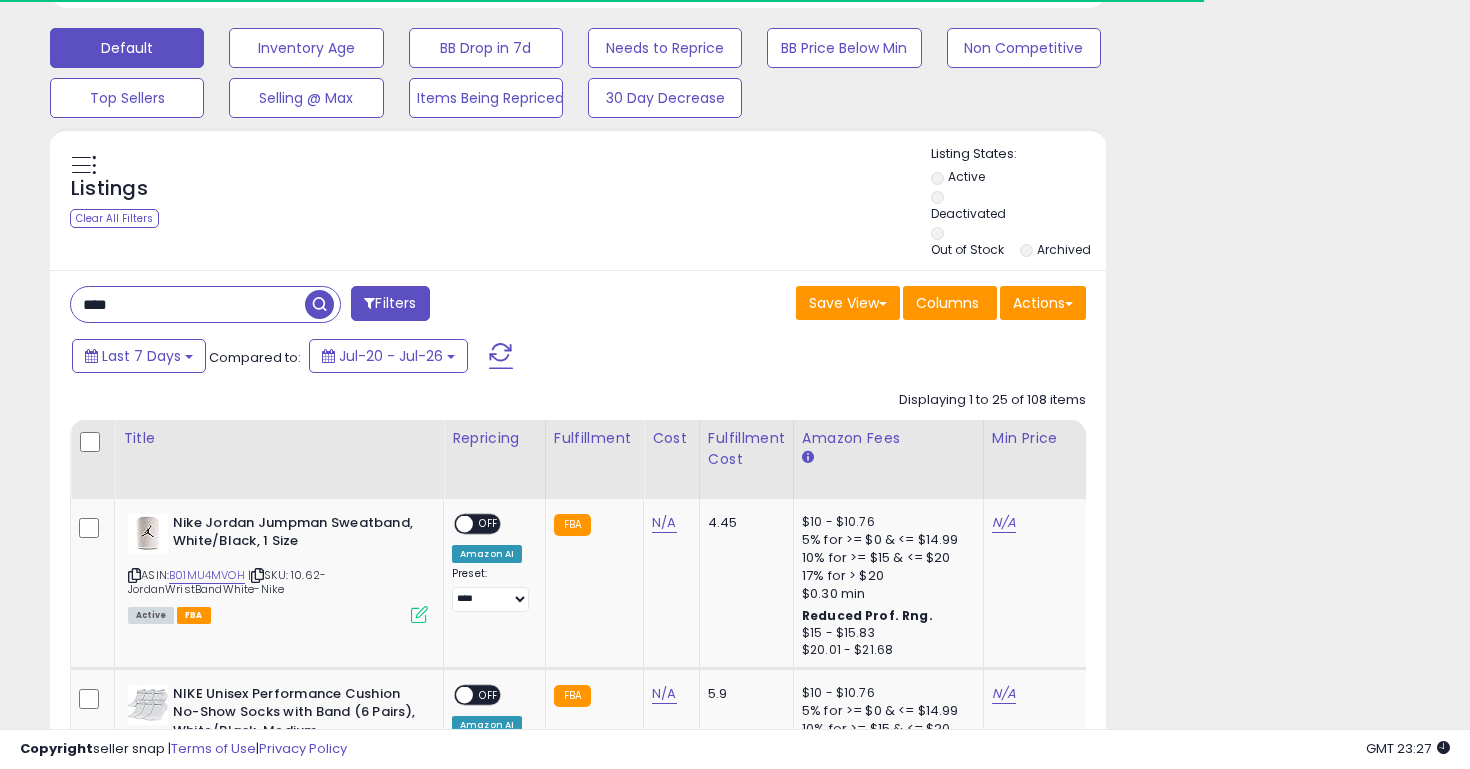 scroll, scrollTop: 656, scrollLeft: 0, axis: vertical 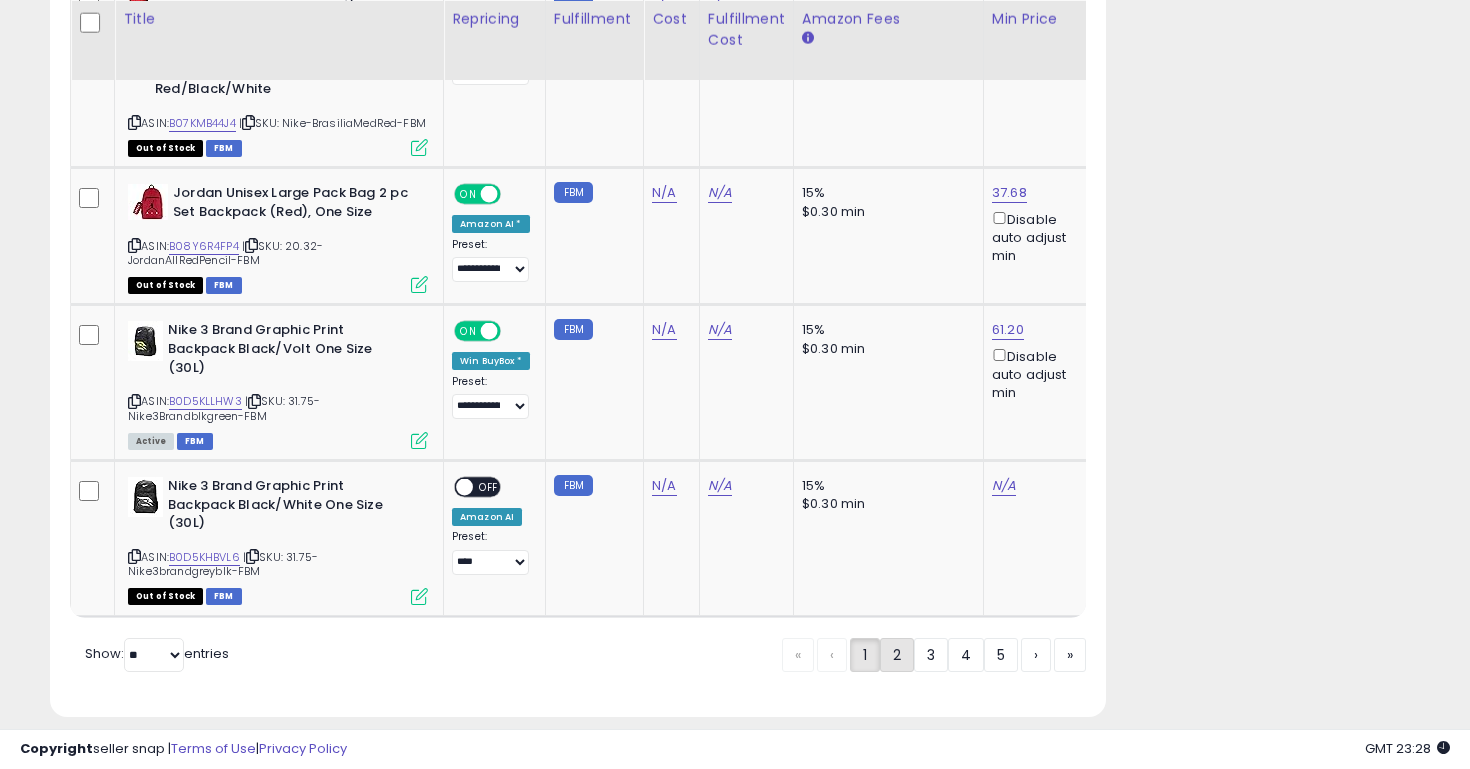 click on "2" 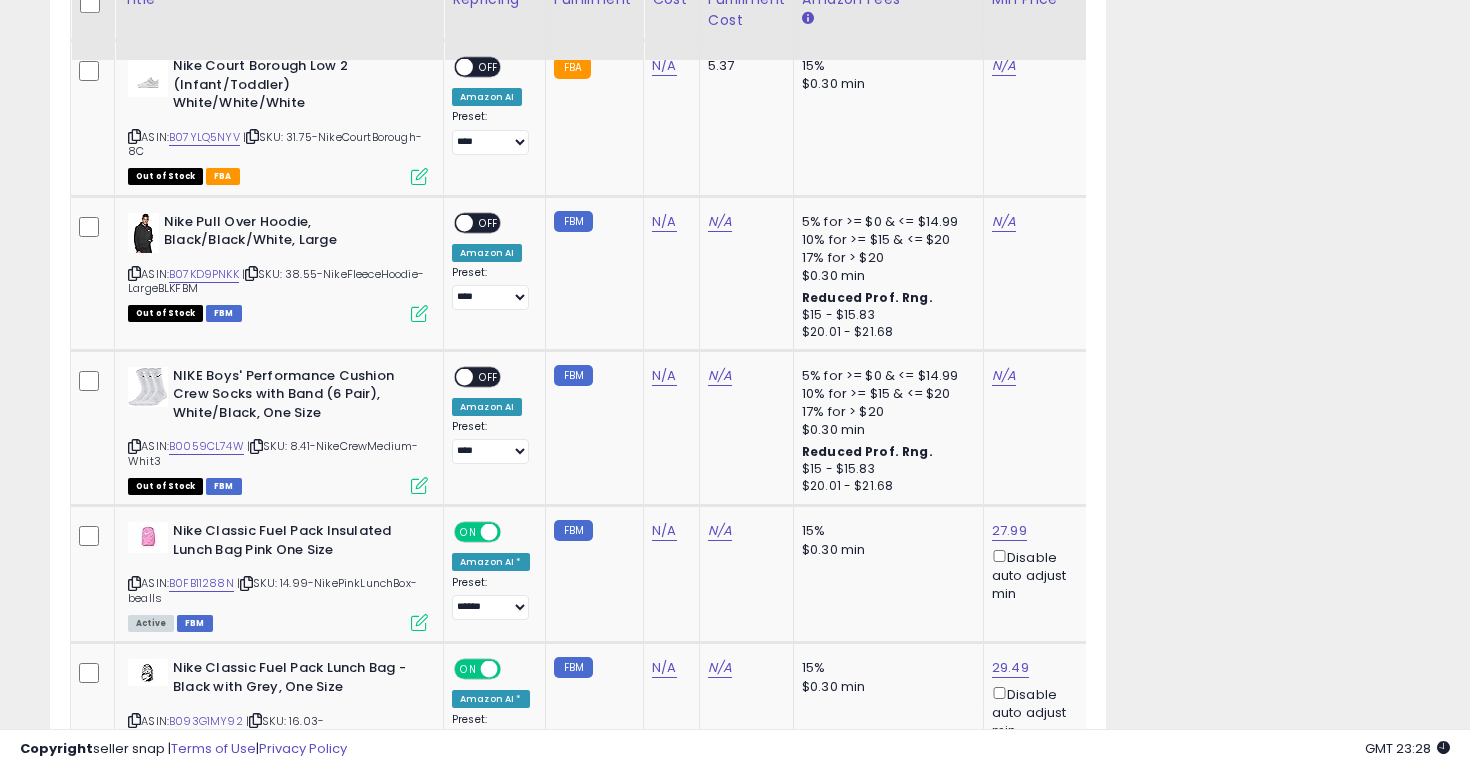 scroll, scrollTop: 4429, scrollLeft: 0, axis: vertical 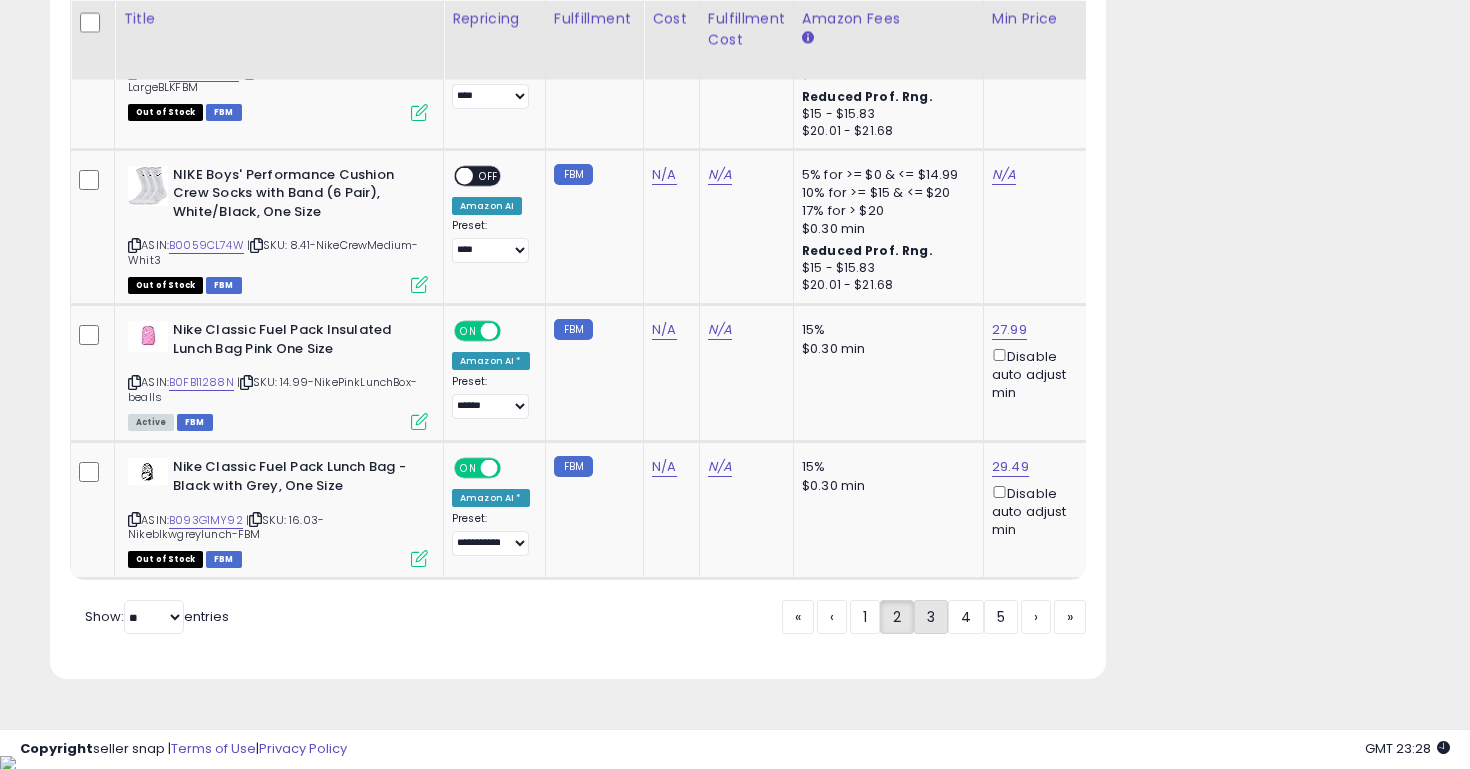 click on "3" 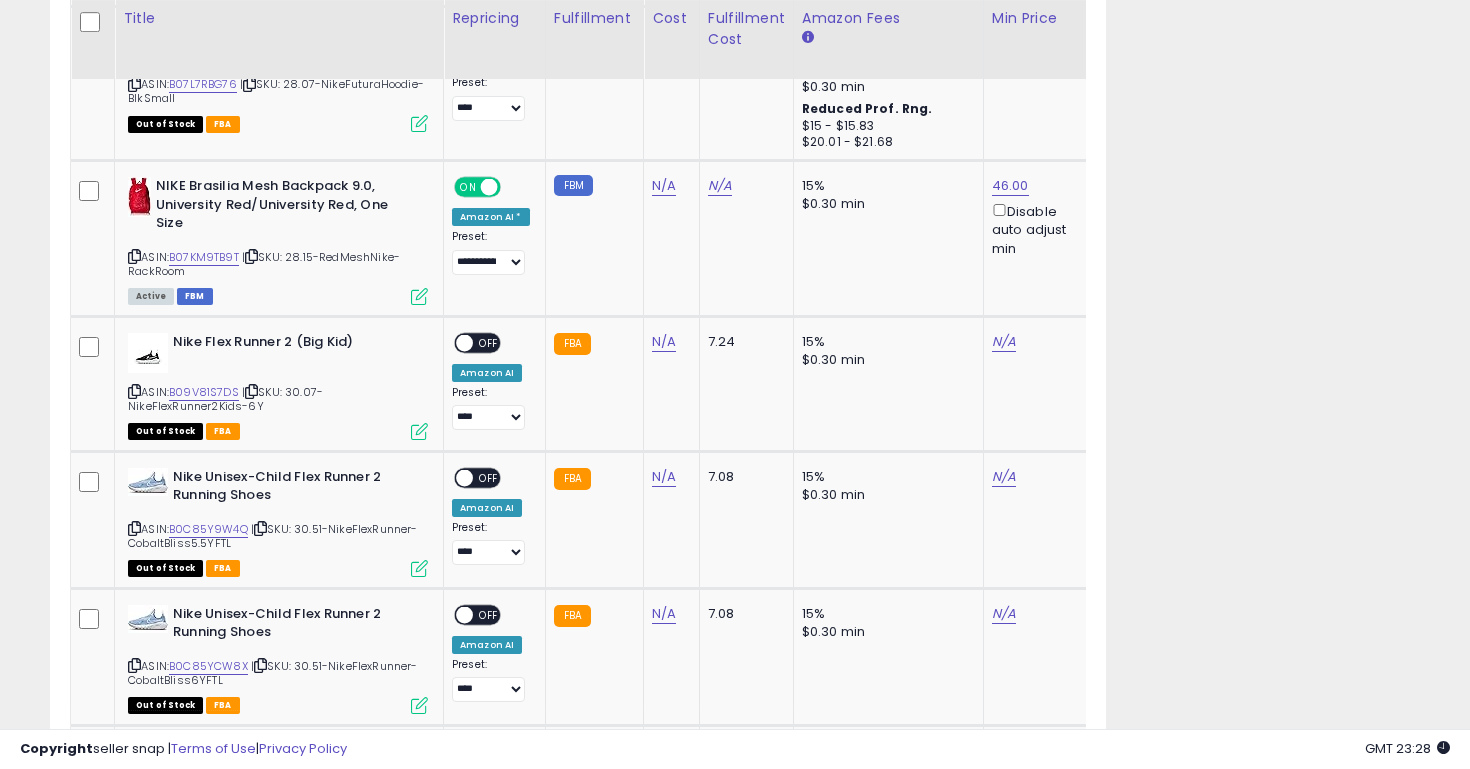 scroll, scrollTop: 3428, scrollLeft: 0, axis: vertical 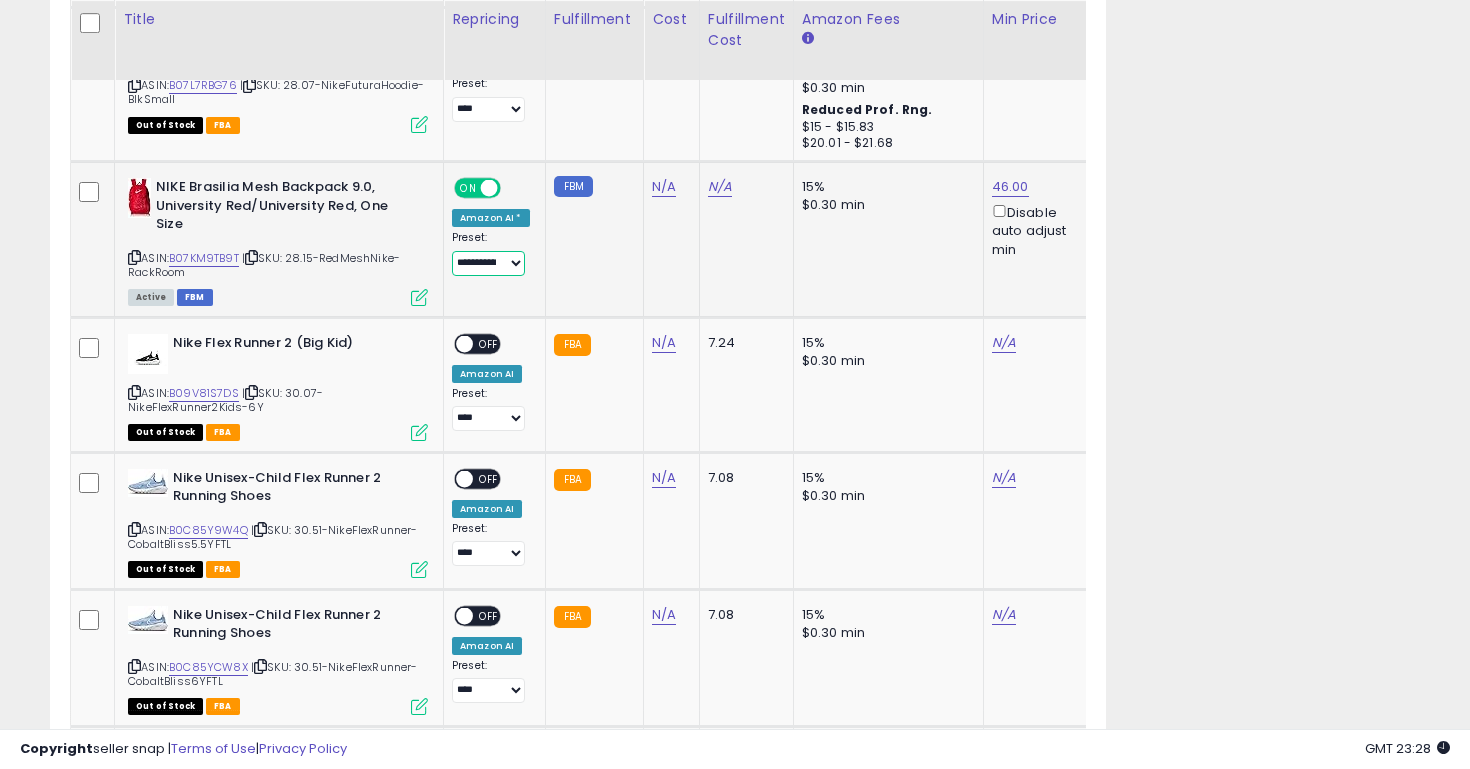 click on "**********" at bounding box center (488, 263) 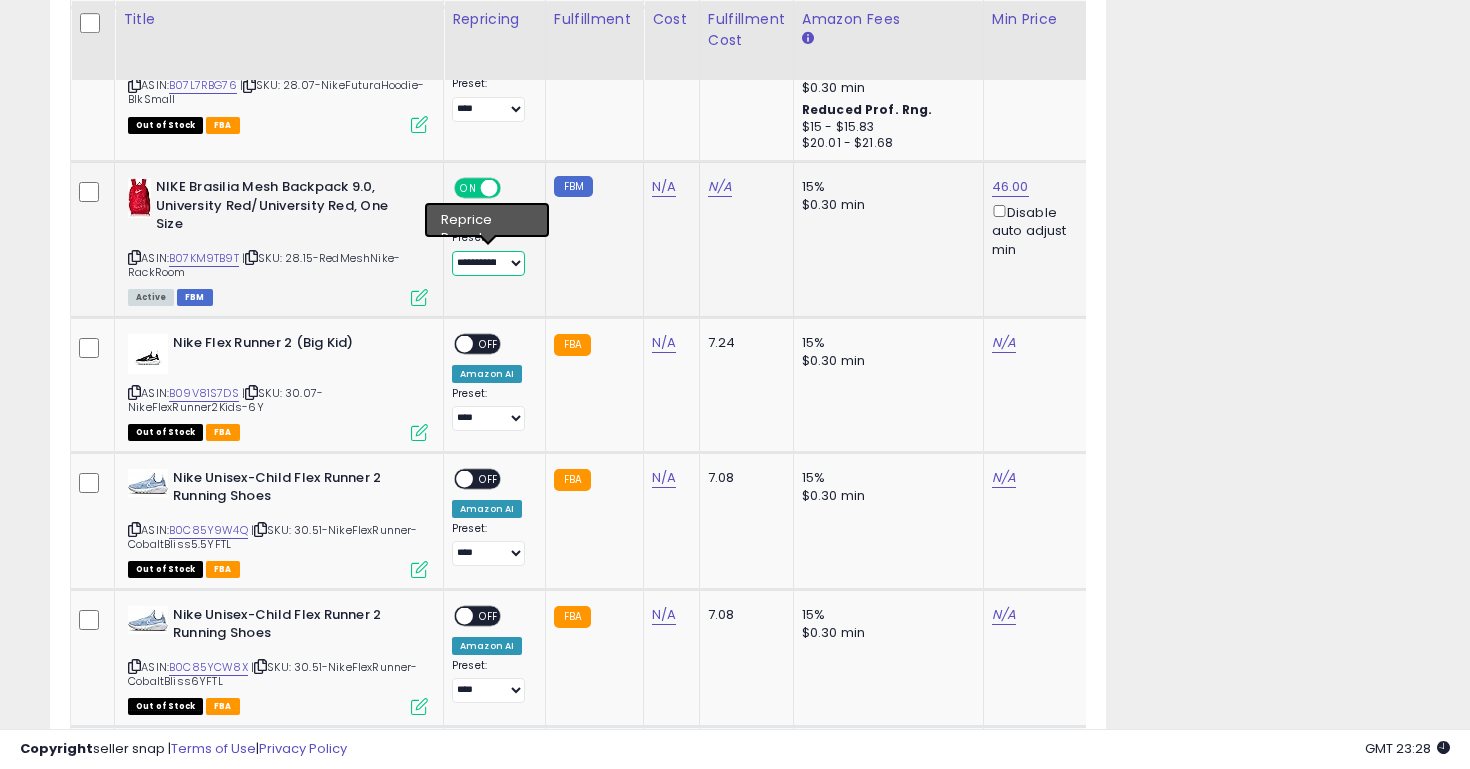 select on "**********" 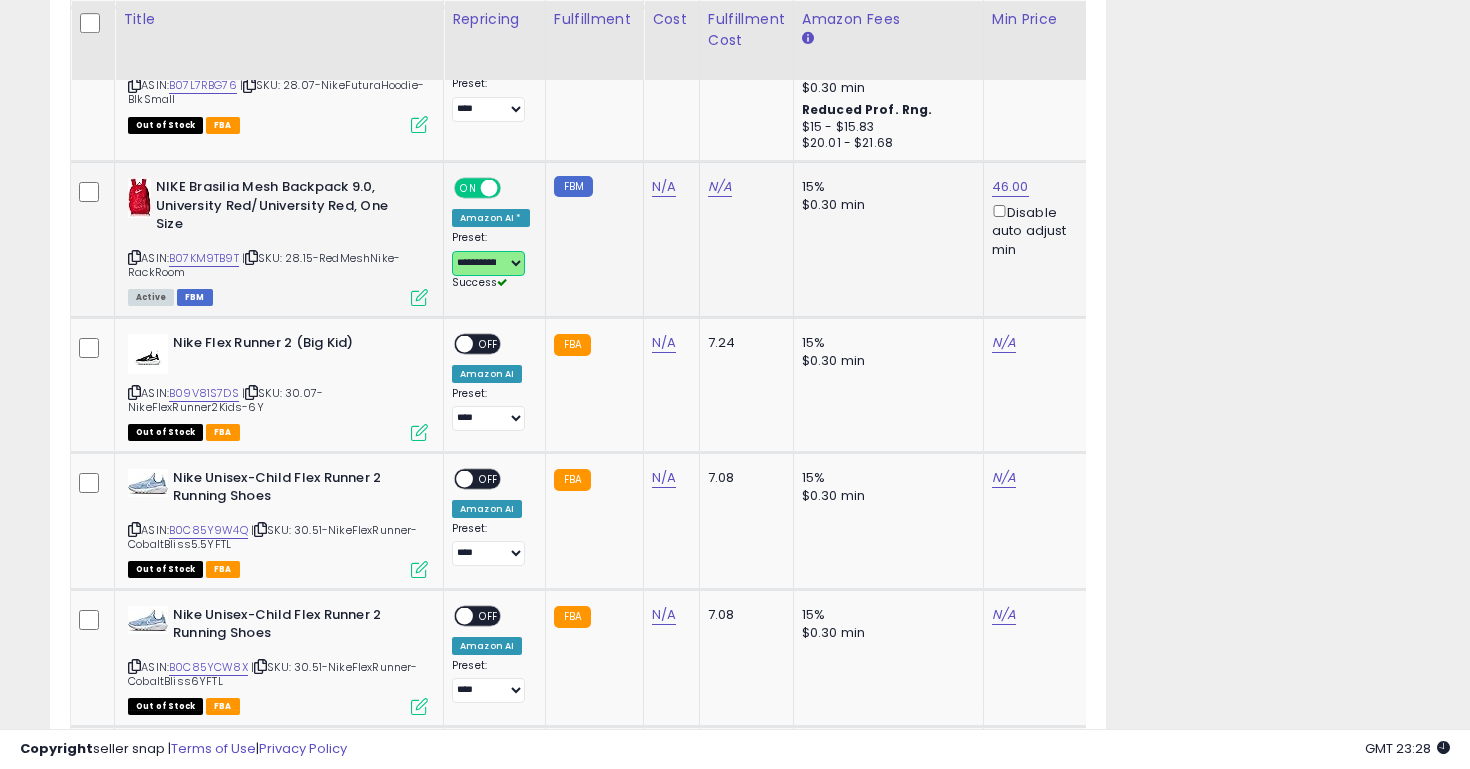 scroll, scrollTop: 0, scrollLeft: 26, axis: horizontal 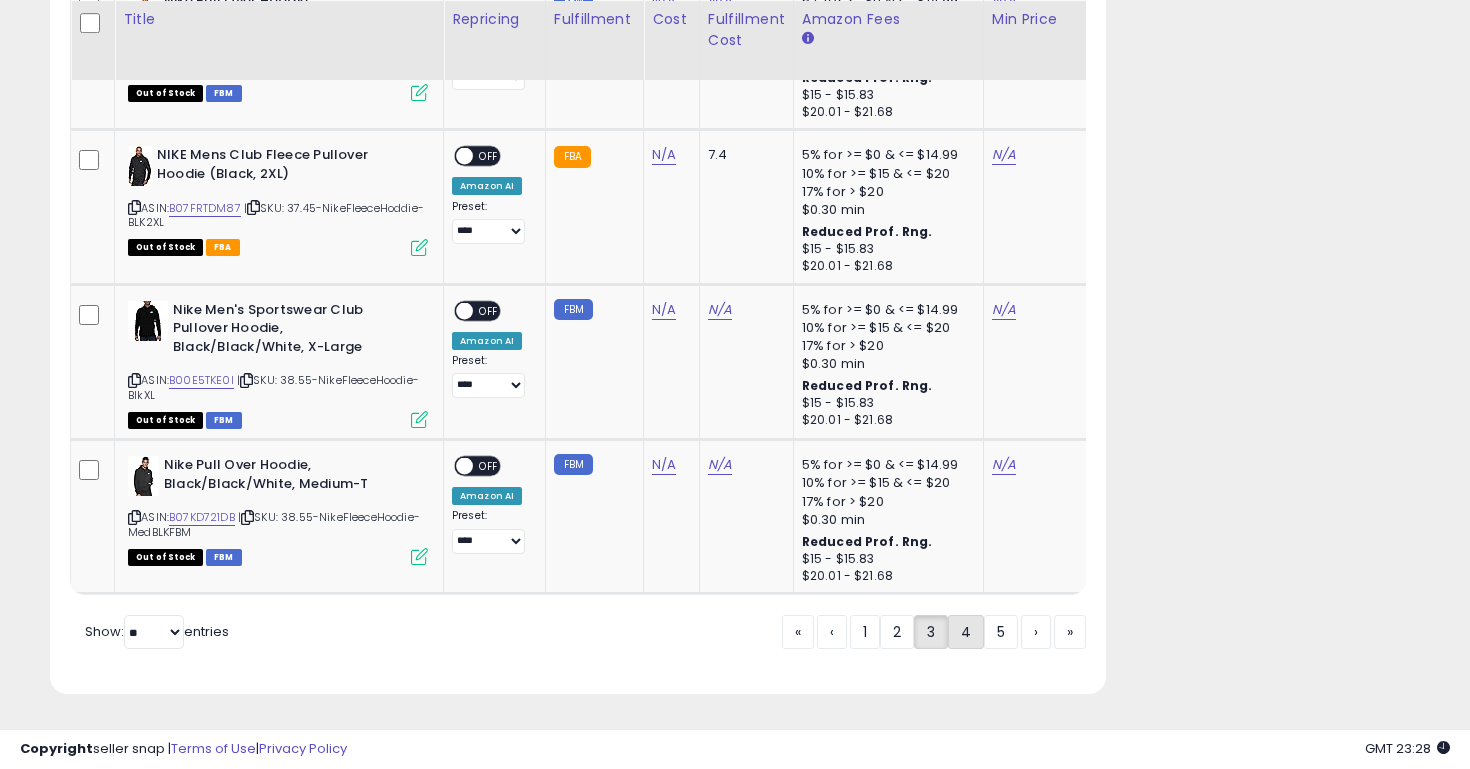 click on "4" 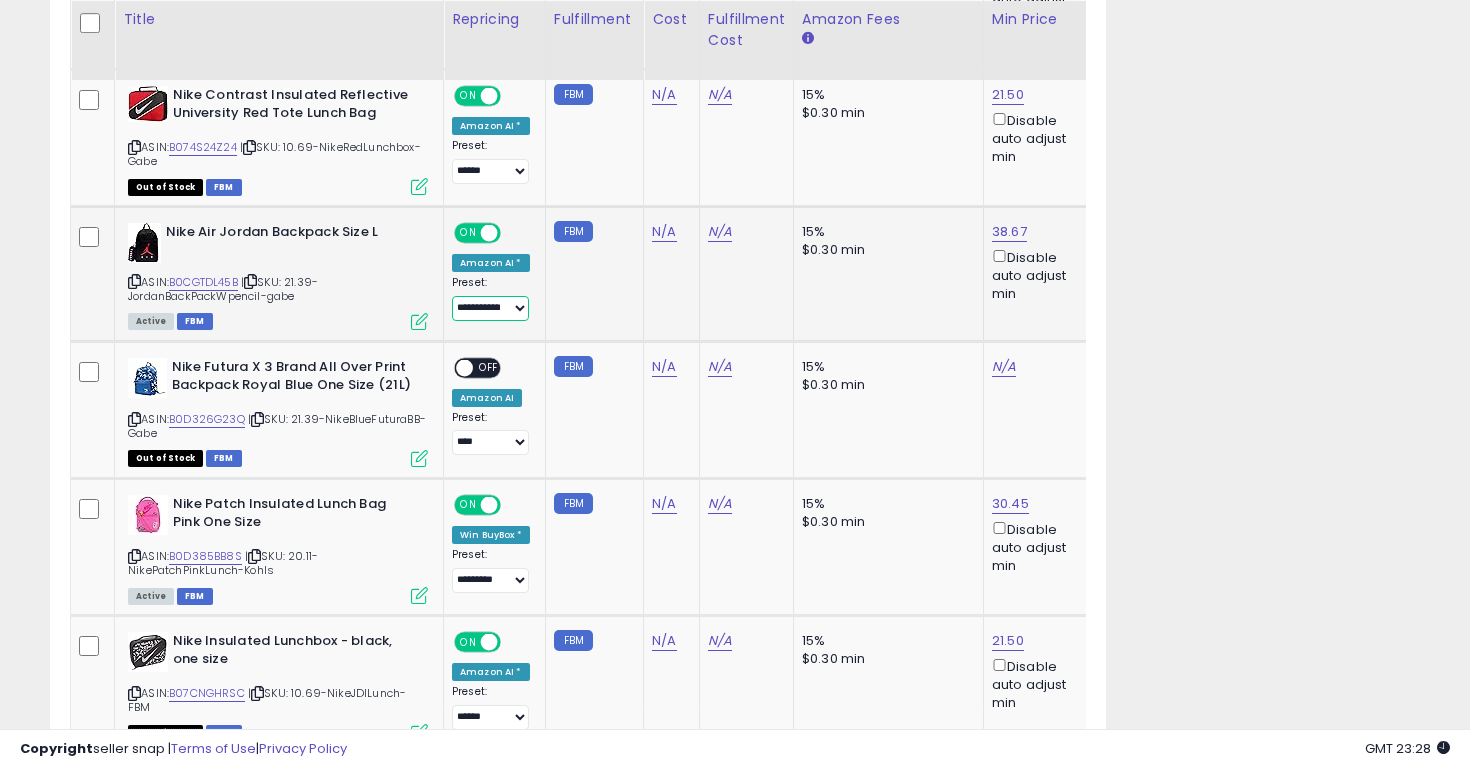 click on "**********" at bounding box center [490, 308] 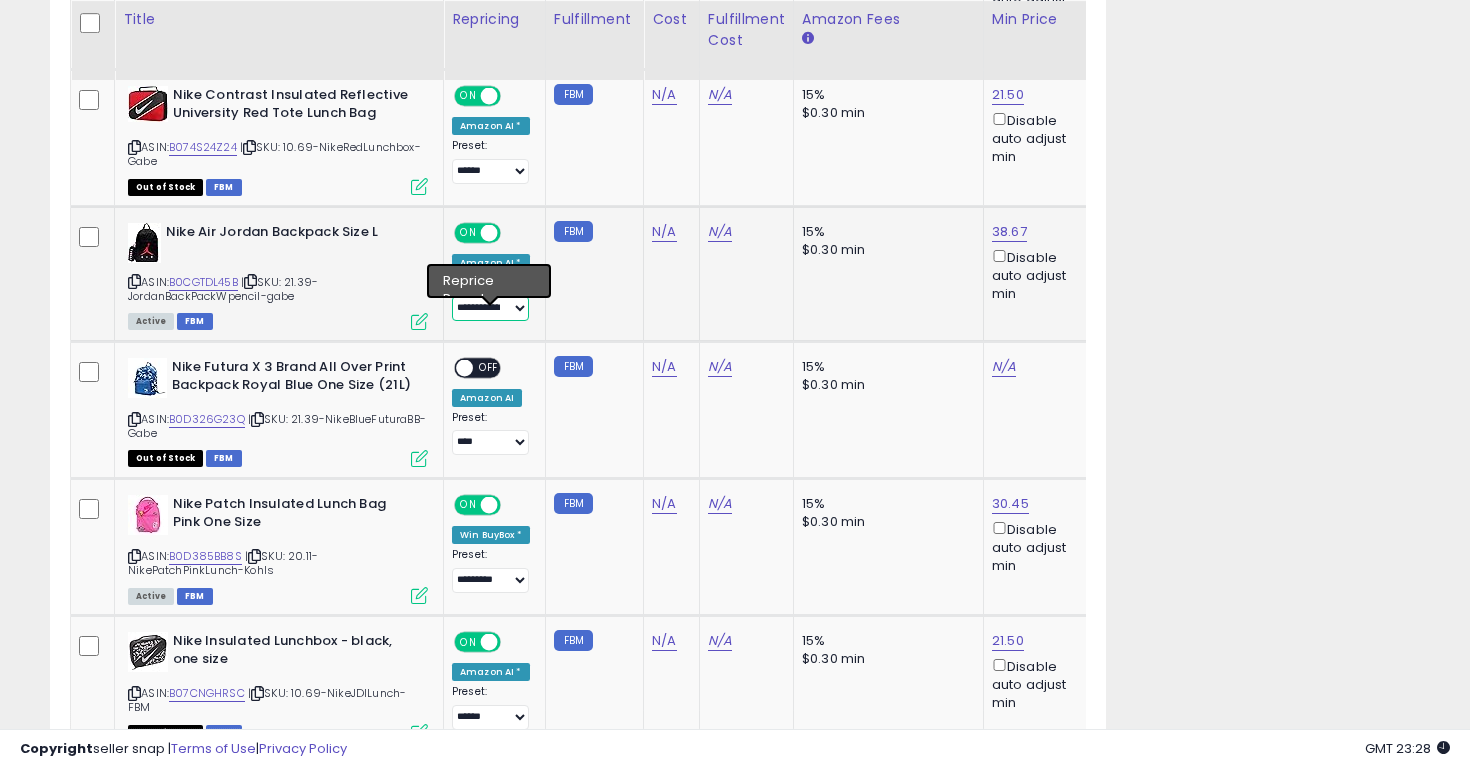 select on "**********" 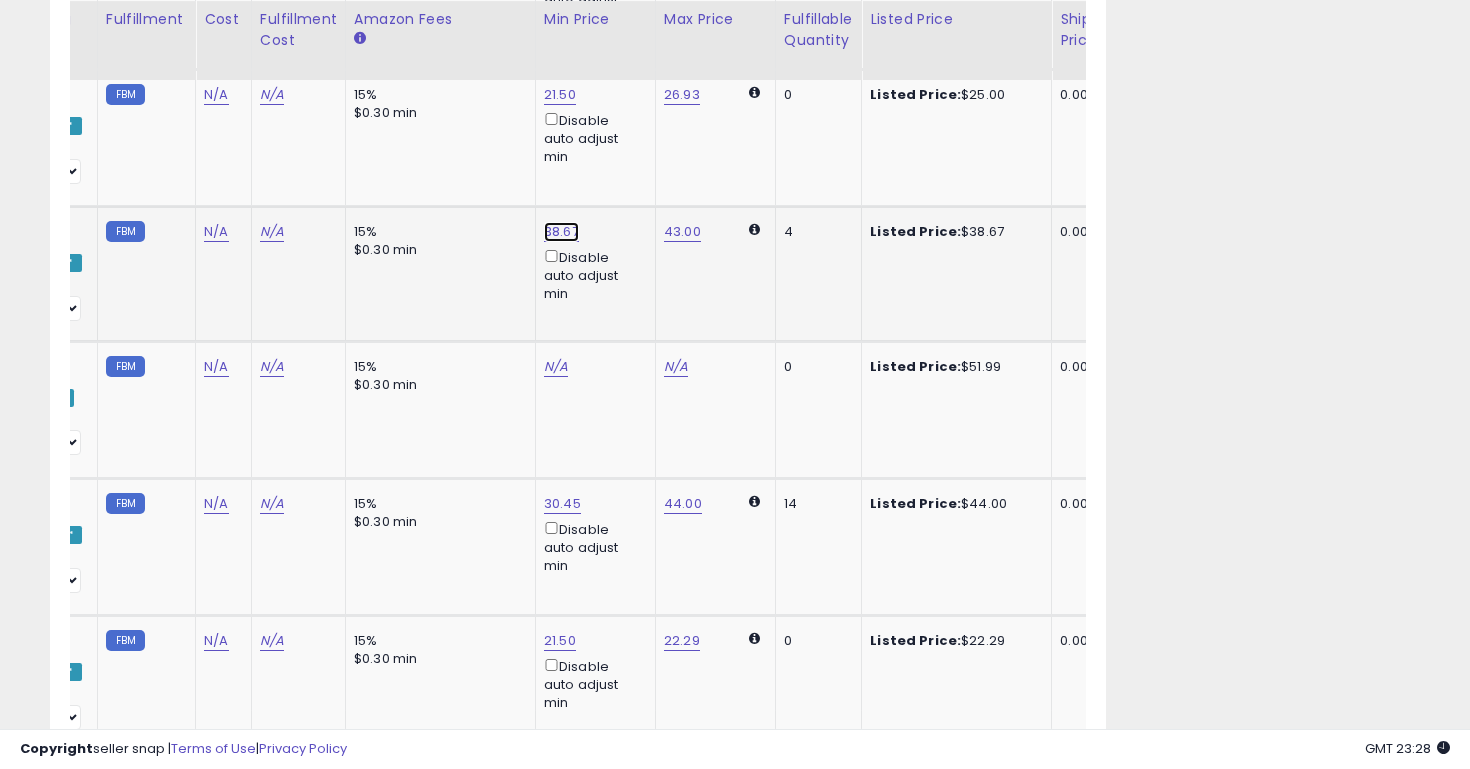 click on "38.67" at bounding box center (556, -1333) 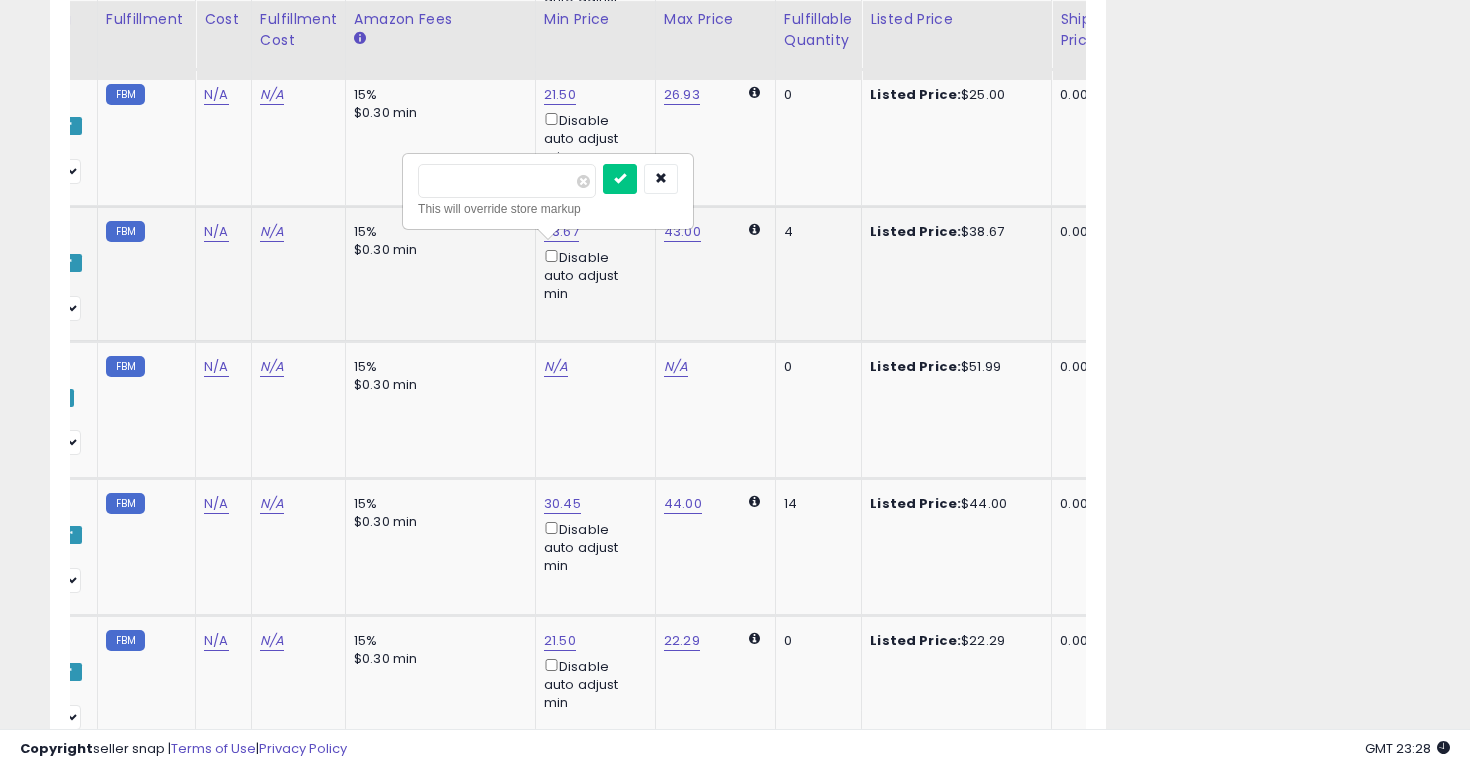 click on "*****" at bounding box center [507, 181] 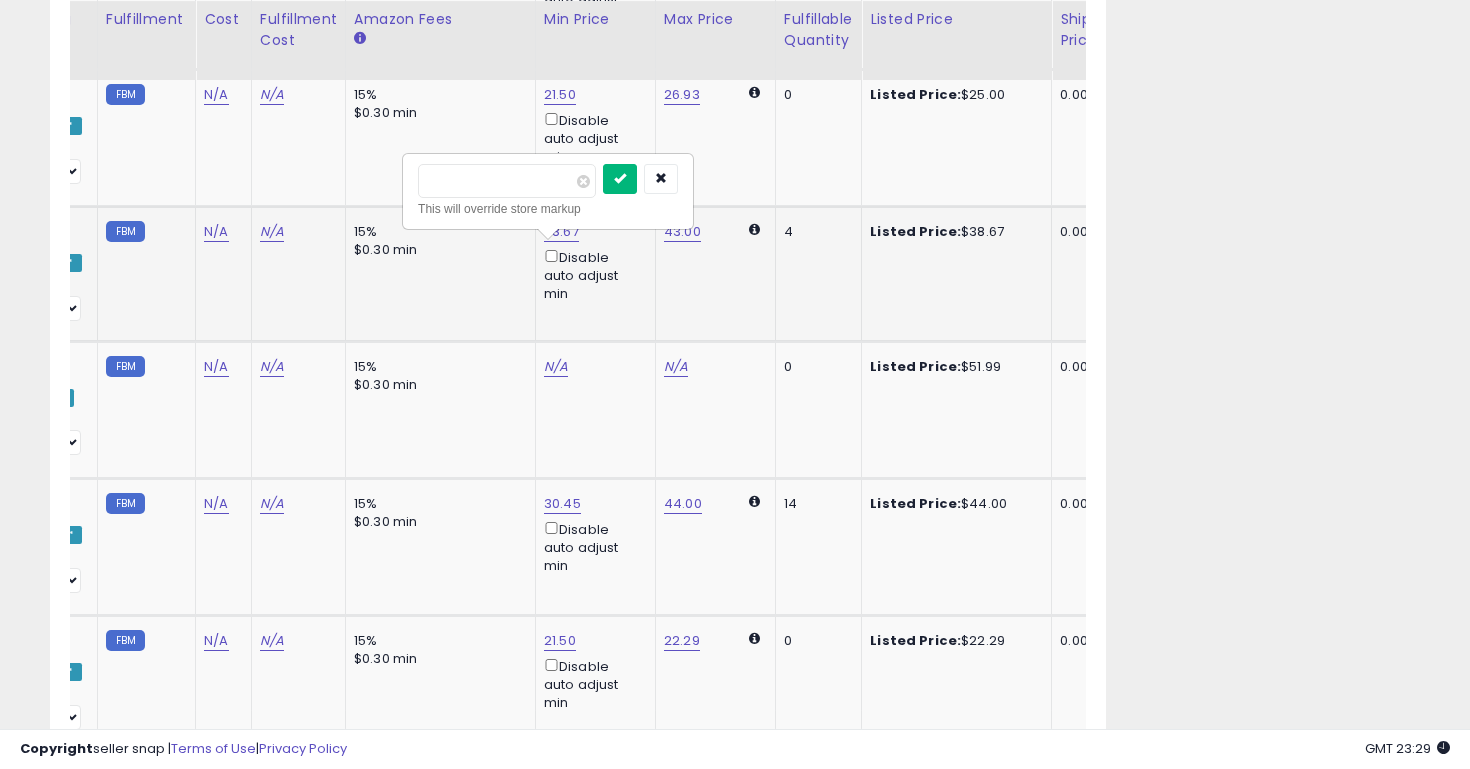 type on "*****" 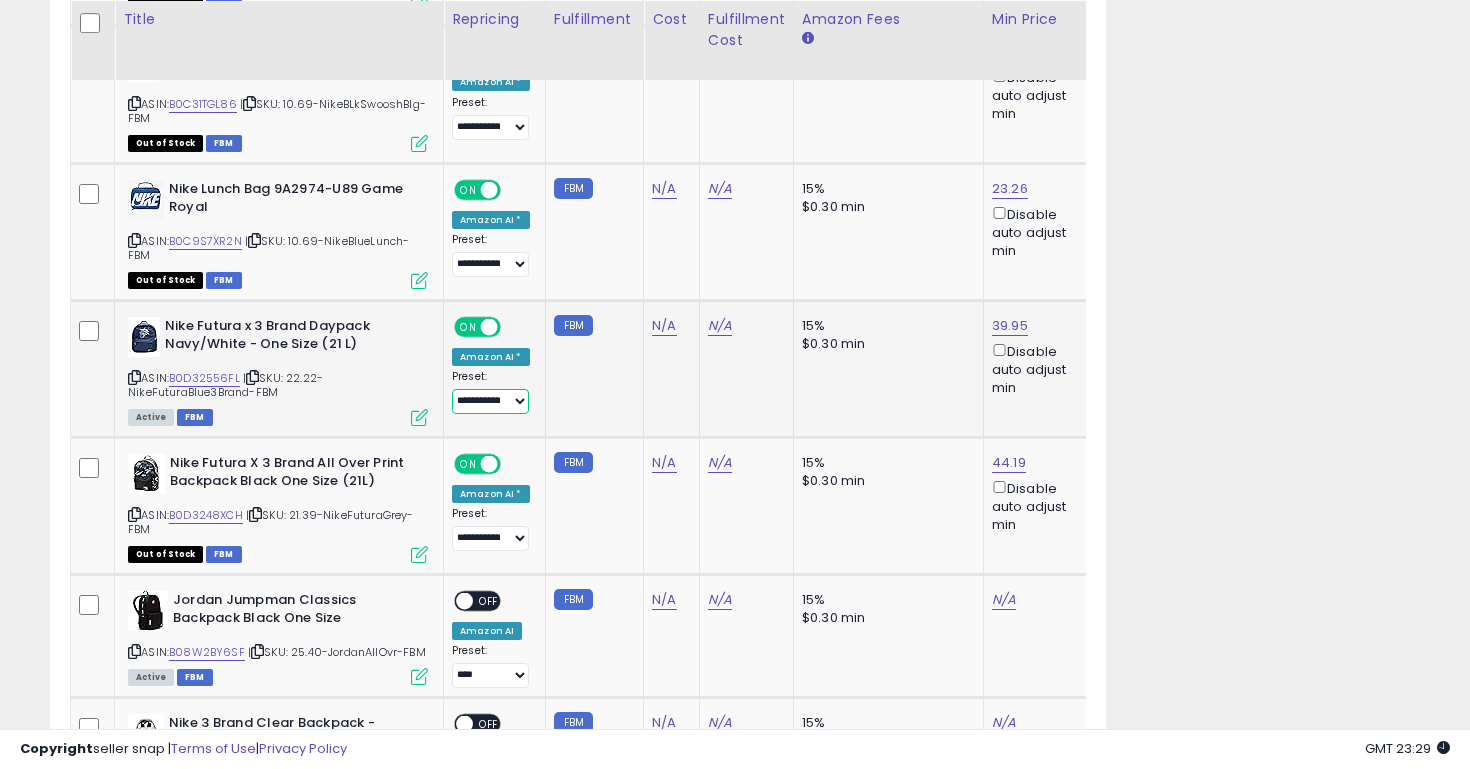 click on "**********" at bounding box center (490, 401) 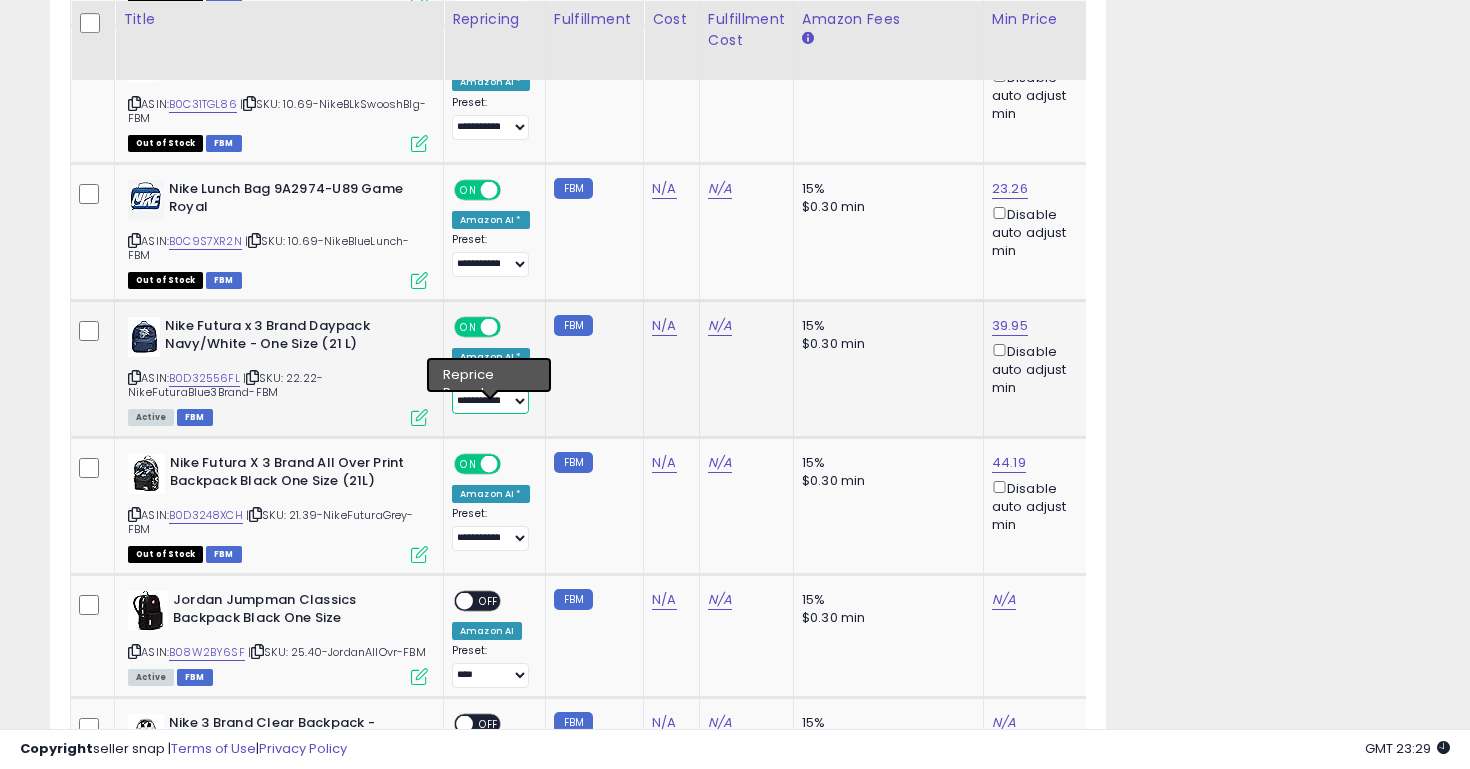 select on "*********" 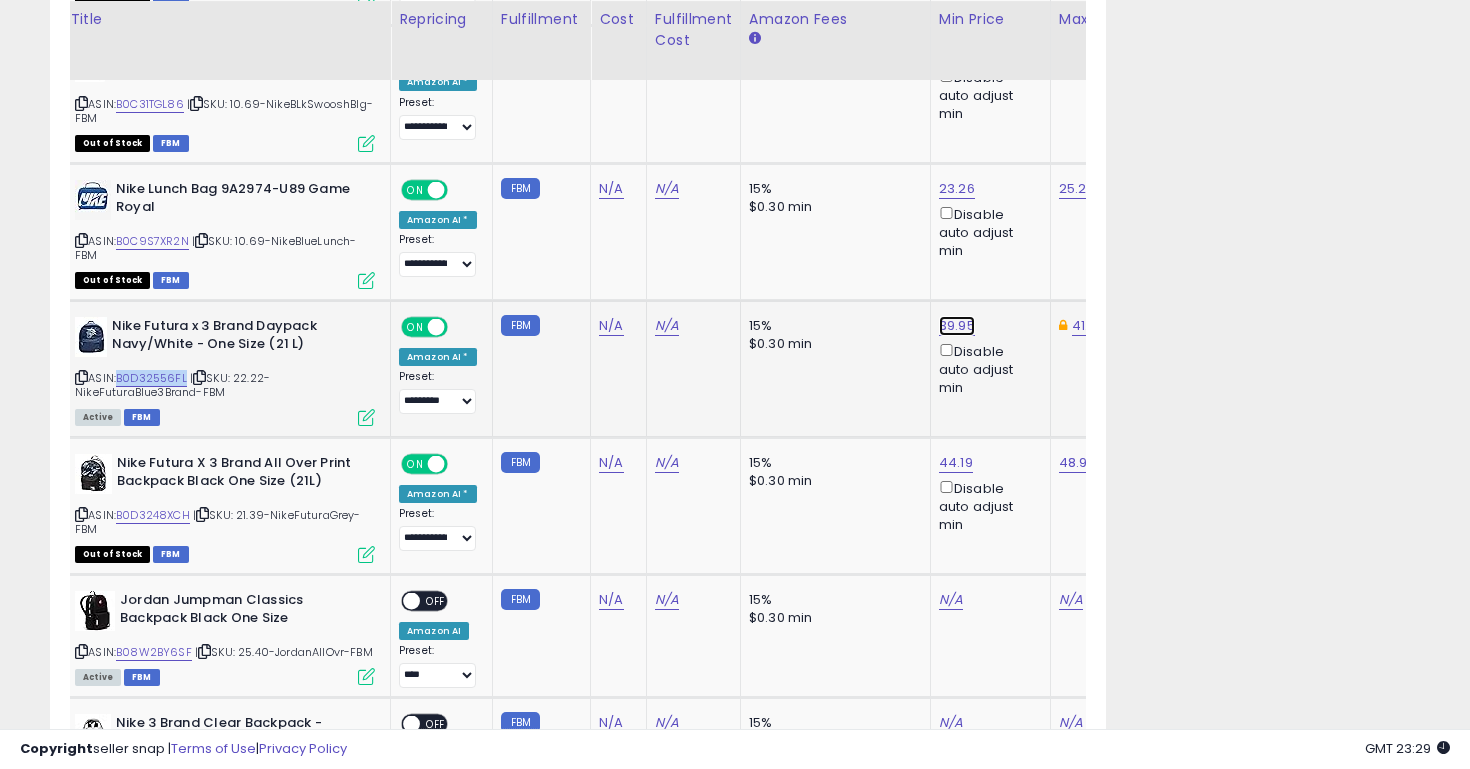 click on "39.95" at bounding box center [951, -2581] 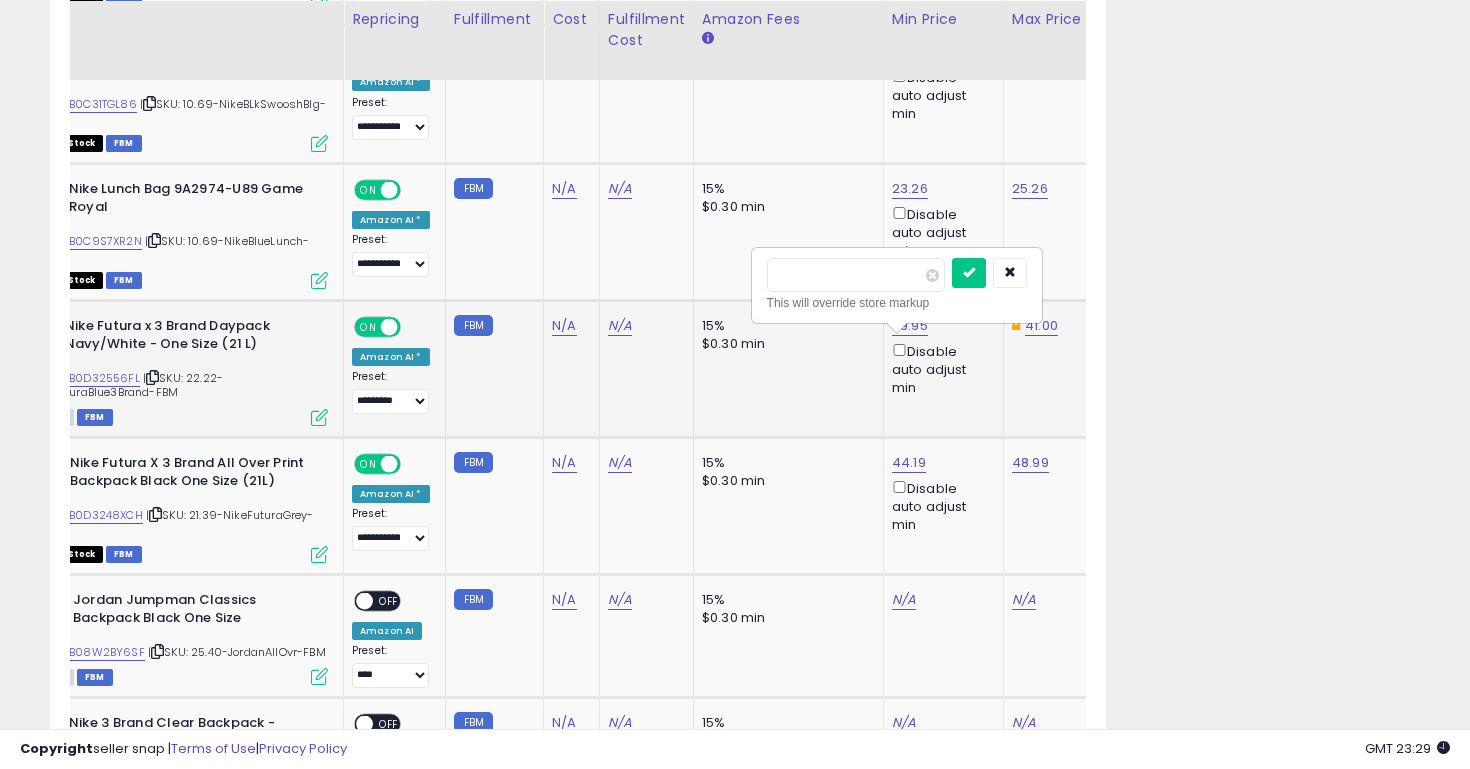 click on "This will override store markup" at bounding box center [897, 303] 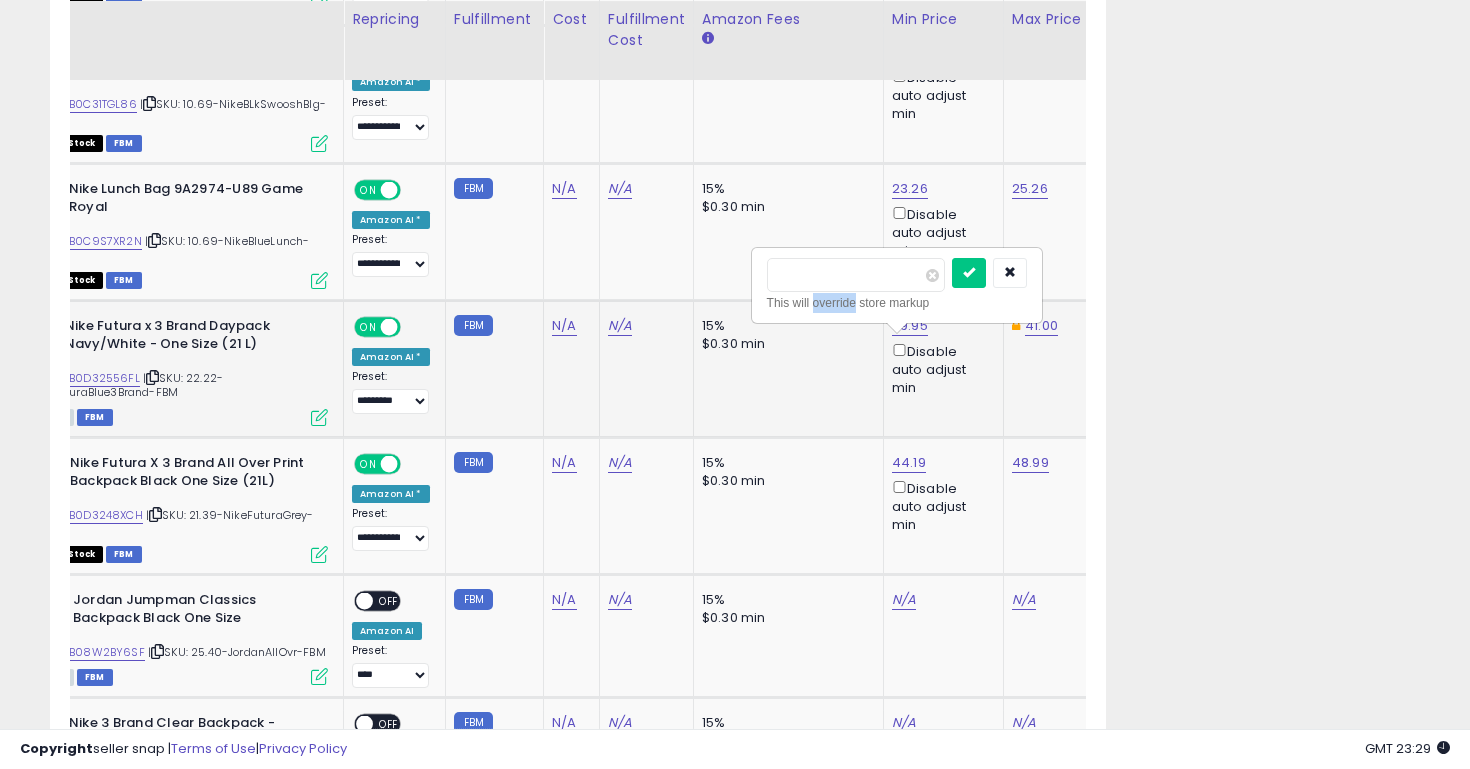 click on "This will override store markup" at bounding box center [897, 303] 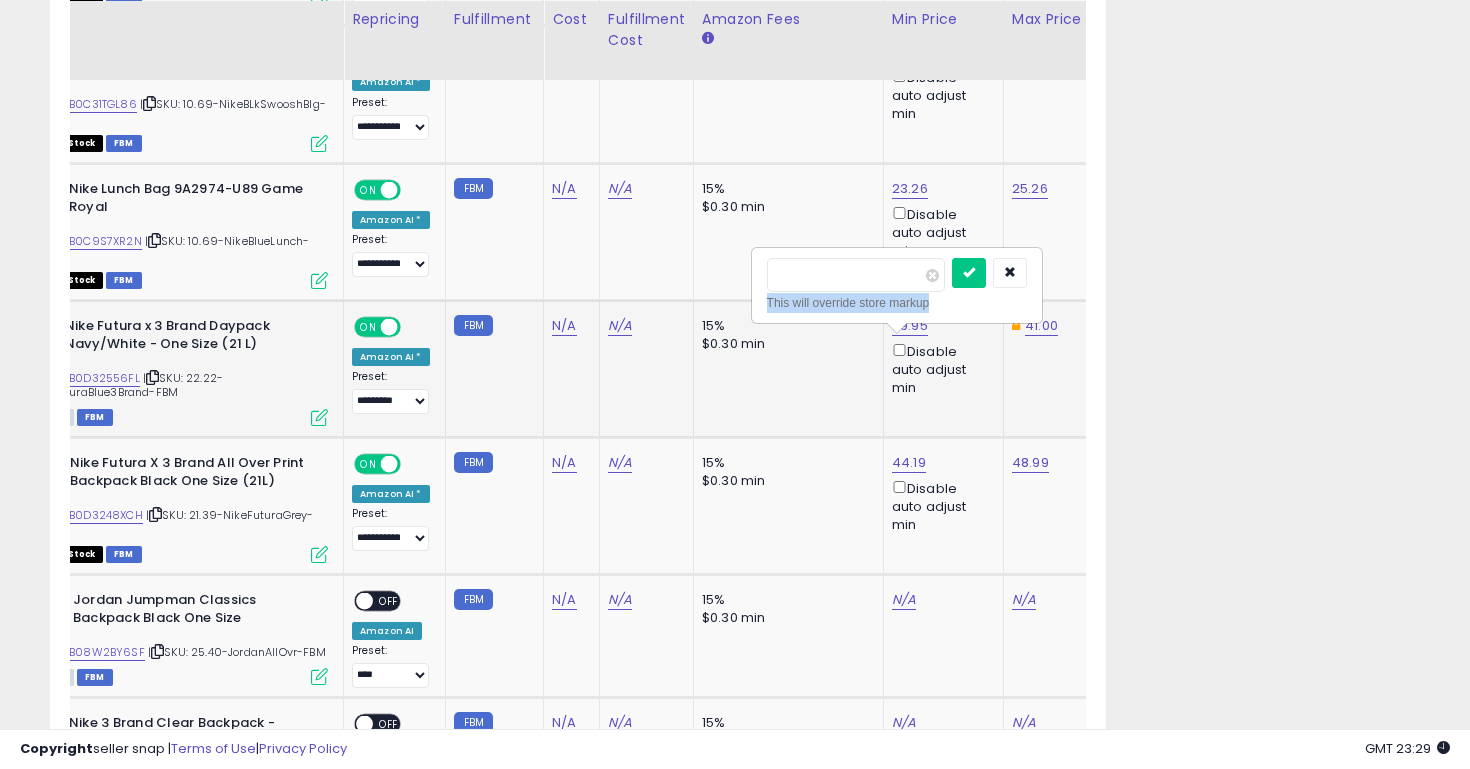 click on "This will override store markup" at bounding box center (897, 303) 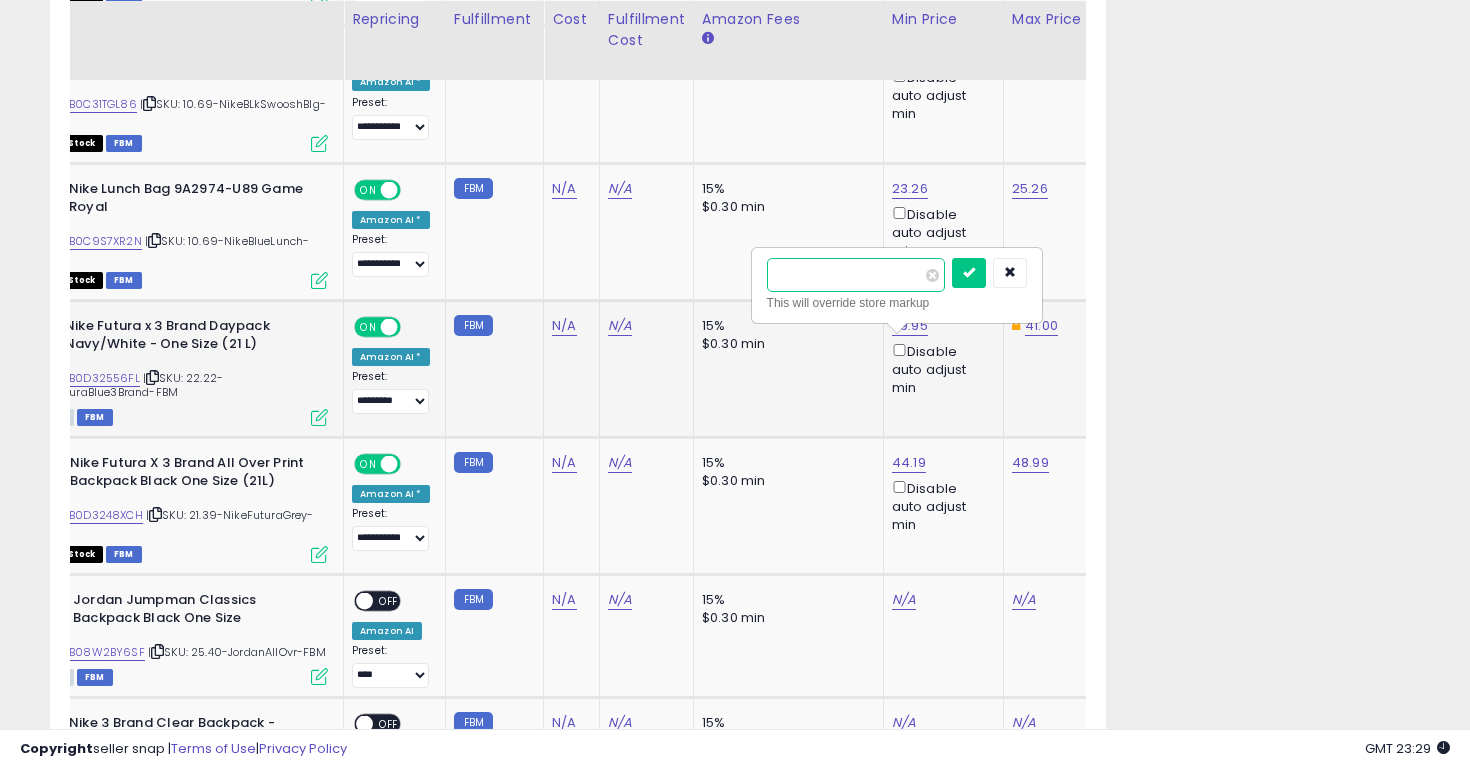 click on "*****" at bounding box center (856, 275) 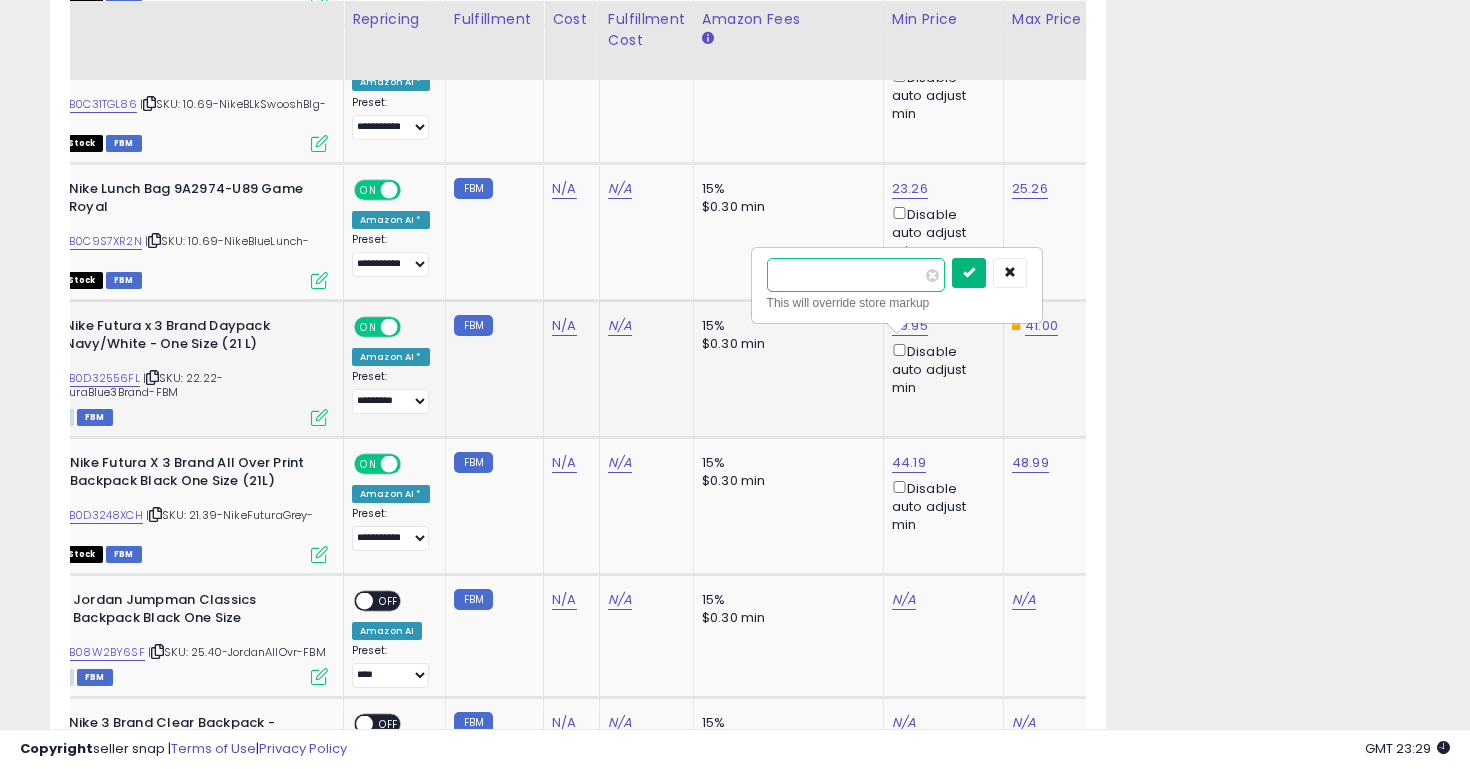 type on "*****" 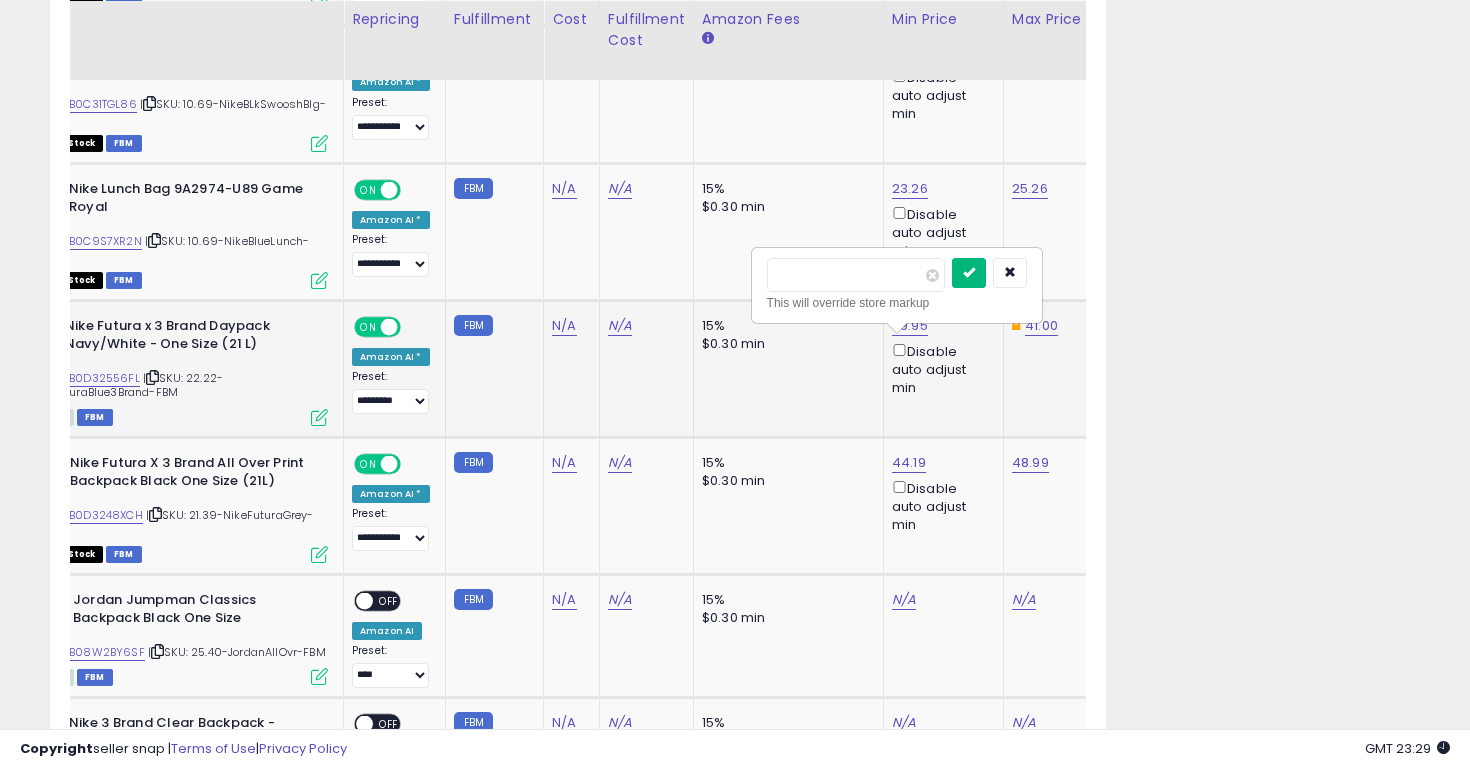 click at bounding box center (969, 273) 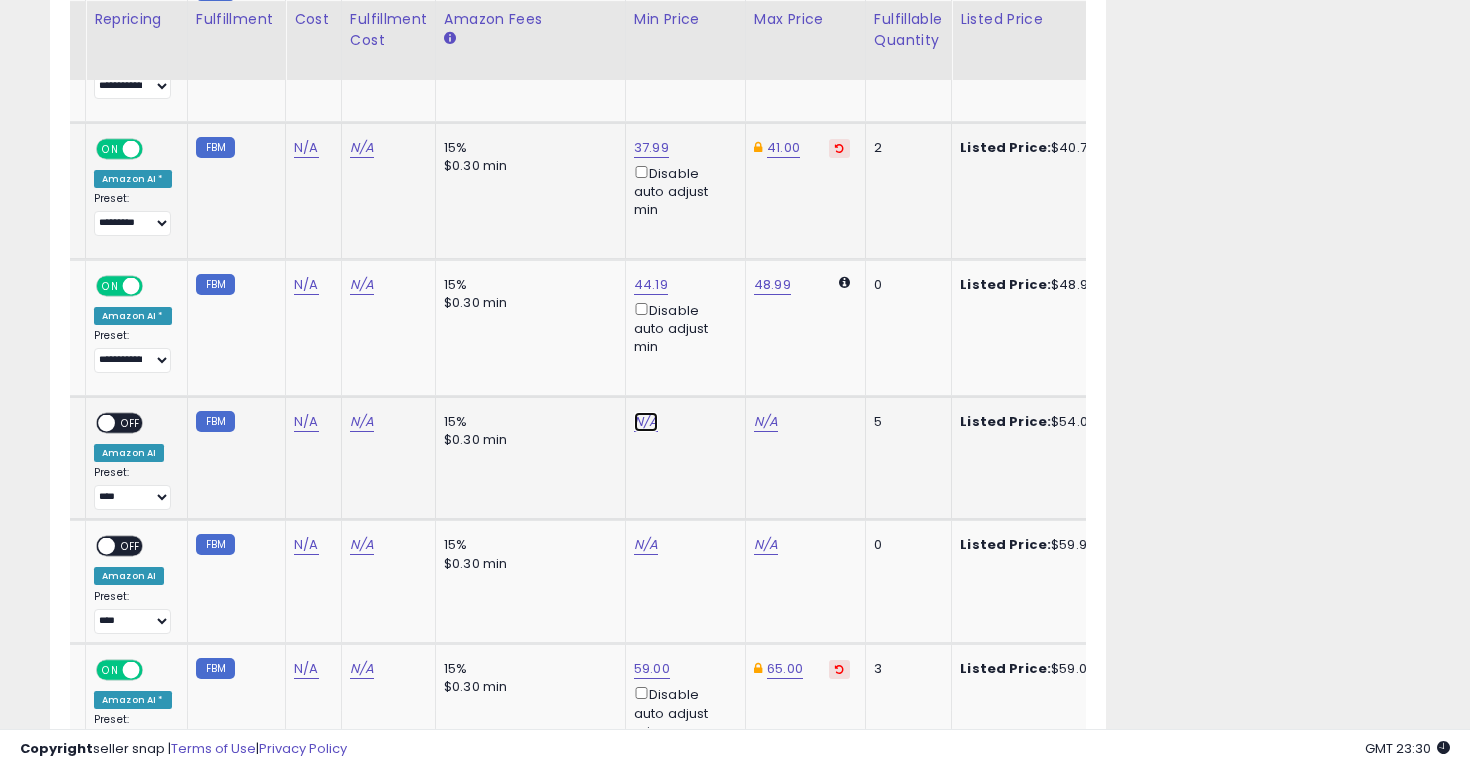 click on "N/A" at bounding box center (646, -2759) 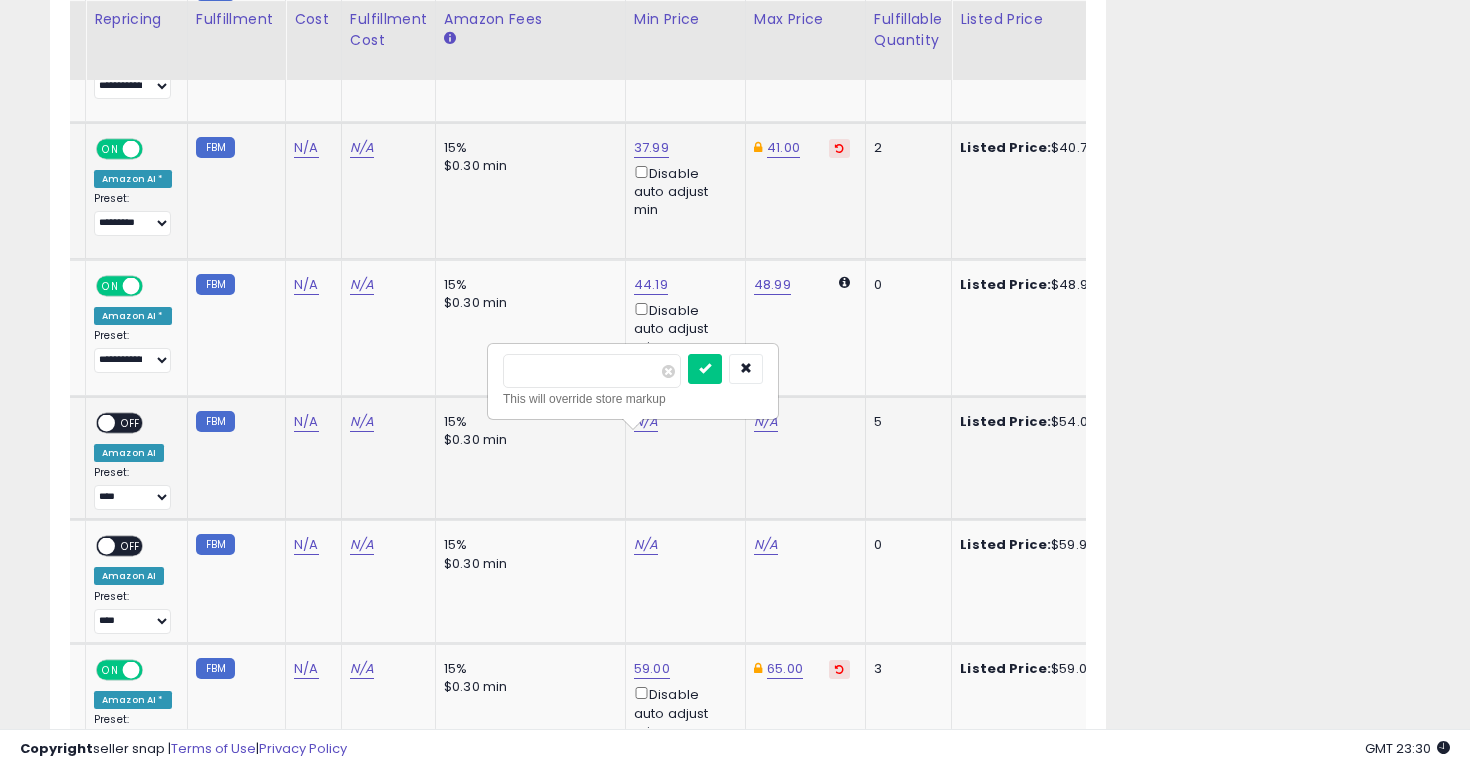 type on "*****" 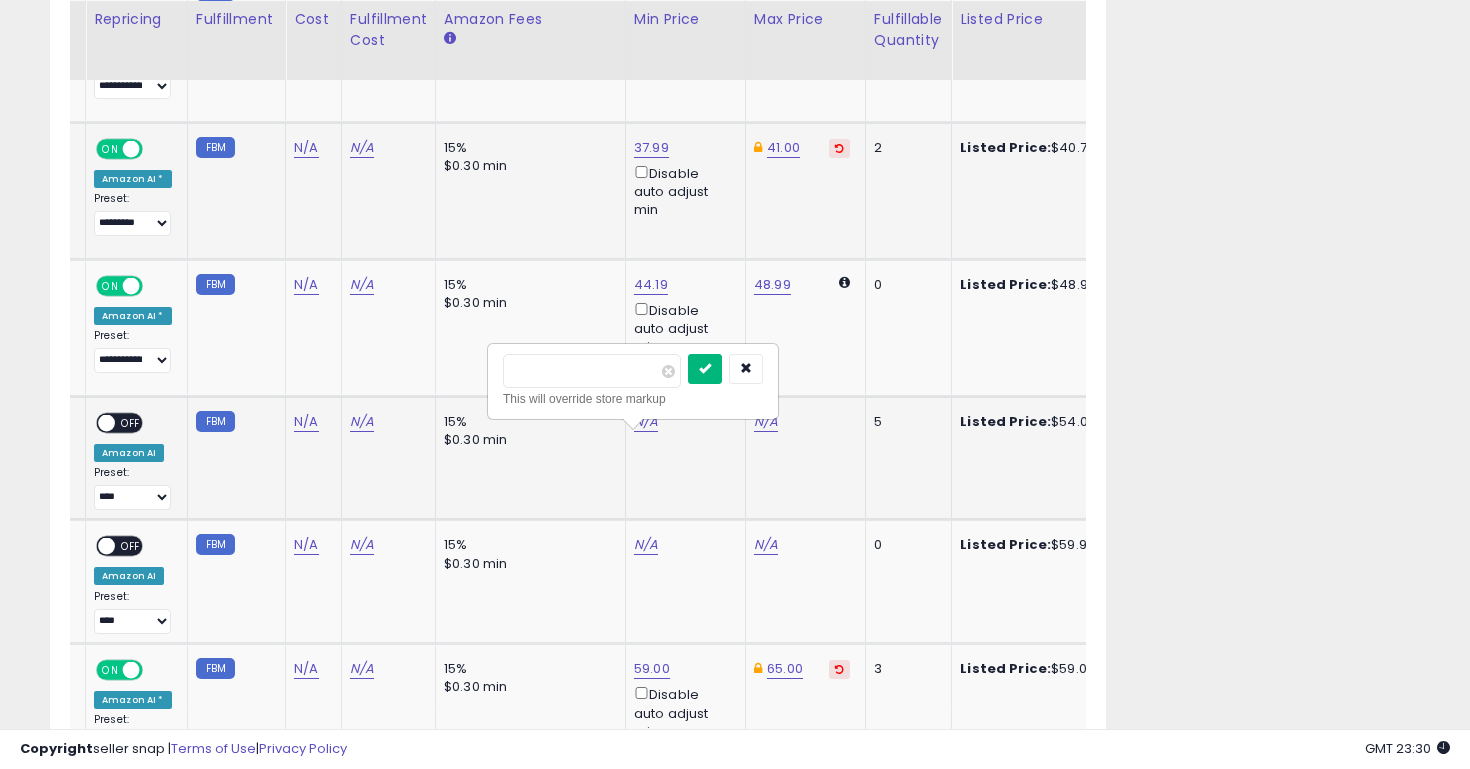 click at bounding box center (705, 368) 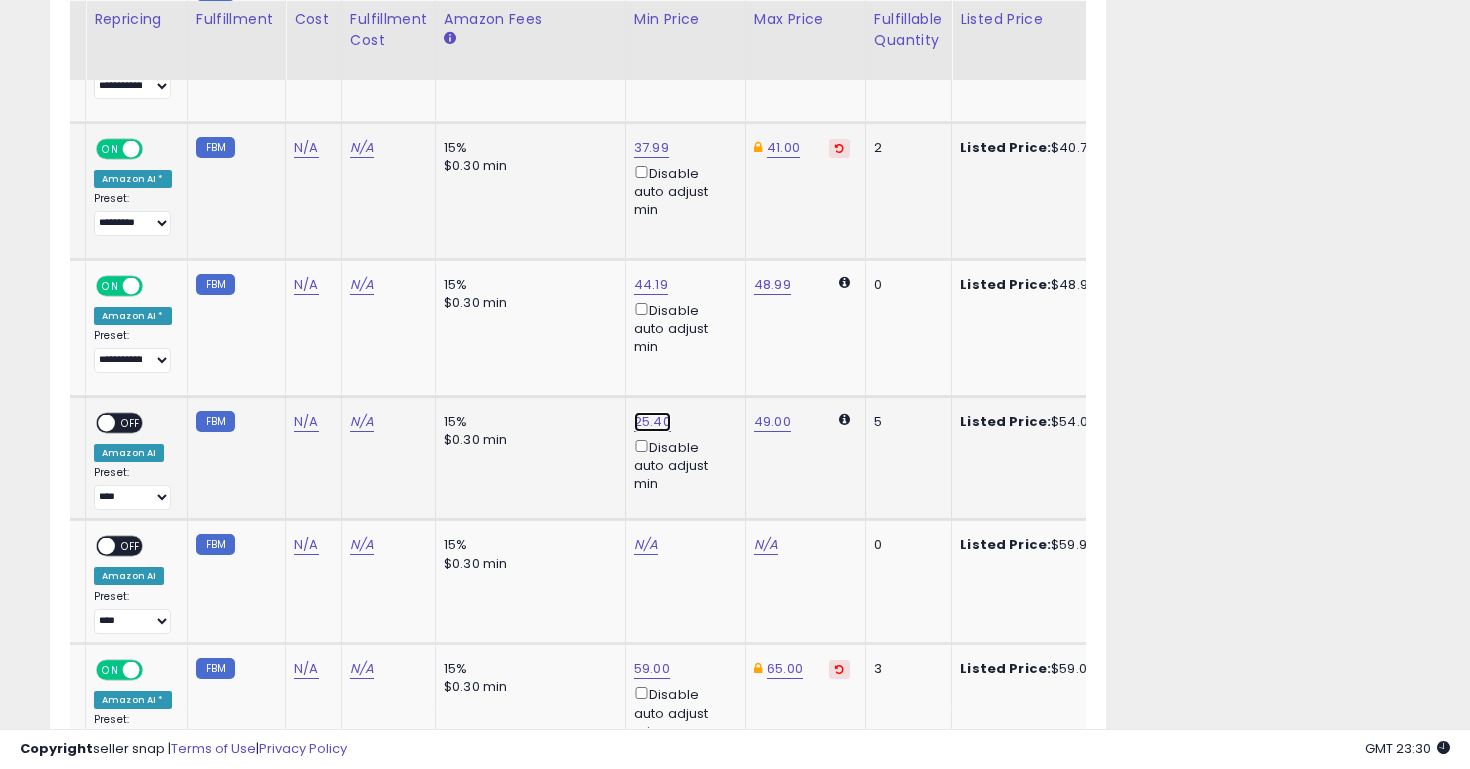 click on "25.40" at bounding box center [646, -2759] 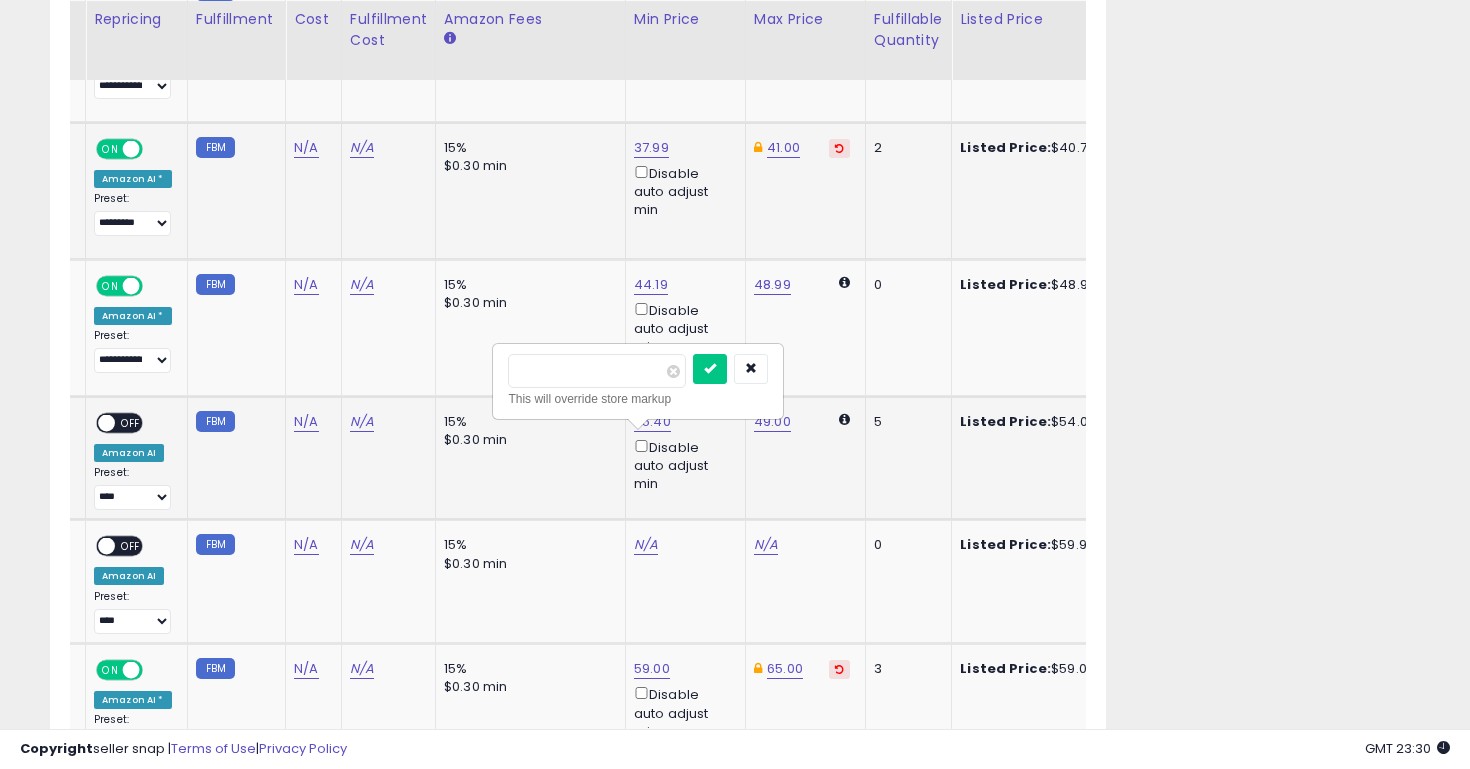 click on "*****" at bounding box center (597, 371) 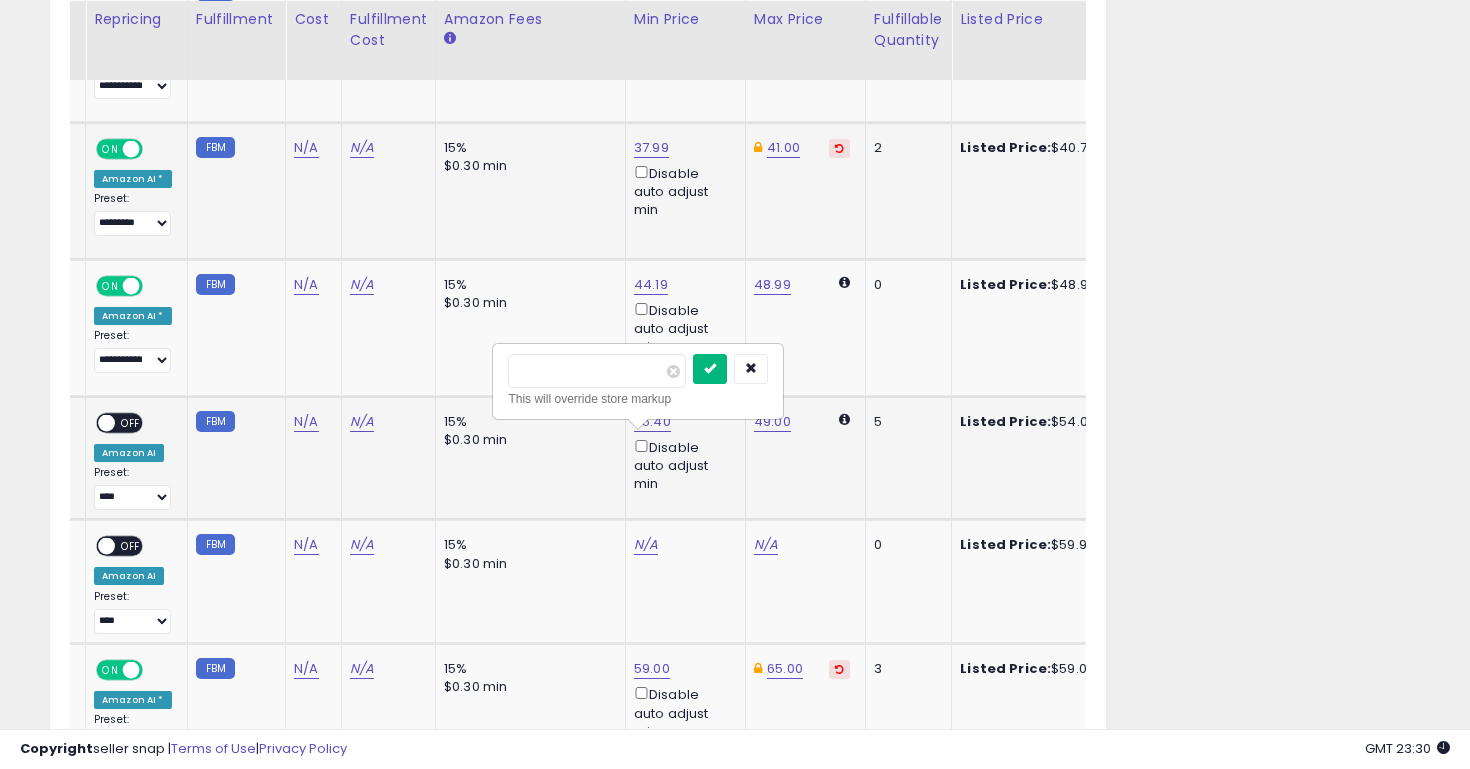 type on "**" 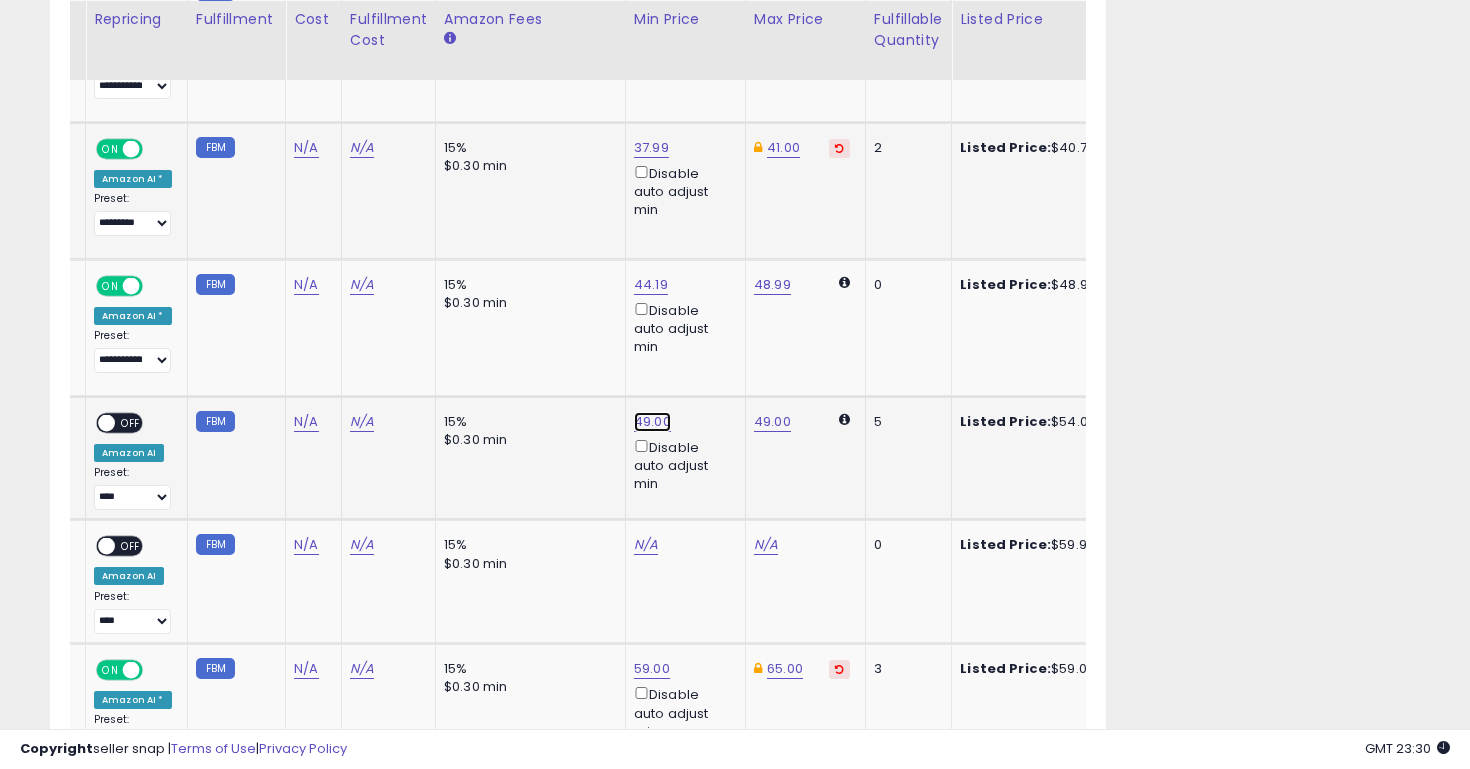 click on "49.00" at bounding box center [646, -2759] 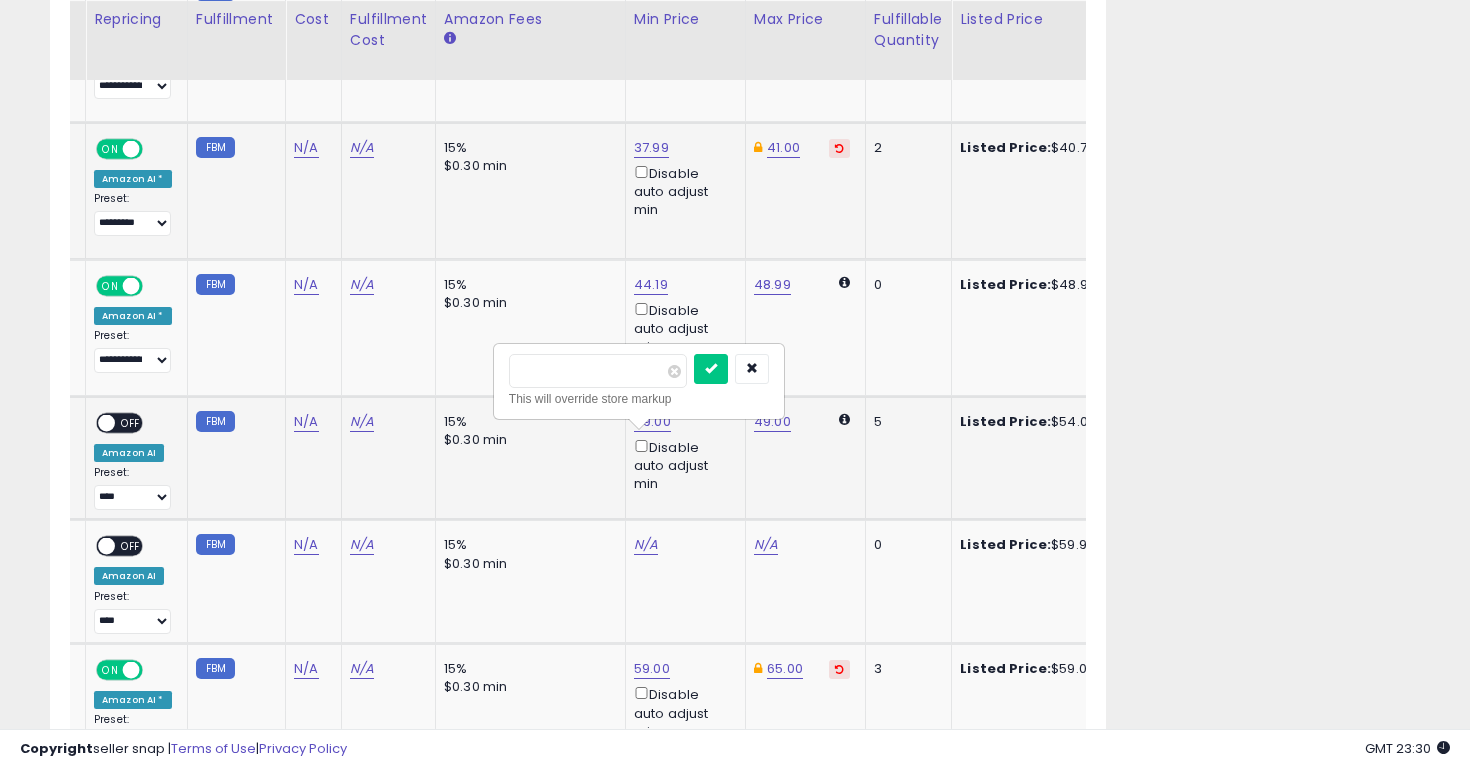 click on "*****" at bounding box center (598, 371) 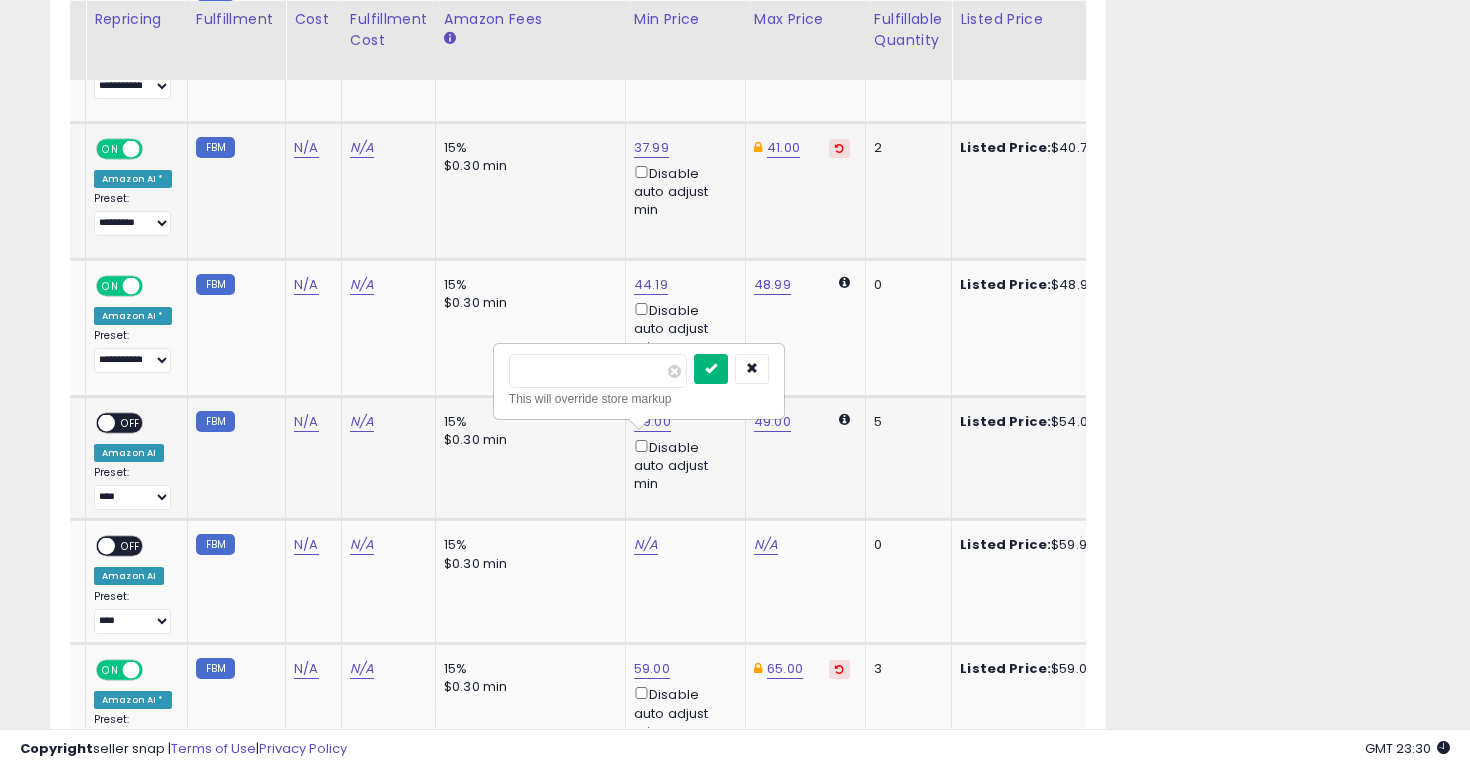 type on "*****" 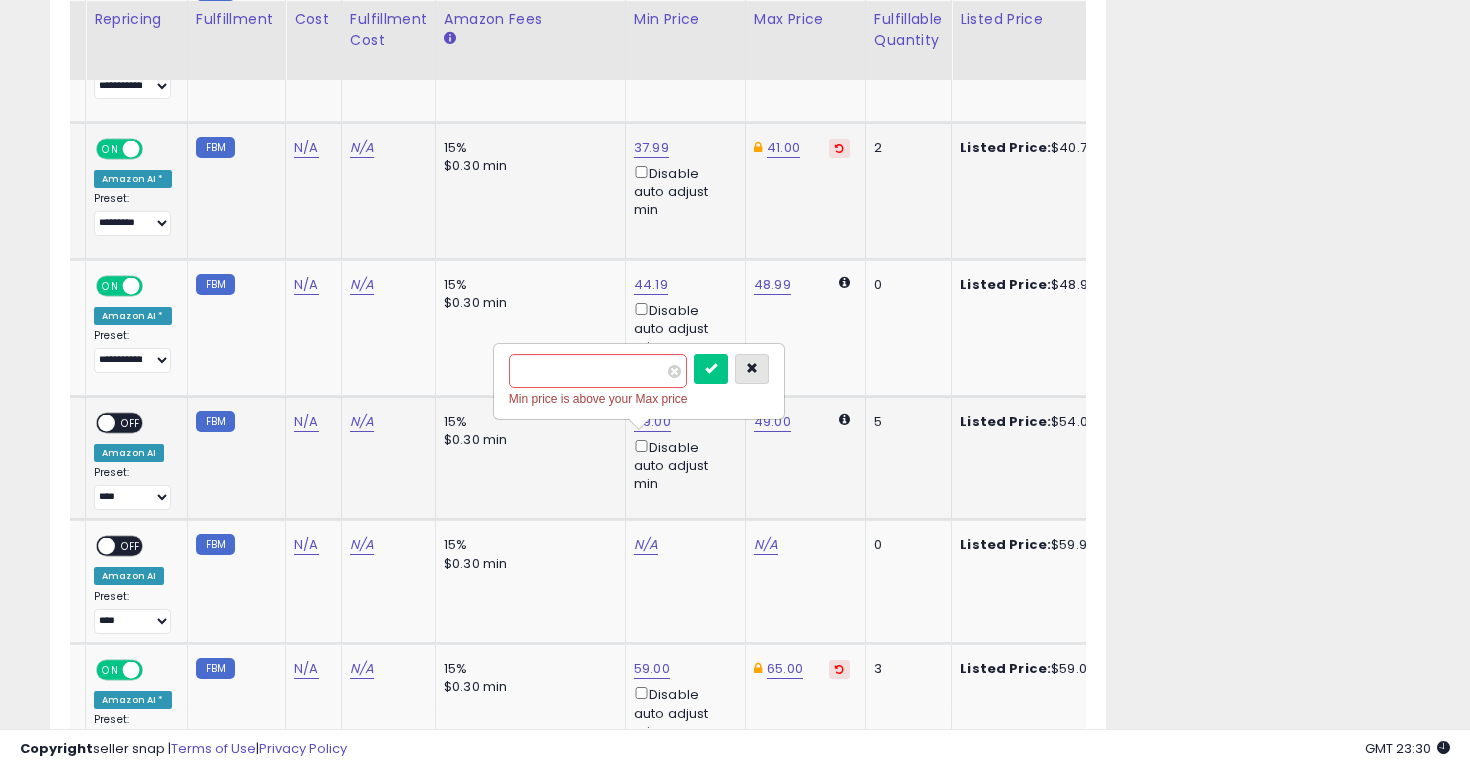click at bounding box center [752, 368] 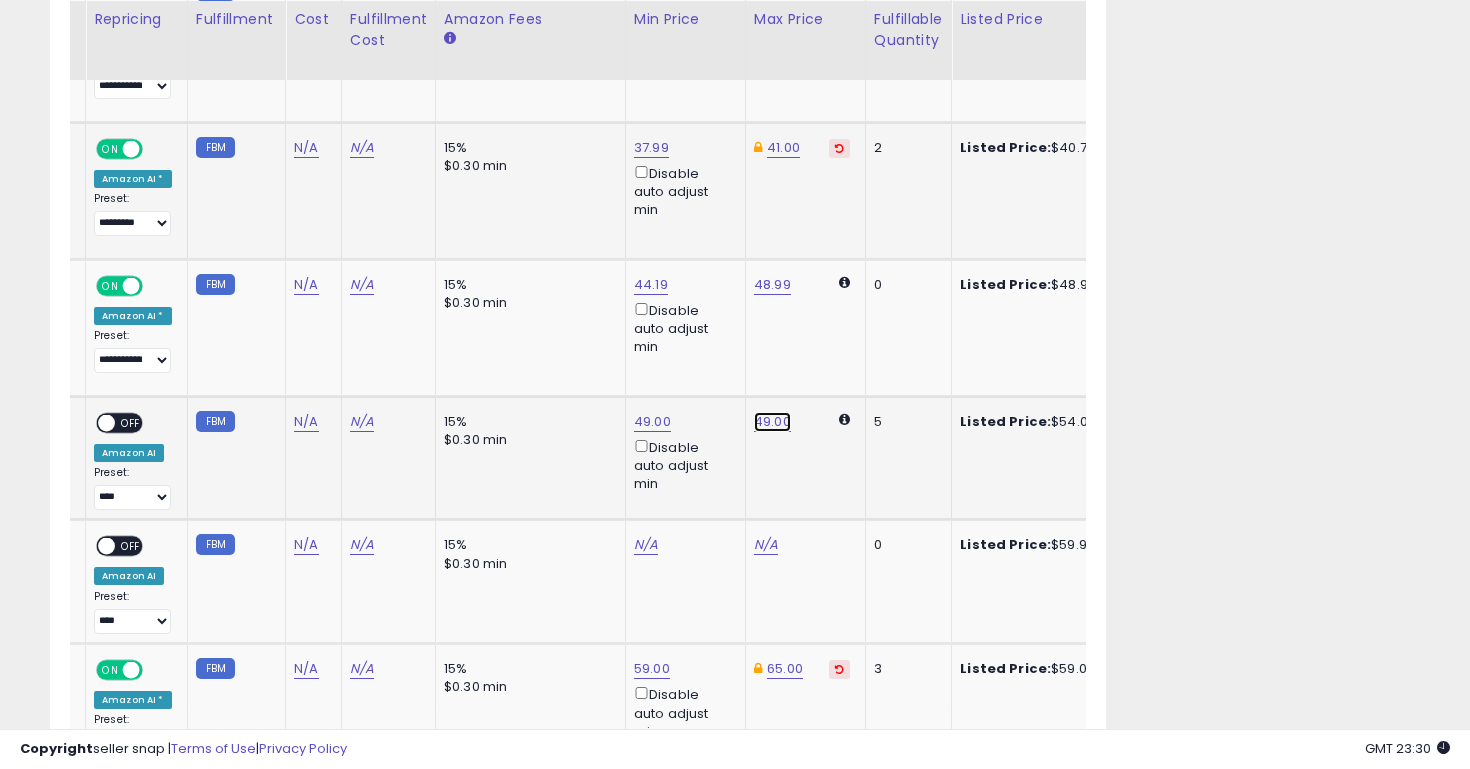click on "49.00" at bounding box center [766, -2759] 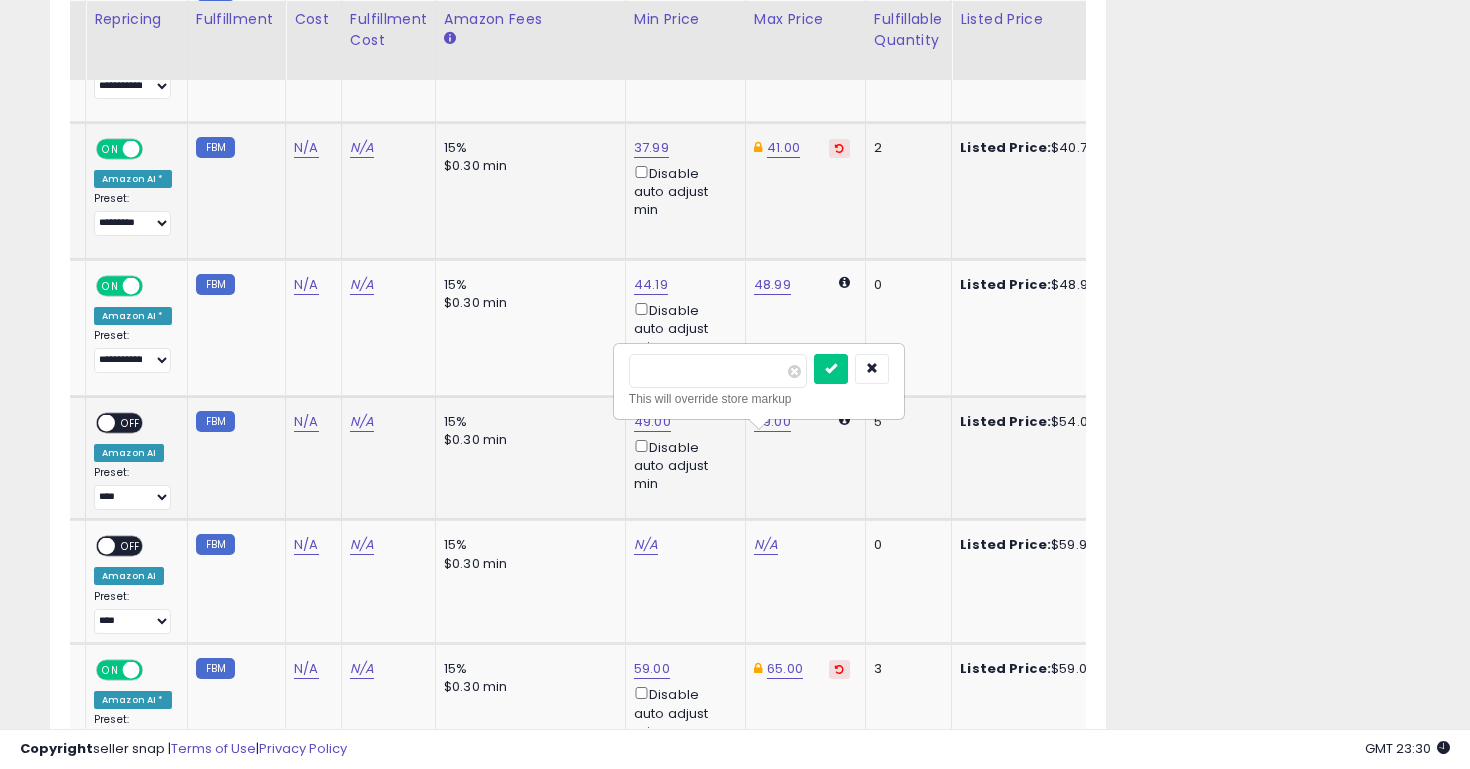 click on "*****" at bounding box center (718, 371) 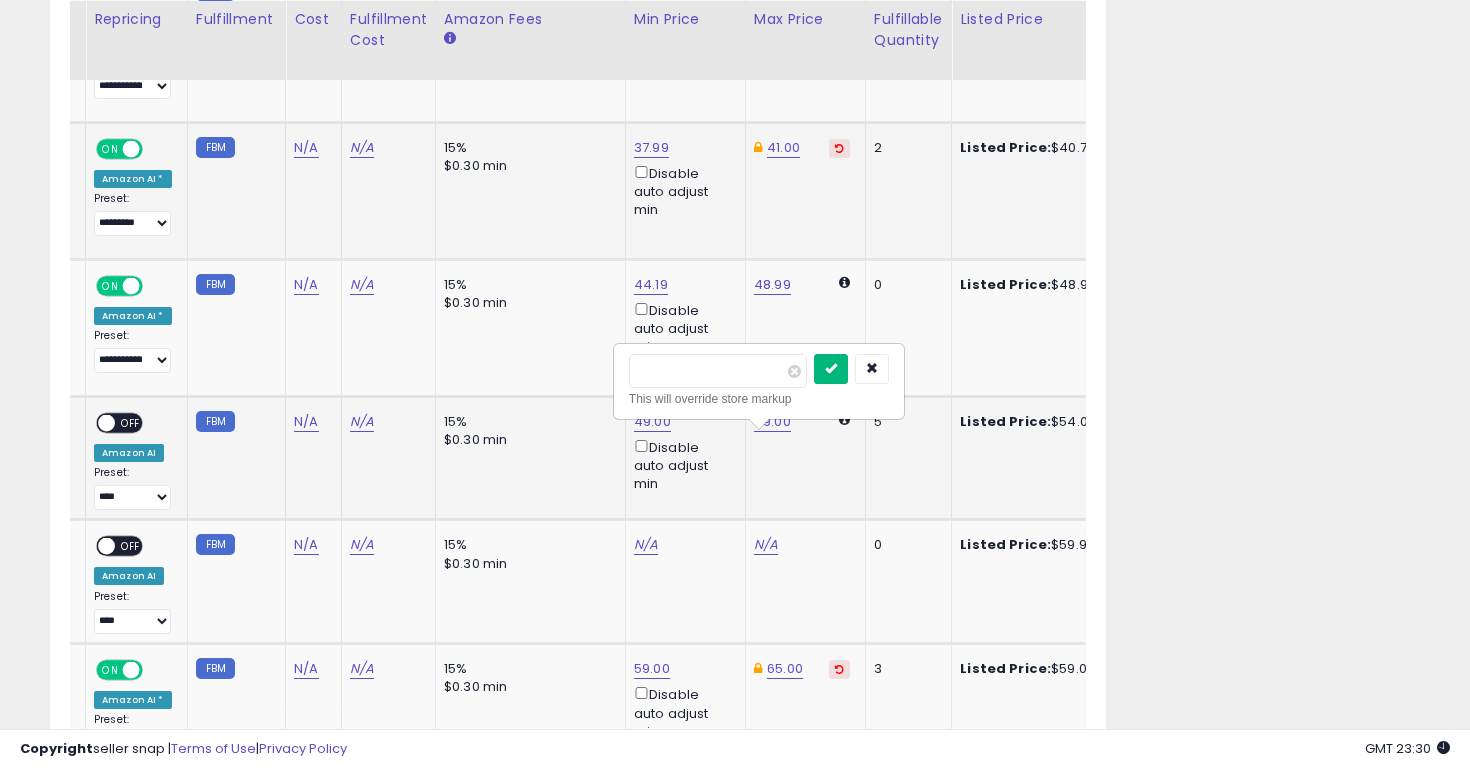 type on "*" 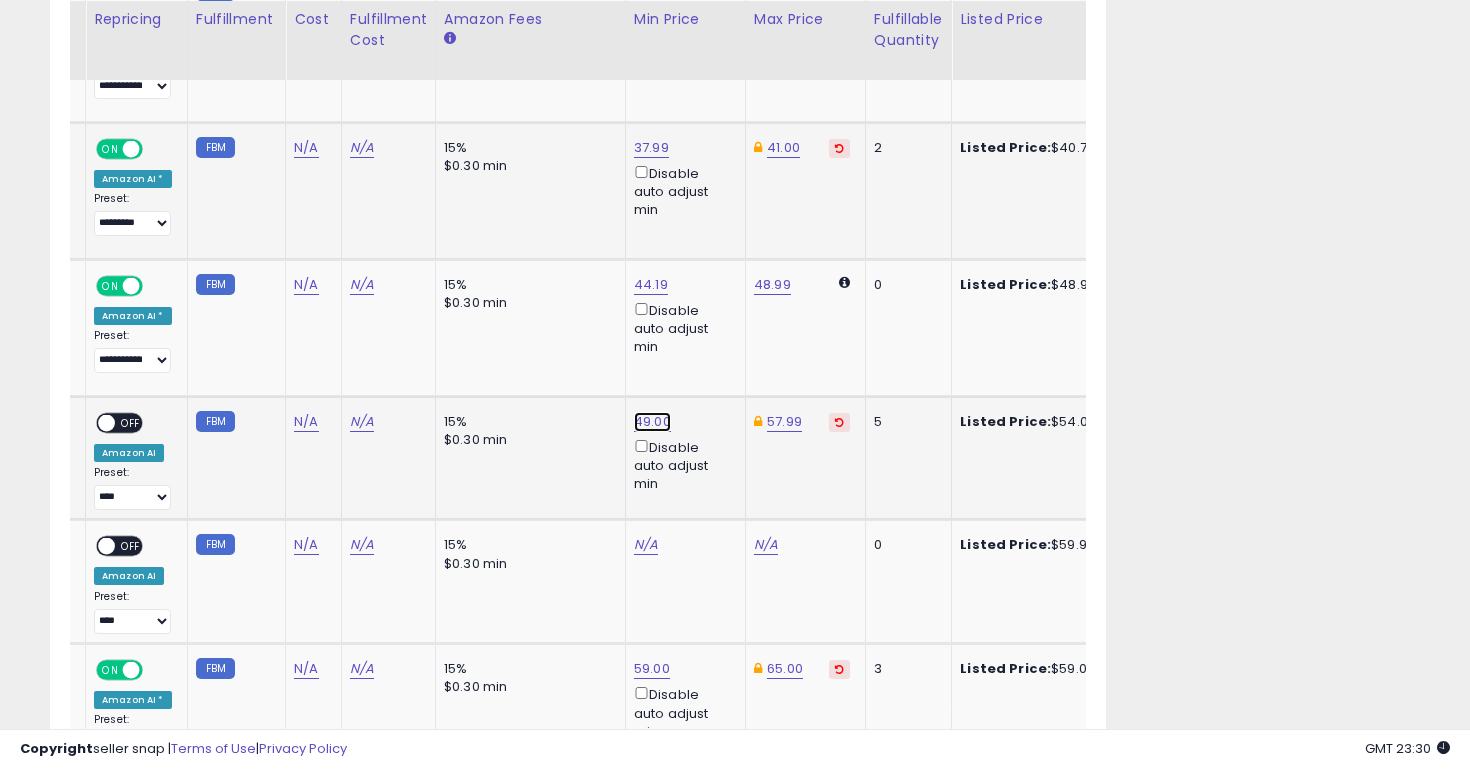 click on "49.00" at bounding box center (646, -2759) 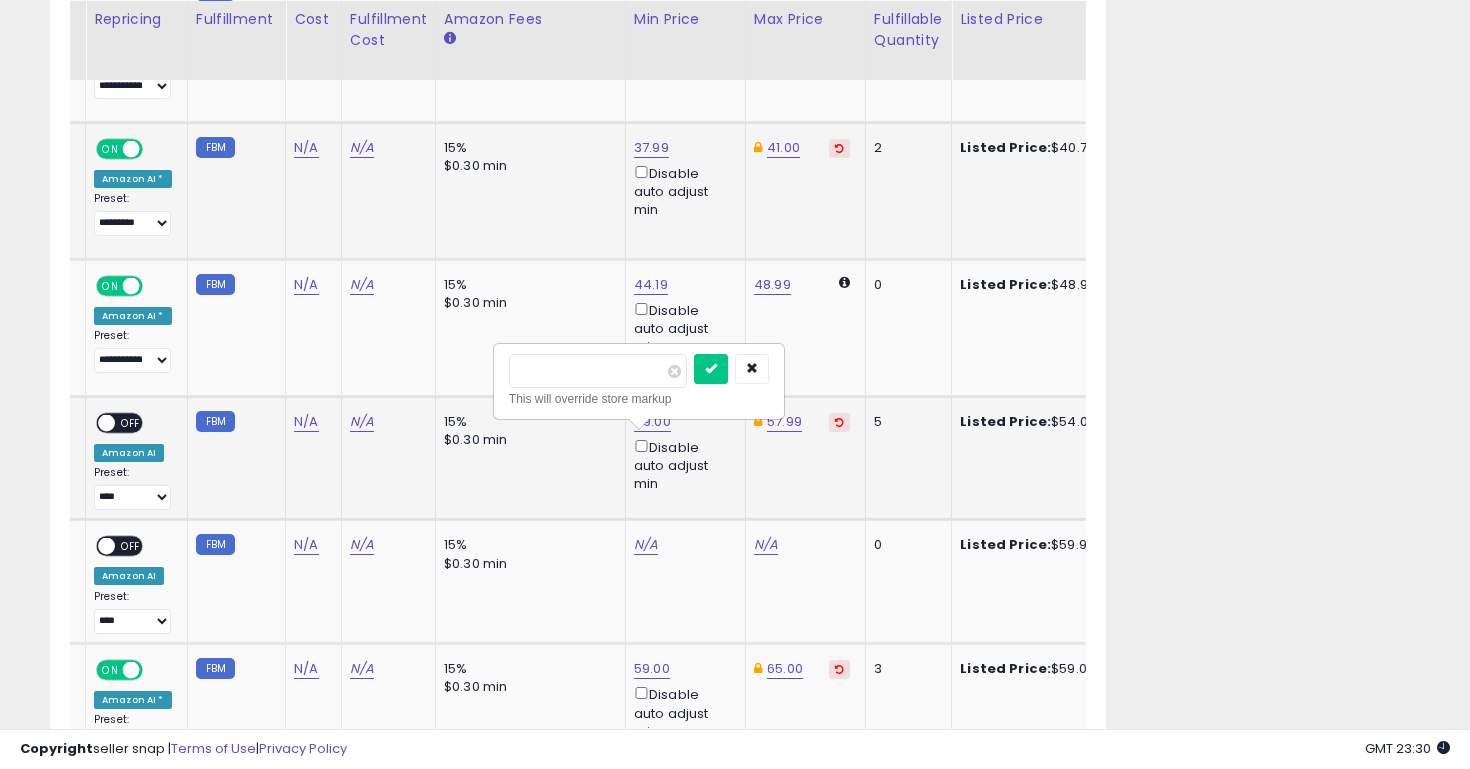 click on "*****" at bounding box center (598, 371) 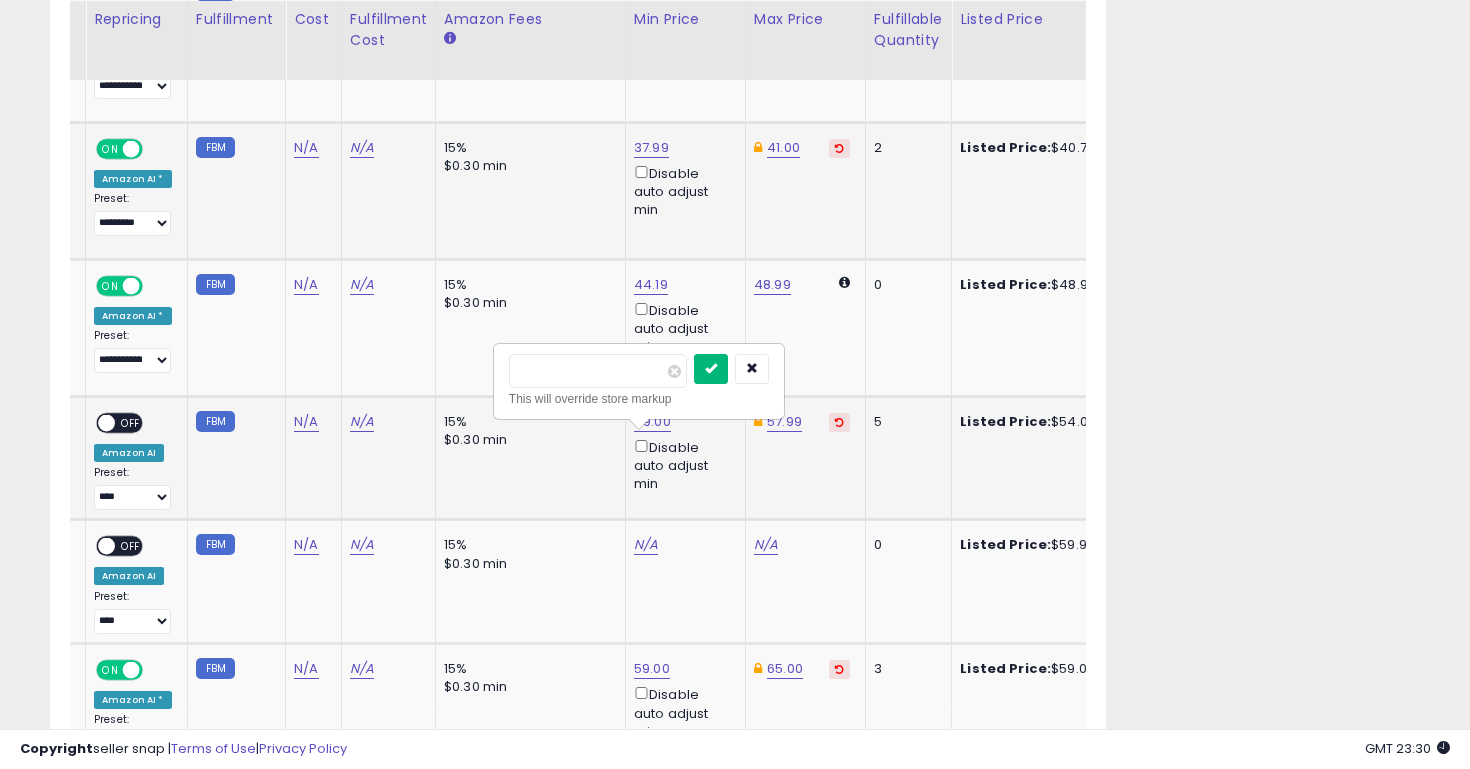 type on "*****" 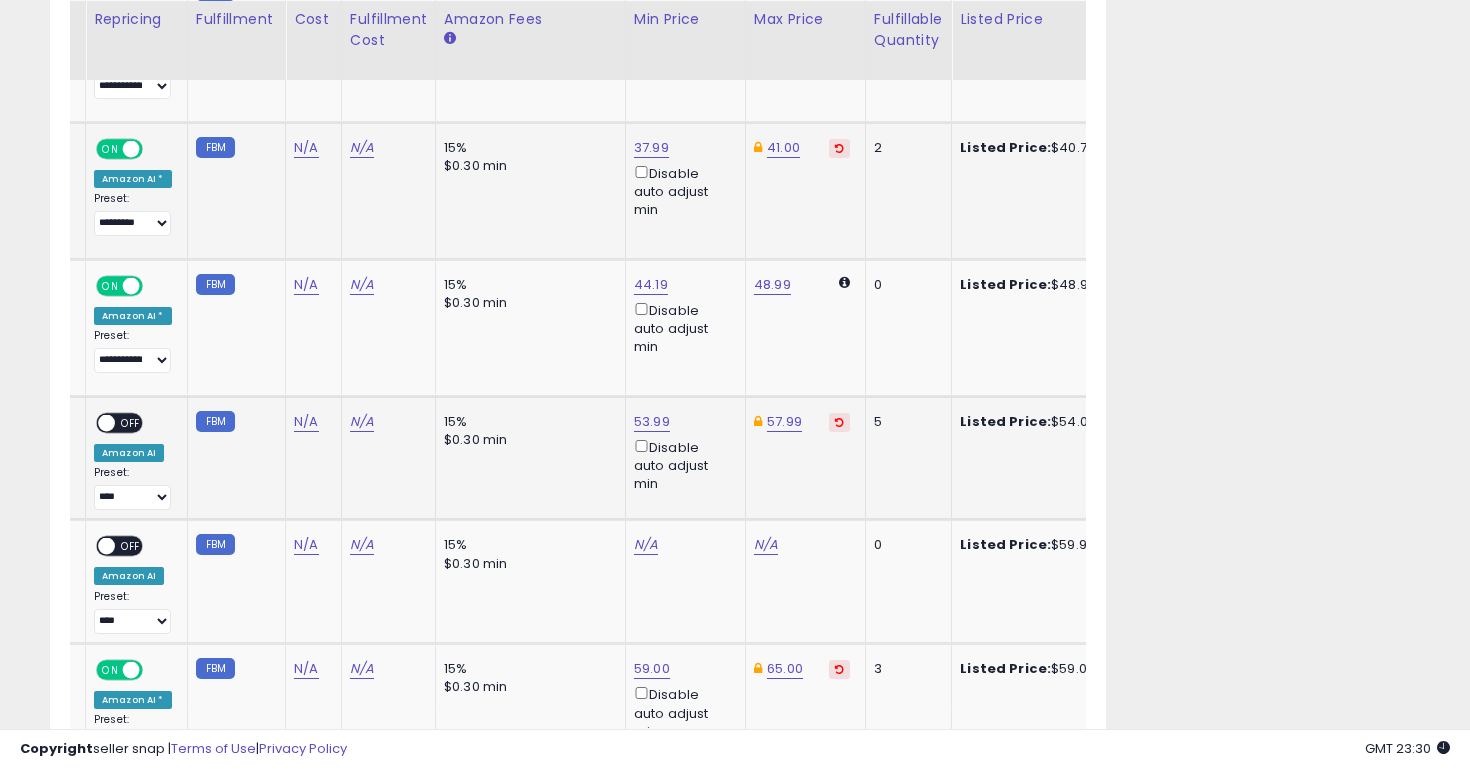 scroll, scrollTop: 0, scrollLeft: 324, axis: horizontal 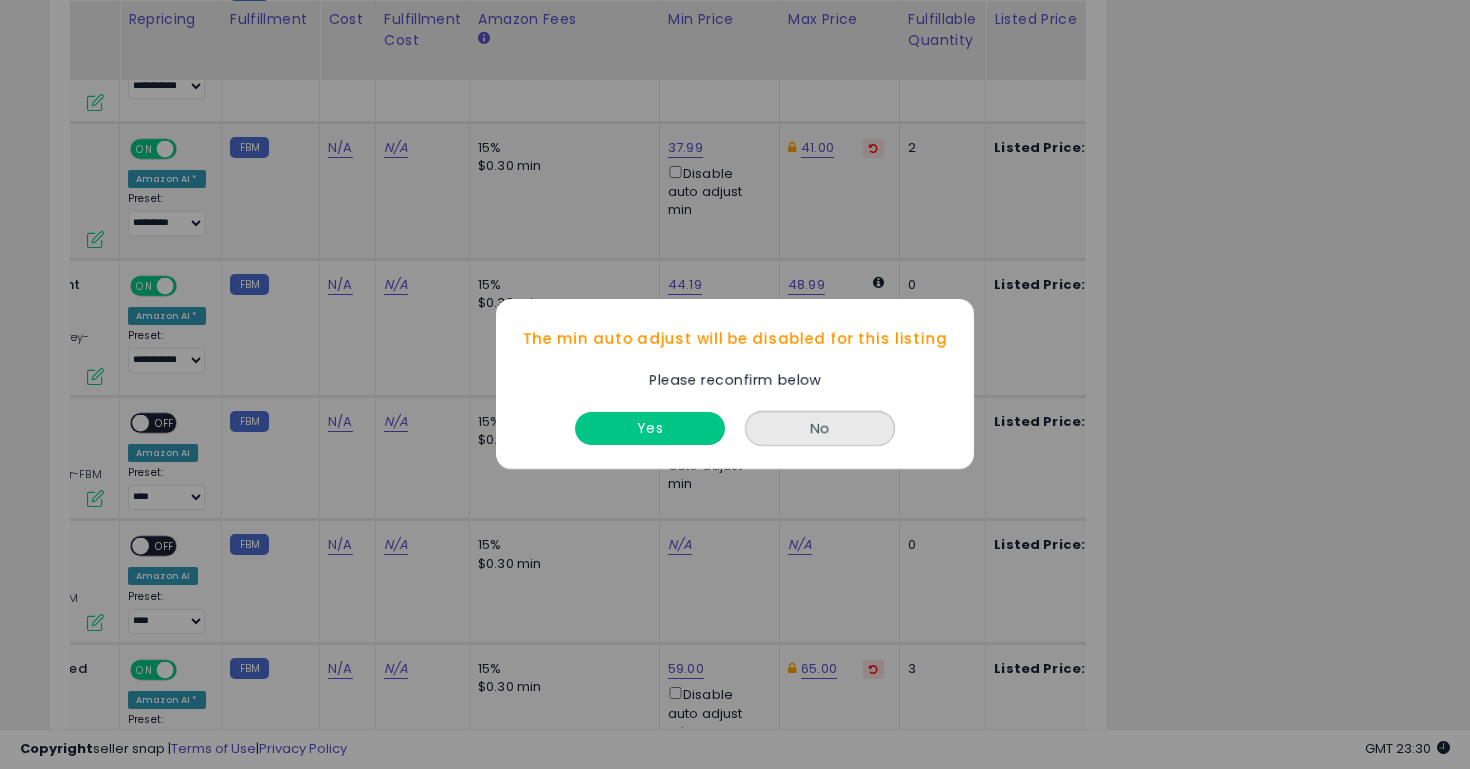 click on "Yes" at bounding box center (650, 424) 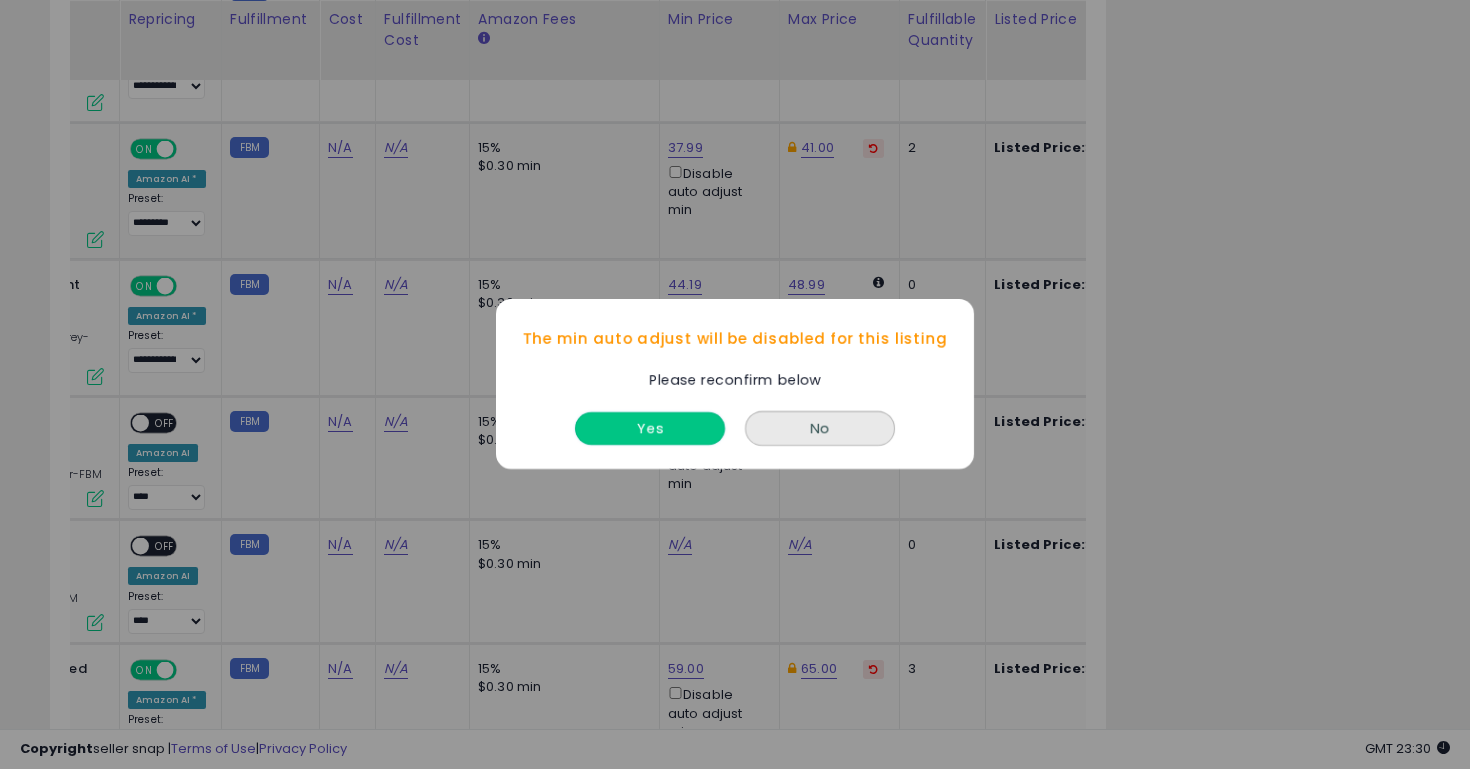 click on "Yes" at bounding box center [650, 429] 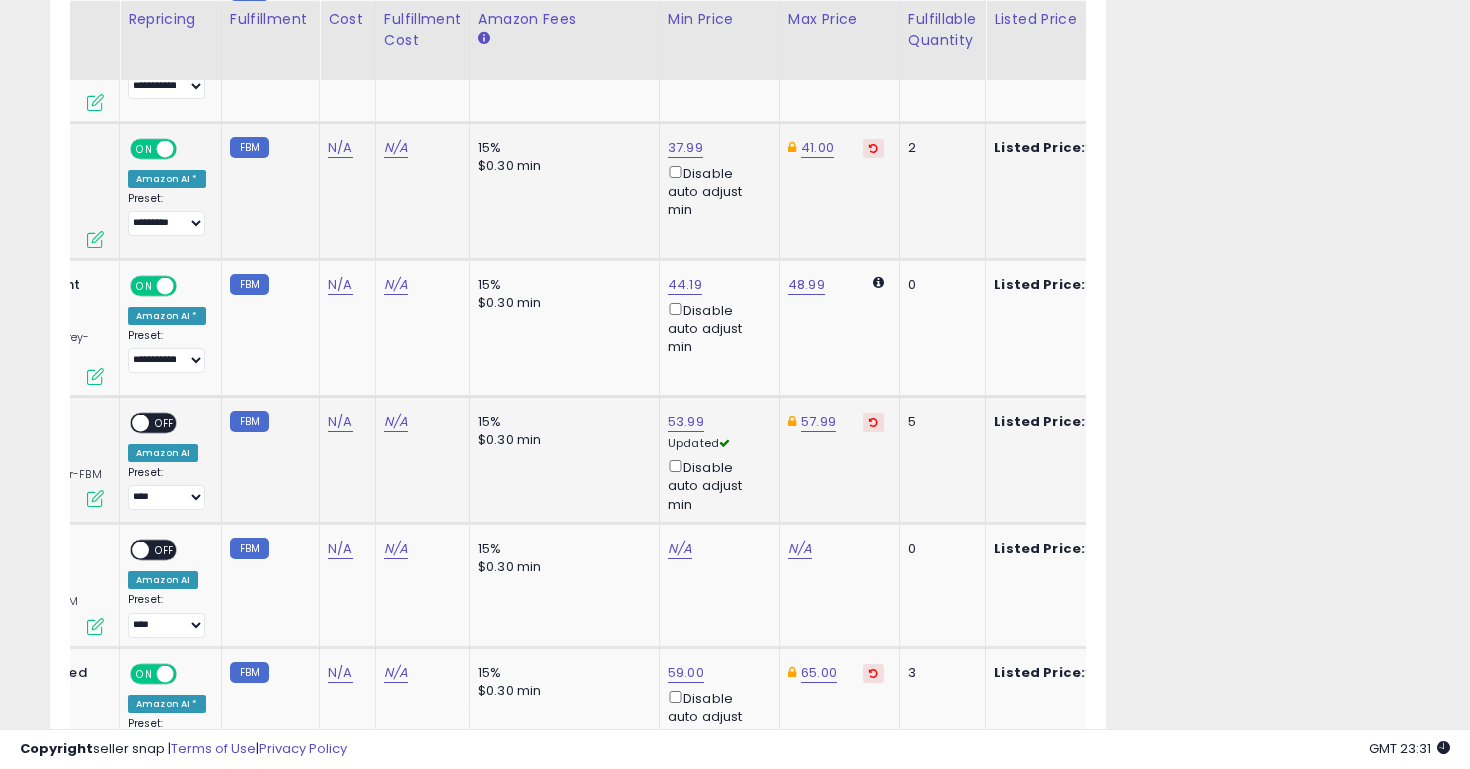scroll, scrollTop: 0, scrollLeft: 153, axis: horizontal 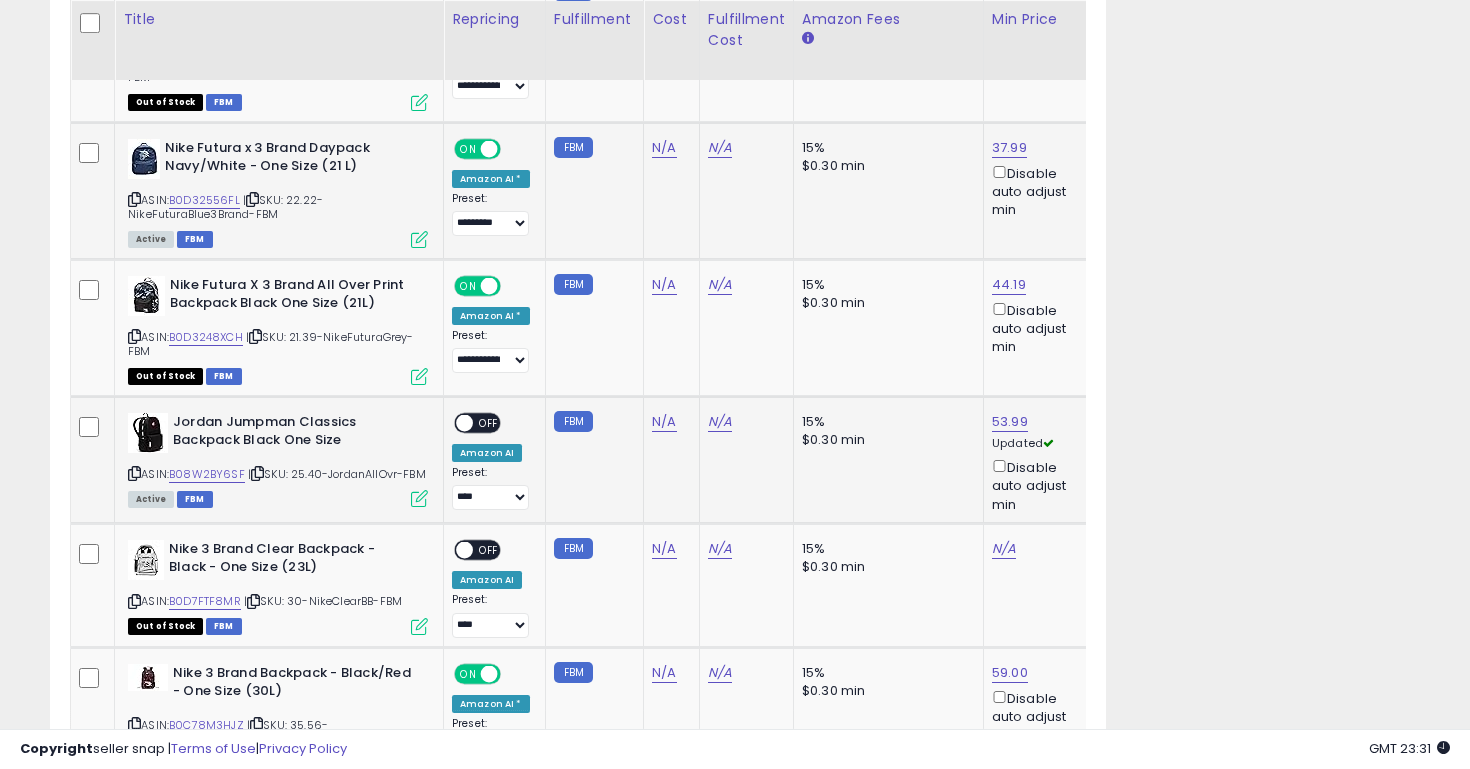 click on "OFF" at bounding box center (489, 422) 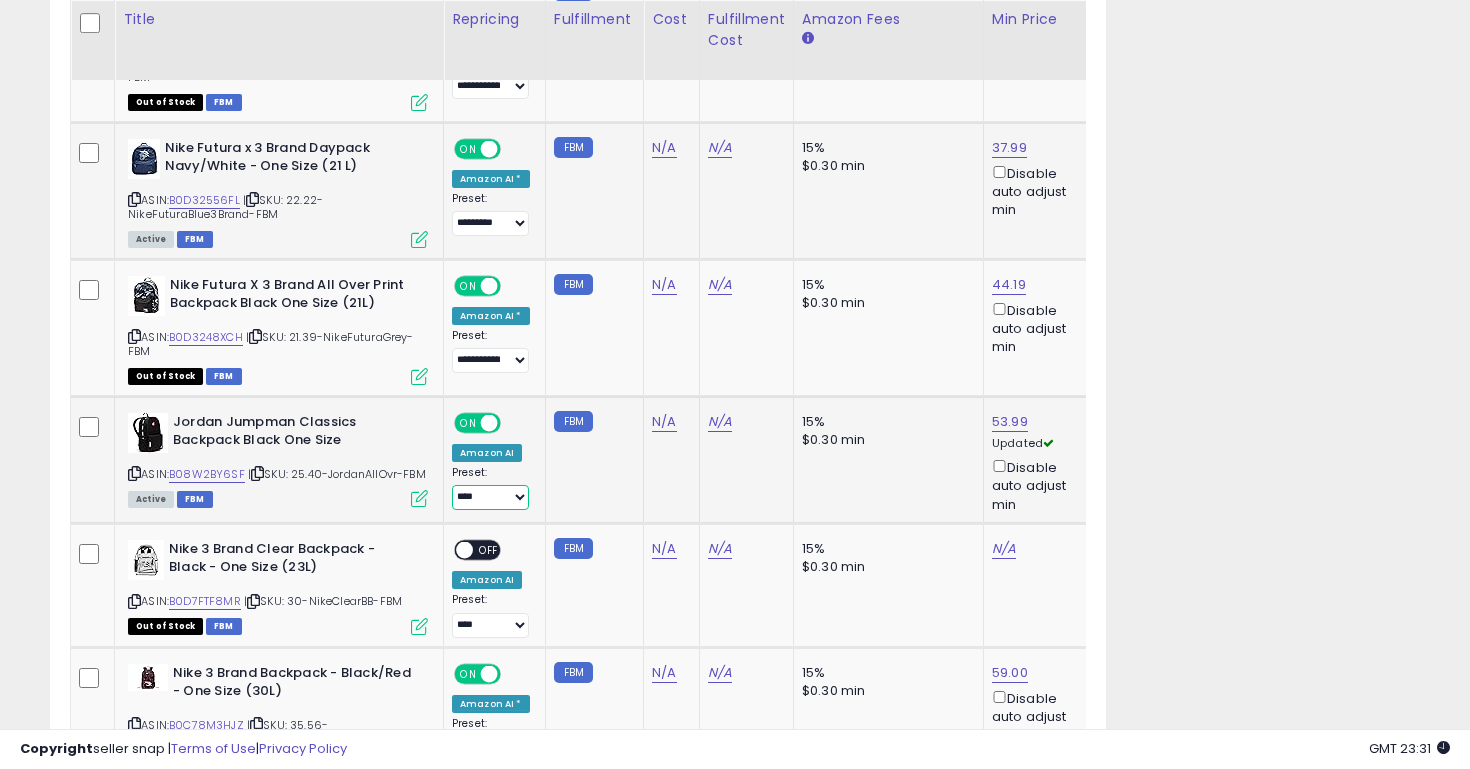 click on "**********" at bounding box center [490, 497] 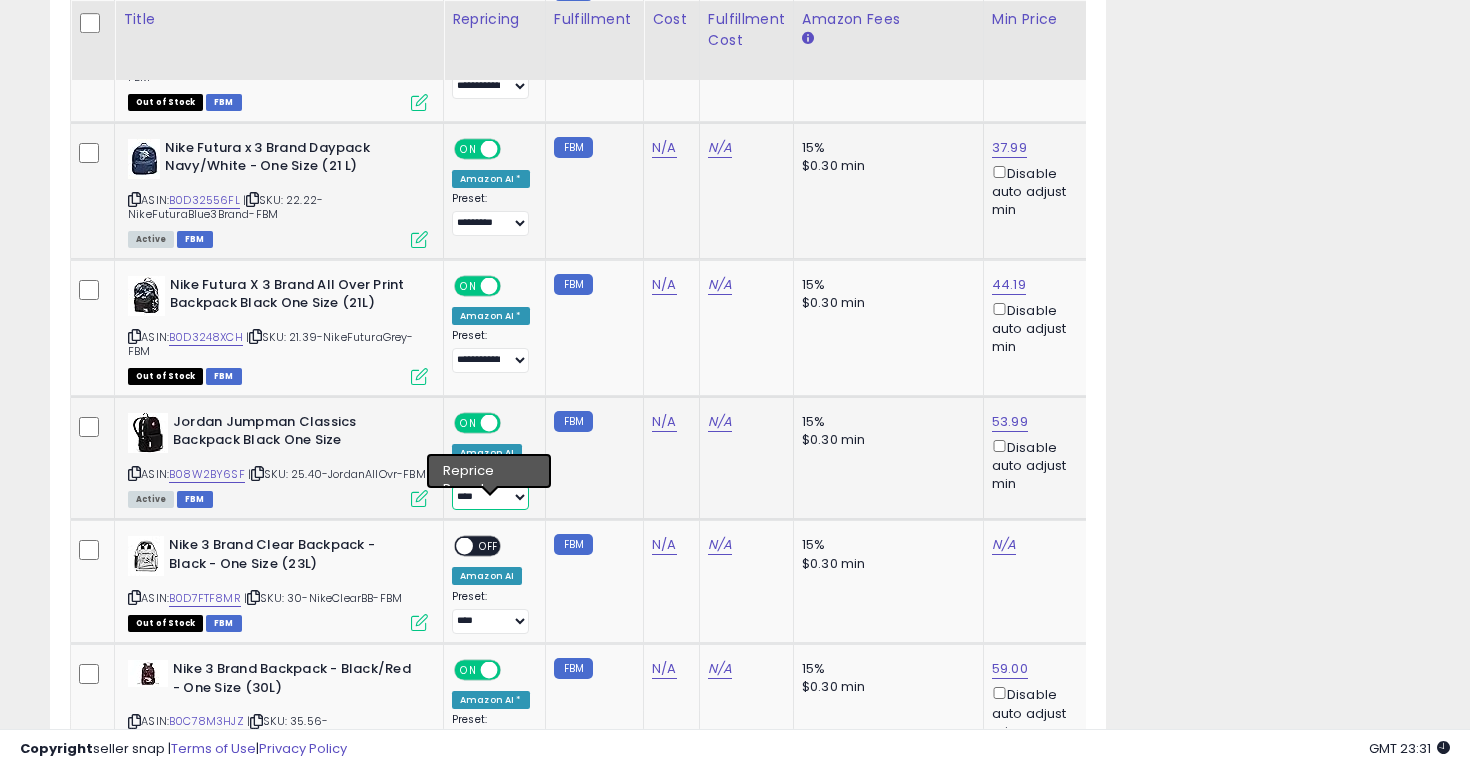 select on "**********" 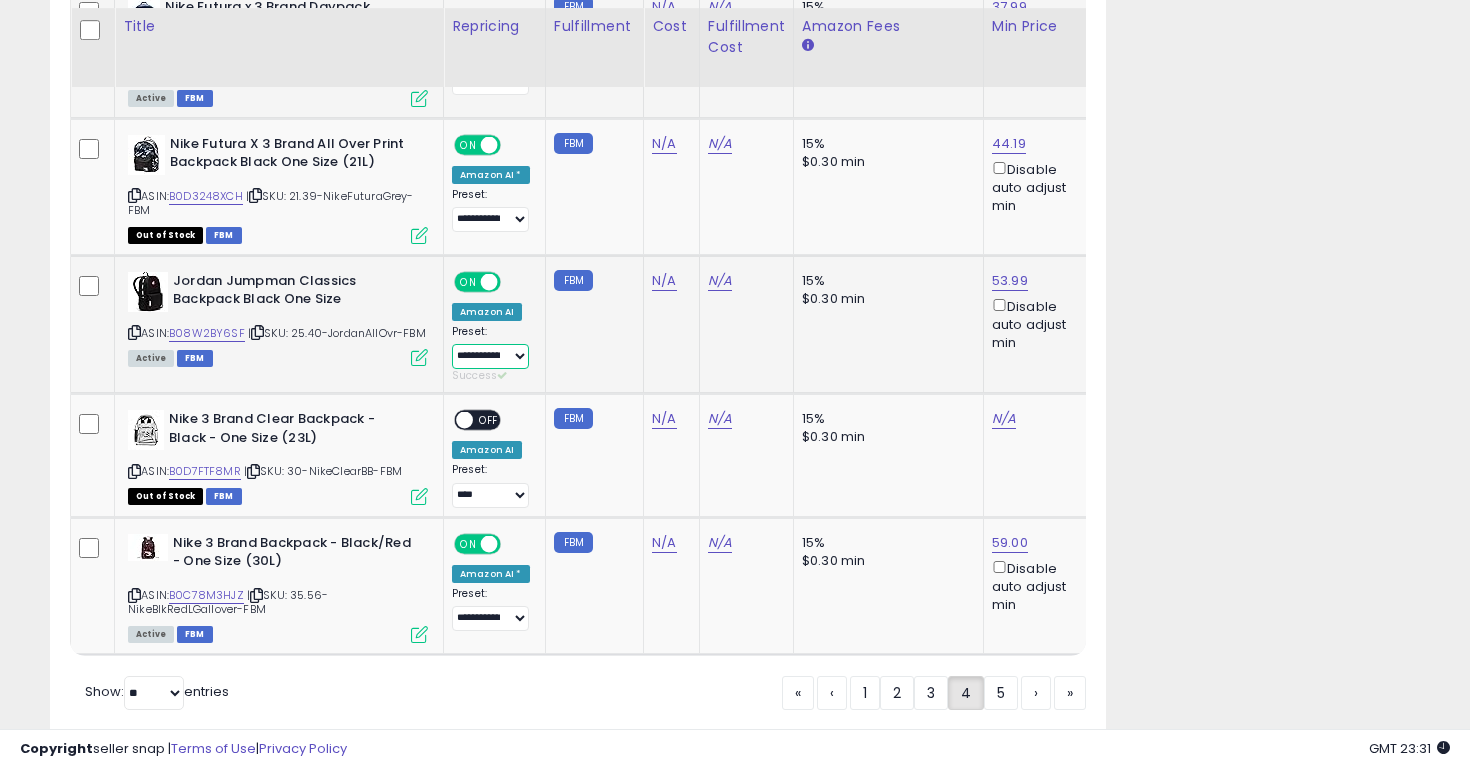 scroll, scrollTop: 4033, scrollLeft: 0, axis: vertical 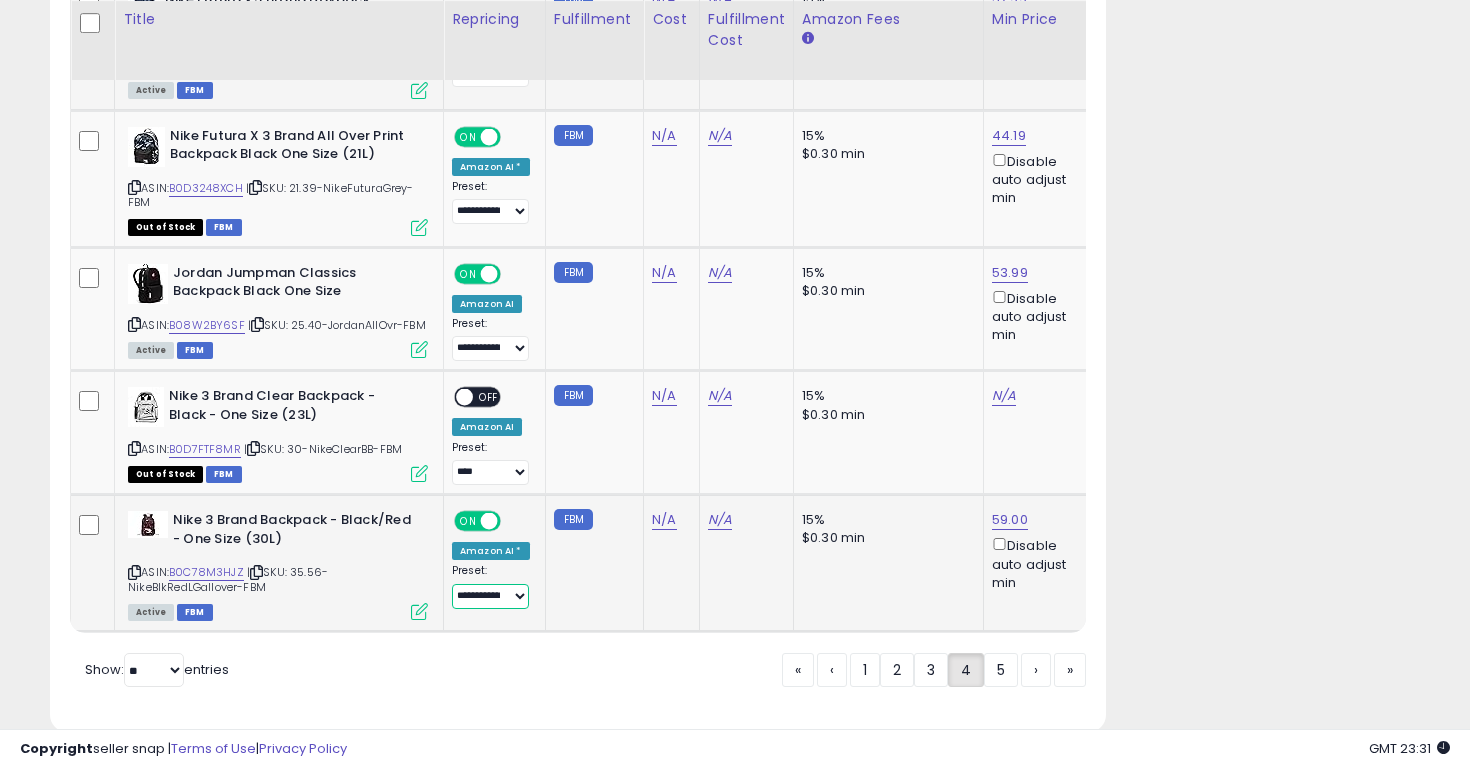 click on "**********" at bounding box center [490, 596] 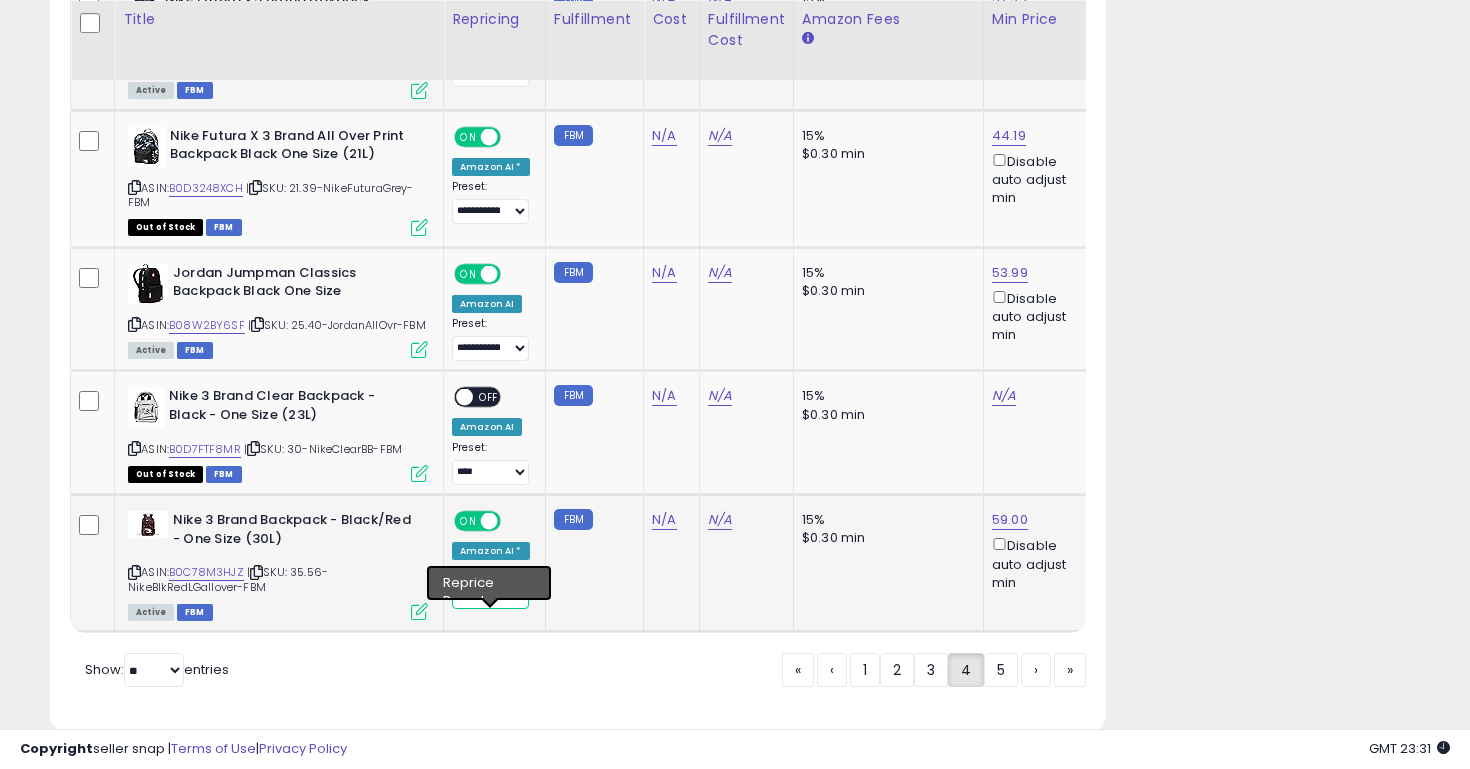 select on "**********" 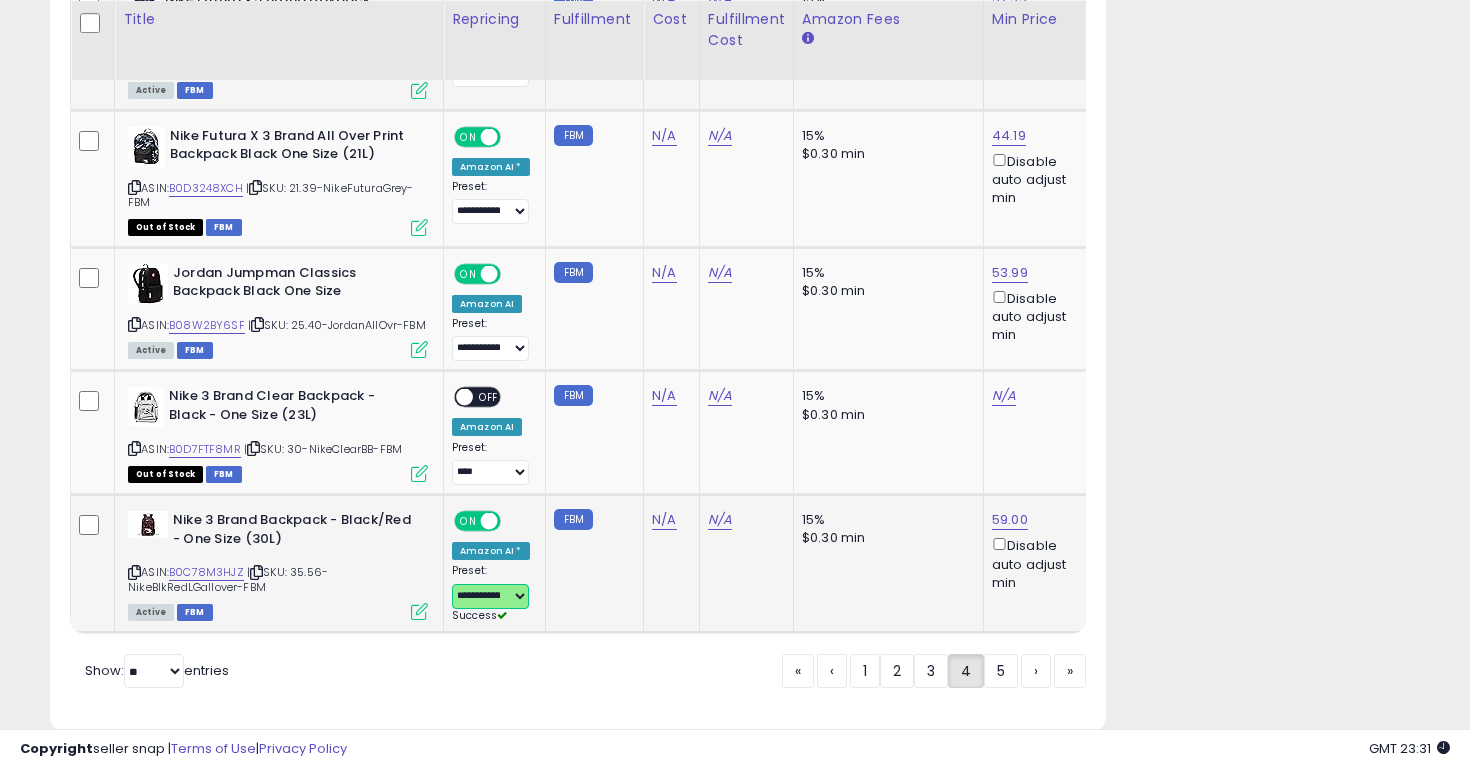 scroll, scrollTop: 0, scrollLeft: 197, axis: horizontal 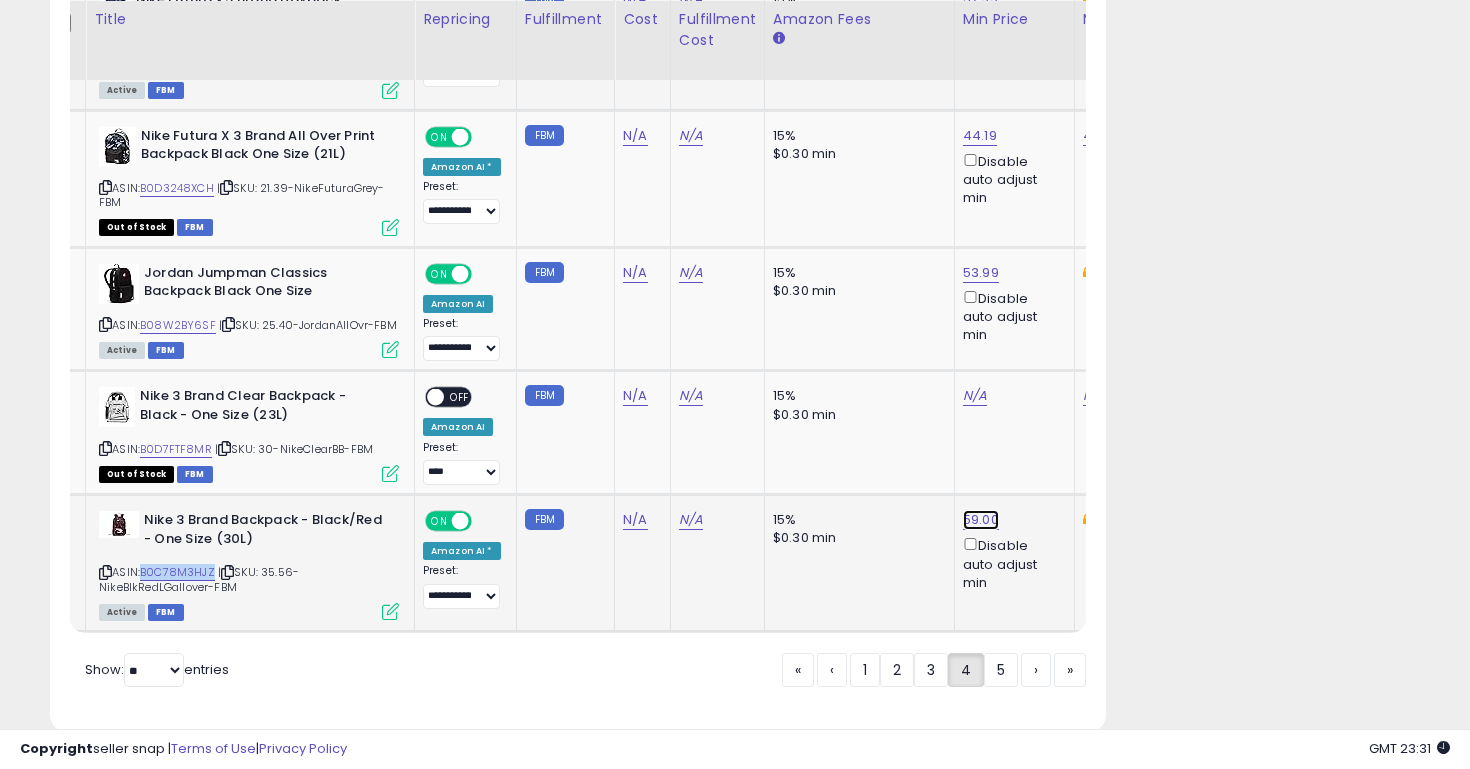 click on "59.00" at bounding box center [975, -2908] 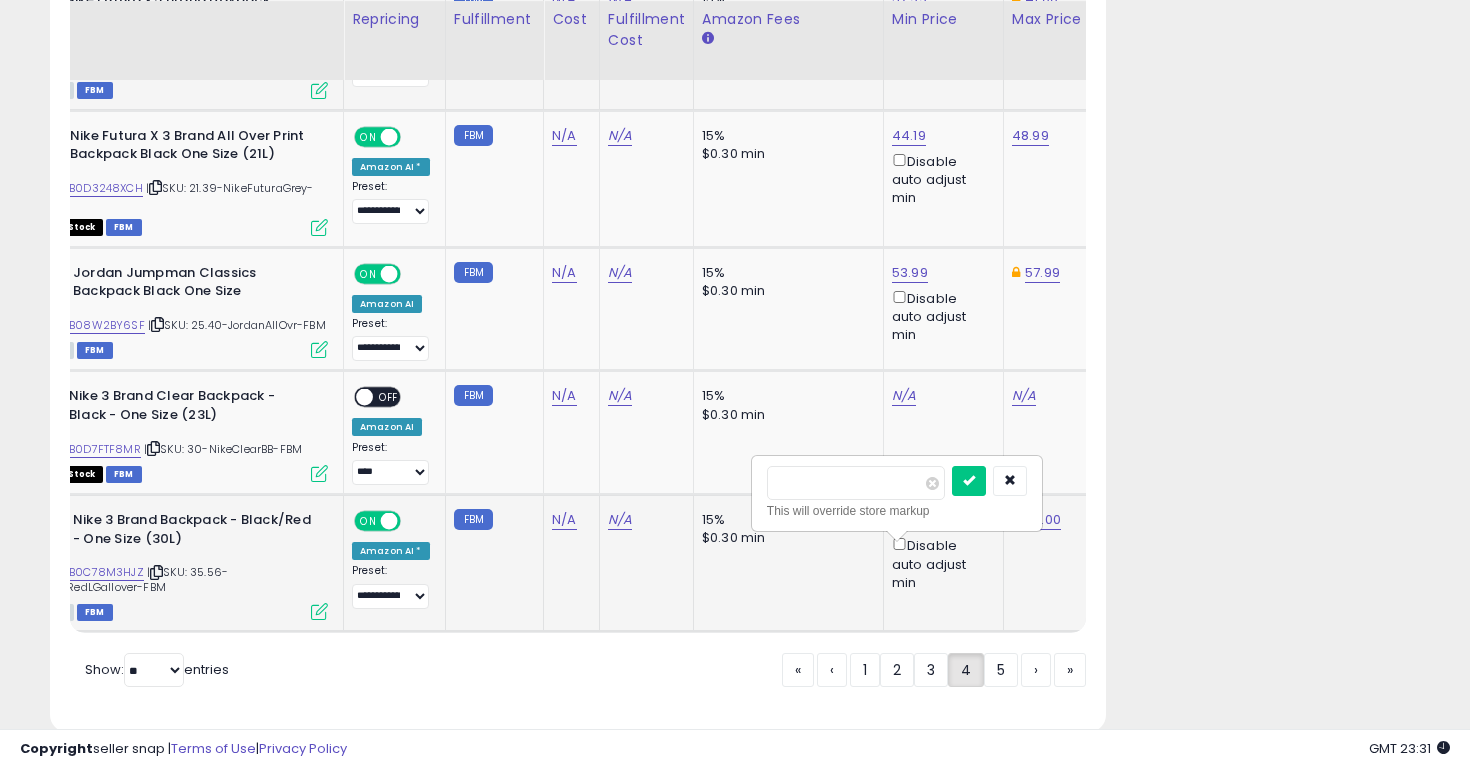click on "*****" at bounding box center (856, 483) 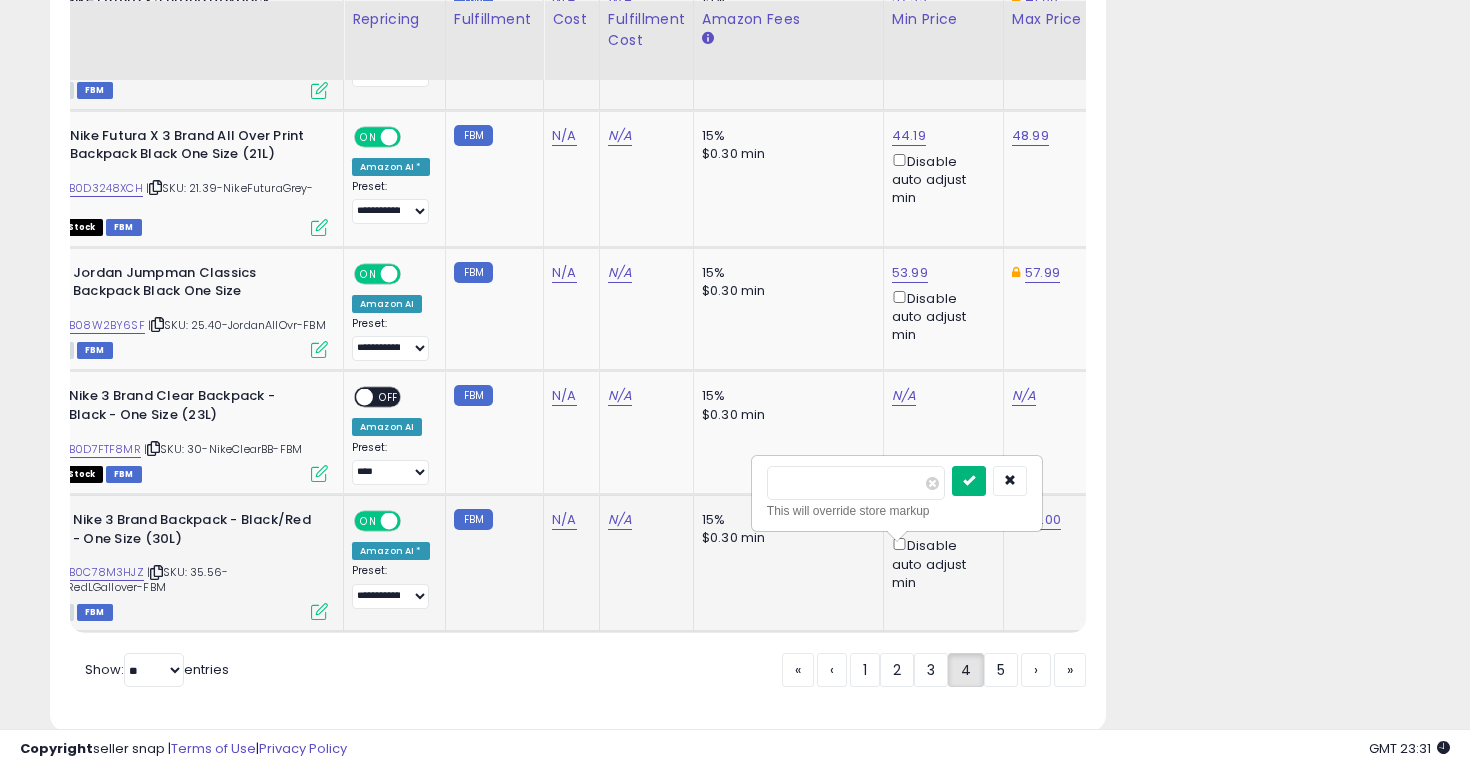 type on "*****" 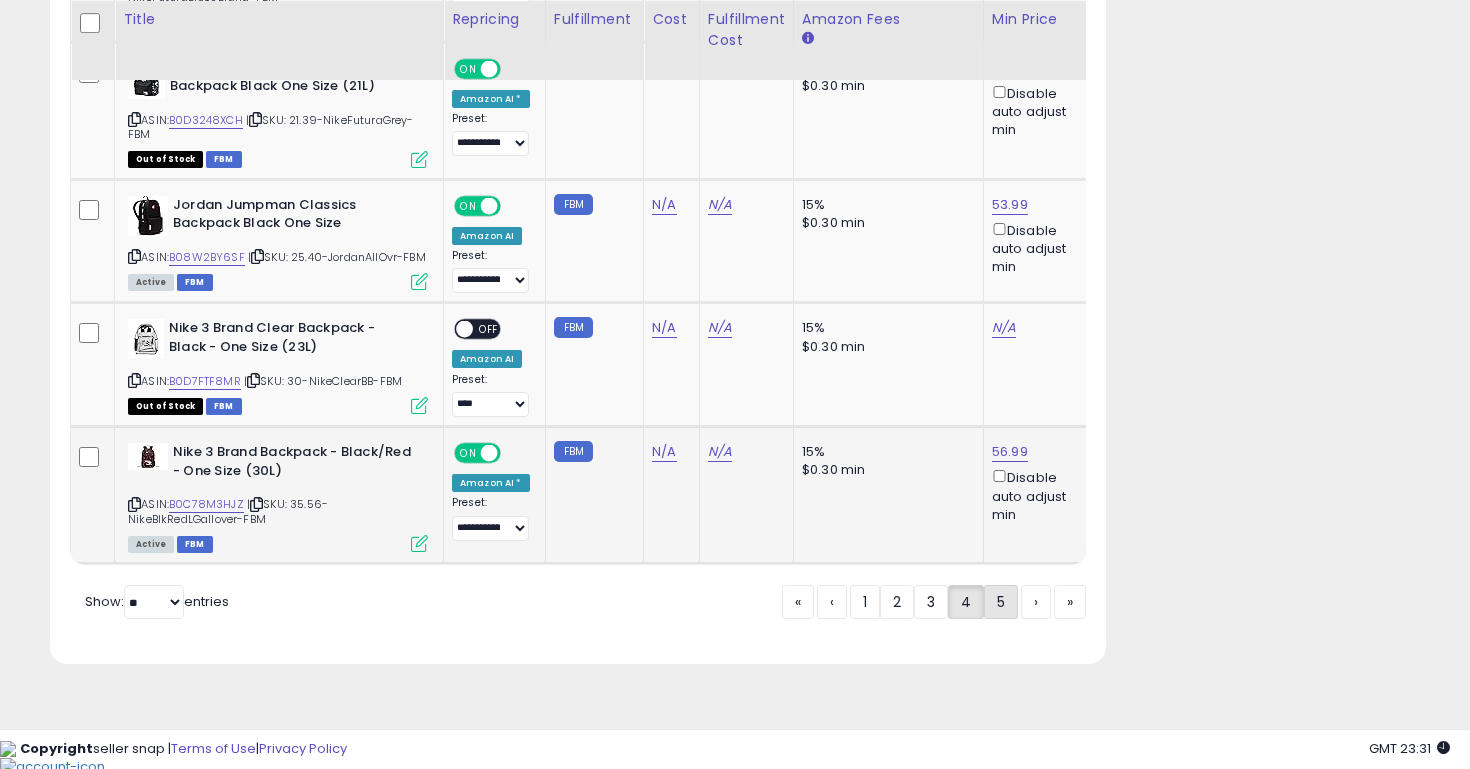 click on "5" 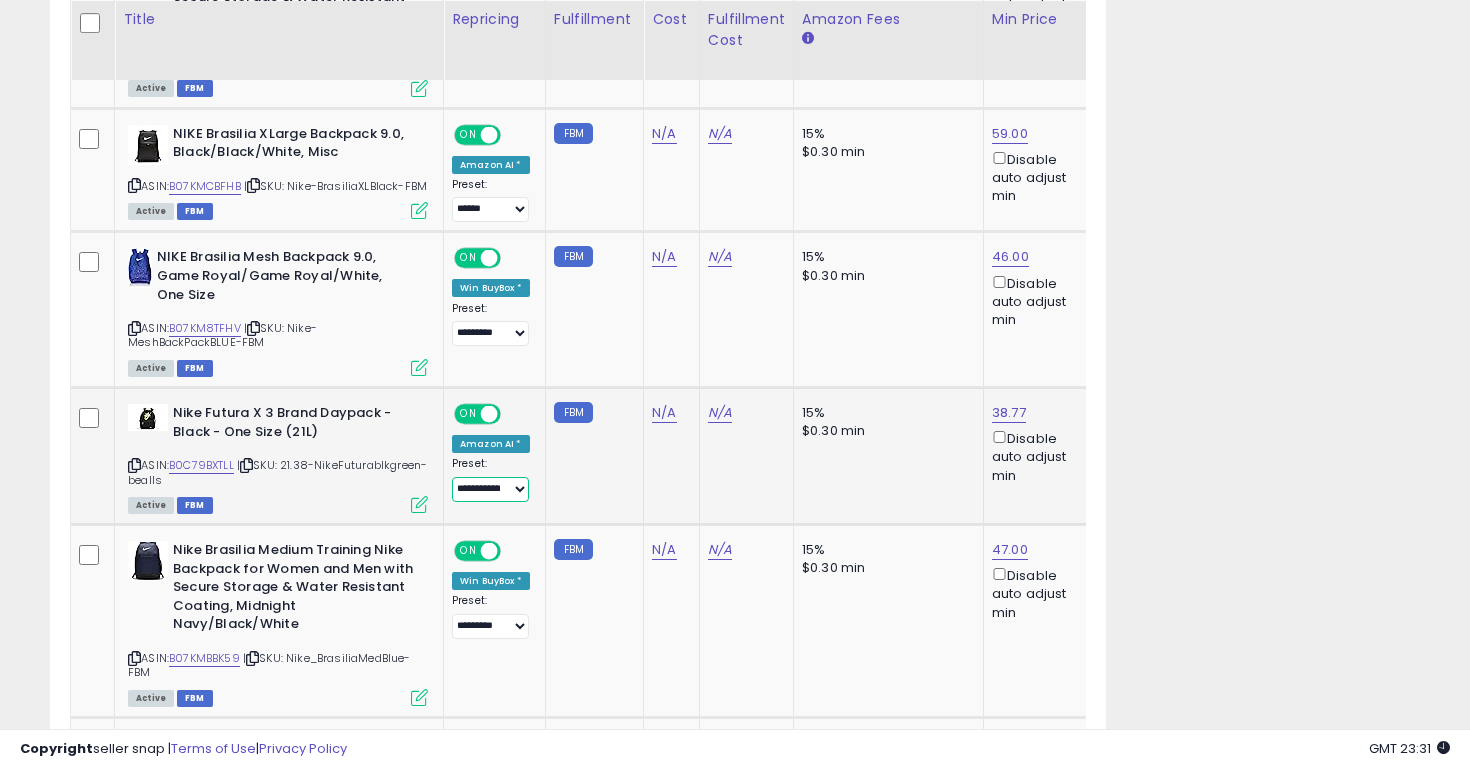 click on "**********" at bounding box center [490, 489] 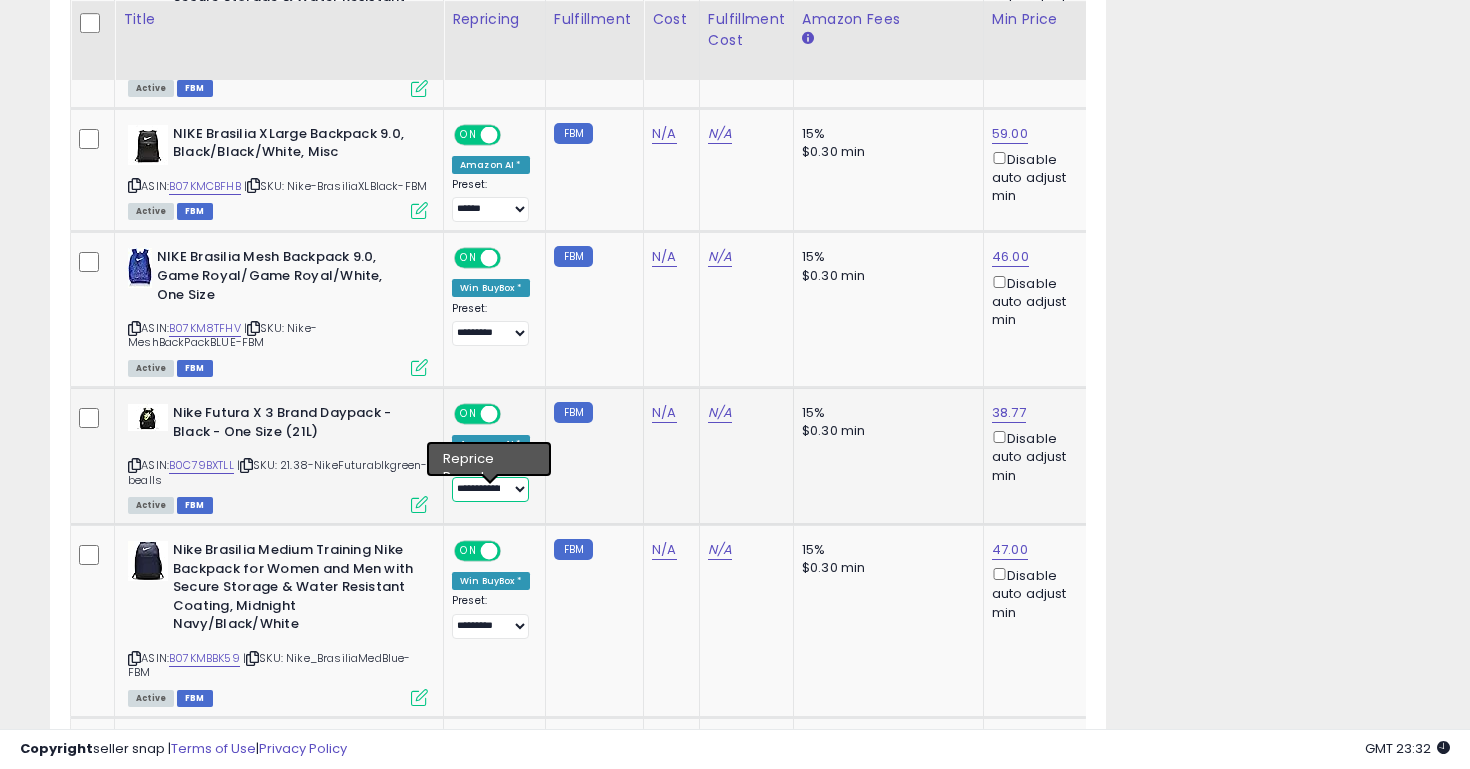 select on "**********" 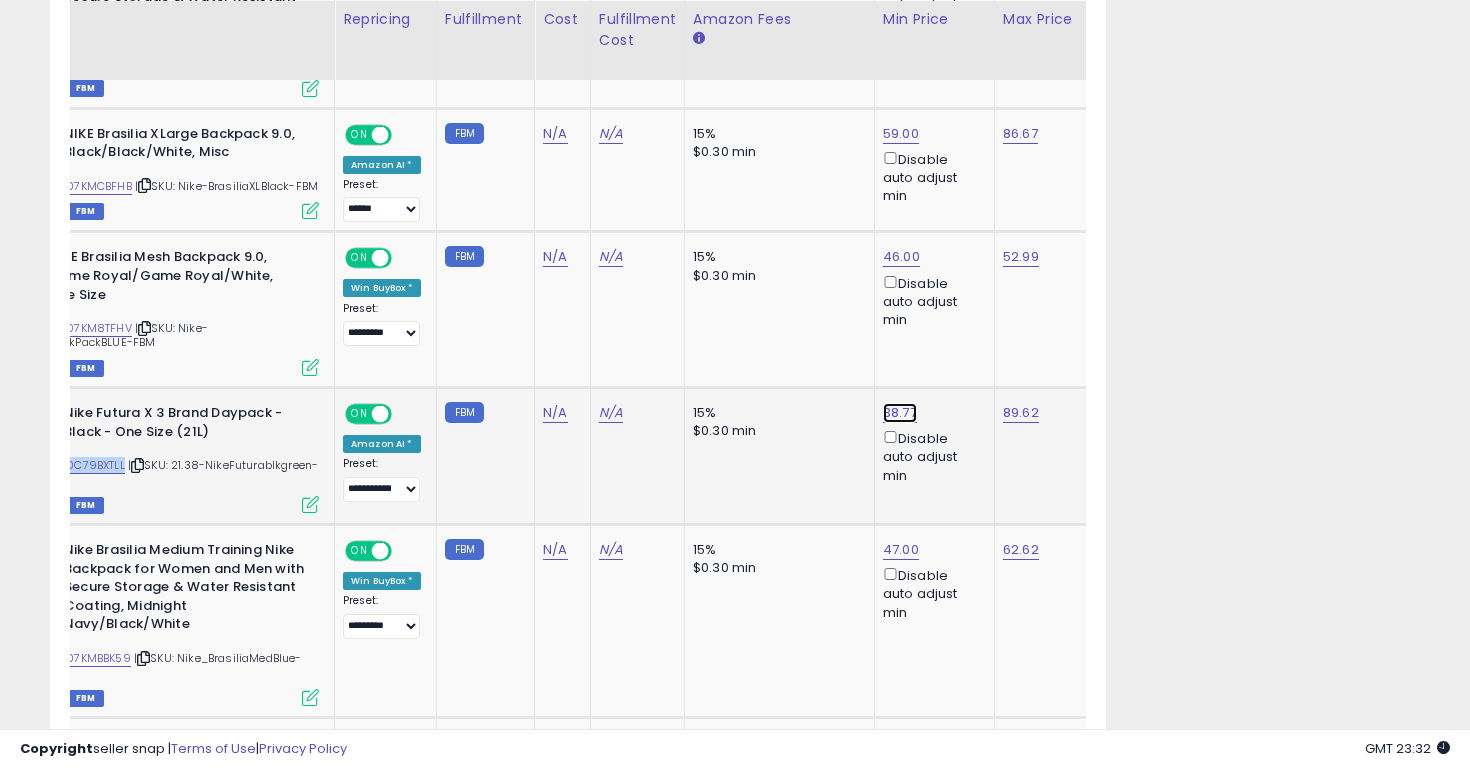 click on "38.77" at bounding box center [899, -333] 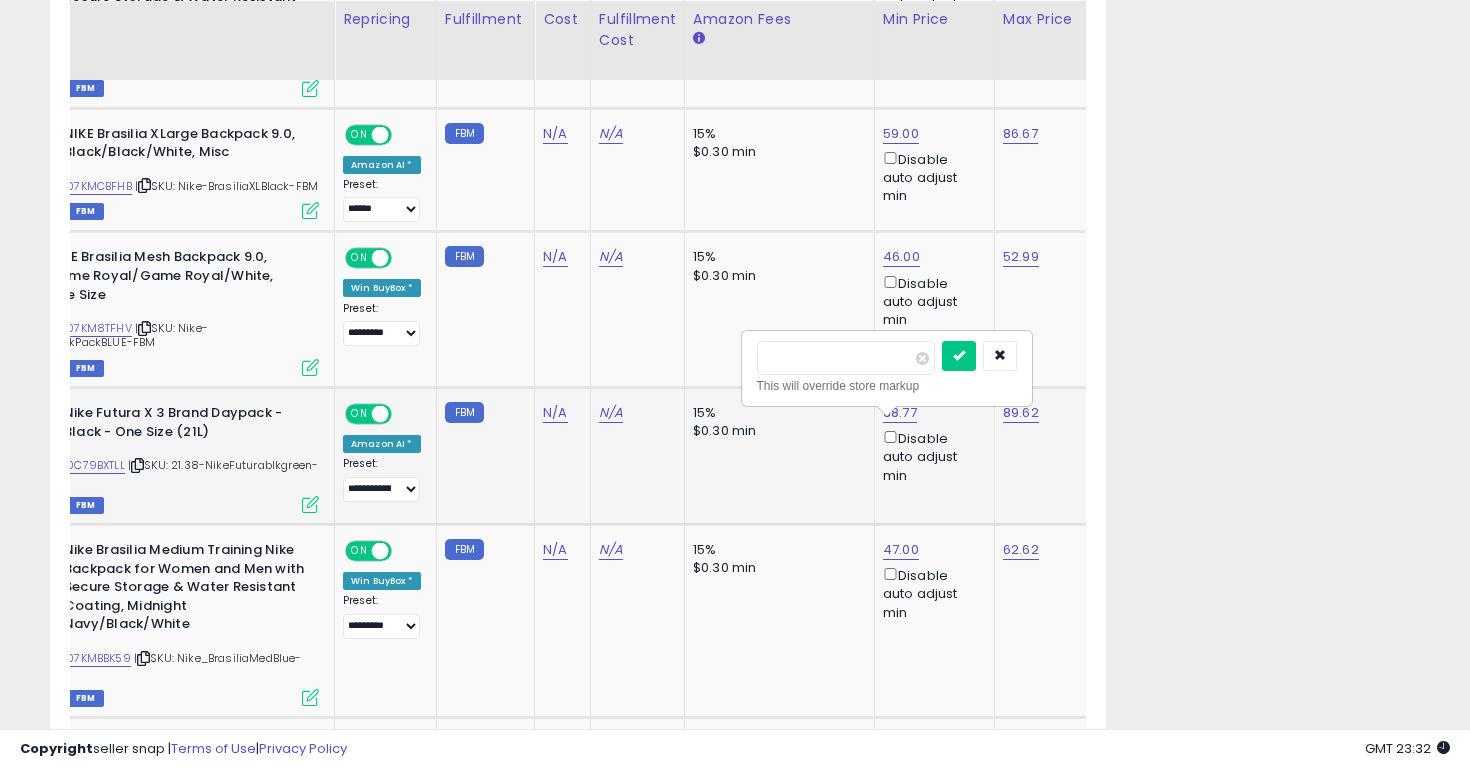 click on "*****" at bounding box center (846, 358) 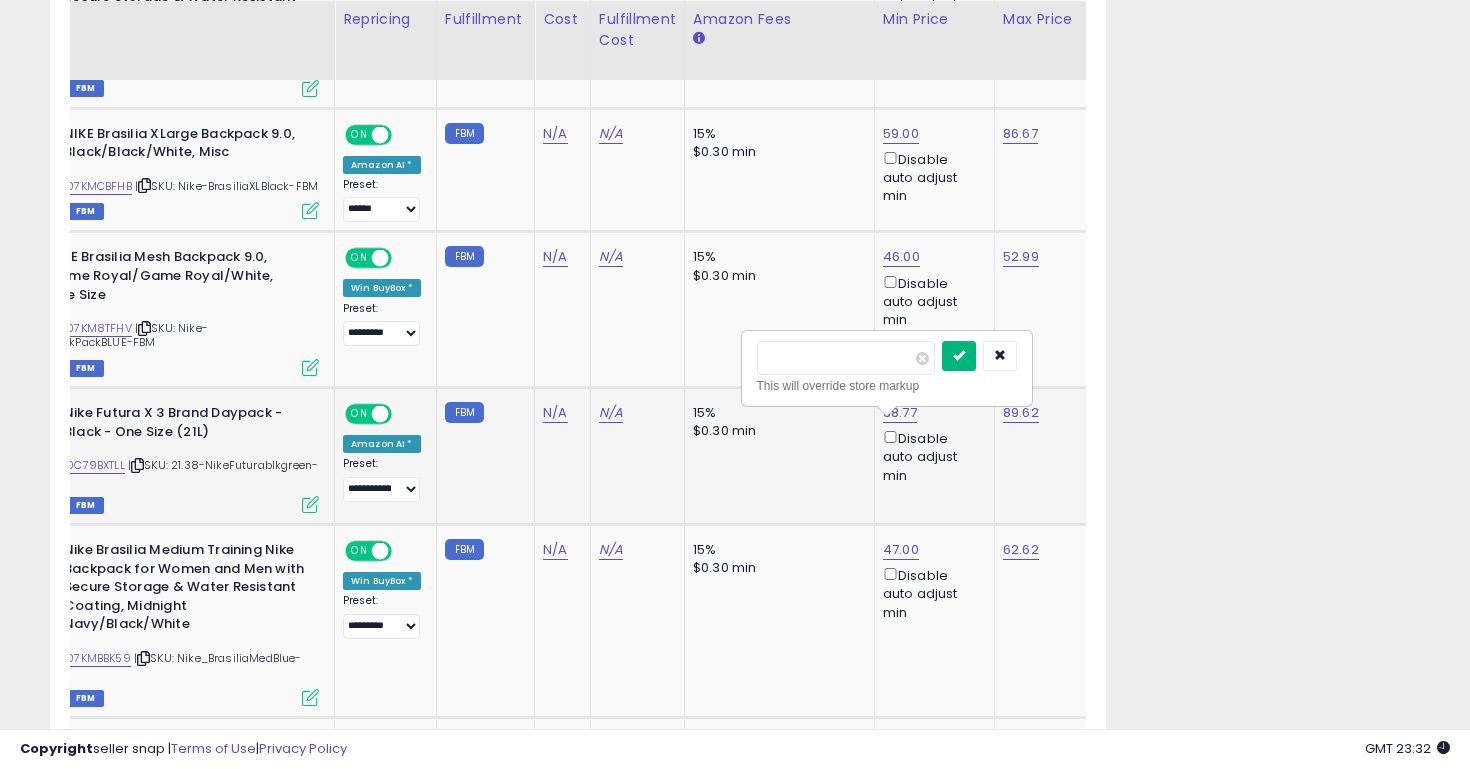 type on "*****" 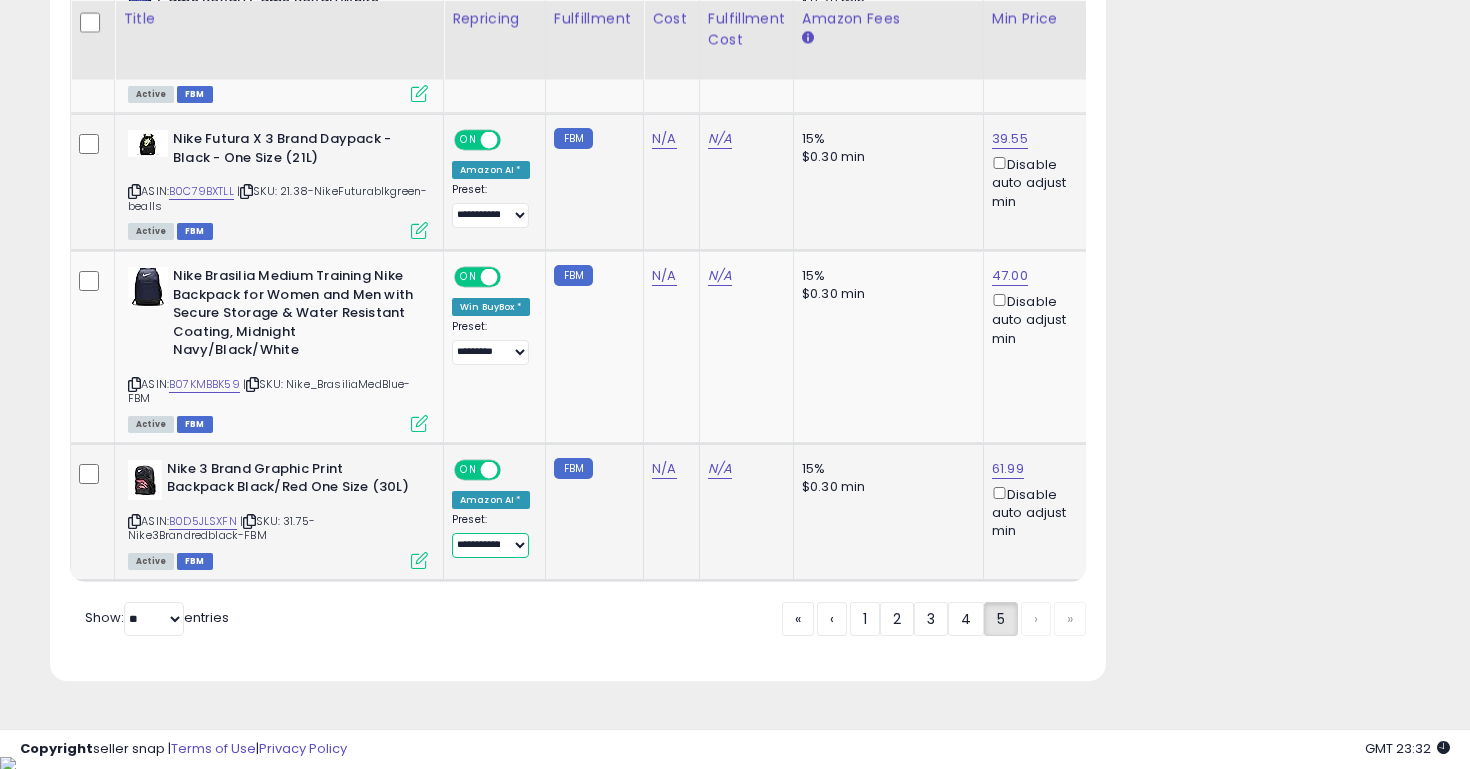 click on "**********" at bounding box center [490, 545] 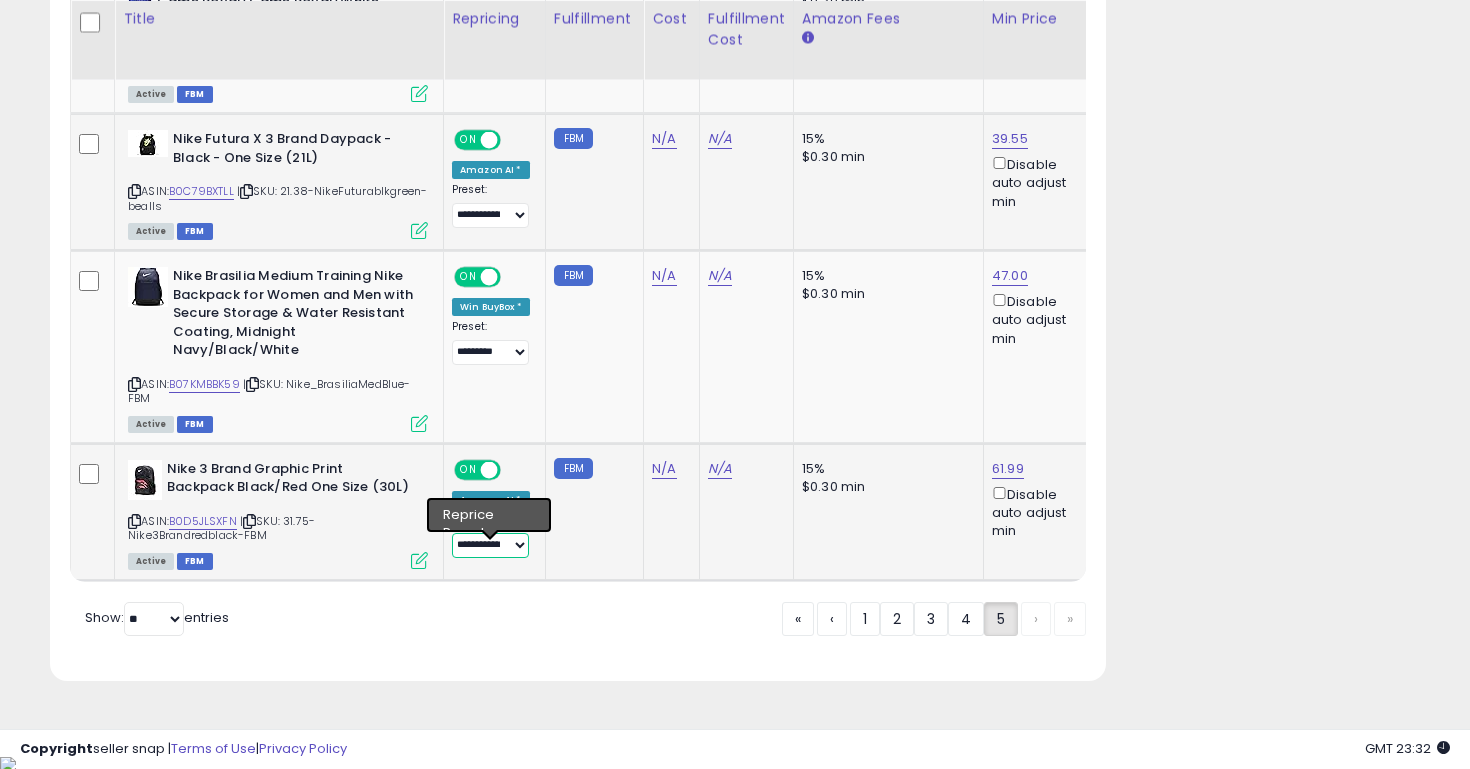 select on "**********" 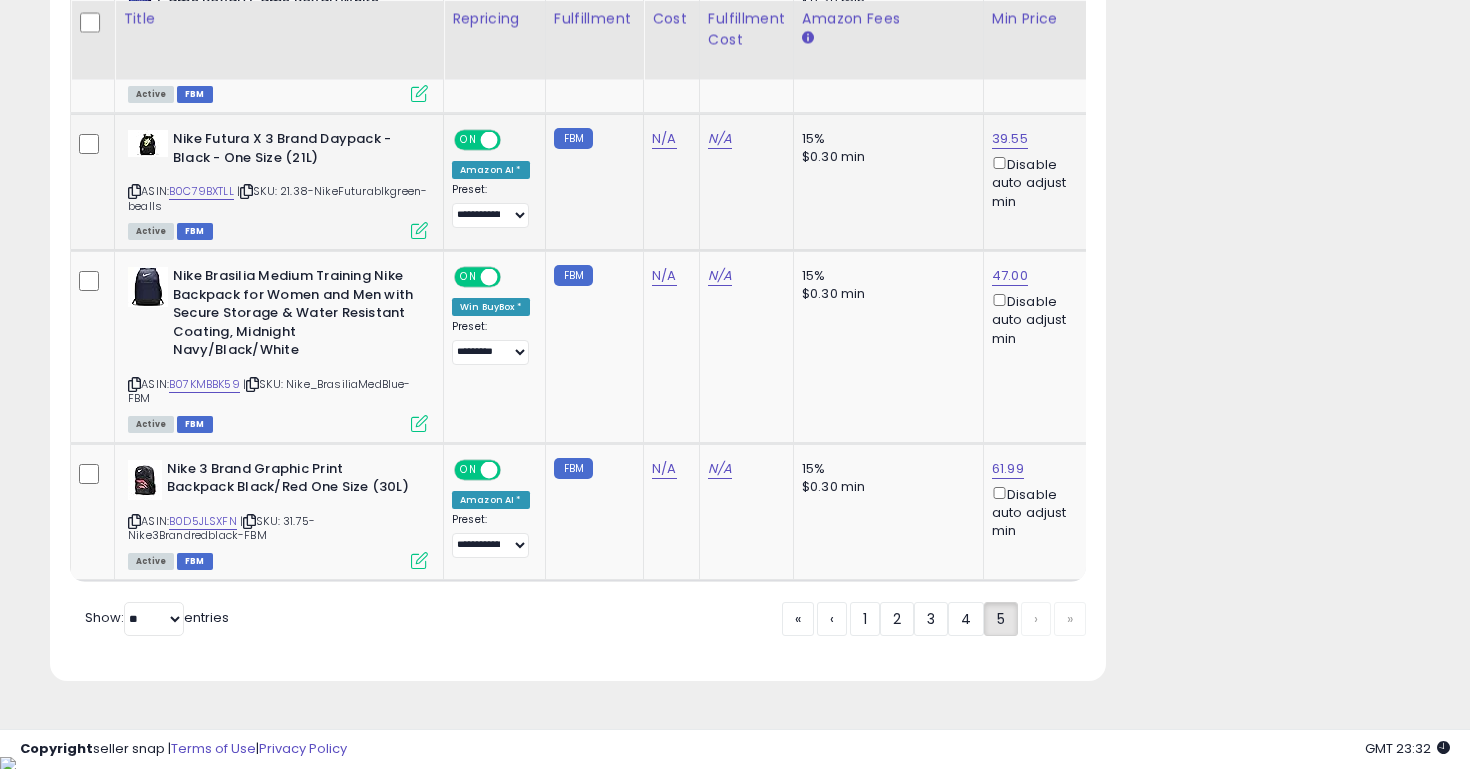 click at bounding box center (314, 756) 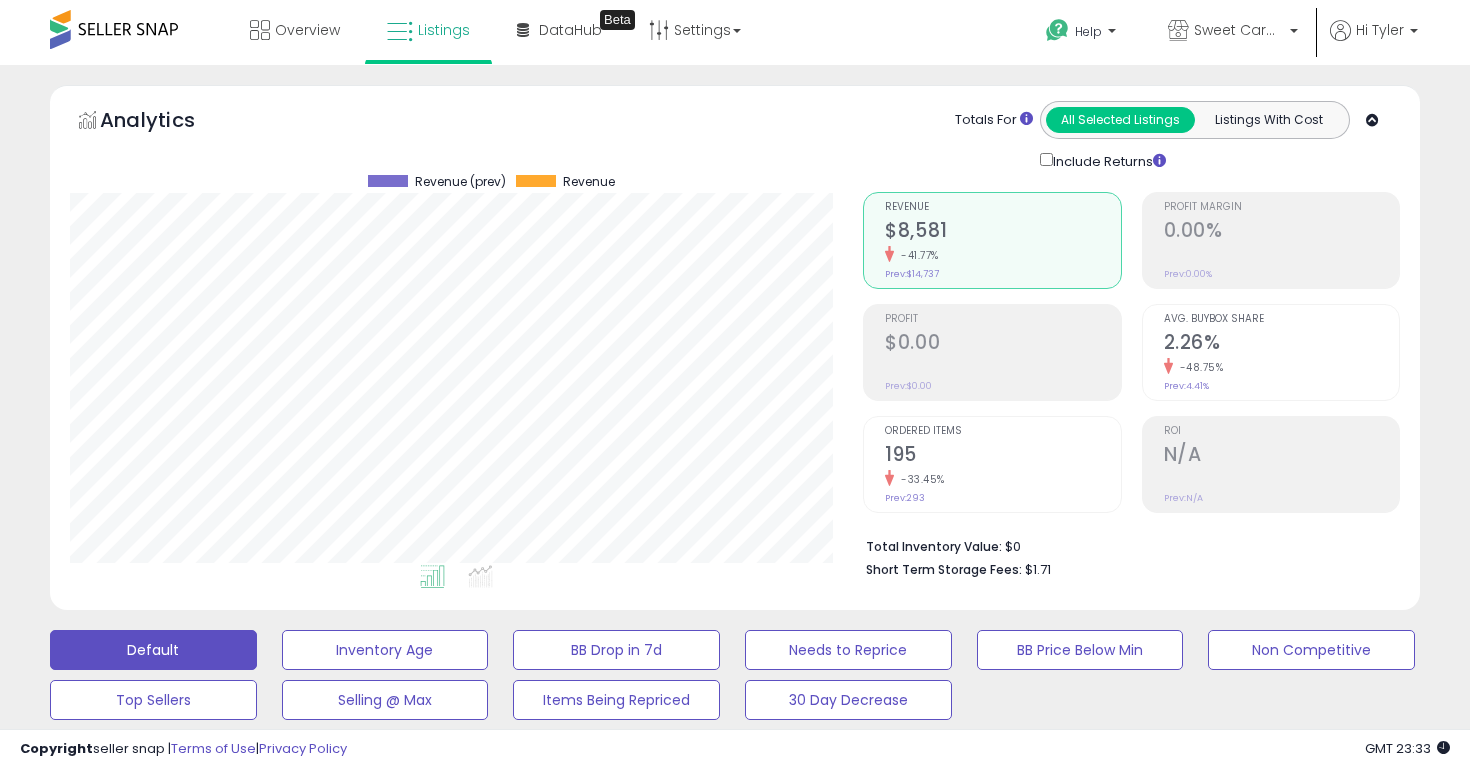 click at bounding box center [114, 29] 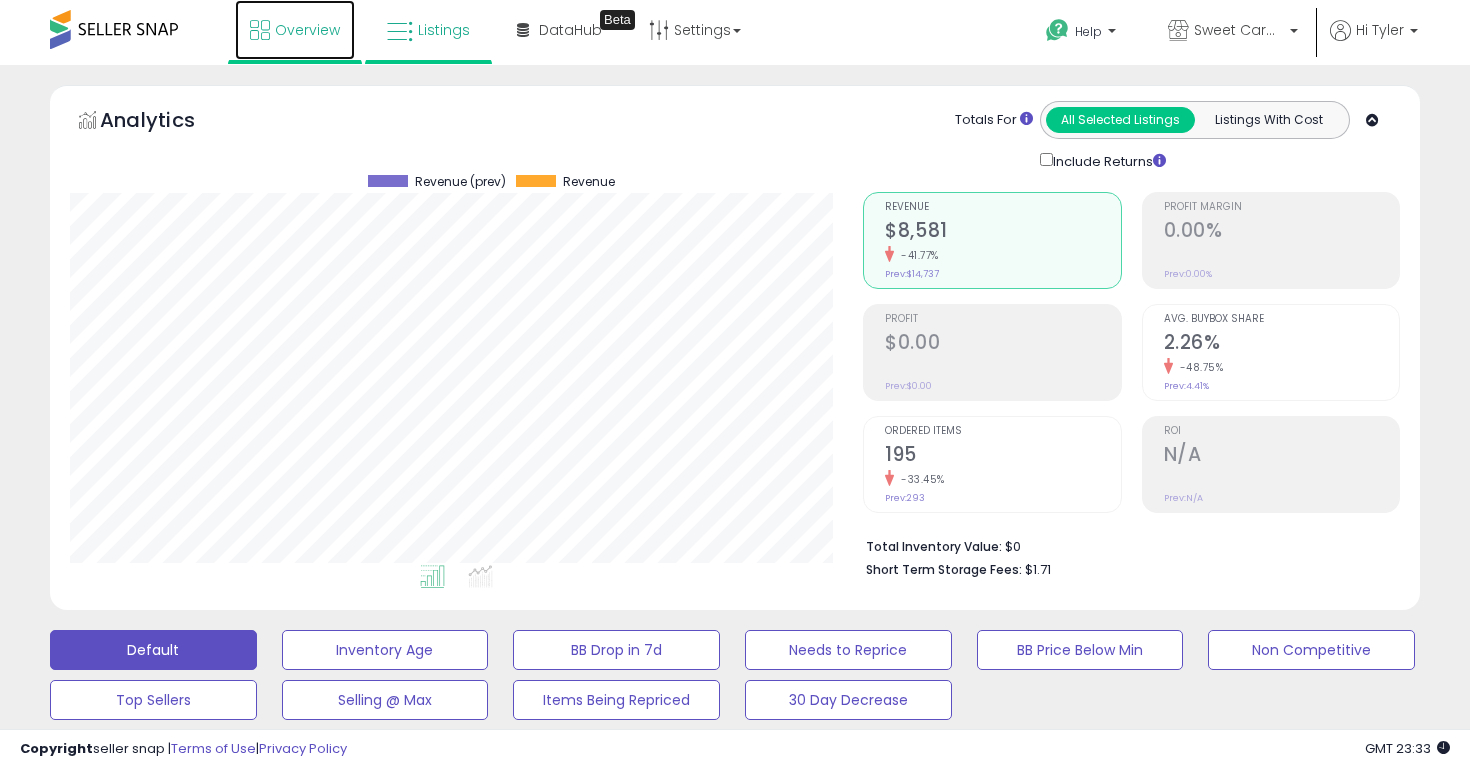 click on "Overview" at bounding box center (295, 30) 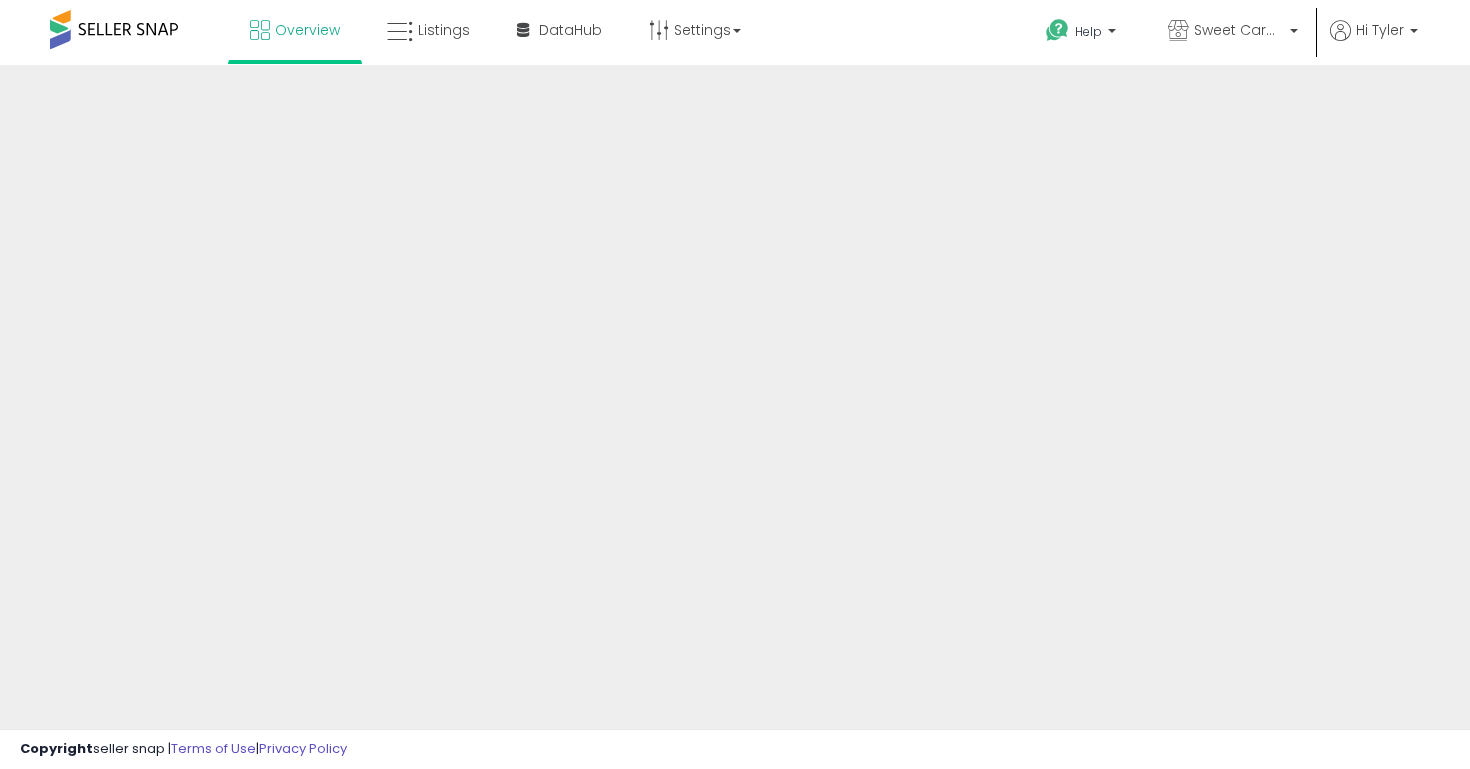 scroll, scrollTop: 0, scrollLeft: 0, axis: both 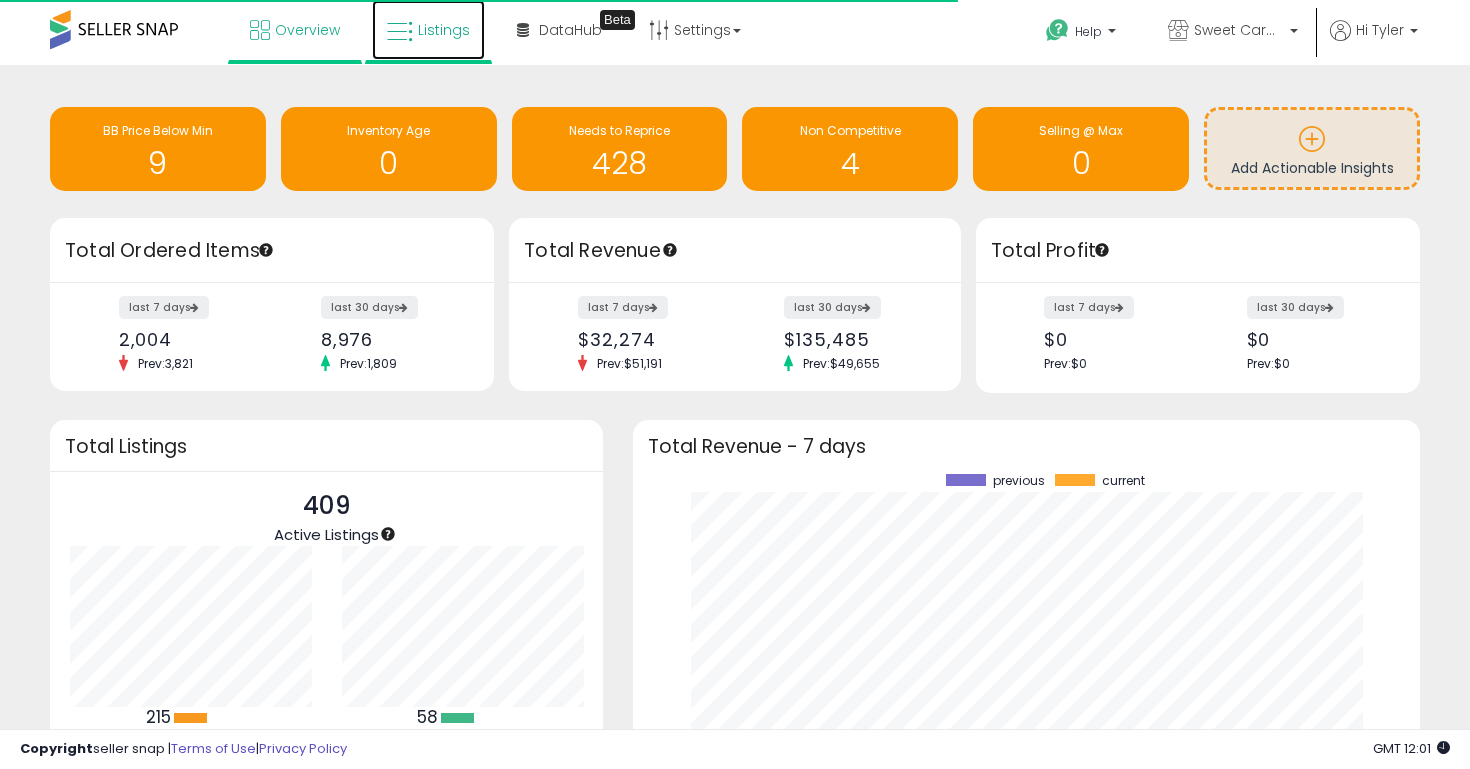click at bounding box center [400, 32] 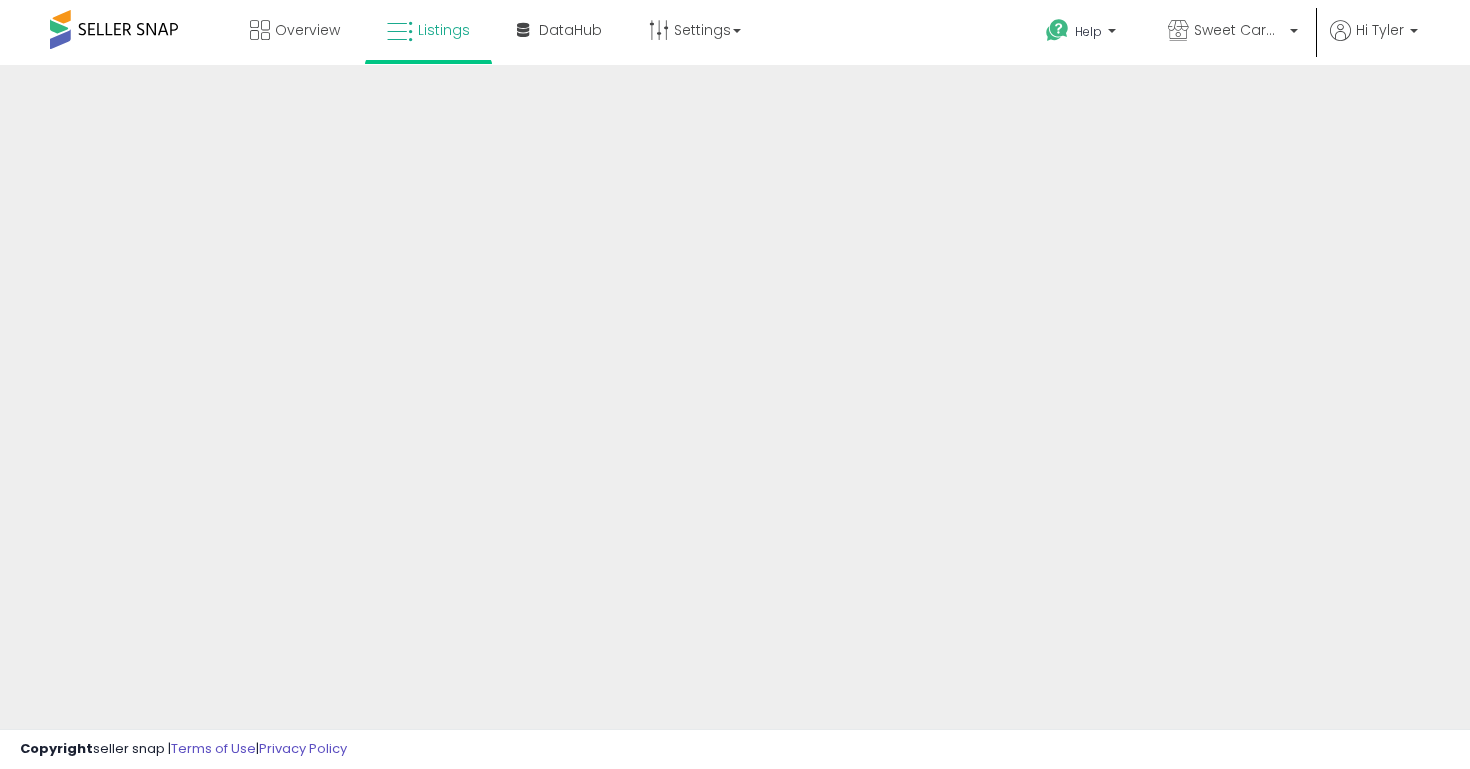 scroll, scrollTop: 0, scrollLeft: 0, axis: both 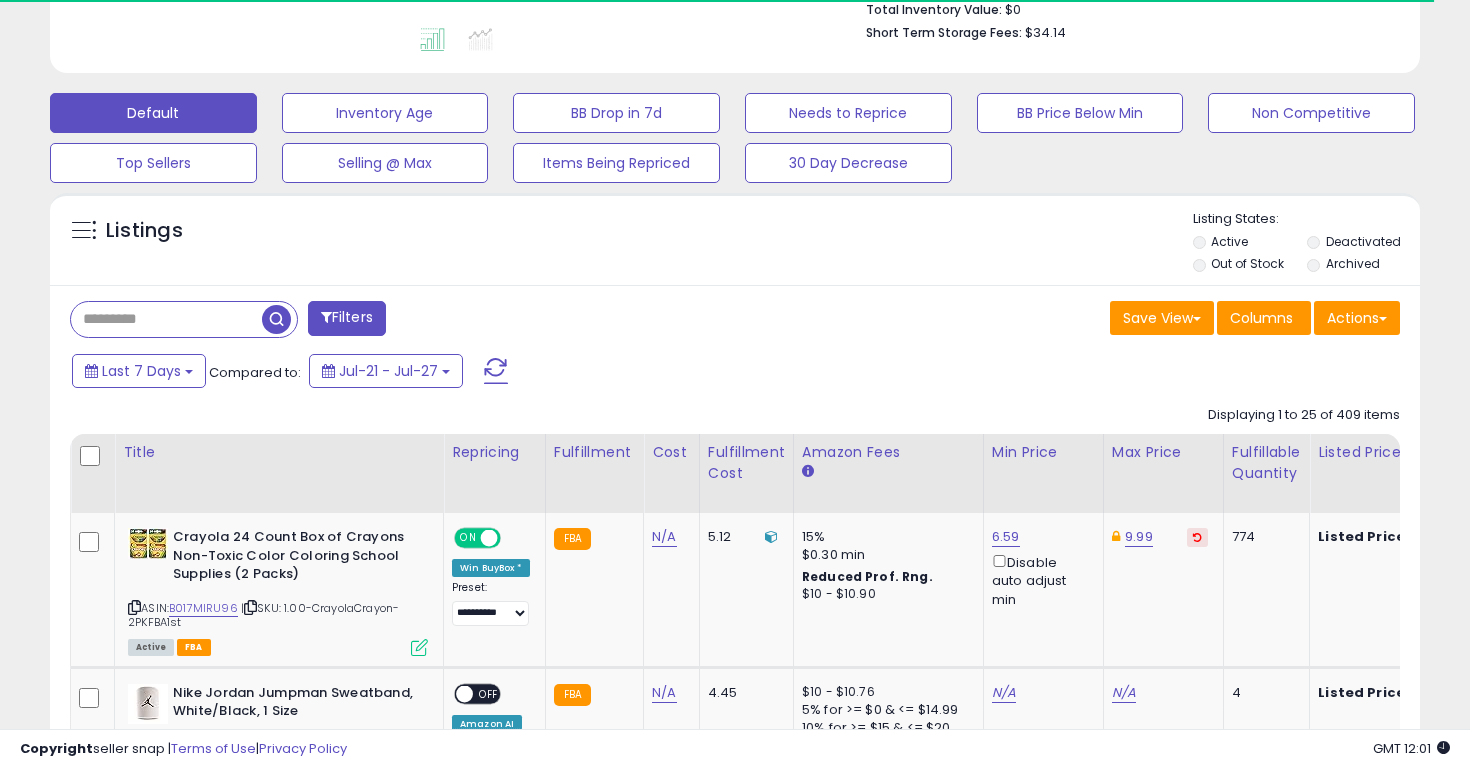 click at bounding box center [166, 319] 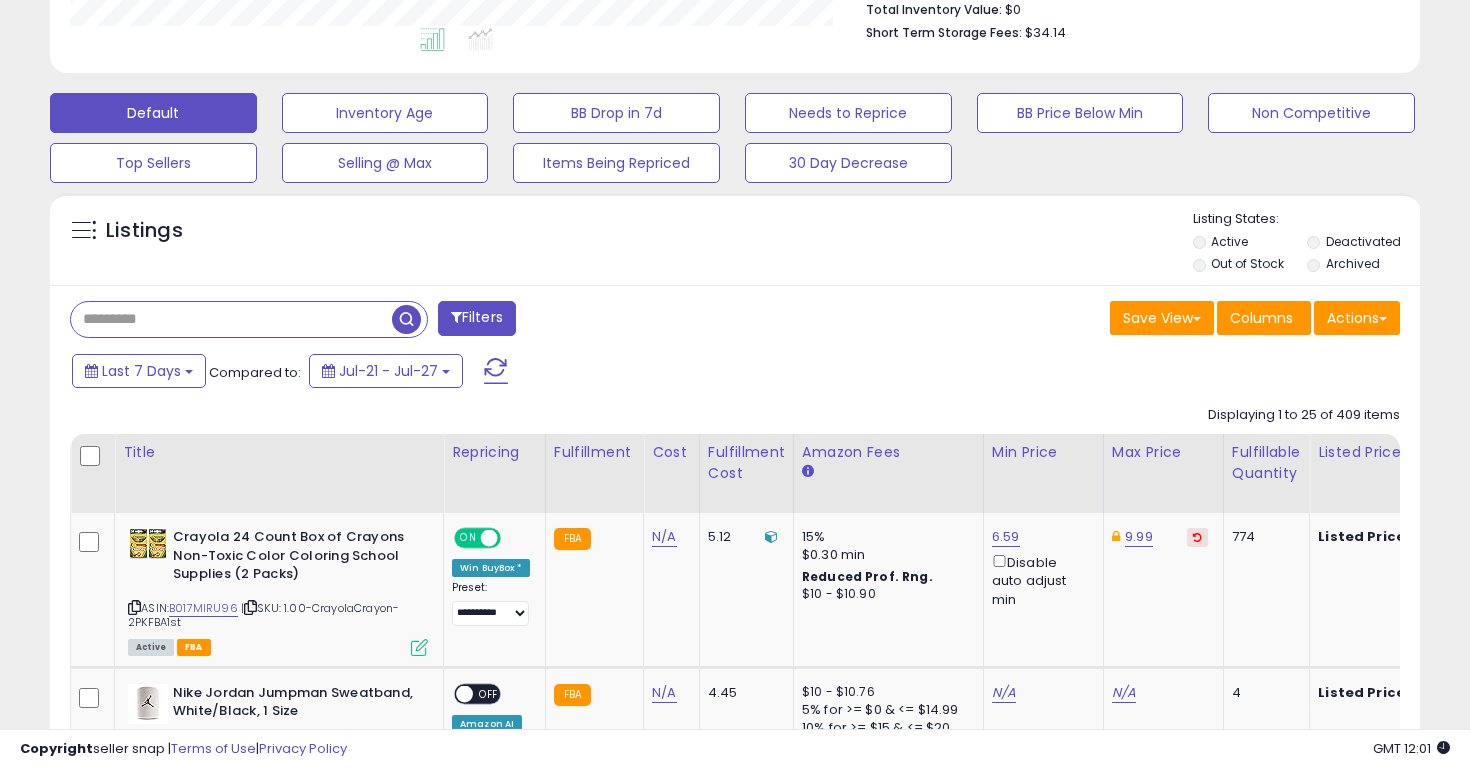 scroll, scrollTop: 999590, scrollLeft: 999206, axis: both 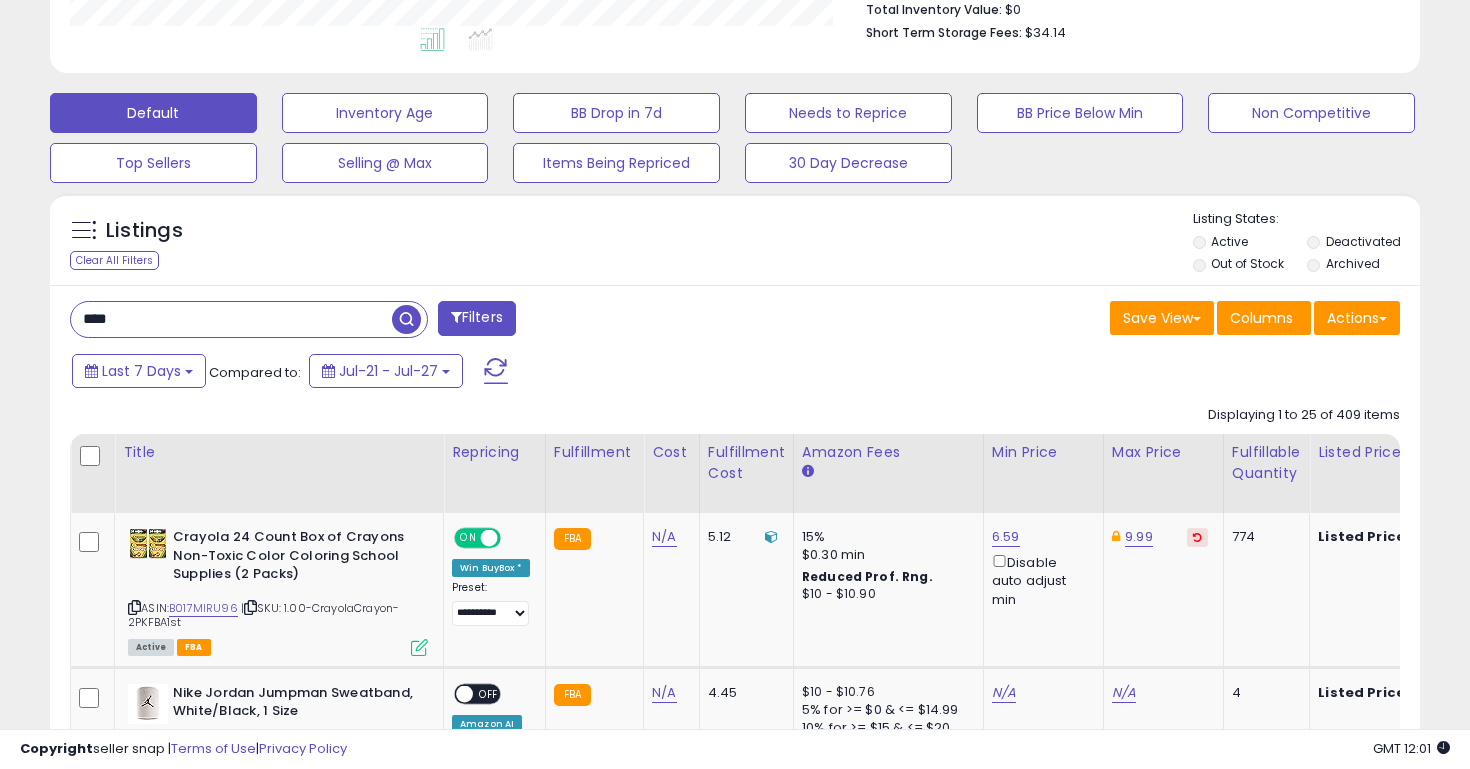 type on "********" 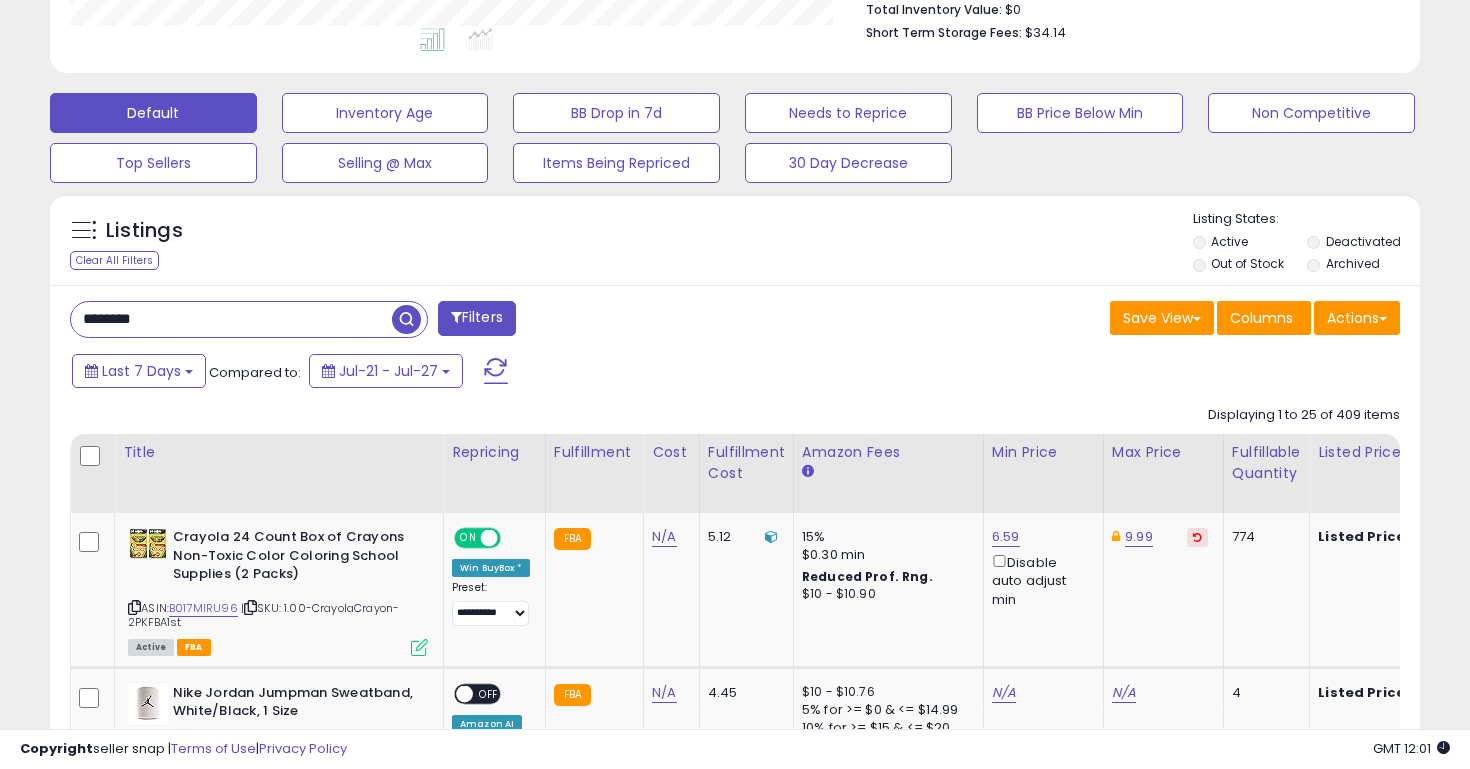 click at bounding box center (406, 319) 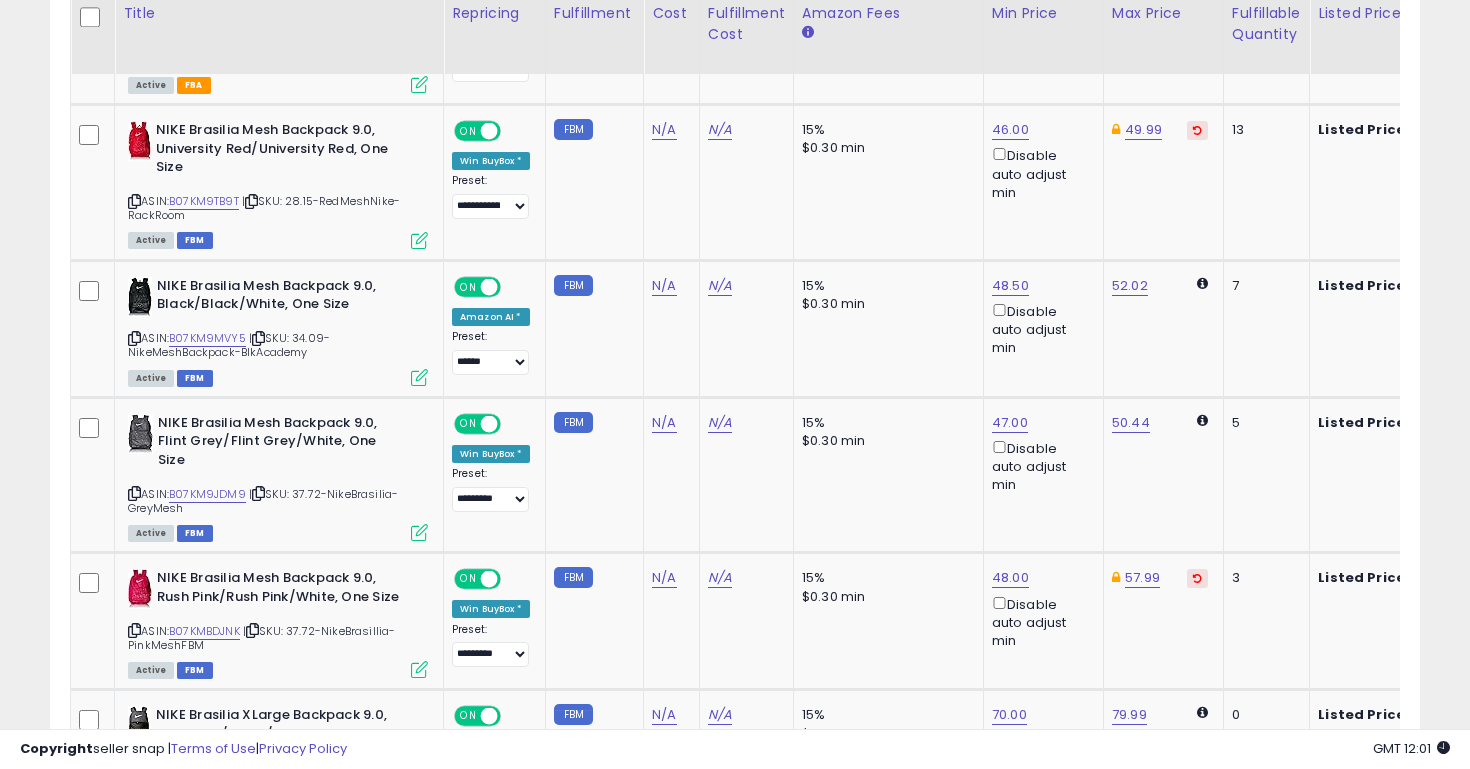 scroll, scrollTop: 1109, scrollLeft: 0, axis: vertical 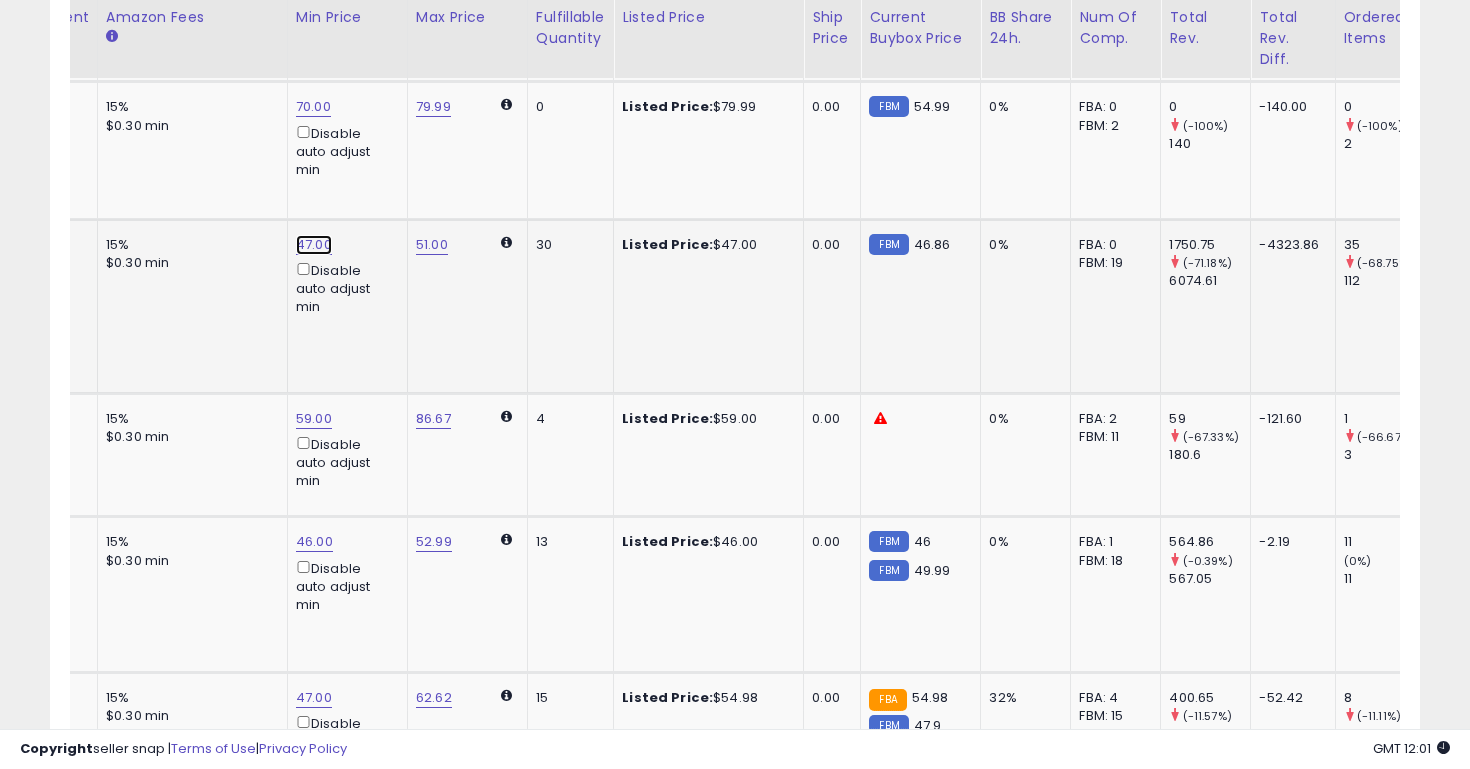click on "47.00" at bounding box center (308, -615) 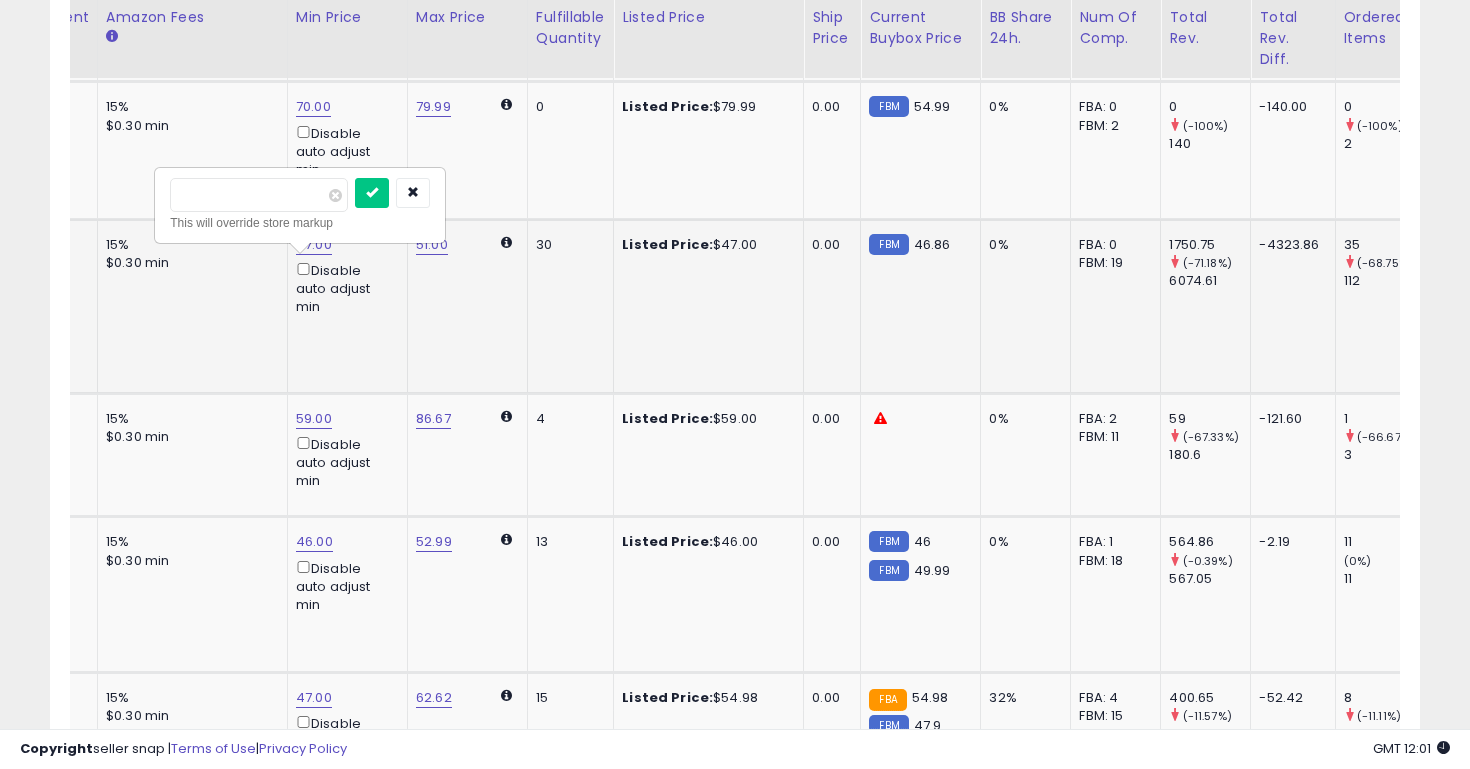 click on "*****" at bounding box center [259, 195] 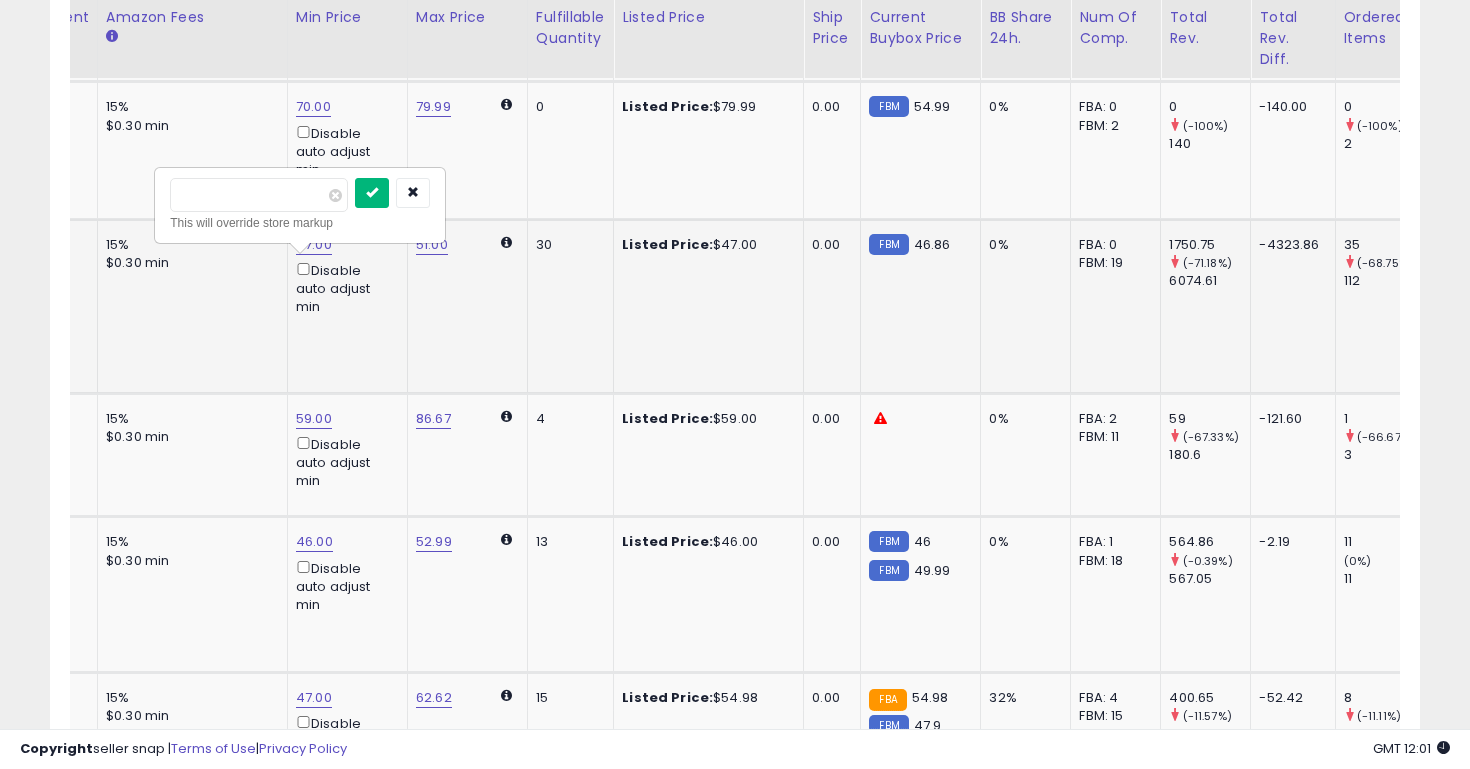 type on "*****" 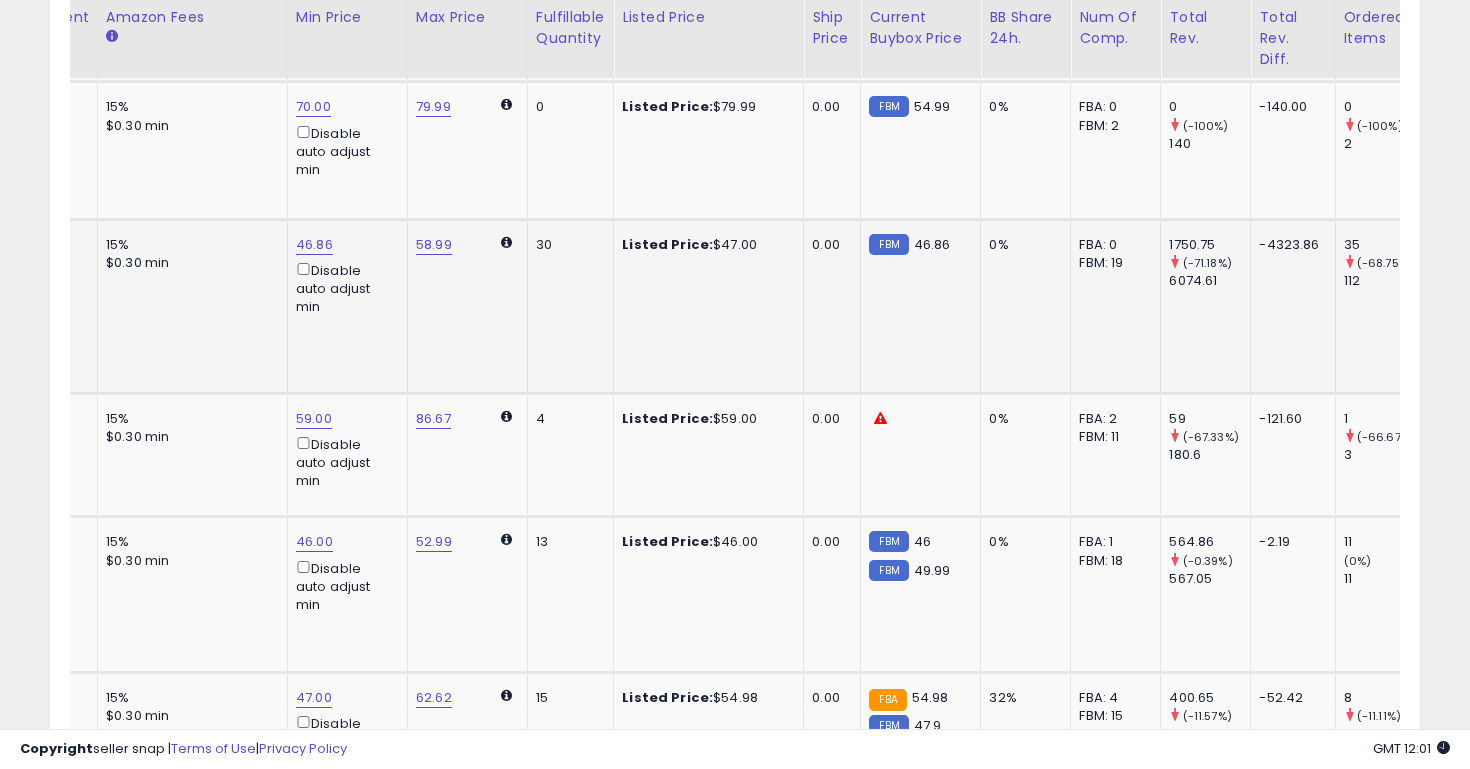 scroll, scrollTop: 0, scrollLeft: 413, axis: horizontal 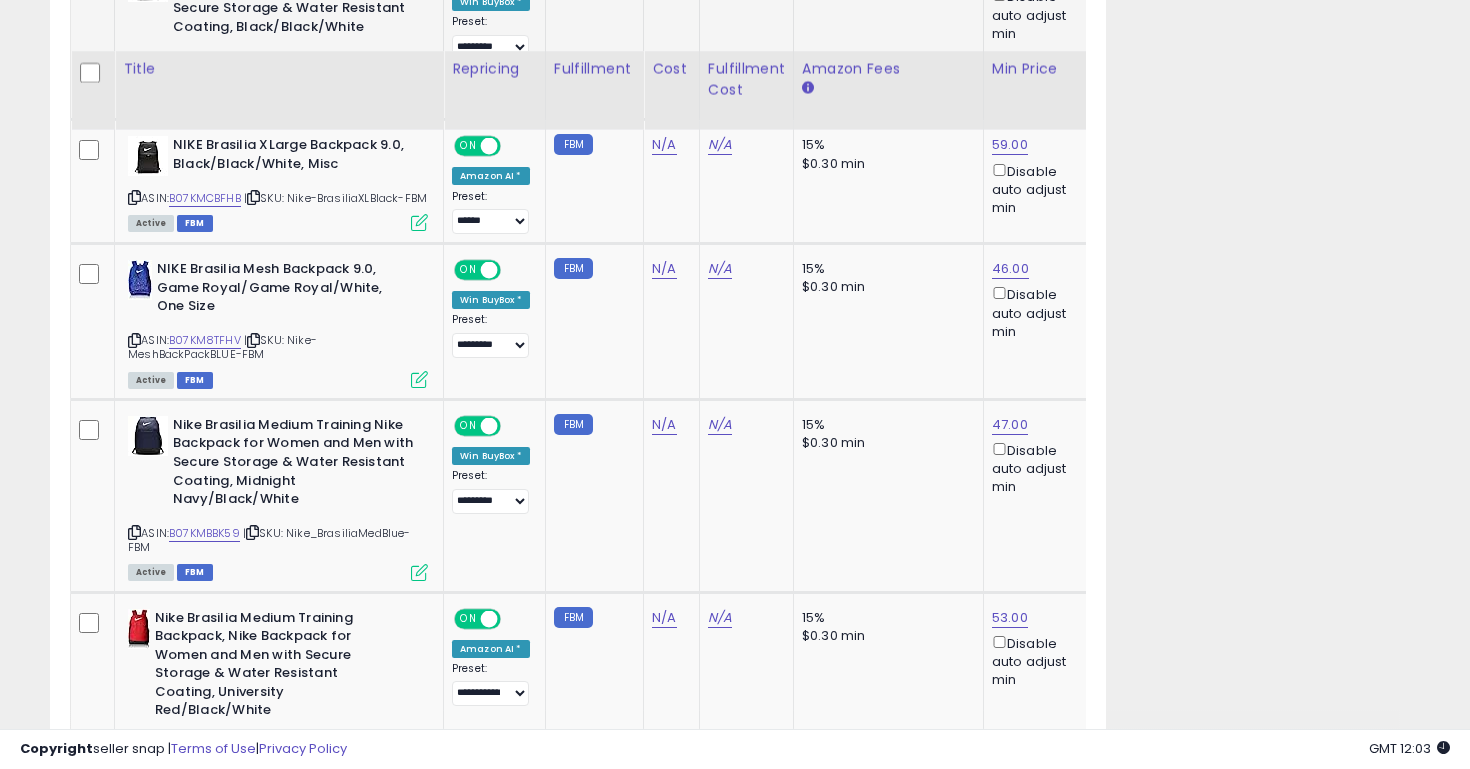 click at bounding box center [314, 1068] 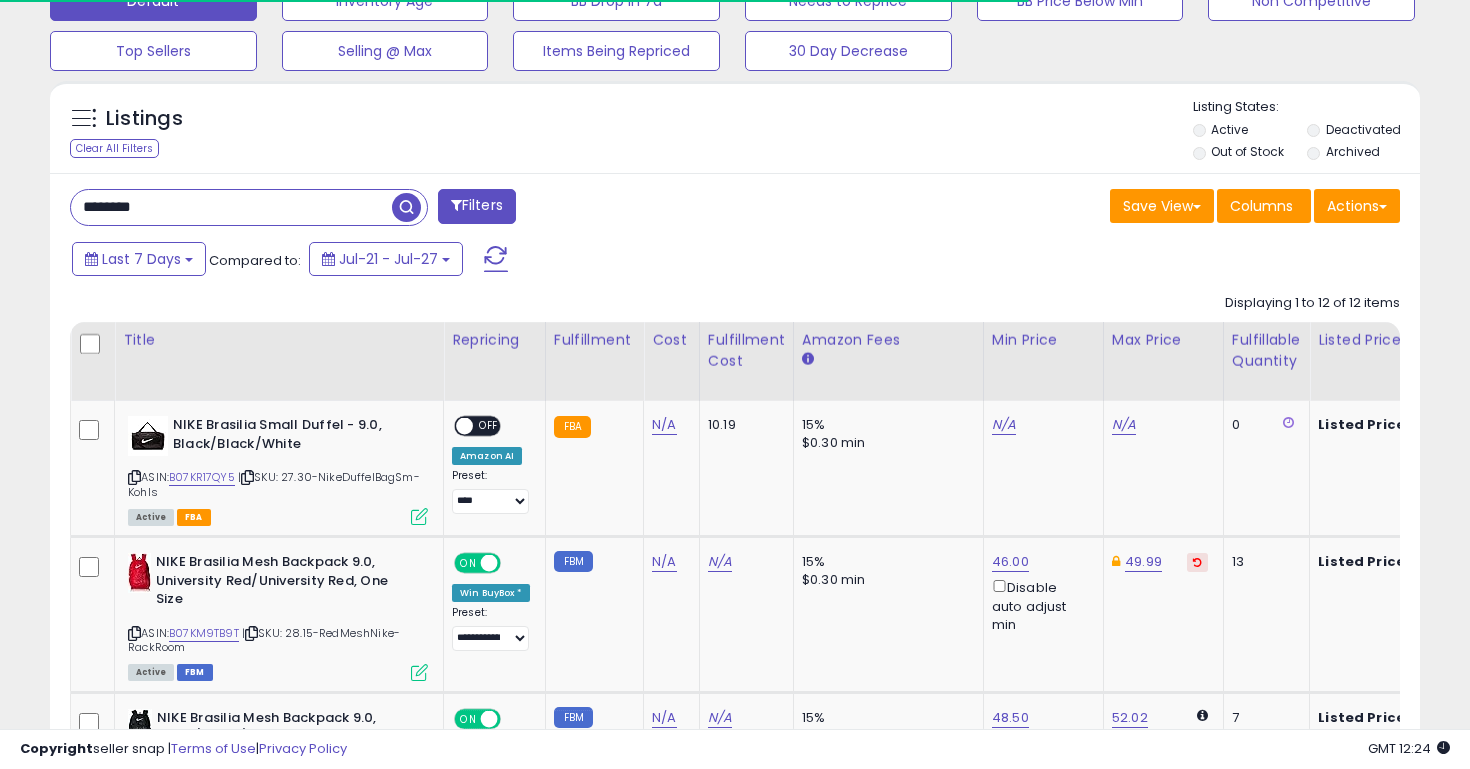 scroll, scrollTop: 664, scrollLeft: 0, axis: vertical 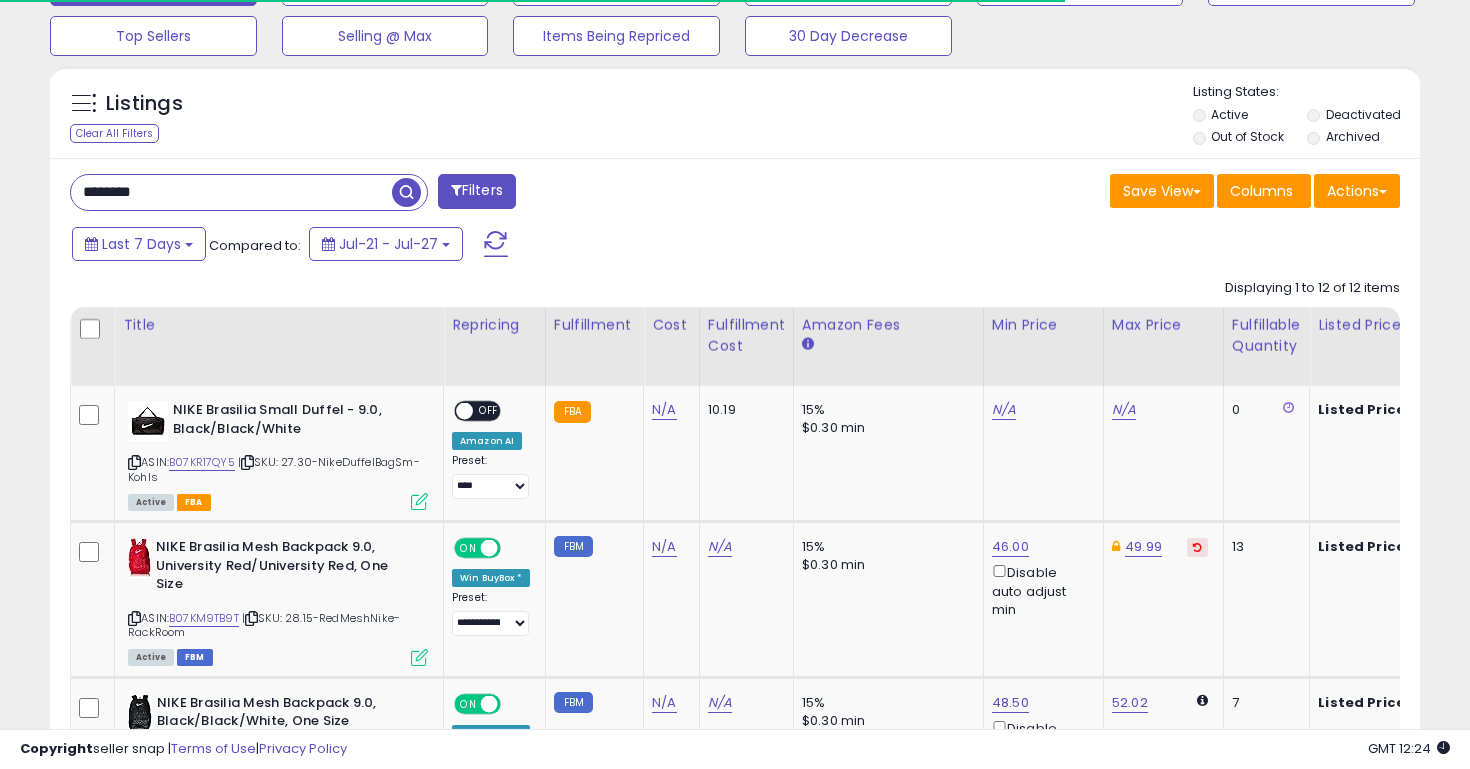 click on "********" at bounding box center [231, 192] 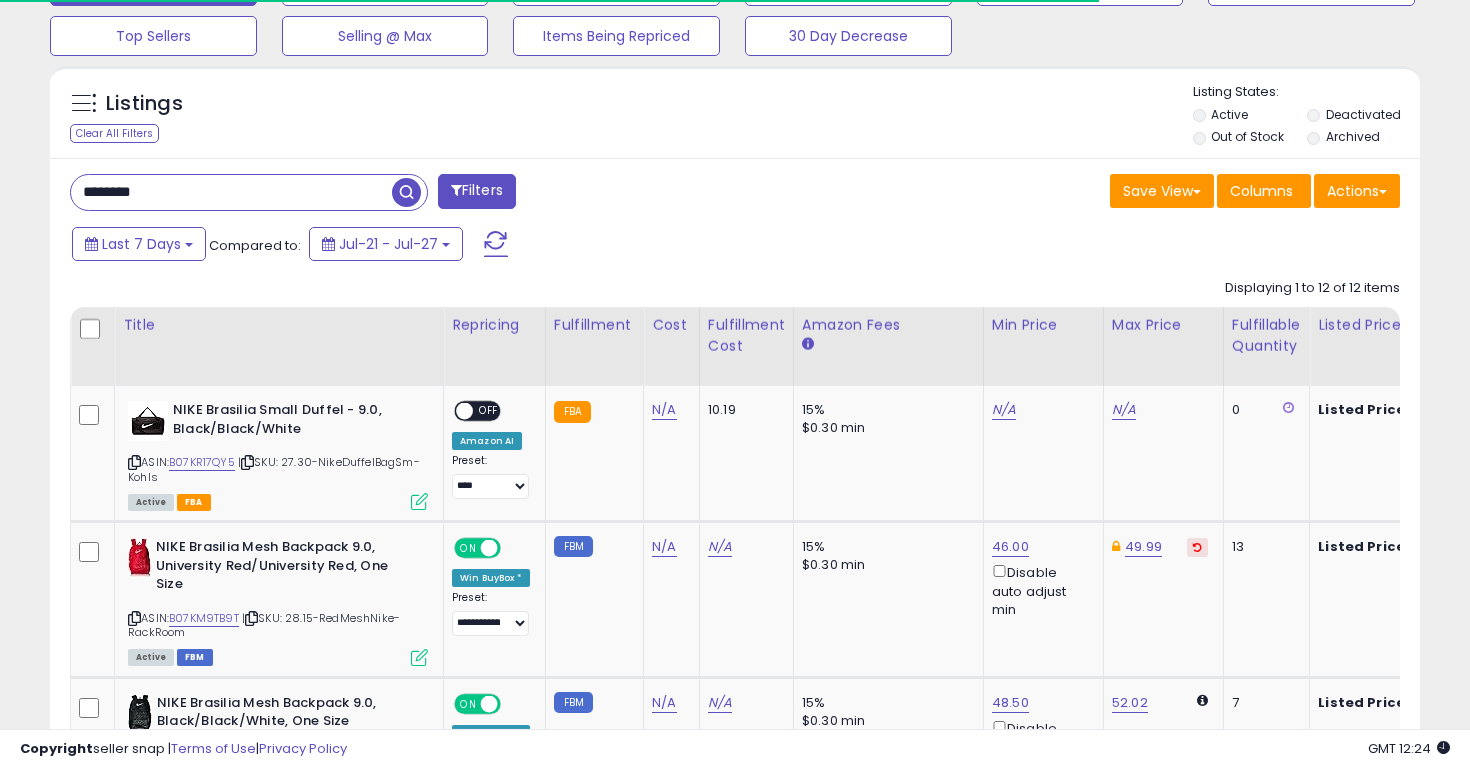 click on "********" at bounding box center (231, 192) 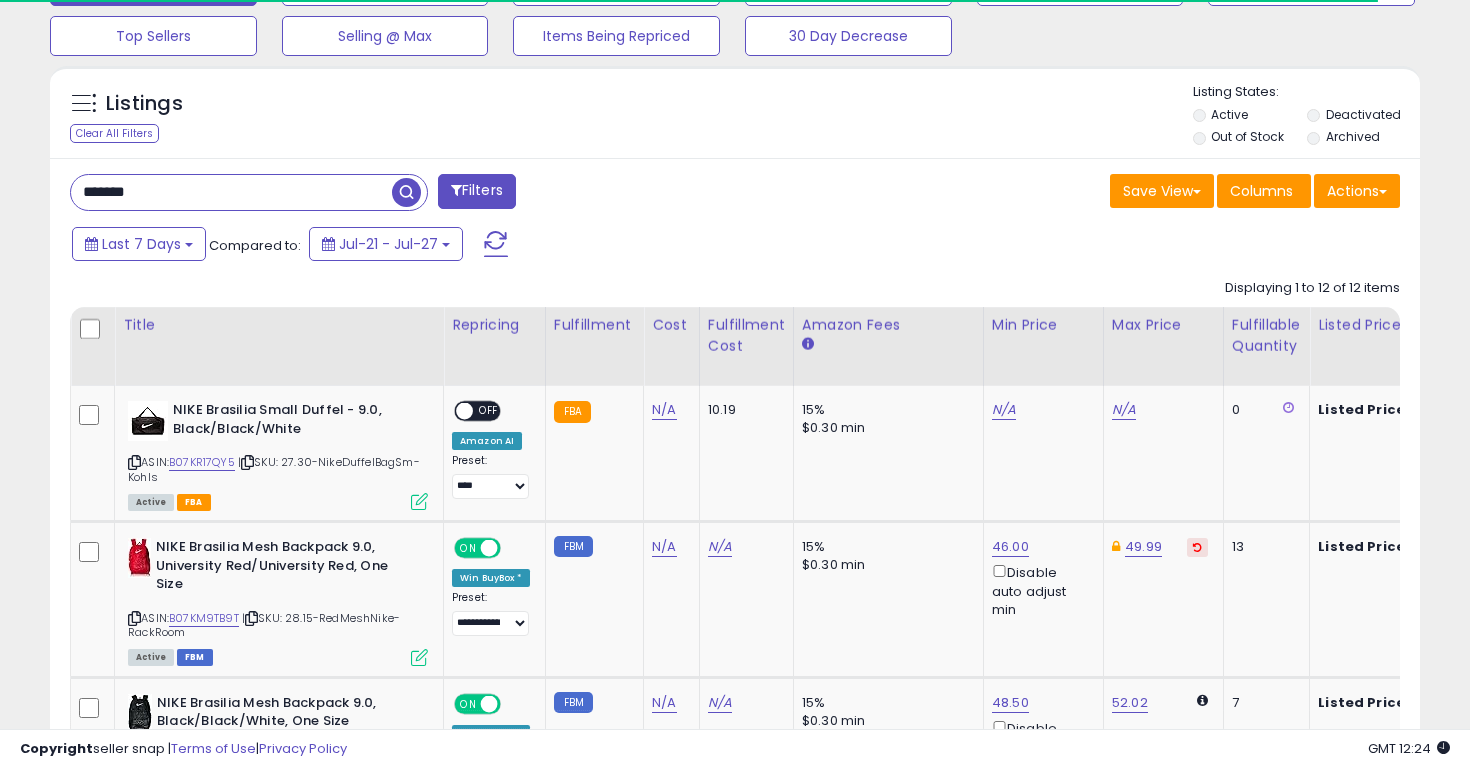 type on "*******" 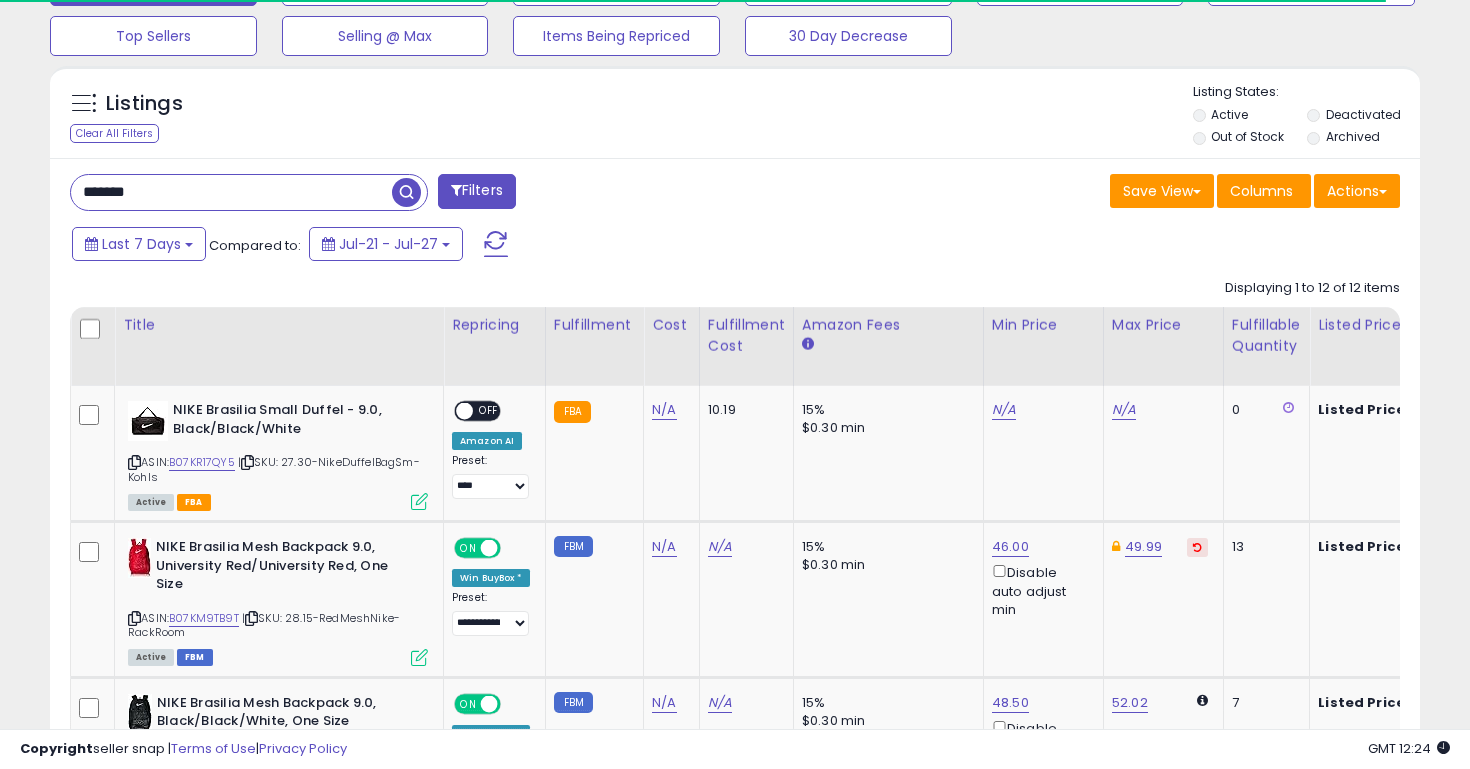 click at bounding box center (406, 192) 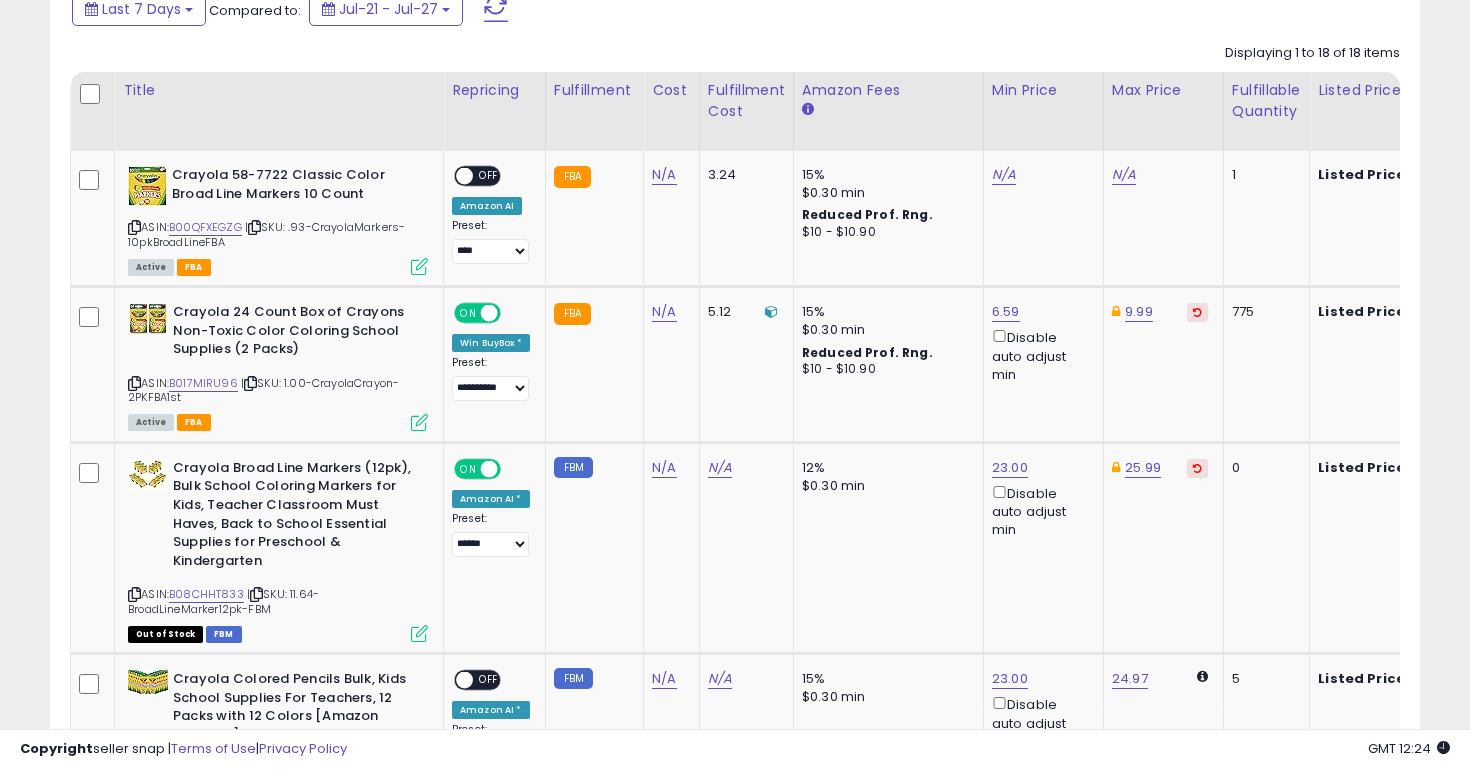 scroll, scrollTop: 1030, scrollLeft: 0, axis: vertical 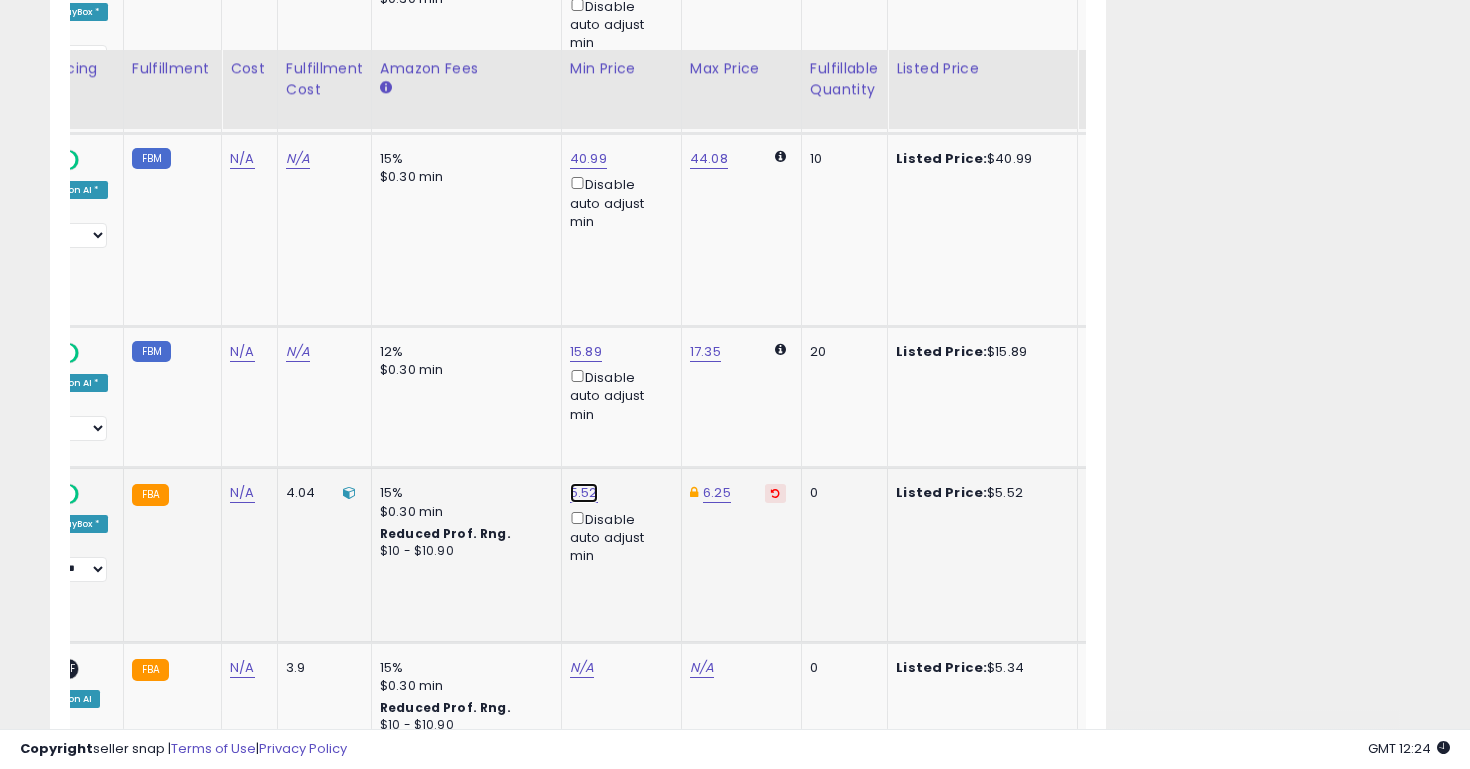 drag, startPoint x: 1334, startPoint y: 391, endPoint x: 576, endPoint y: 494, distance: 764.966 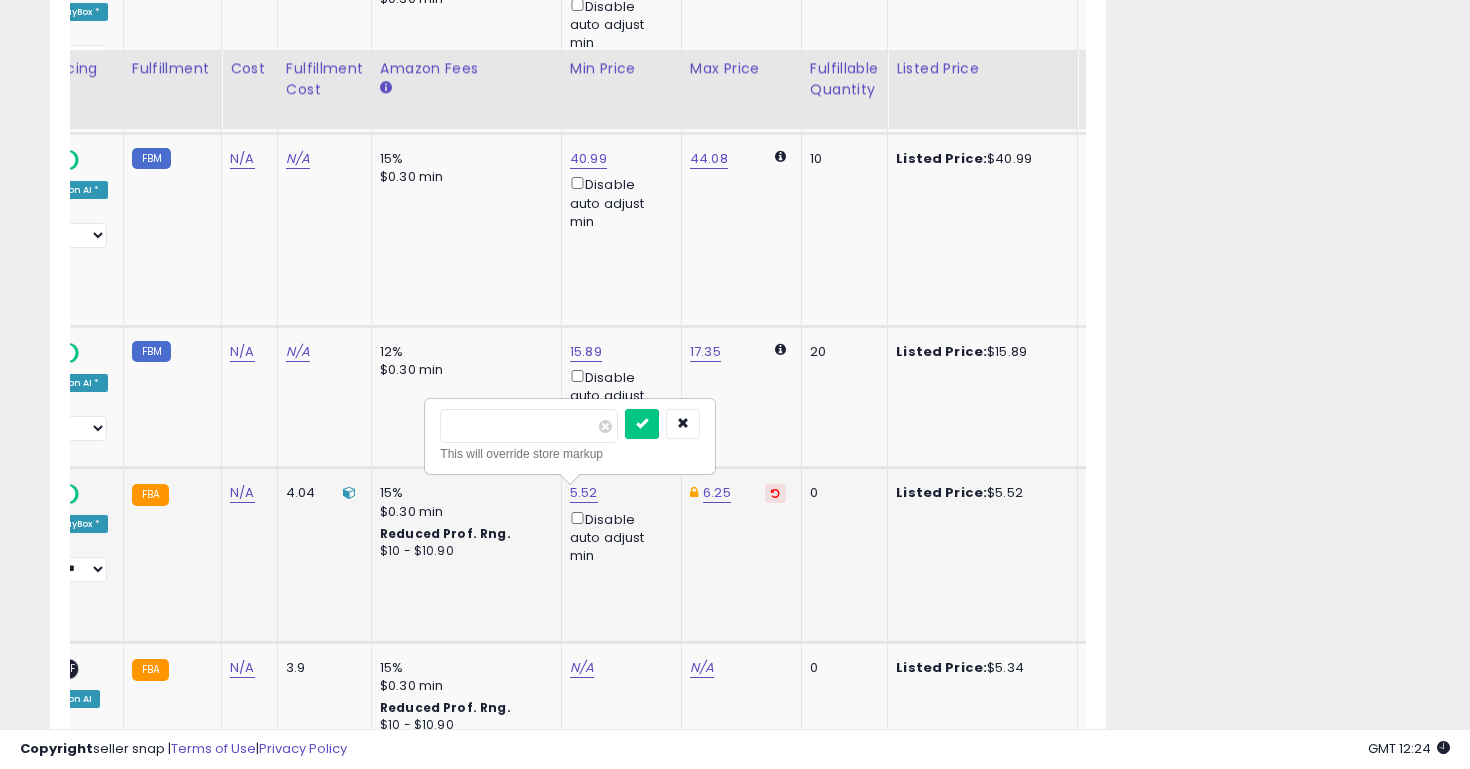 click on "****" at bounding box center [529, 426] 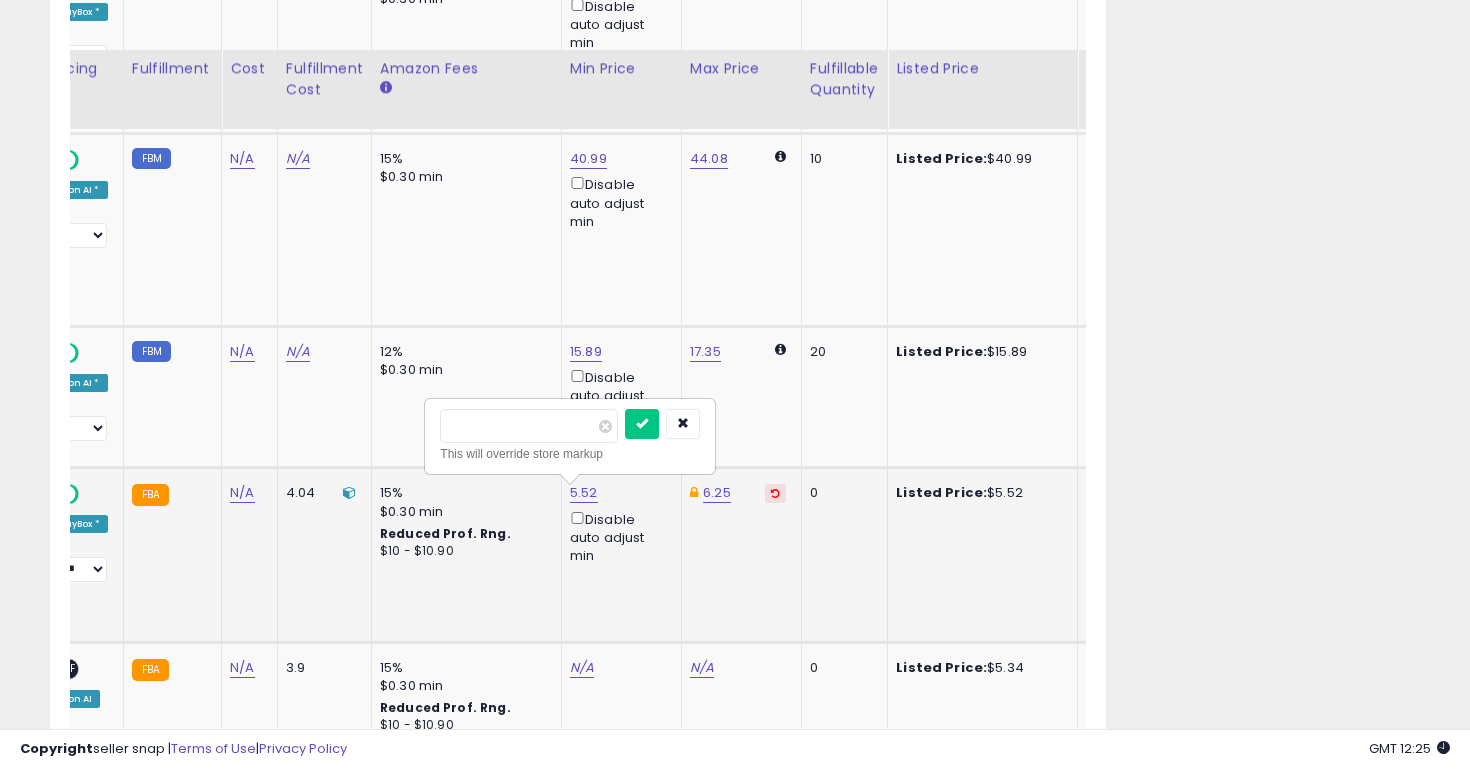 type on "****" 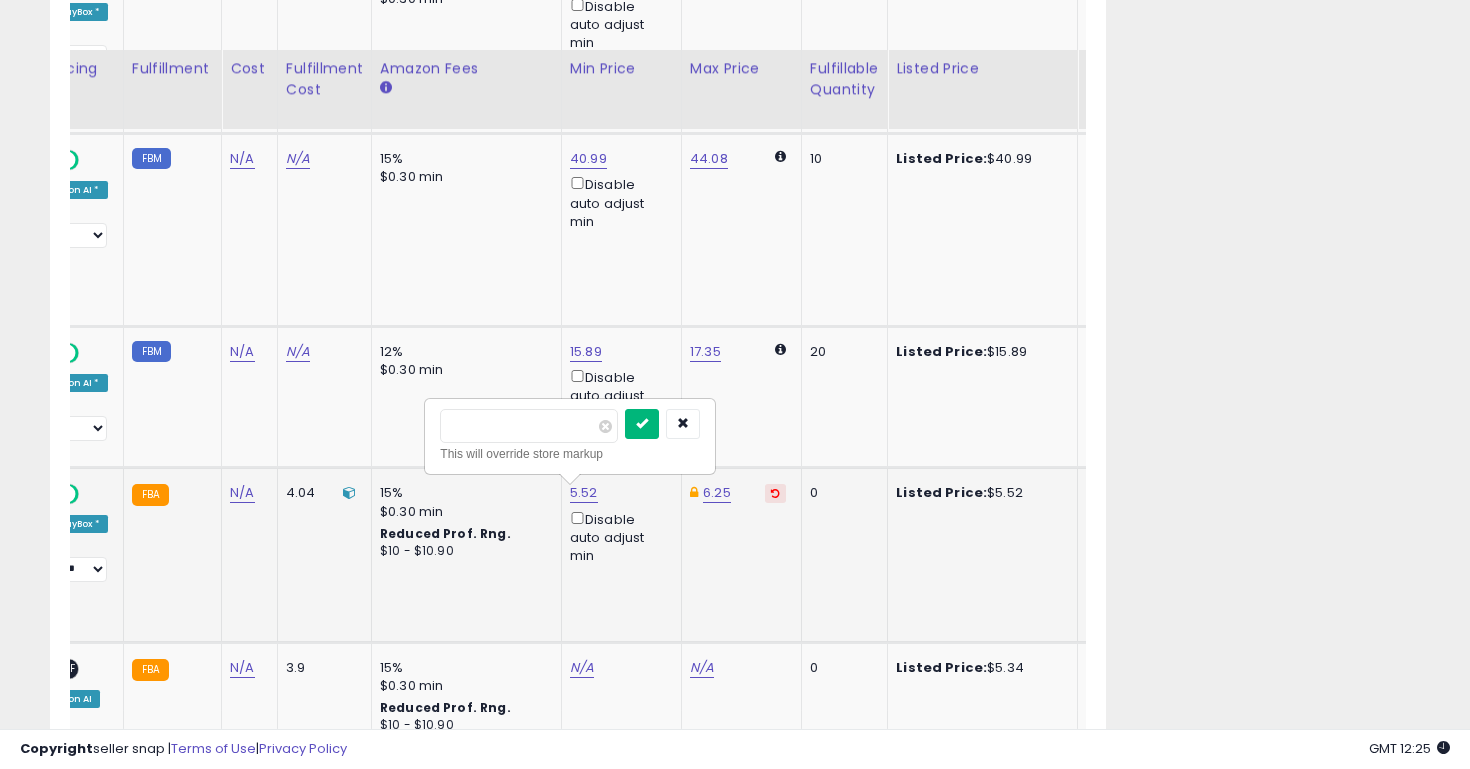 click at bounding box center (642, 423) 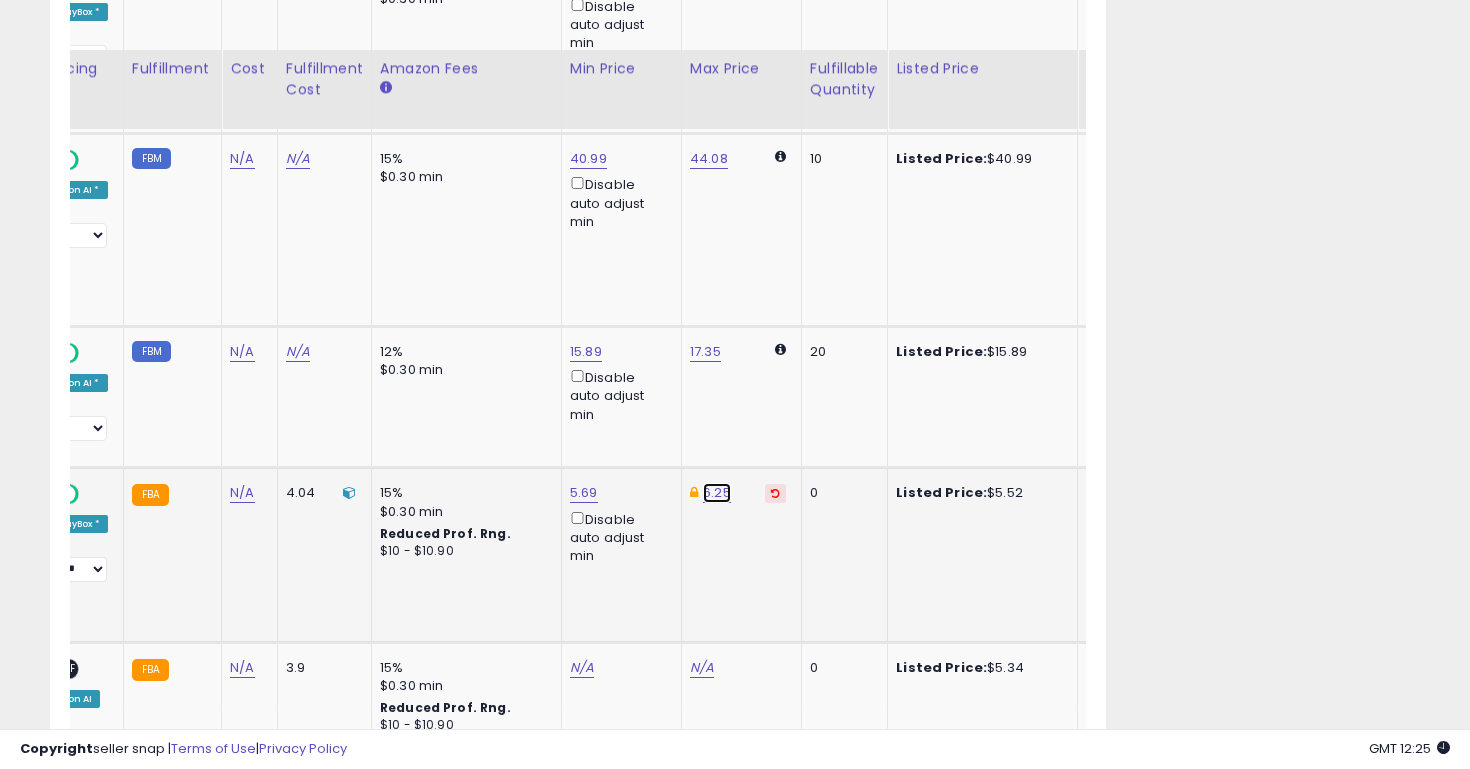 click on "6.25" at bounding box center [717, -753] 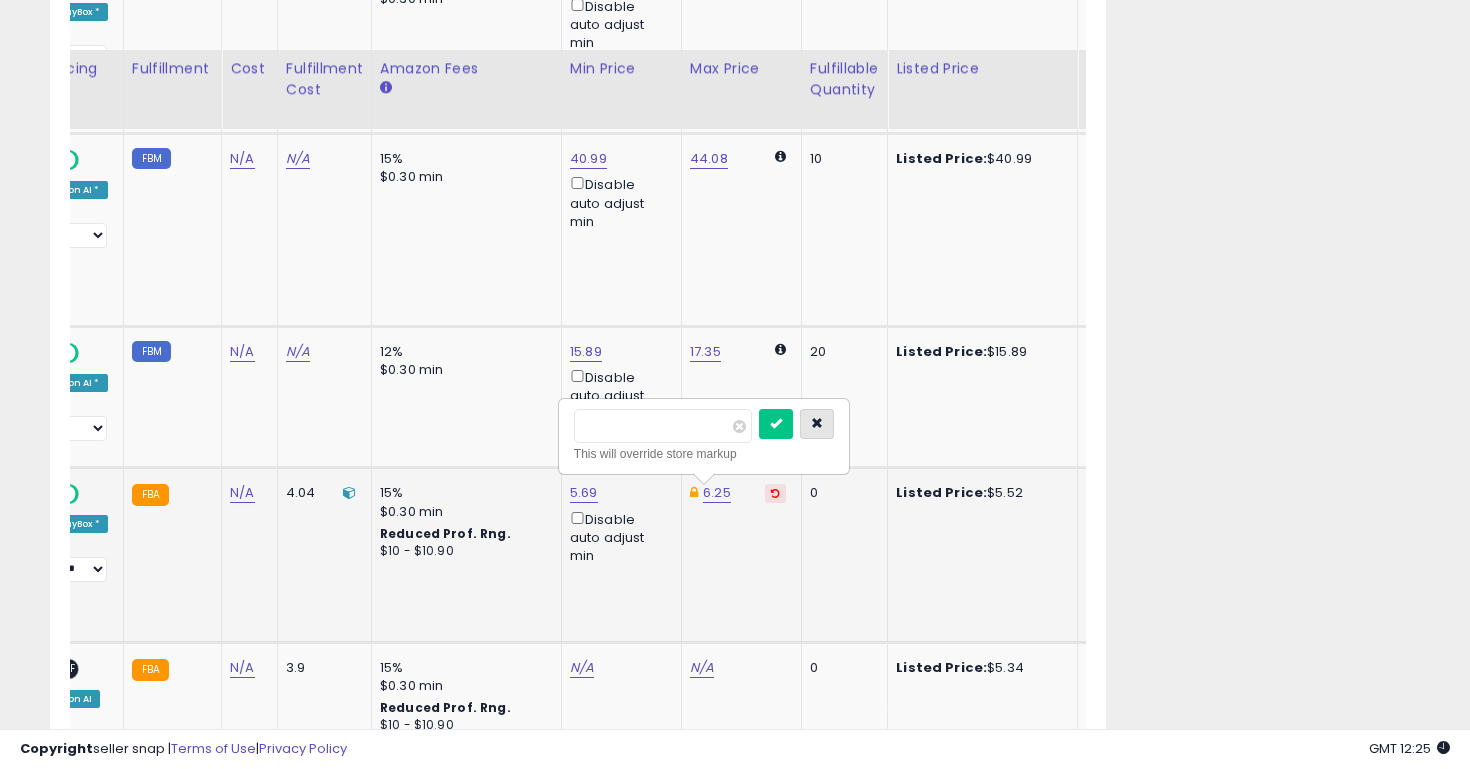 click at bounding box center (817, 424) 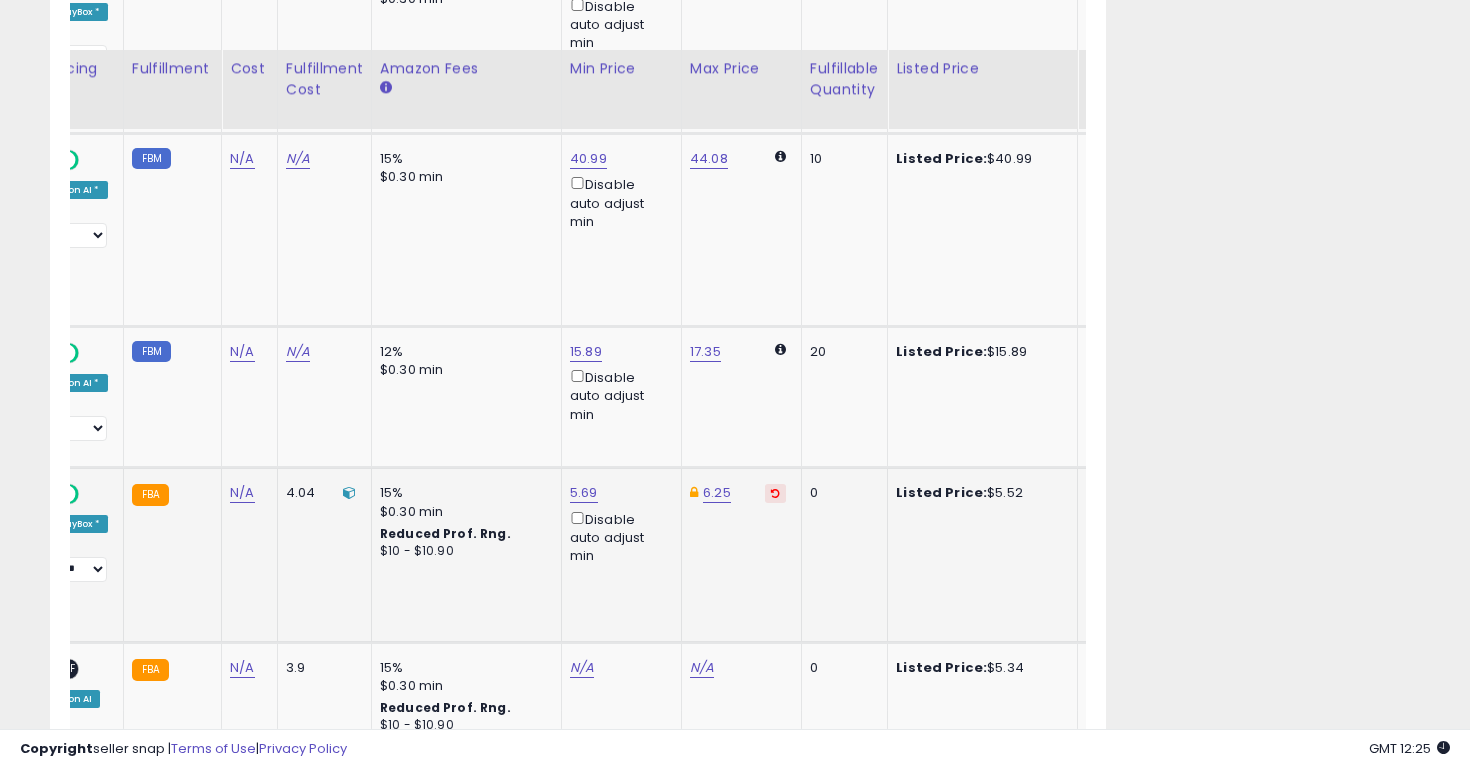 click at bounding box center [775, 493] 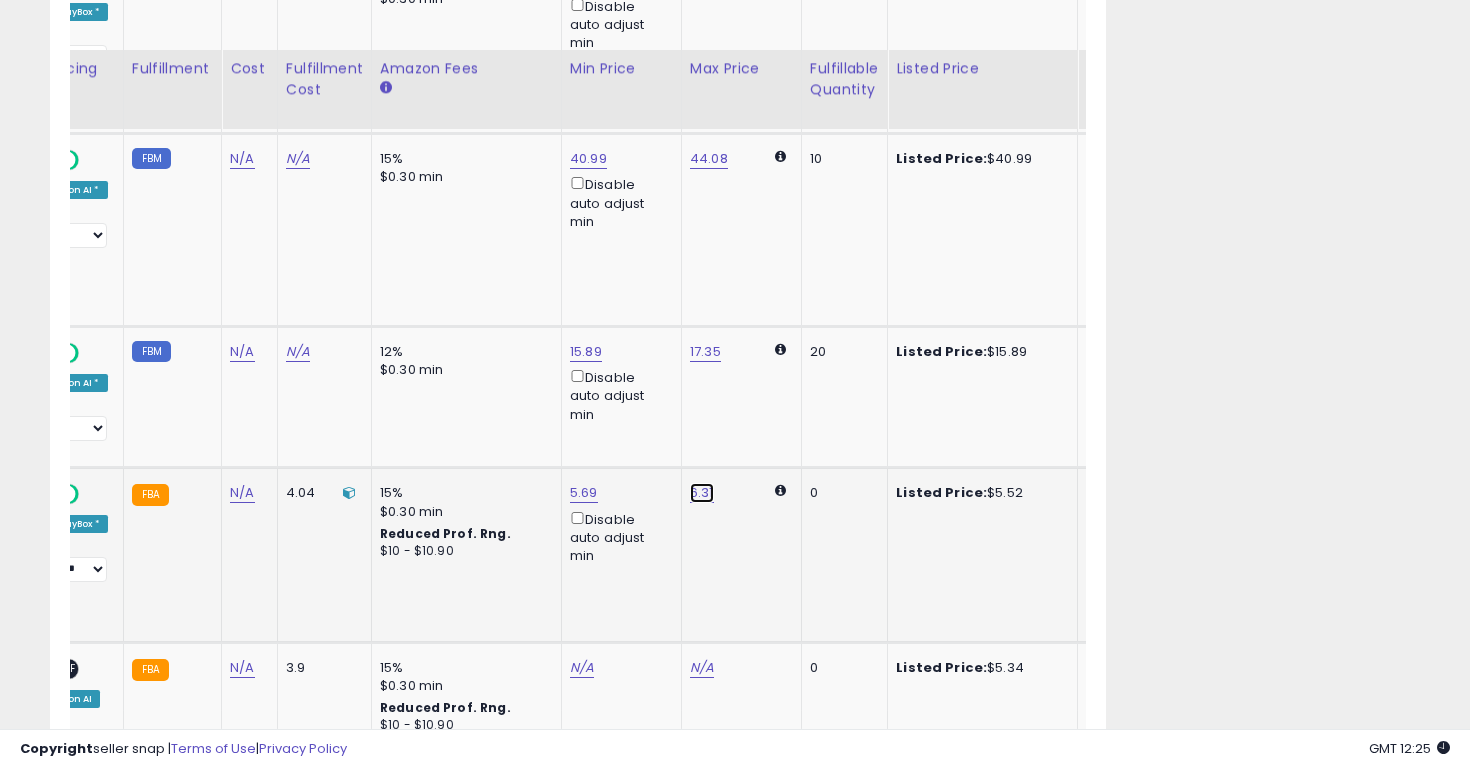 click on "6.31" at bounding box center [702, -890] 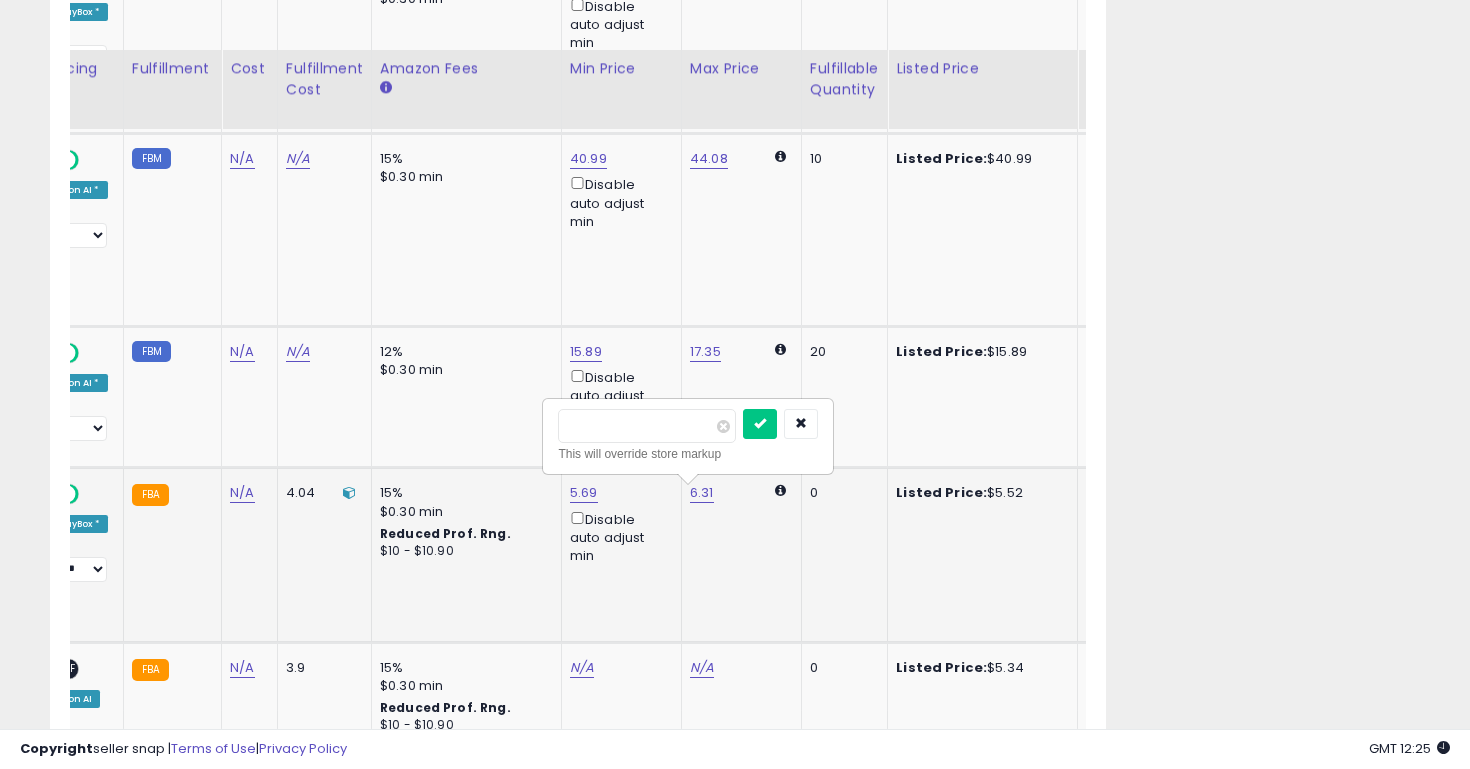 click on "****" at bounding box center (647, 426) 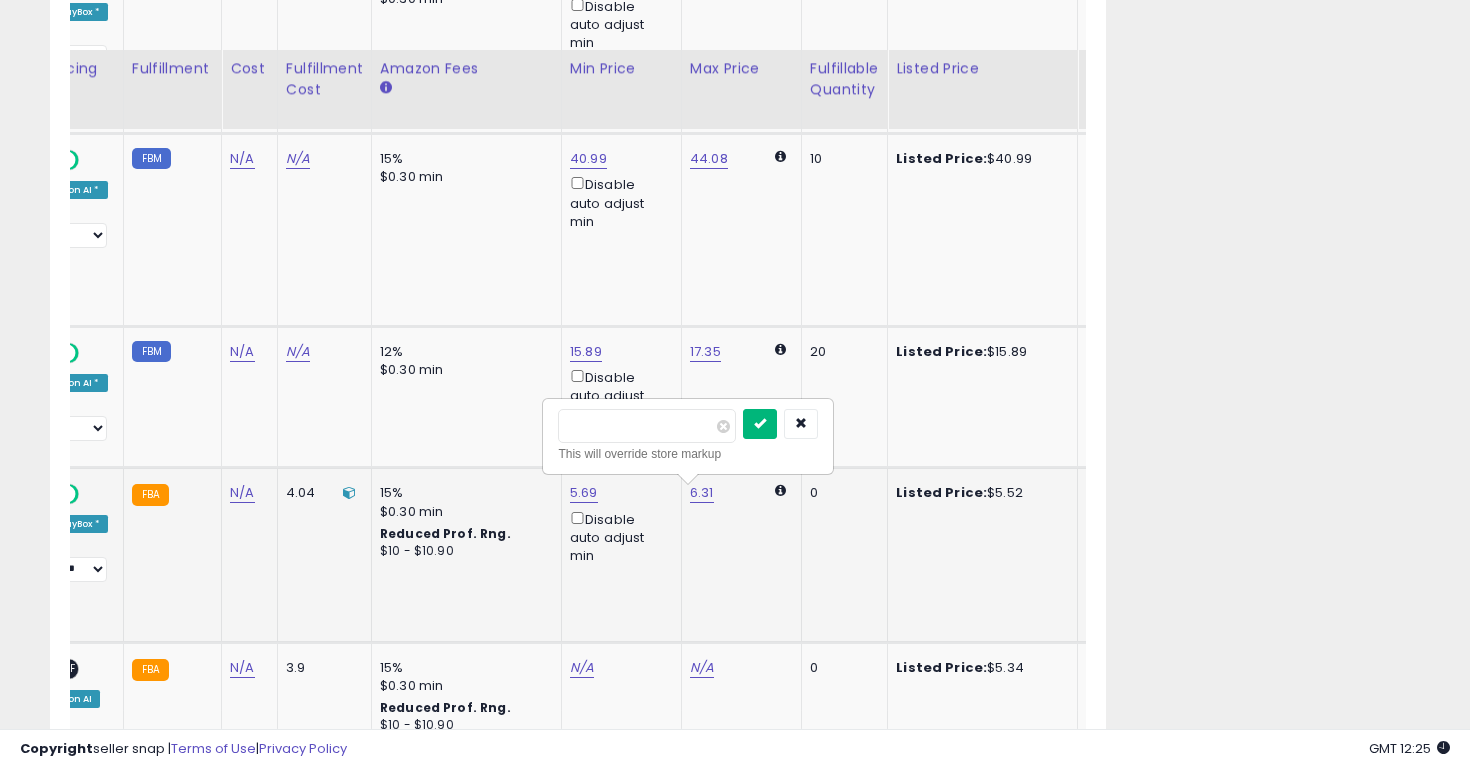 click at bounding box center [760, 424] 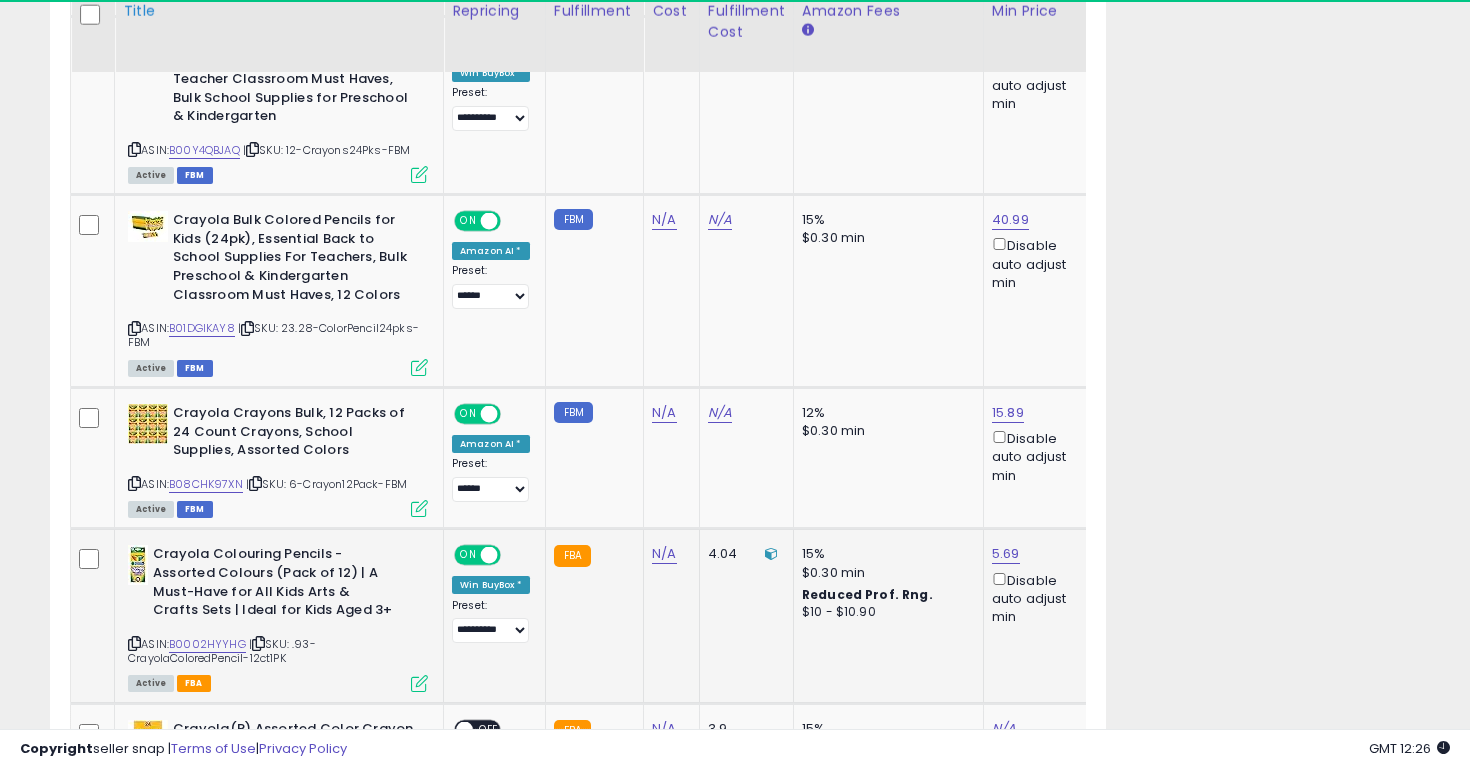 scroll, scrollTop: 1938, scrollLeft: 0, axis: vertical 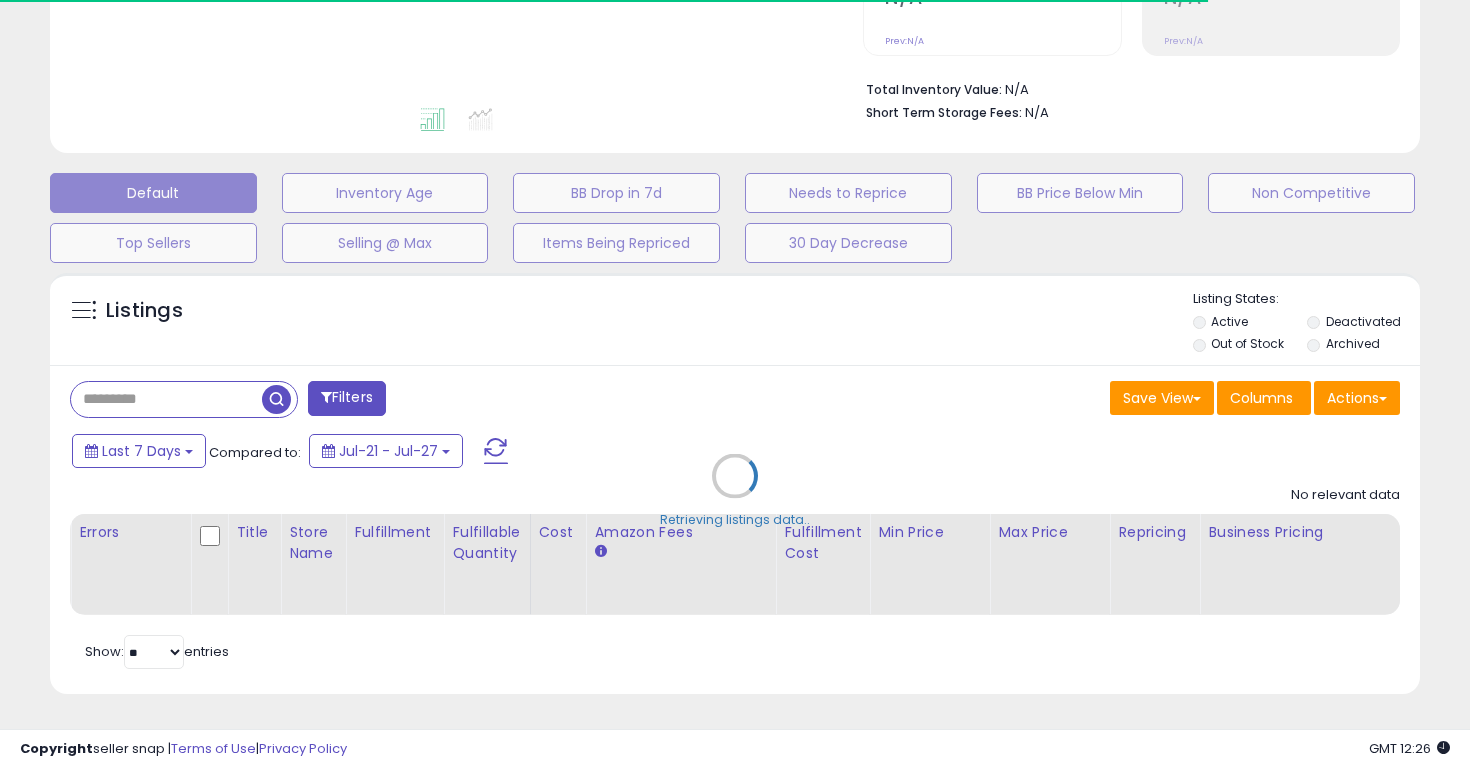 type on "*******" 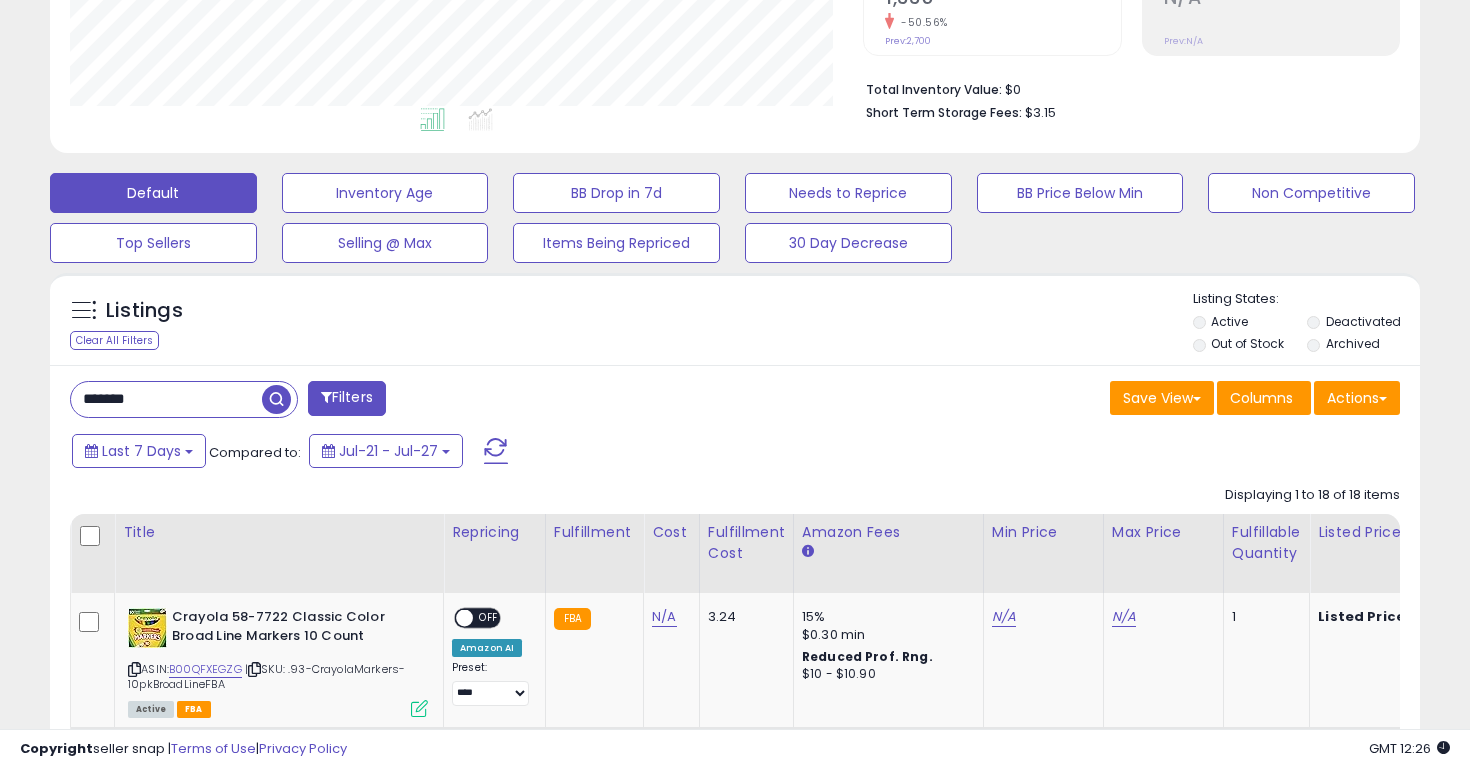 scroll, scrollTop: 999590, scrollLeft: 999206, axis: both 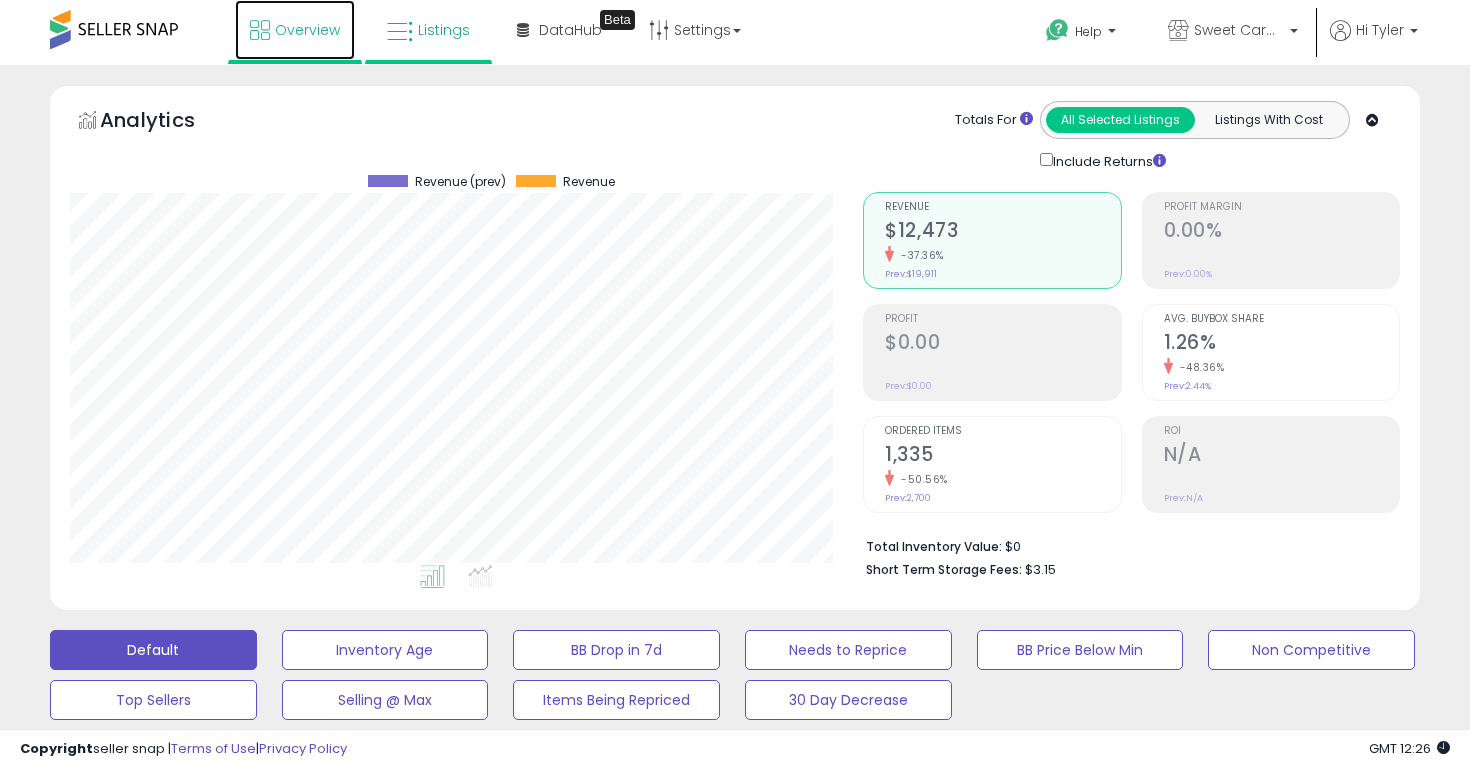 click on "Overview" at bounding box center [307, 30] 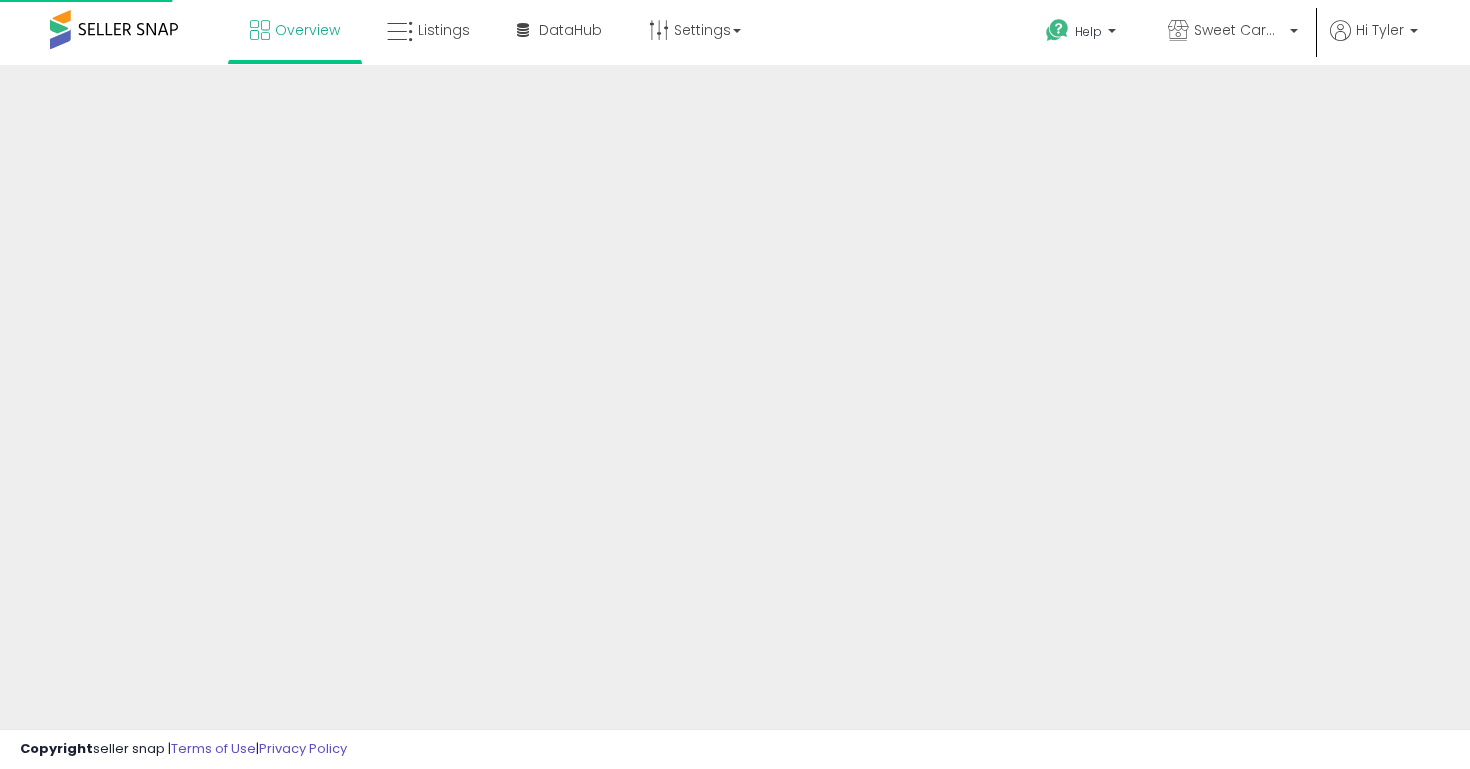 scroll, scrollTop: 0, scrollLeft: 0, axis: both 